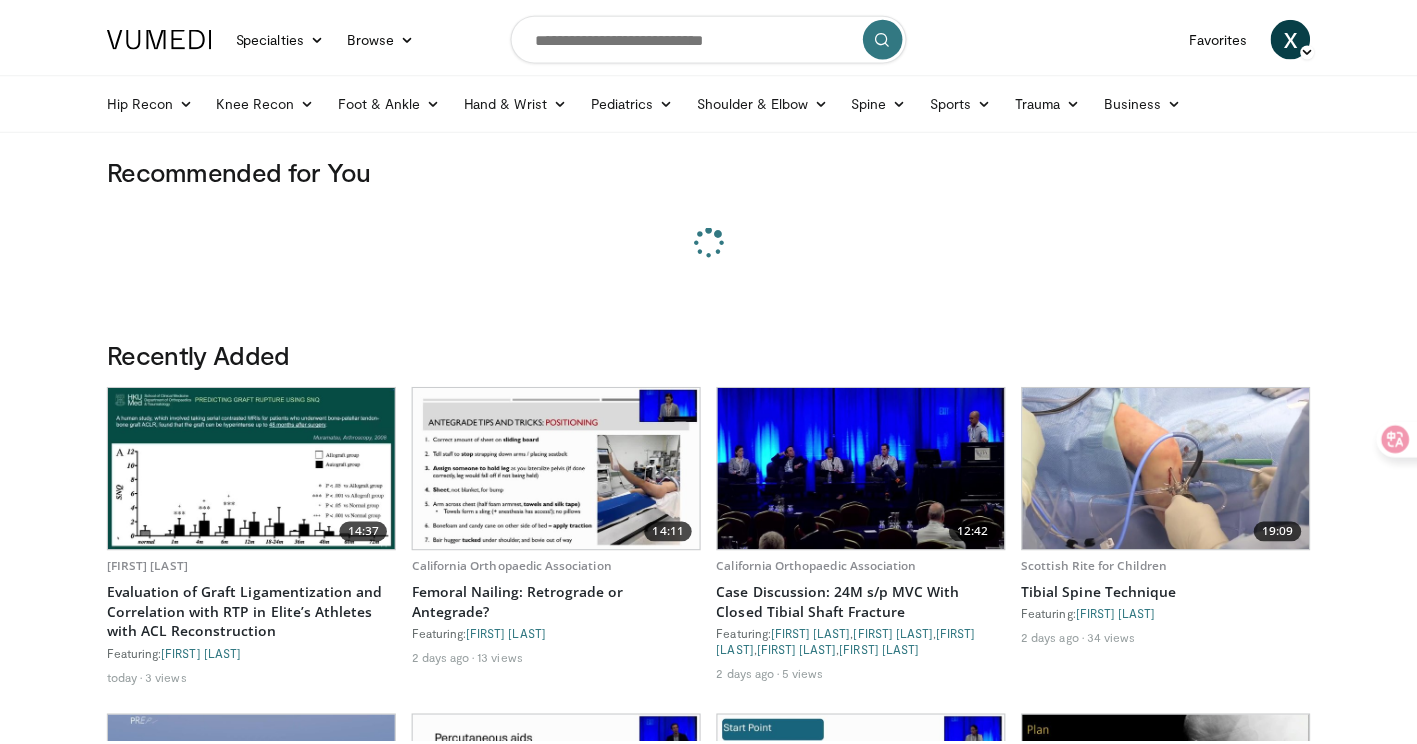 scroll, scrollTop: 0, scrollLeft: 0, axis: both 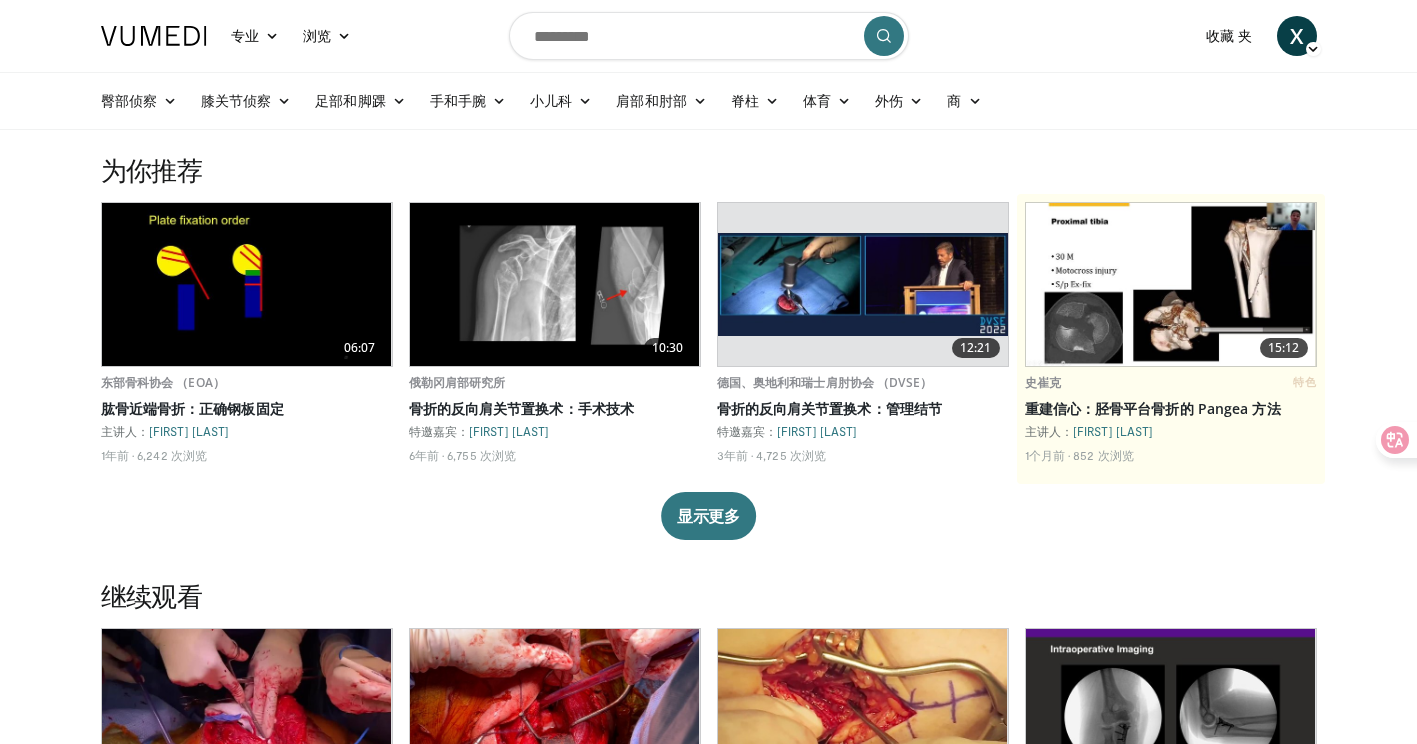 click on "专业
Adult & Family Medicine
Allergy, Asthma, Immunology
Anesthesiology
Cardiology
Dental
Dermatology
Endocrinology
Gastroenterology & Hepatology
General Surgery
Hematology & Oncology
Infectious Disease
Nephrology
Neurology
Neurosurgery
Obstetrics & Gynecology
Ophthalmology
Oral Maxillofacial
Orthopaedics
Otolaryngology
Pediatrics
Plastic Surgery
Podiatry
Psychiatry
Pulmonology
Radiation Oncology
Radiology
Rheumatology
Urology
浏览
Videos" at bounding box center (708, 1196) 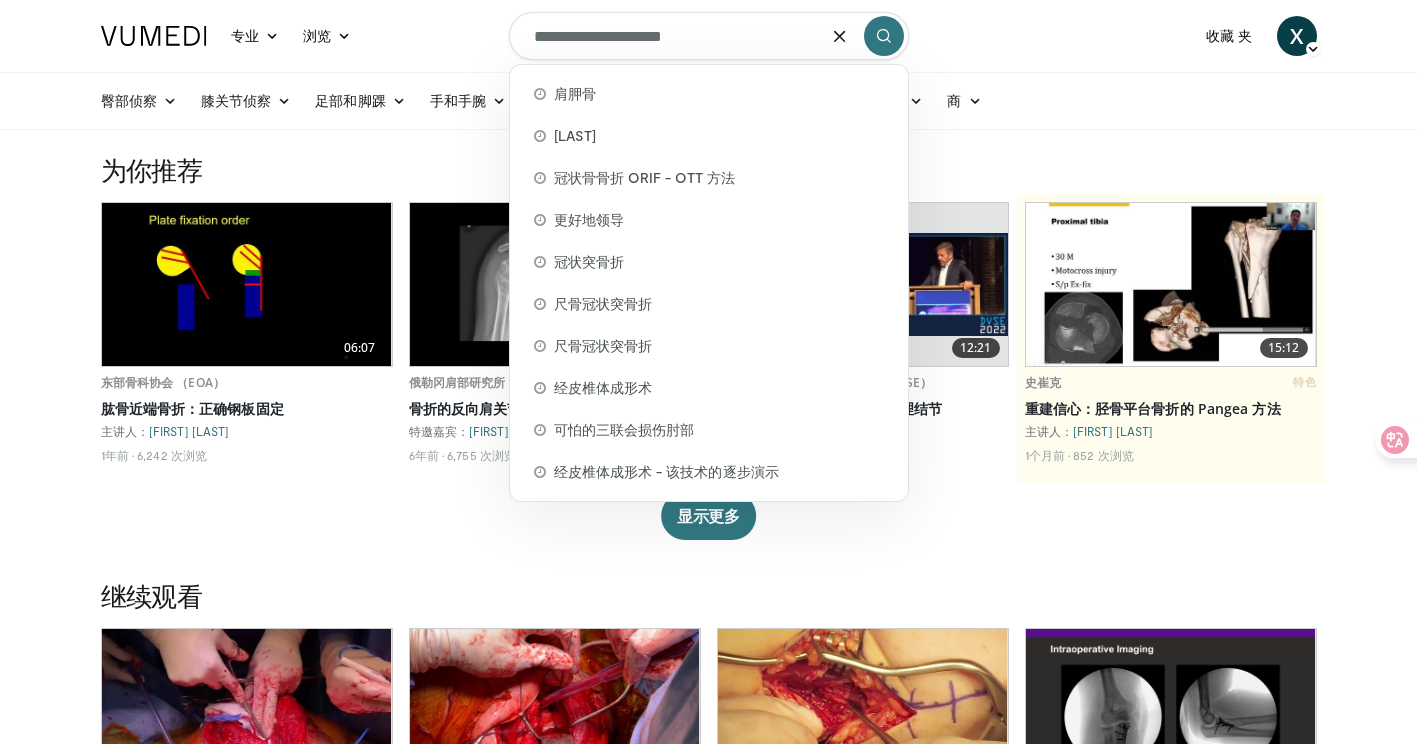 drag, startPoint x: 597, startPoint y: 38, endPoint x: 633, endPoint y: 43, distance: 36.345562 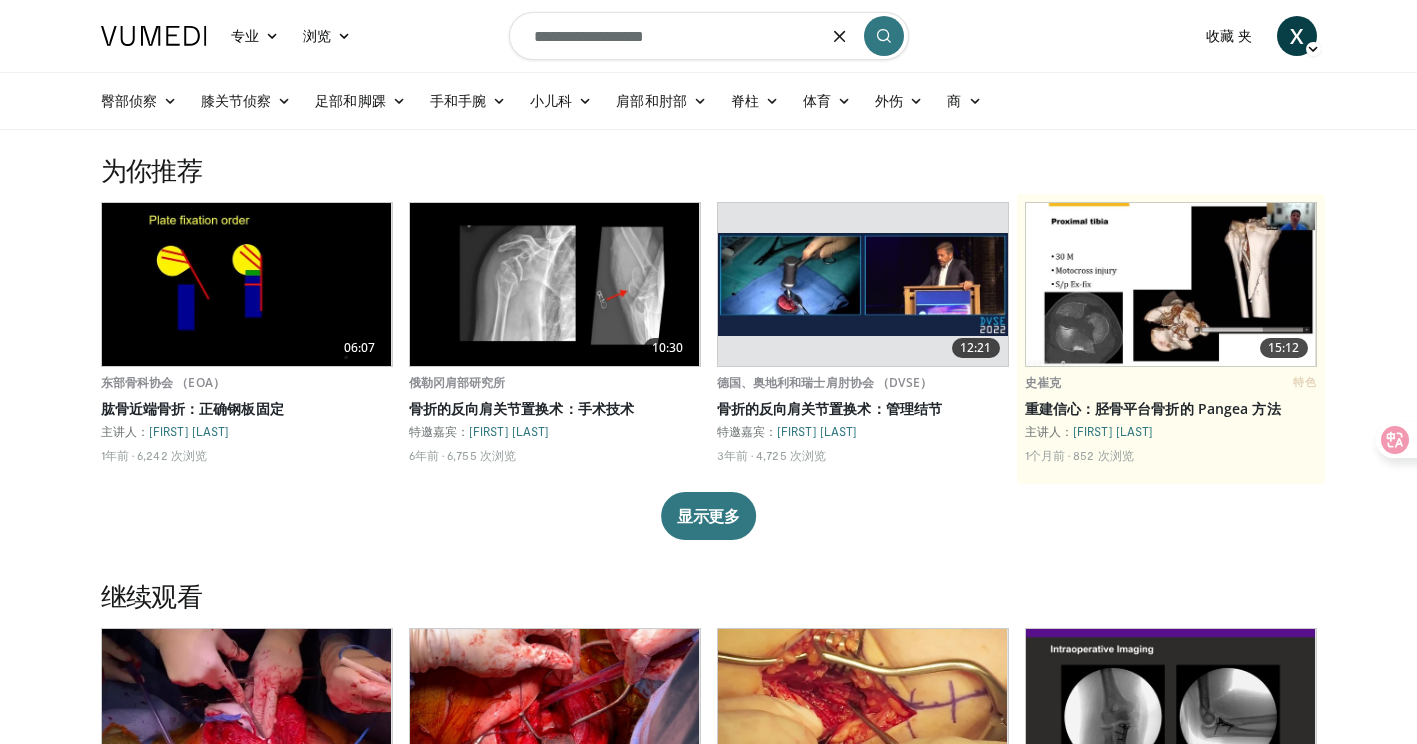type on "**********" 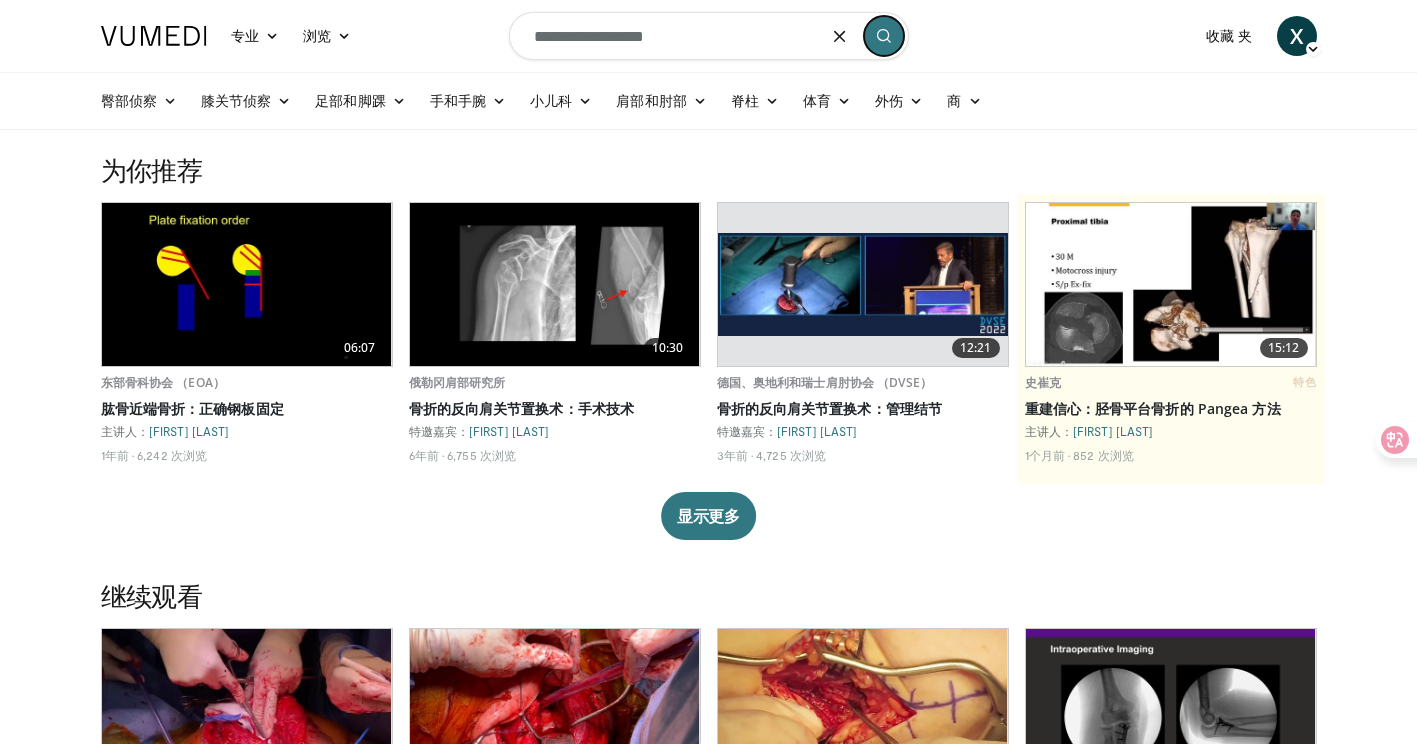 click at bounding box center [884, 36] 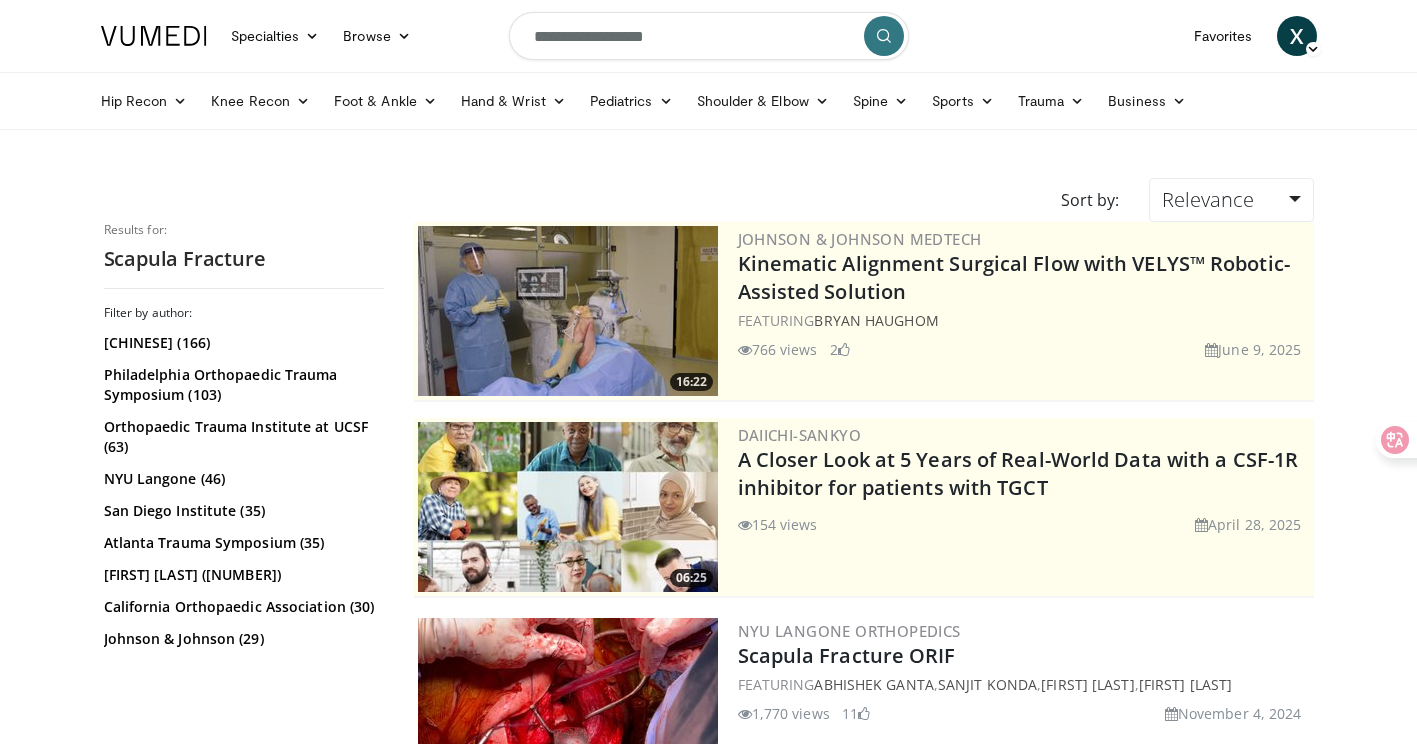 scroll, scrollTop: 0, scrollLeft: 0, axis: both 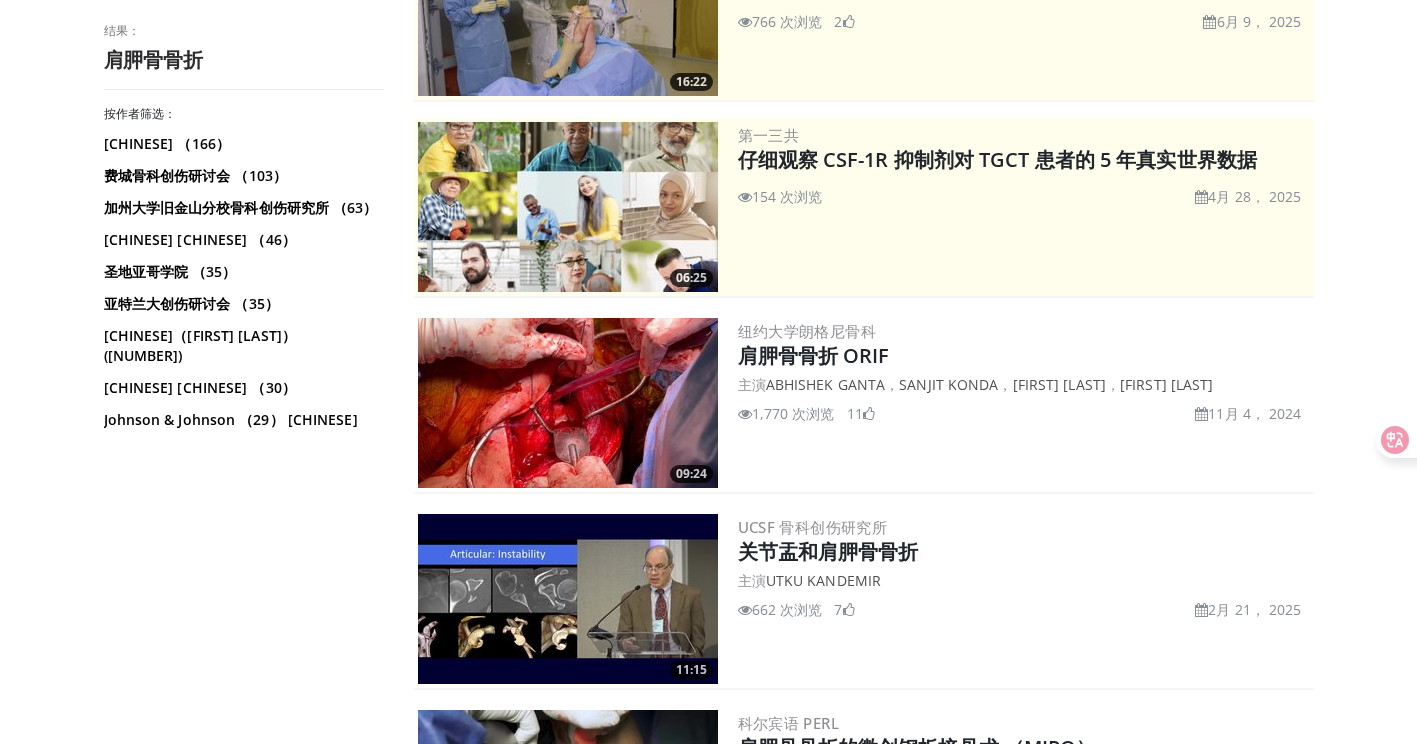 drag, startPoint x: 270, startPoint y: 546, endPoint x: 426, endPoint y: 186, distance: 392.34677 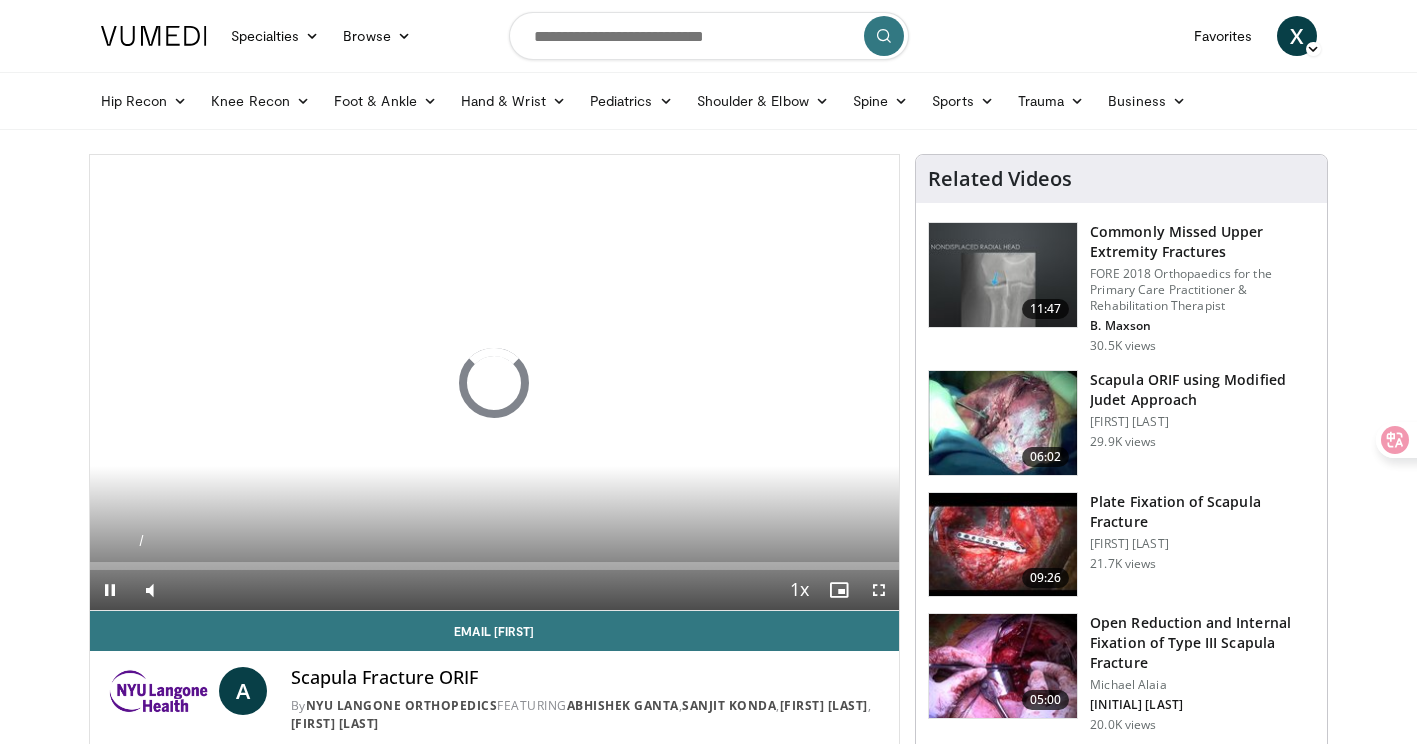 scroll, scrollTop: 0, scrollLeft: 0, axis: both 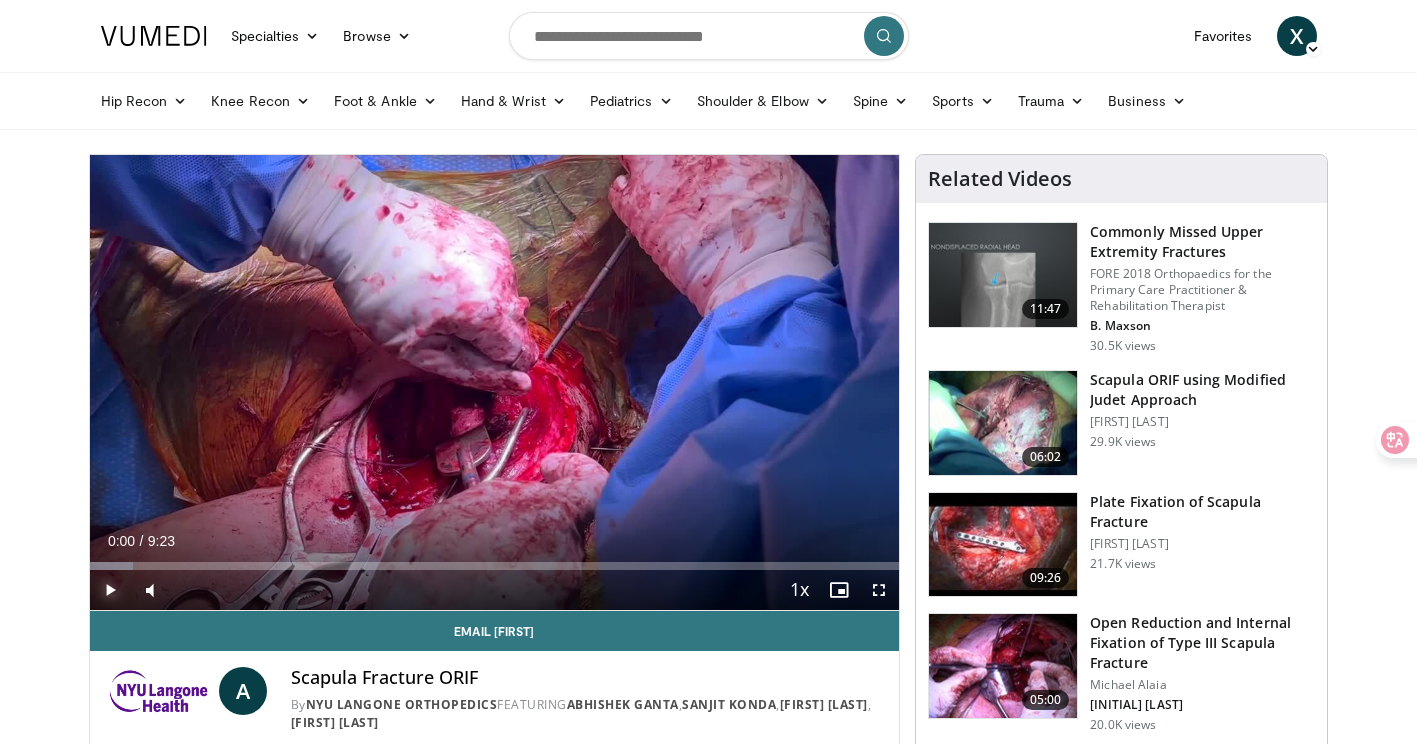 click at bounding box center (110, 590) 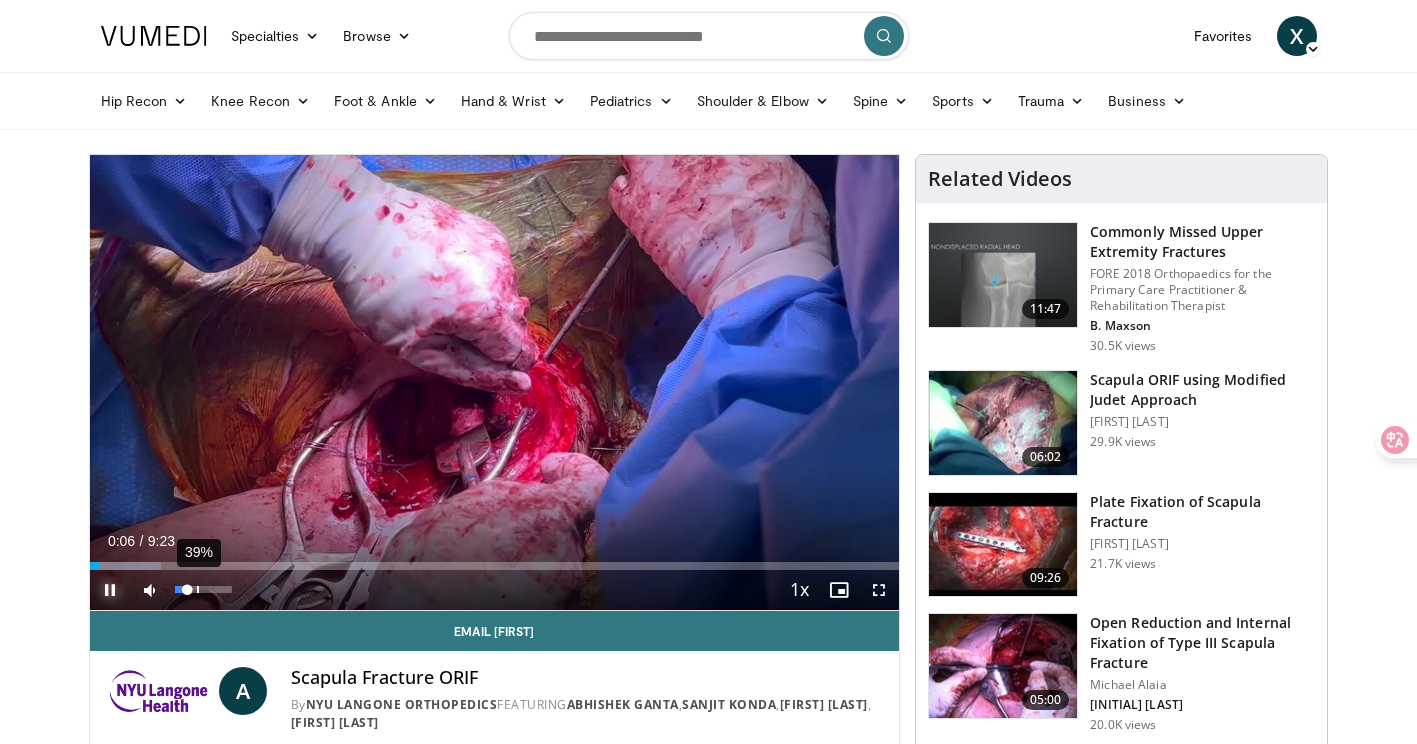 click on "39%" at bounding box center [203, 589] 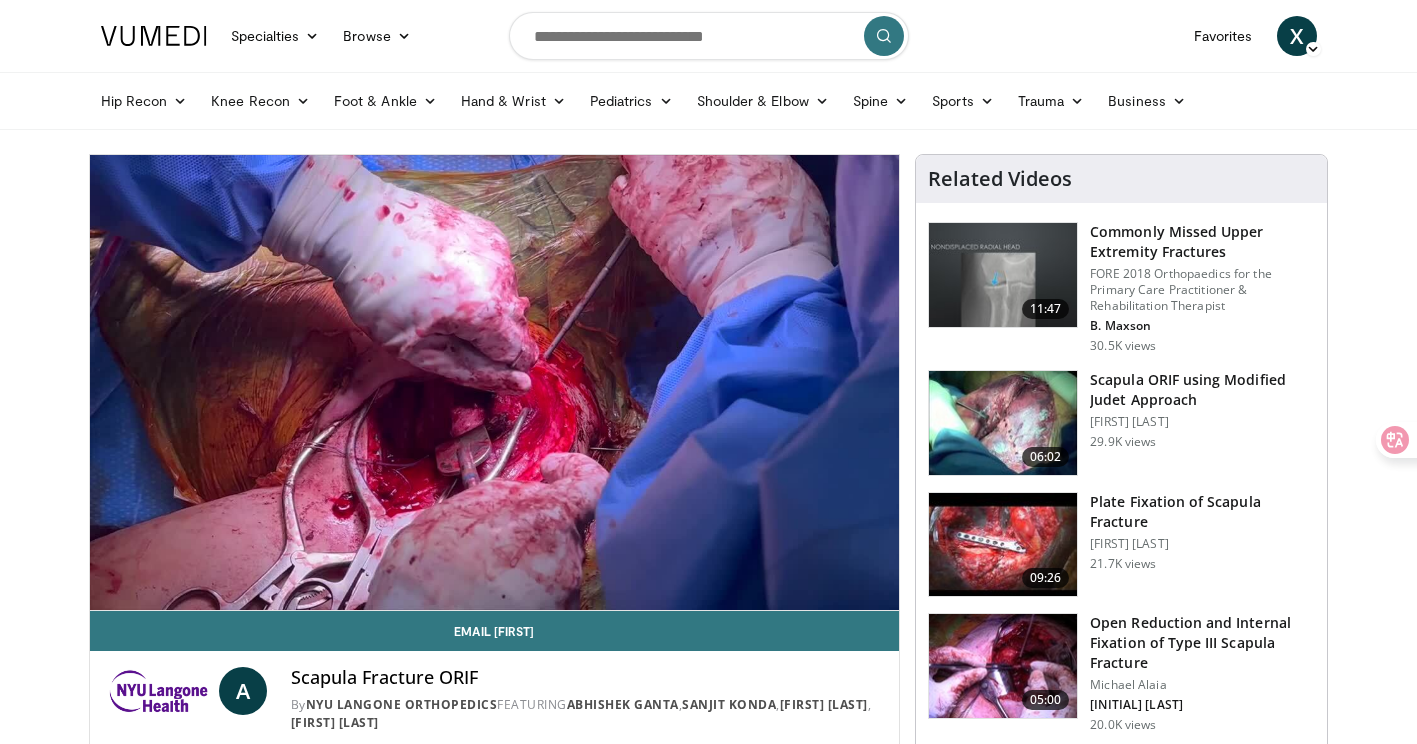 drag, startPoint x: 817, startPoint y: 155, endPoint x: 34, endPoint y: 572, distance: 887.1178 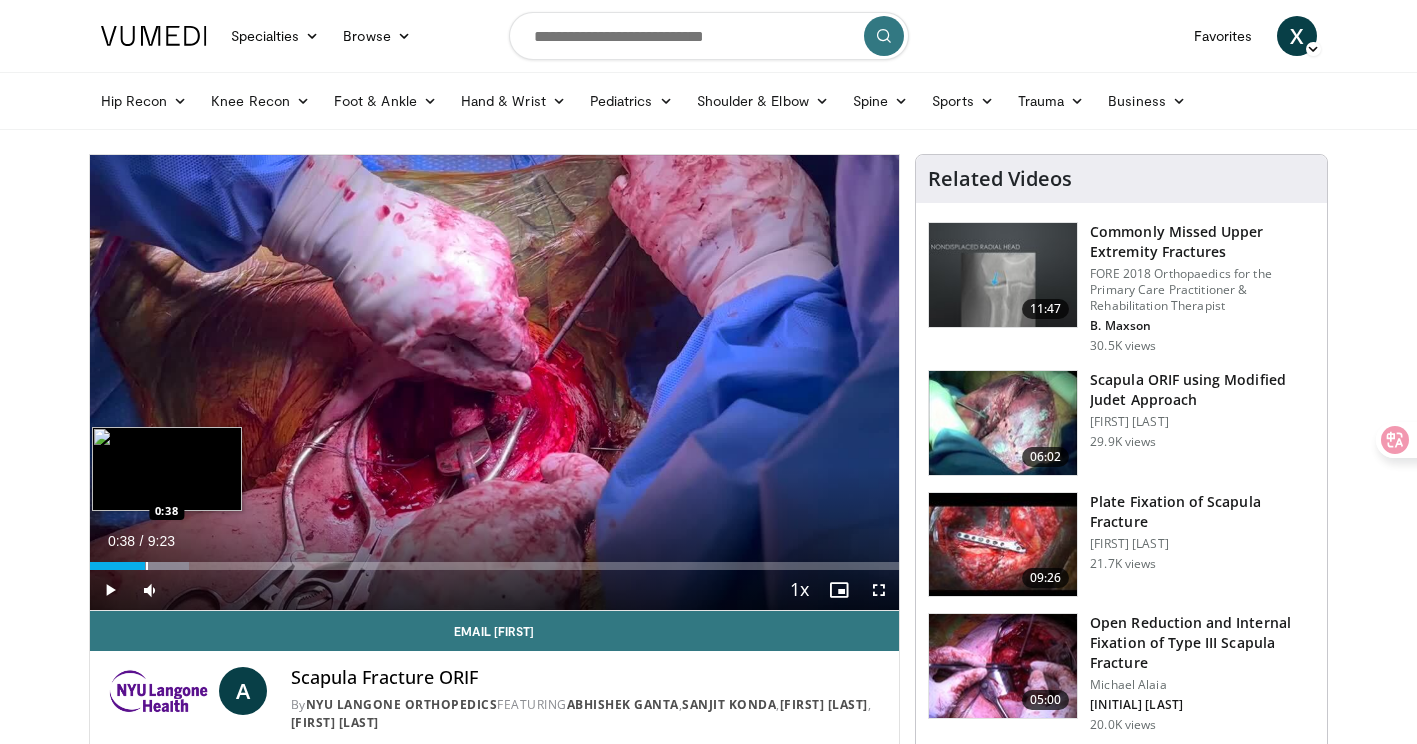 click at bounding box center (147, 566) 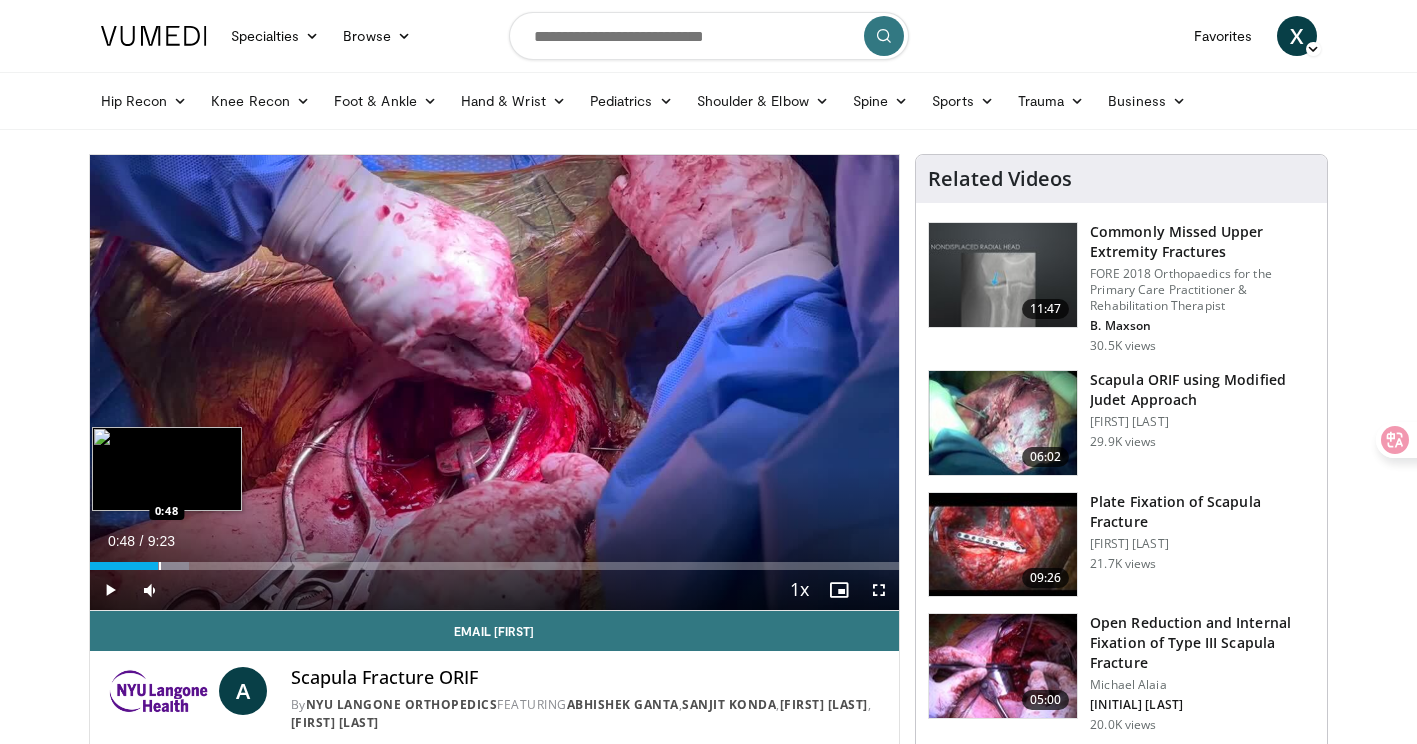 click at bounding box center [160, 566] 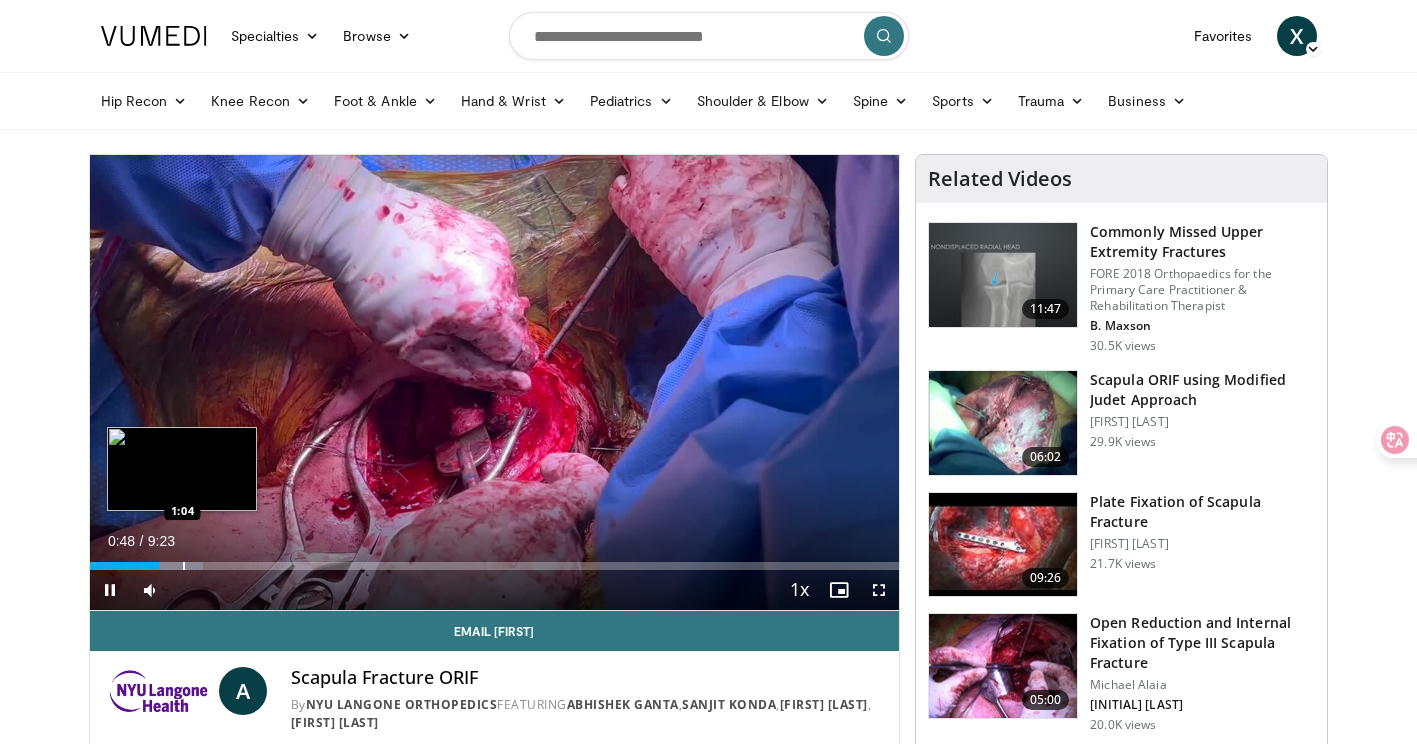 click at bounding box center [184, 566] 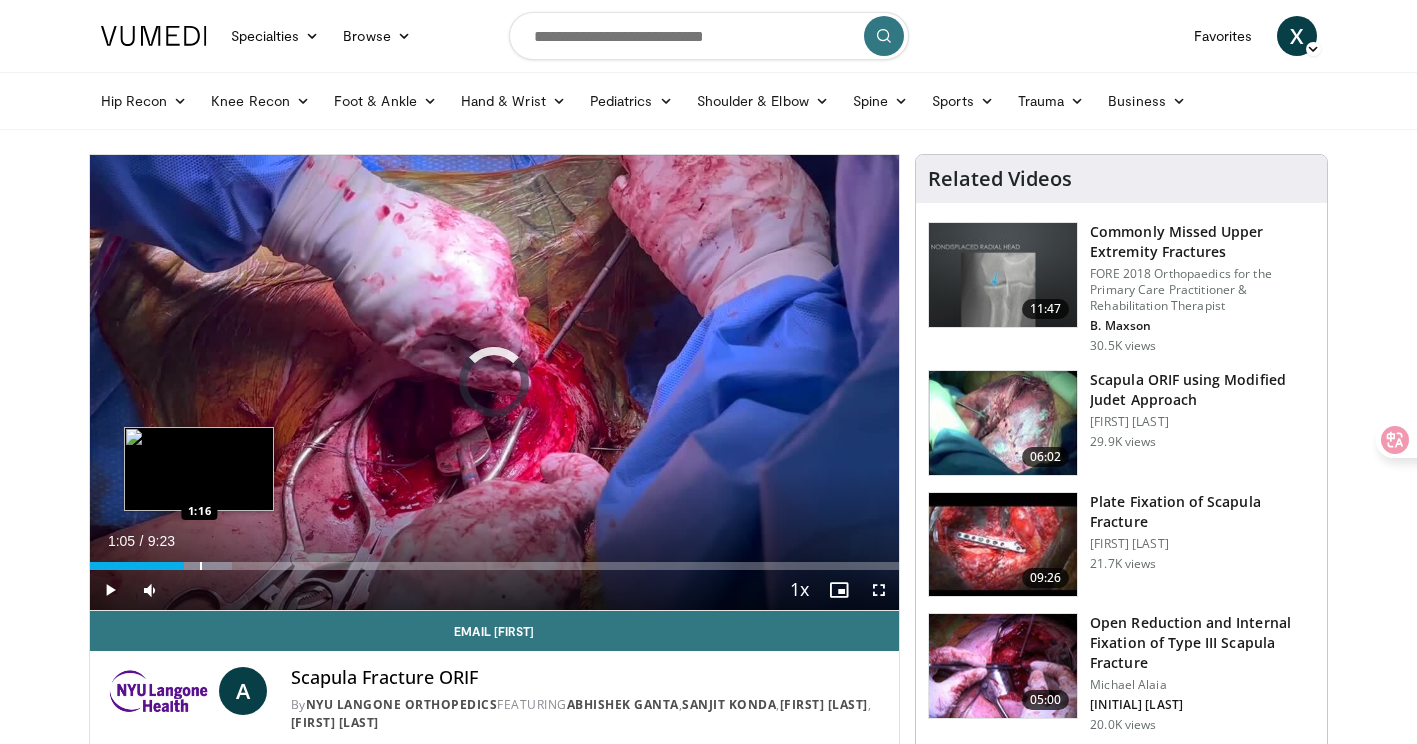 click at bounding box center (201, 566) 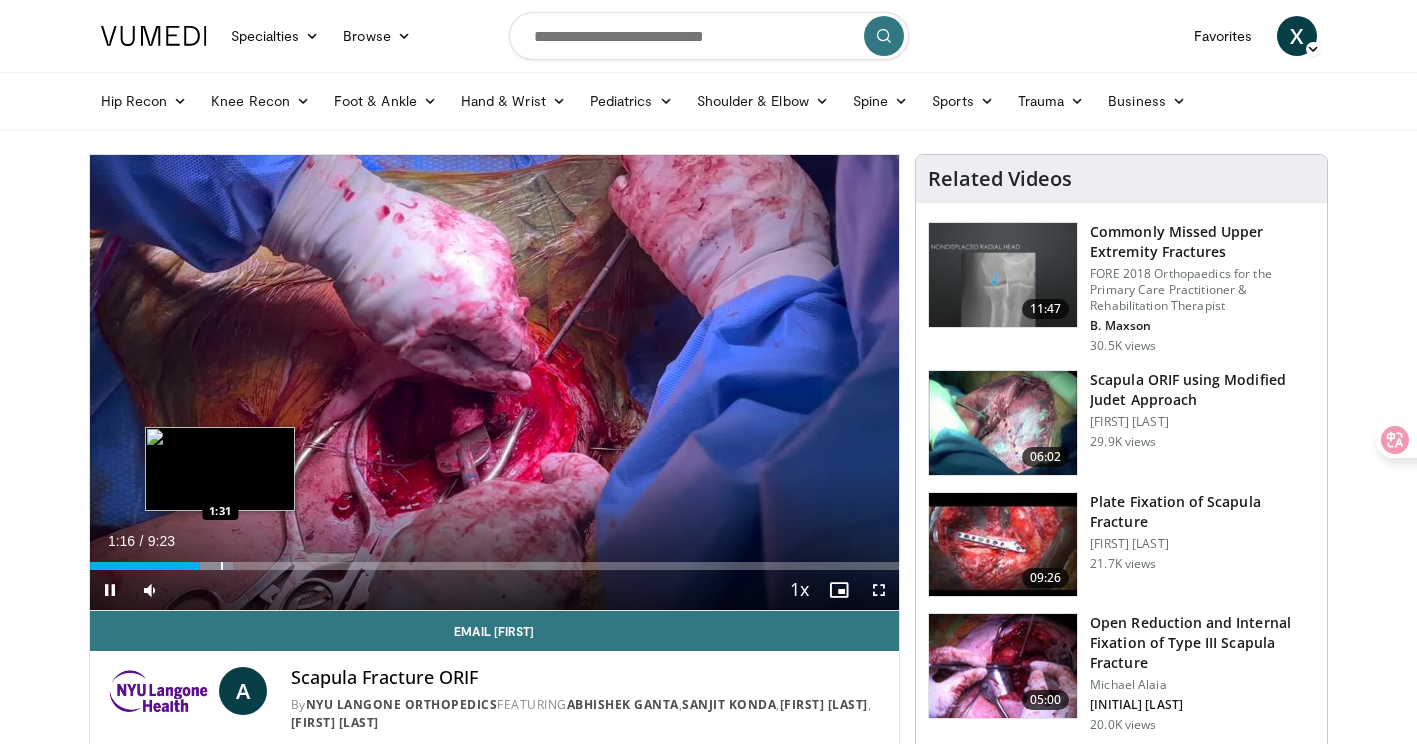 click at bounding box center (222, 566) 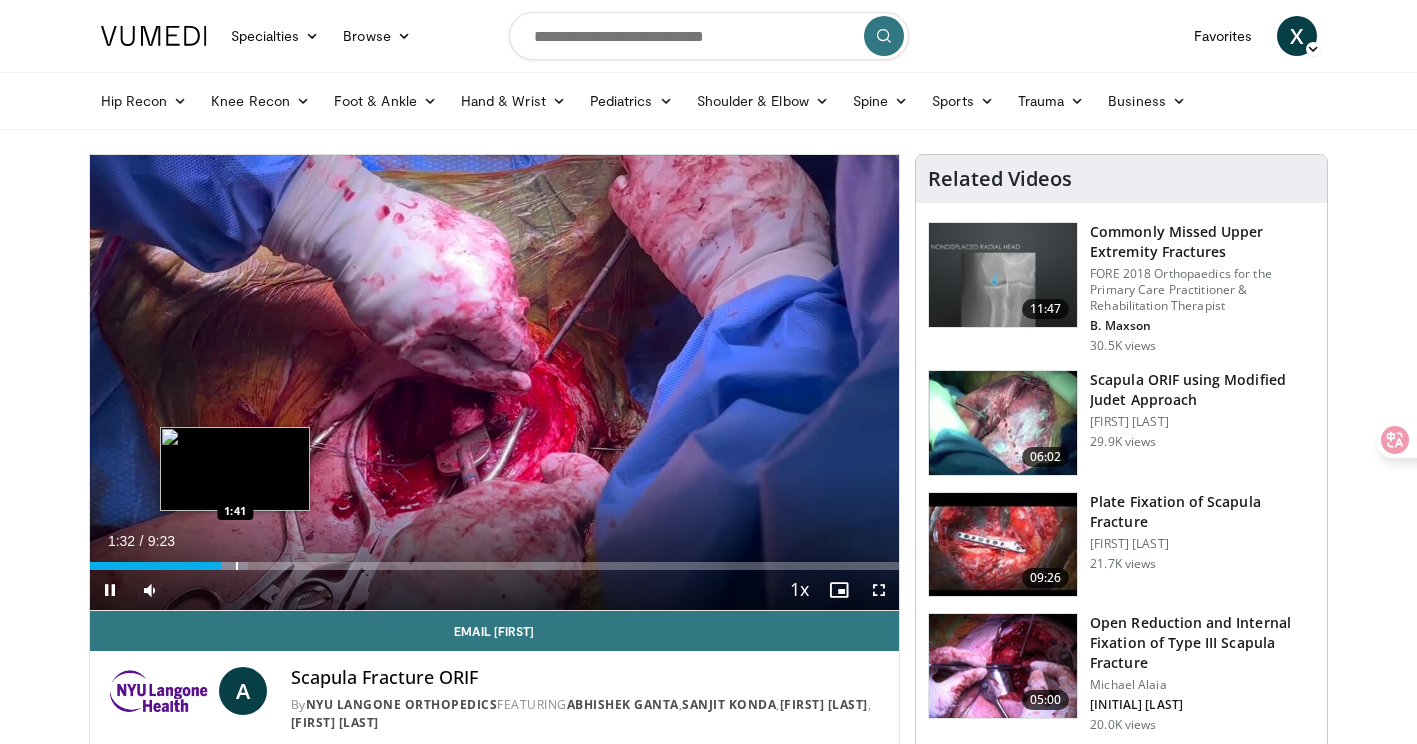 click at bounding box center (237, 566) 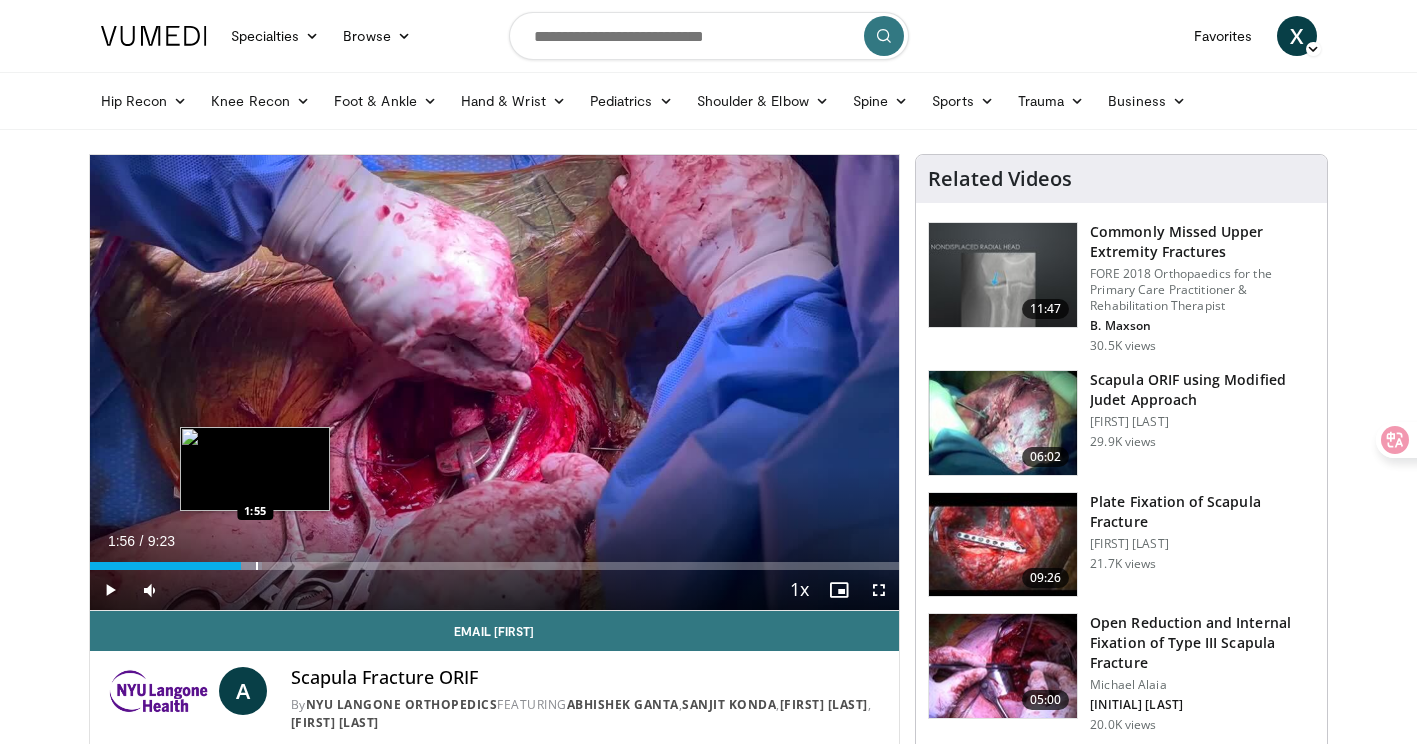click at bounding box center (257, 566) 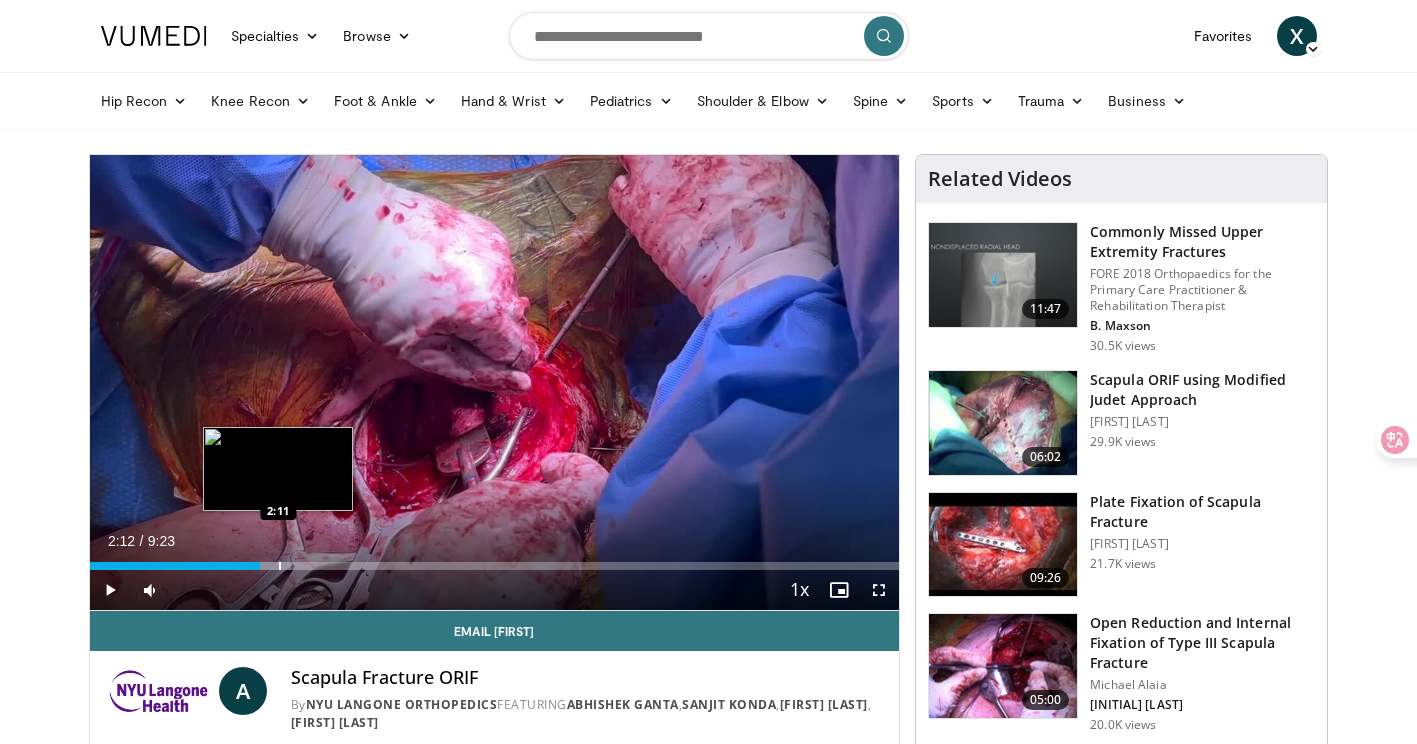 click at bounding box center [280, 566] 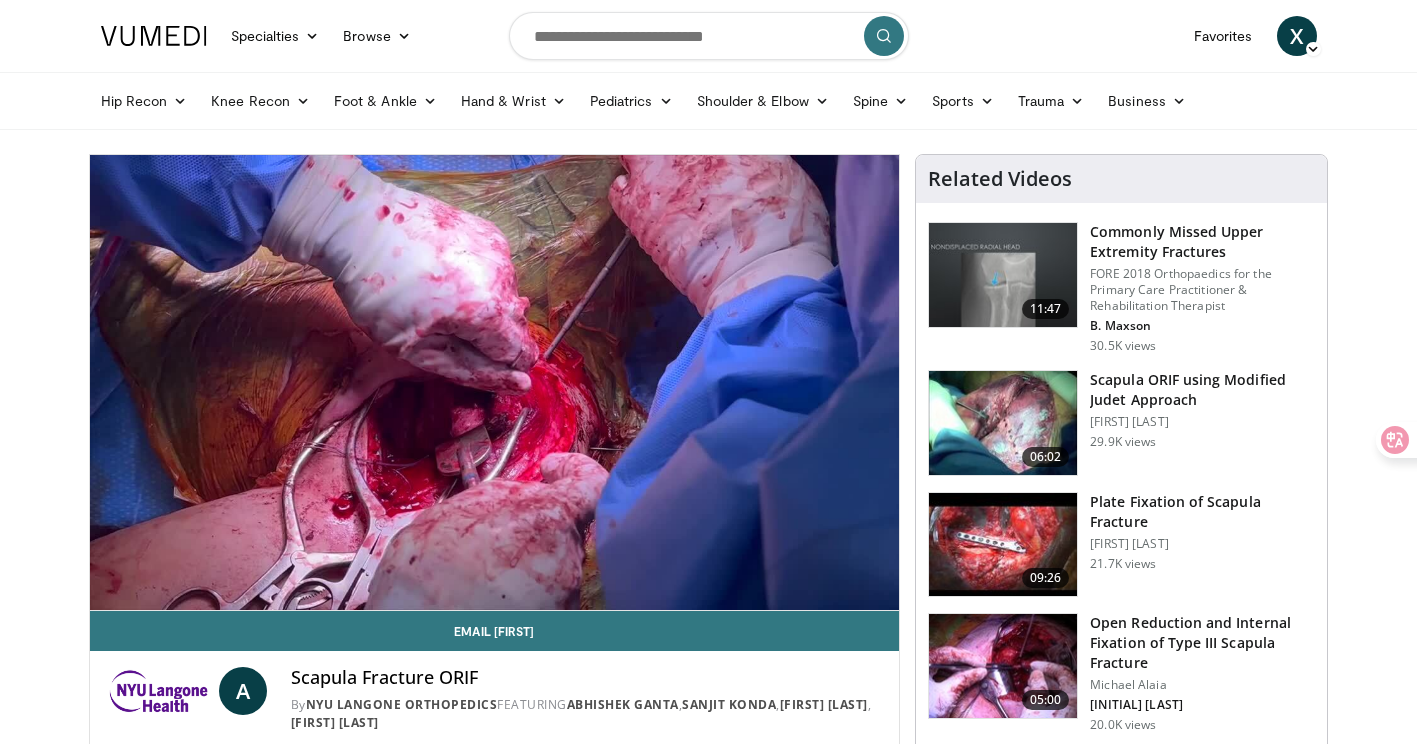 click on "10 seconds
Tap to unmute" at bounding box center [495, 382] 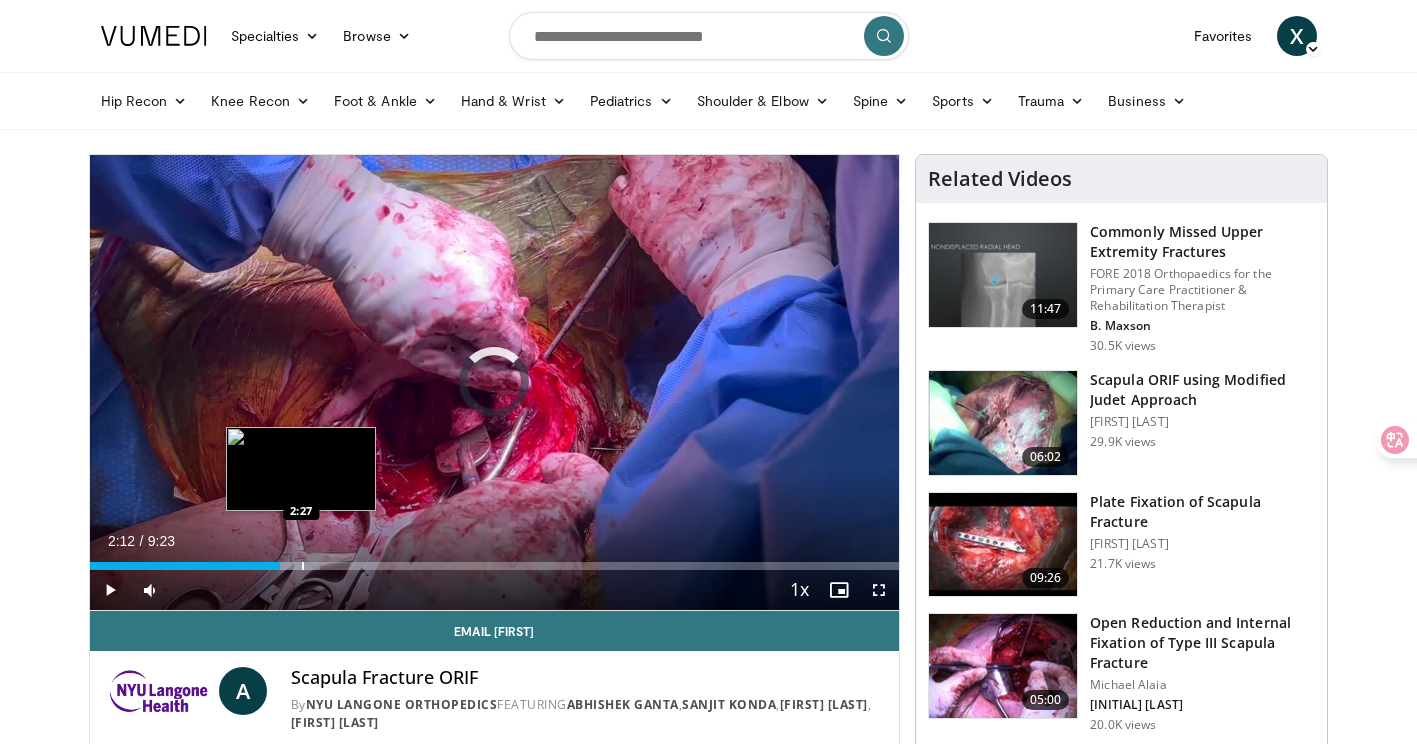 click at bounding box center [303, 566] 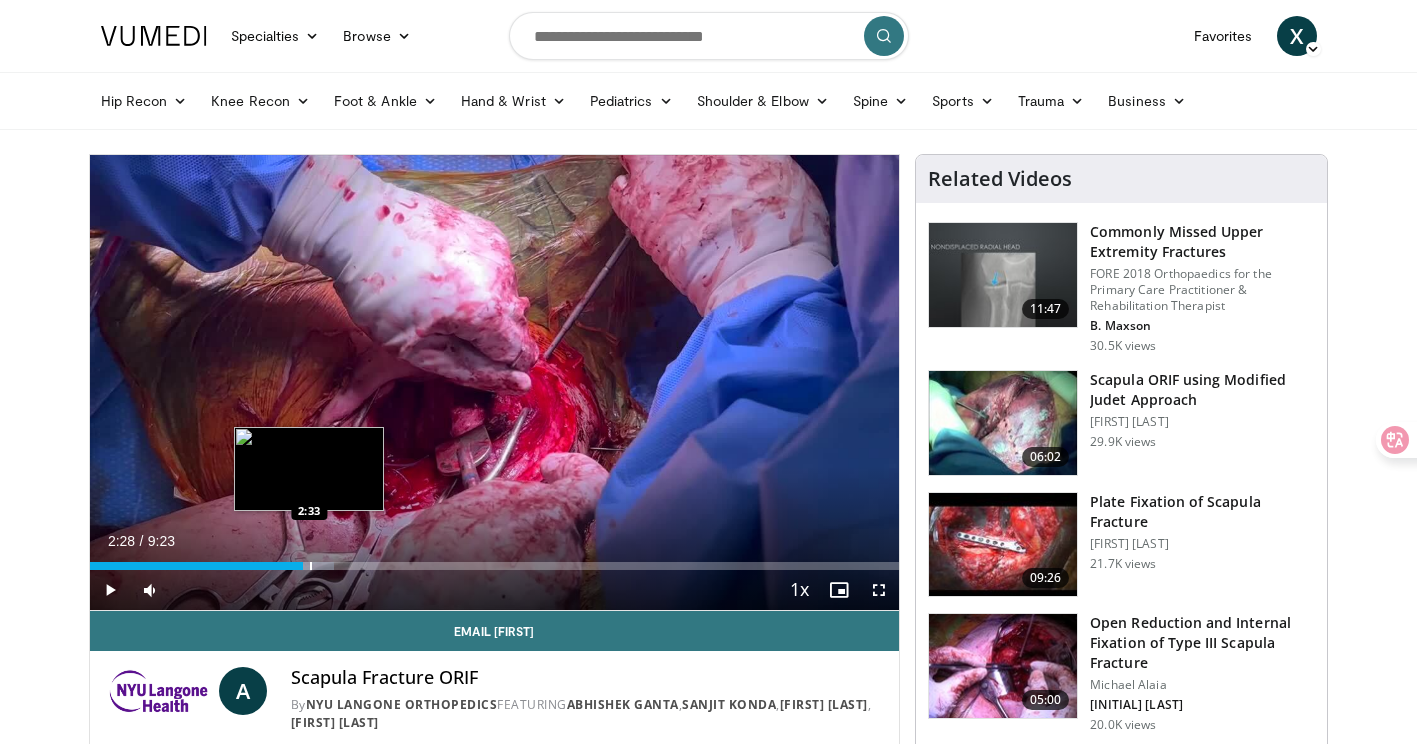 click at bounding box center (311, 566) 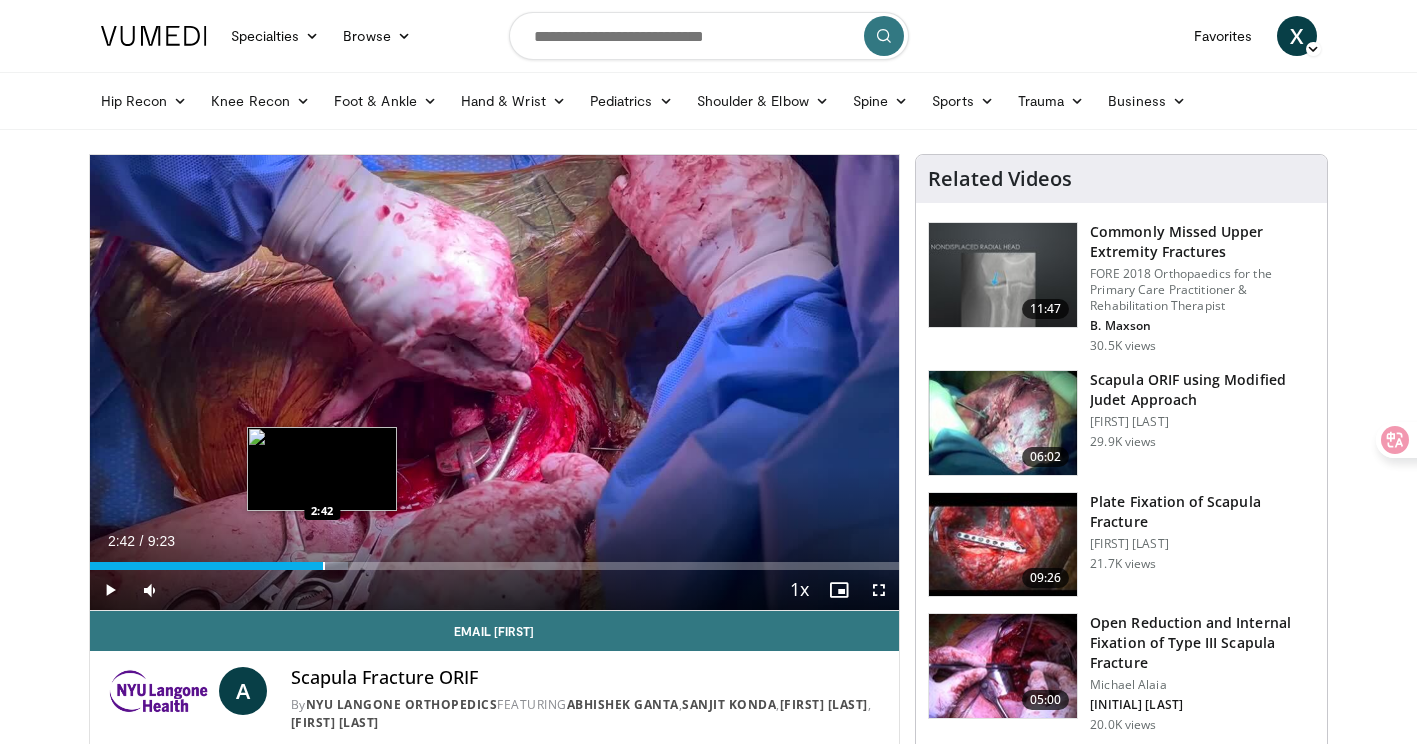 click at bounding box center [324, 566] 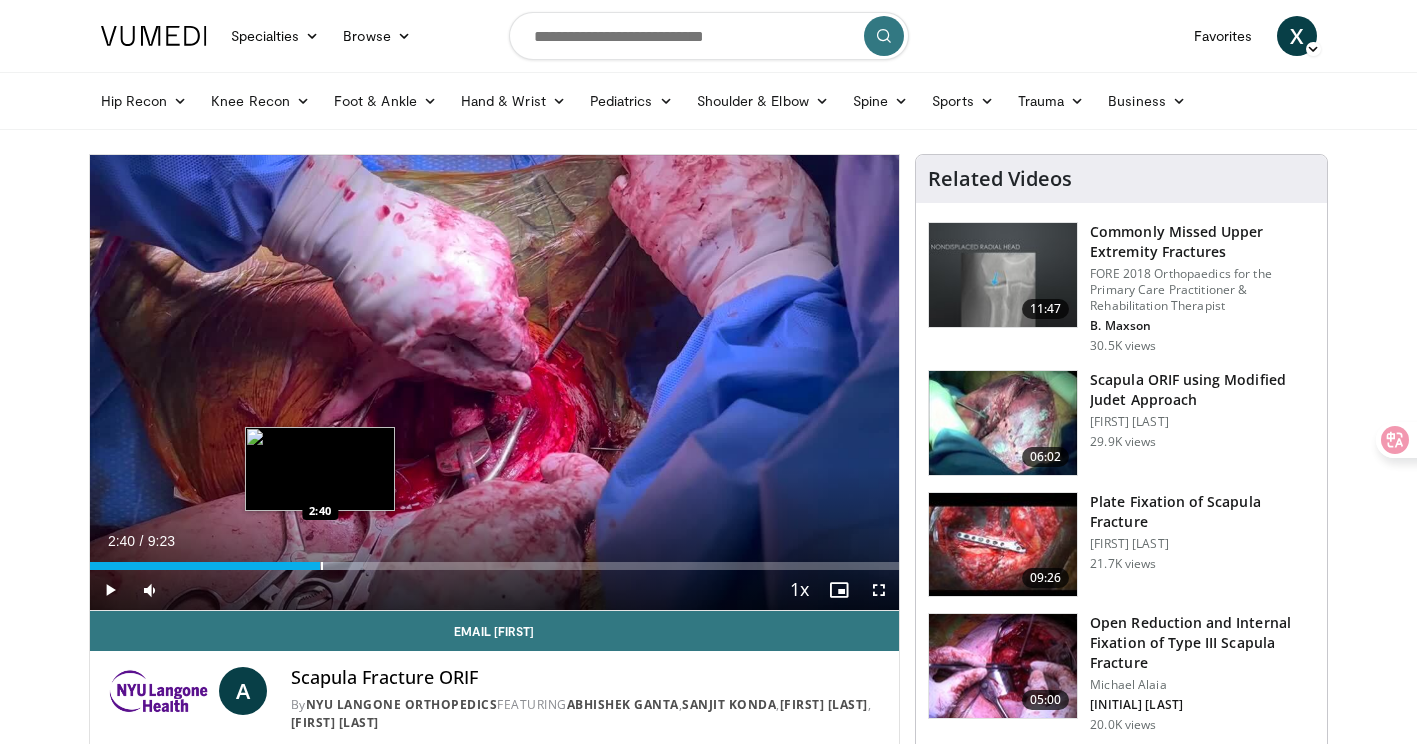 click on "2:40" at bounding box center (205, 566) 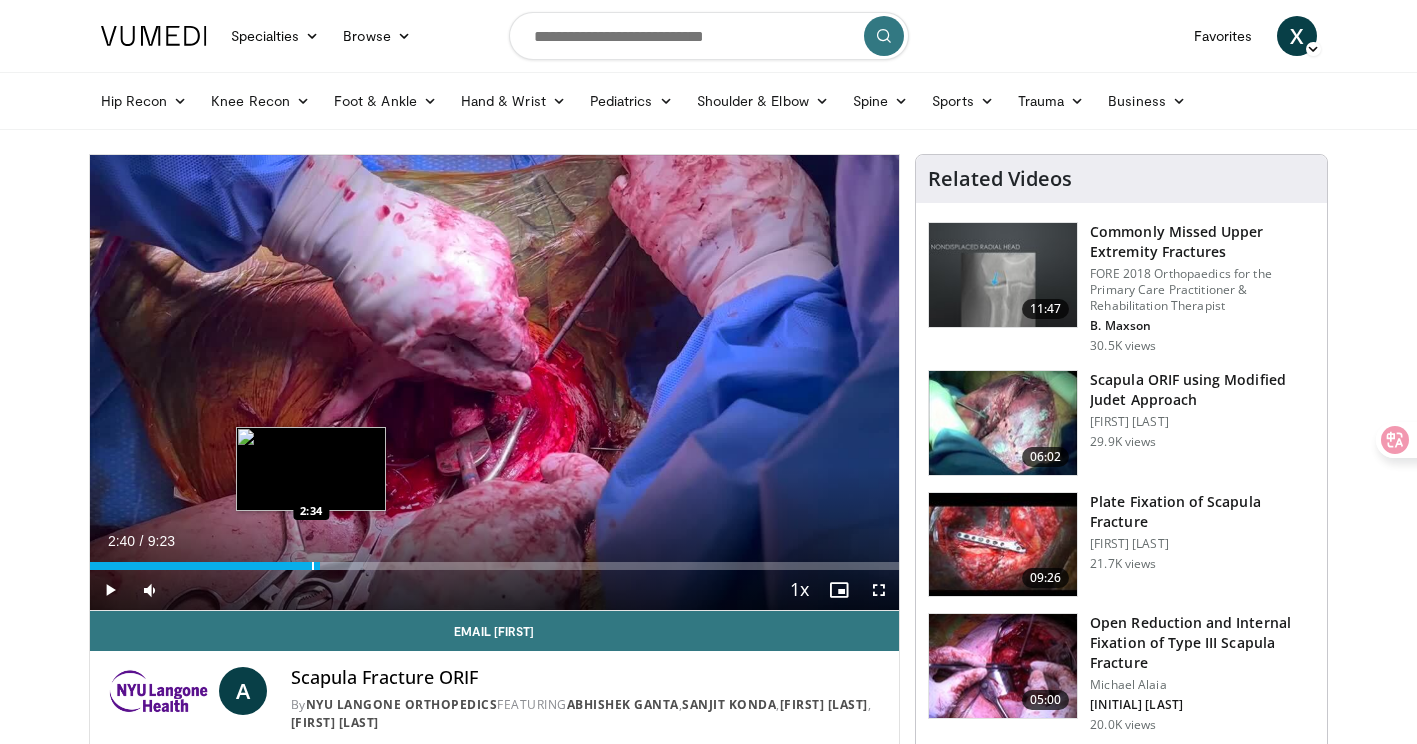 click at bounding box center [313, 566] 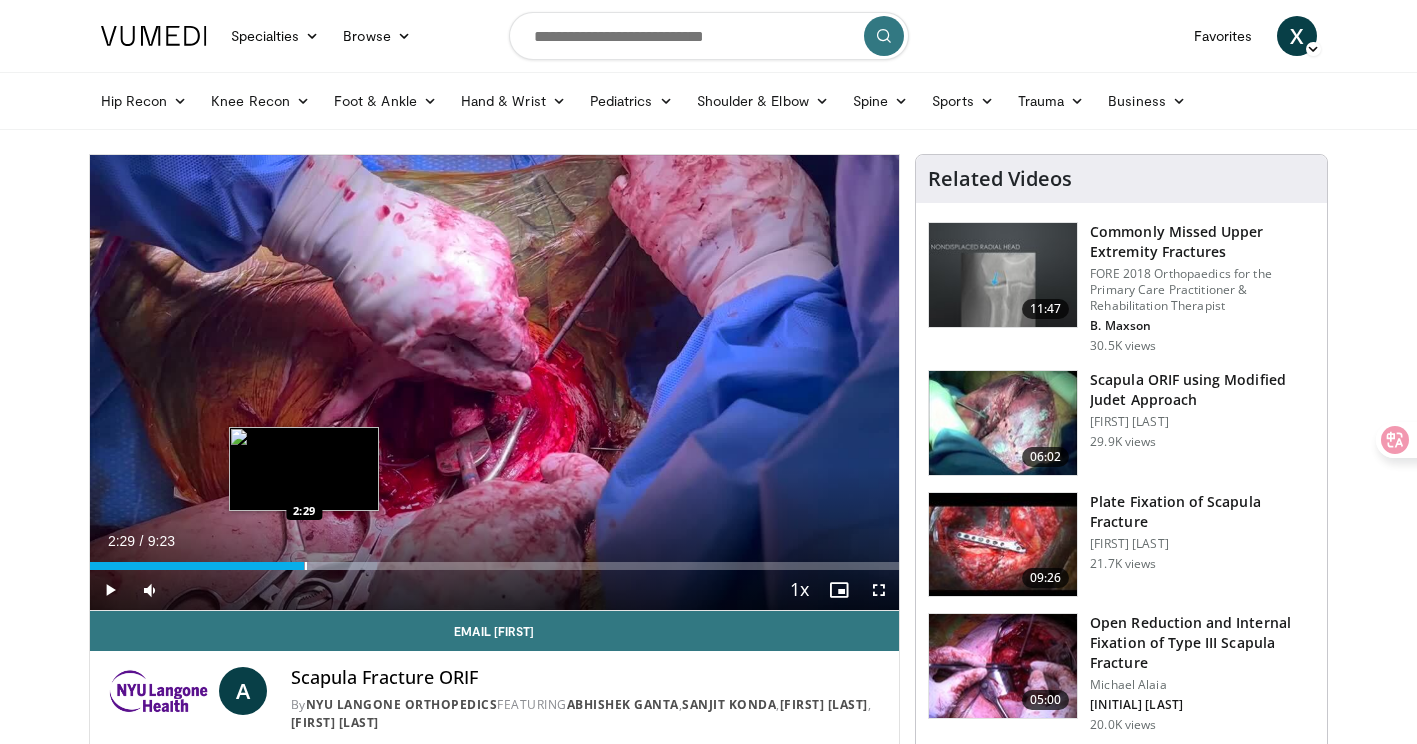 click at bounding box center [306, 566] 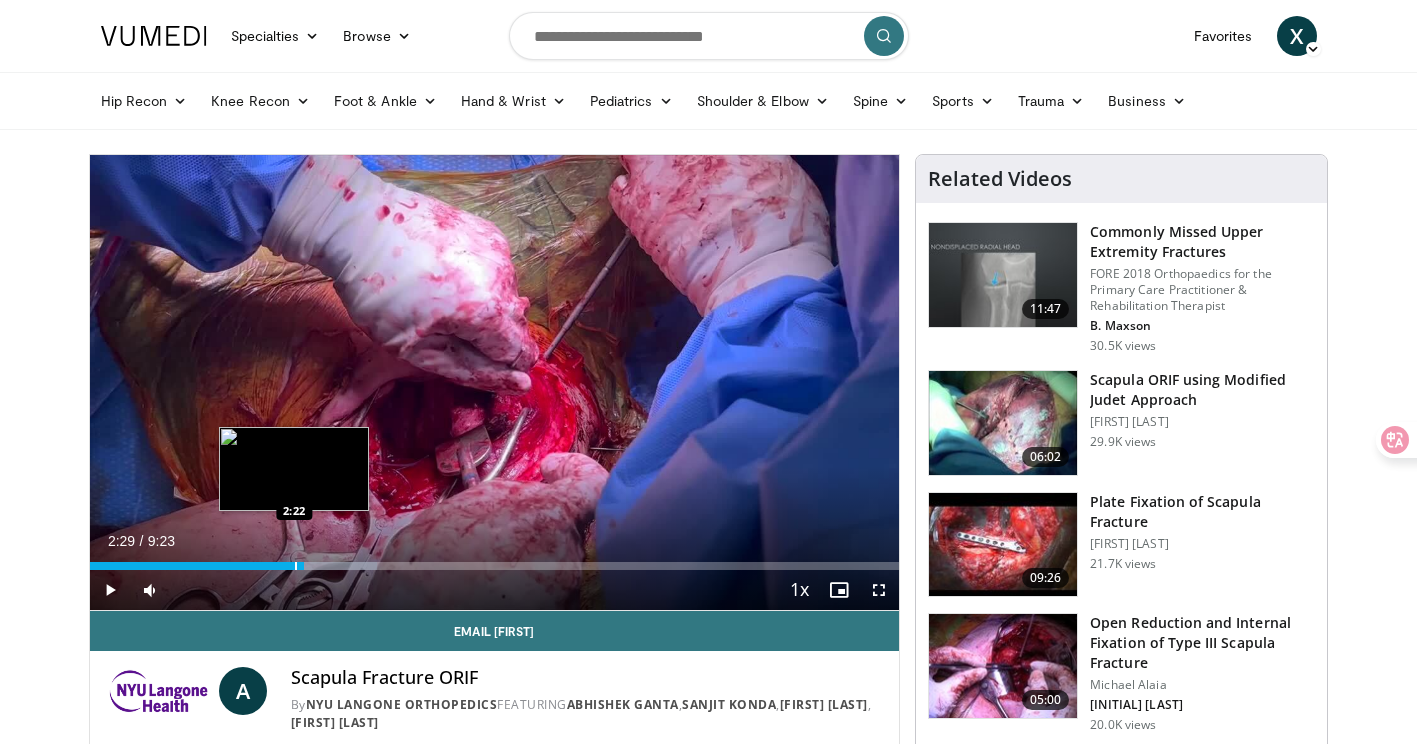 click on "2:29" at bounding box center [197, 566] 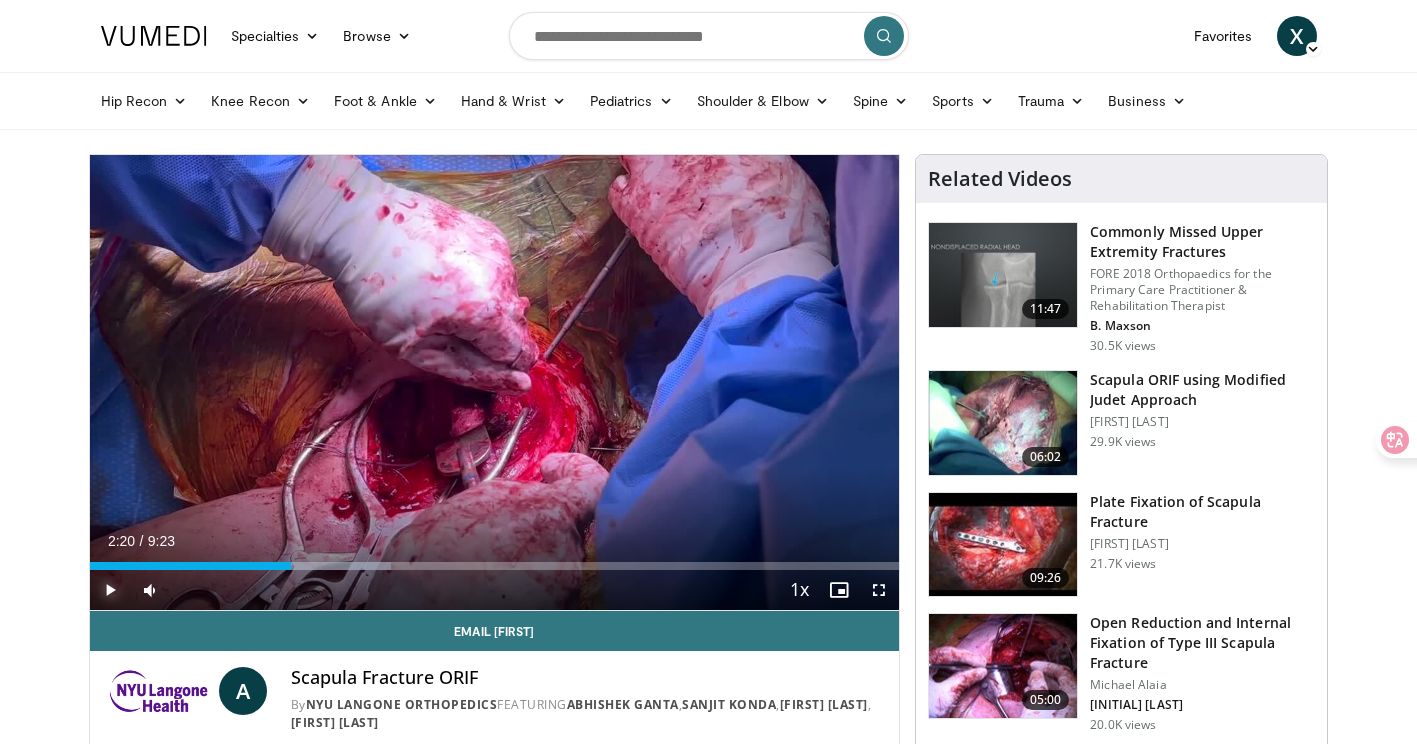 click at bounding box center (110, 590) 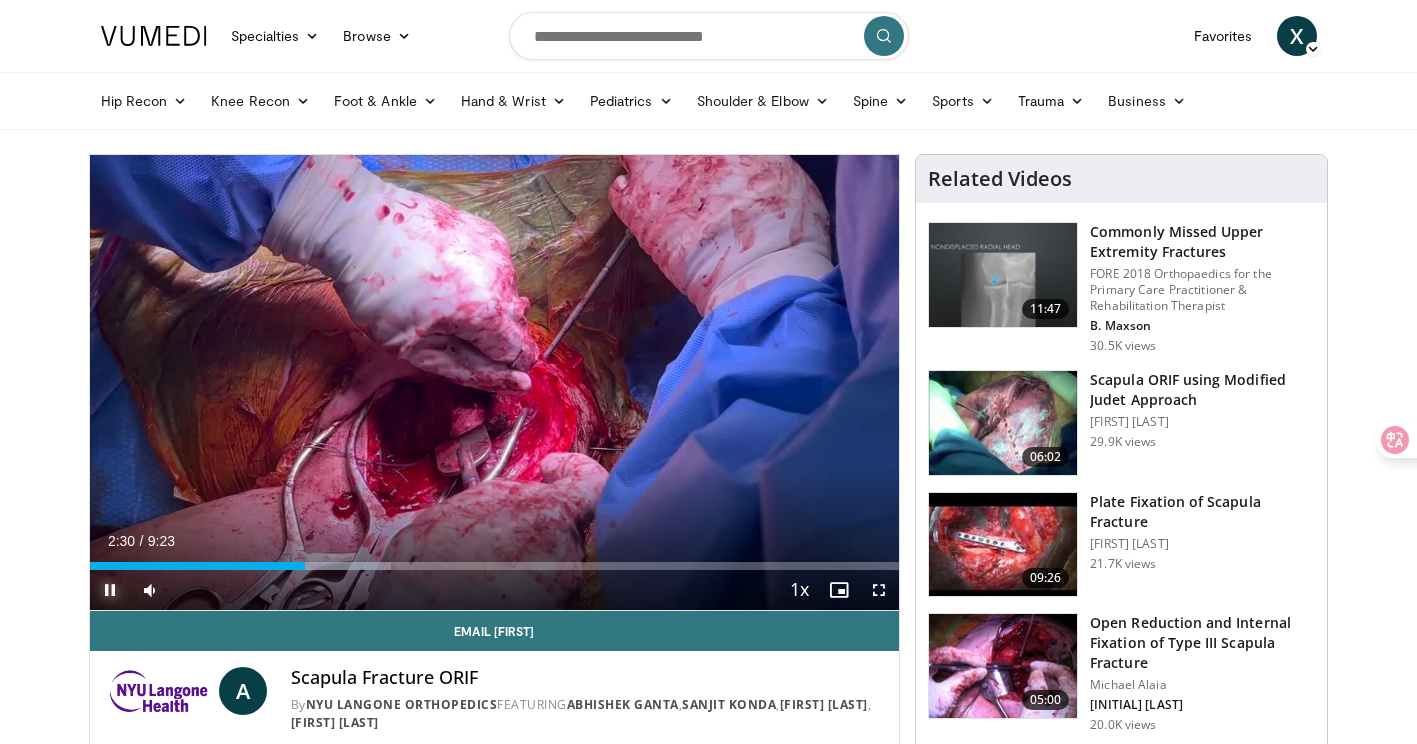 click at bounding box center [110, 590] 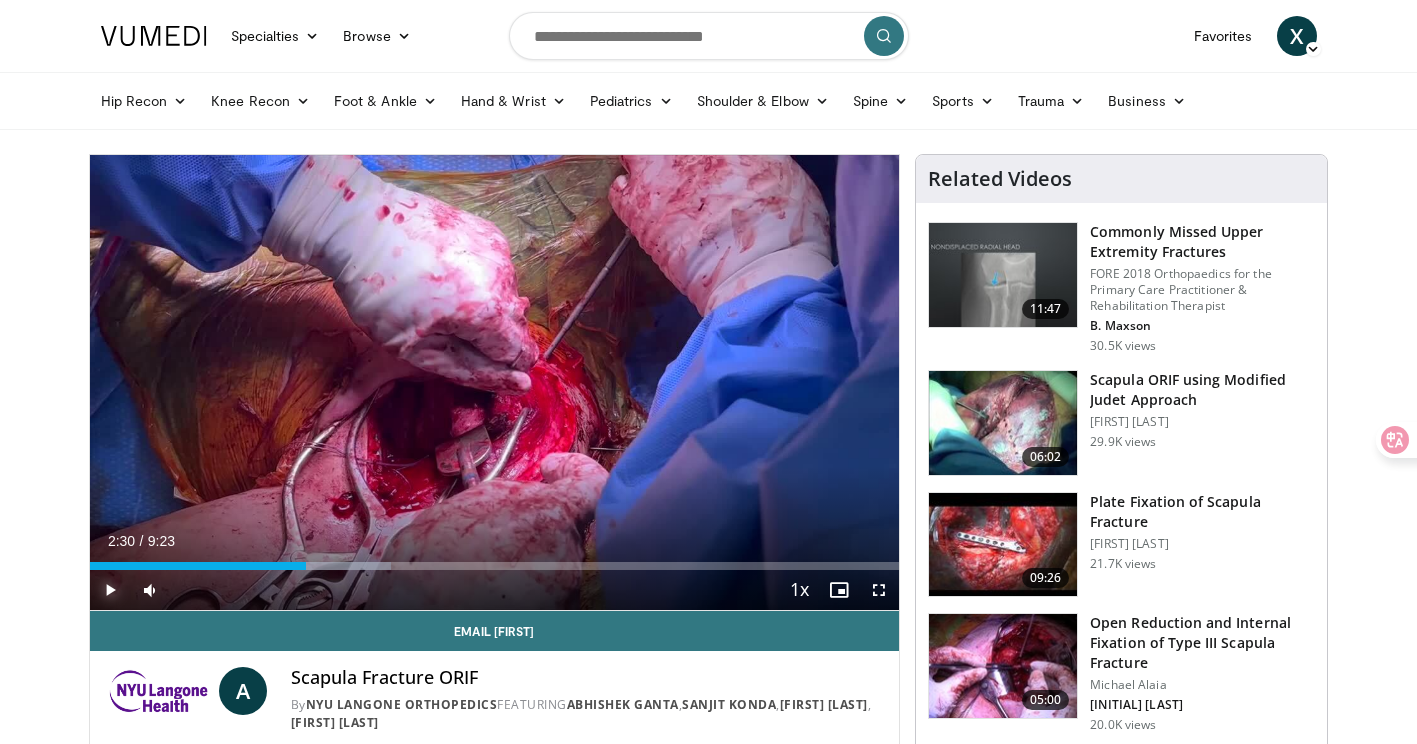 click at bounding box center (110, 590) 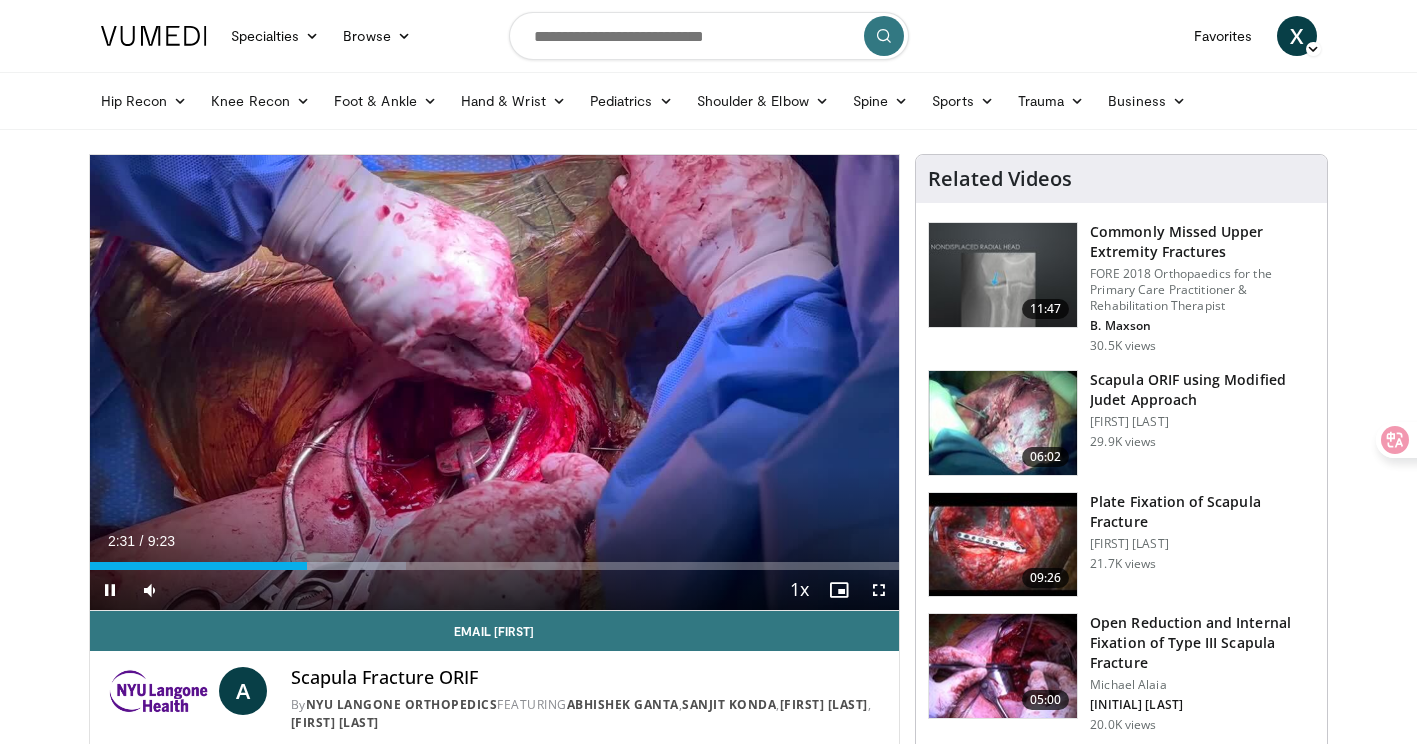 click on "**********" at bounding box center [495, 383] 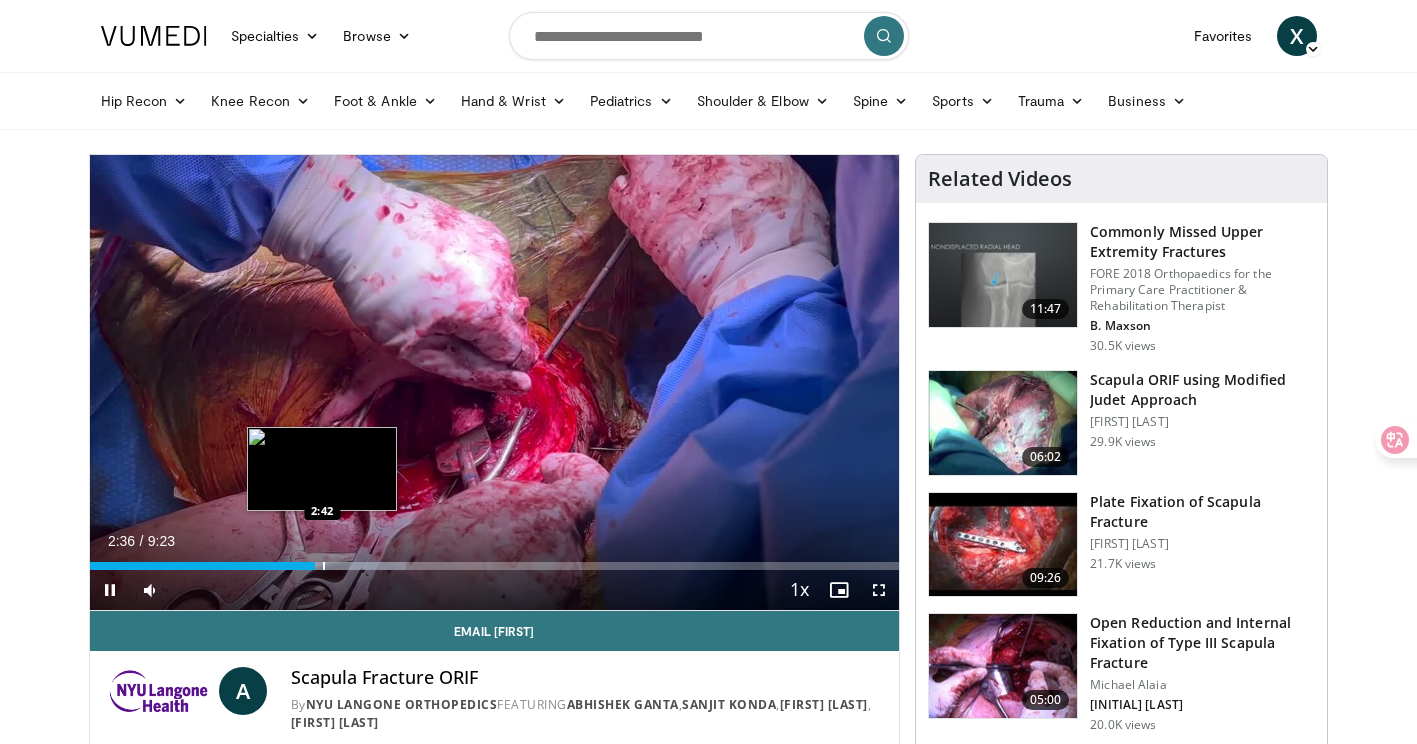 click on "Loaded :  39.06% 2:36 2:42" at bounding box center [495, 566] 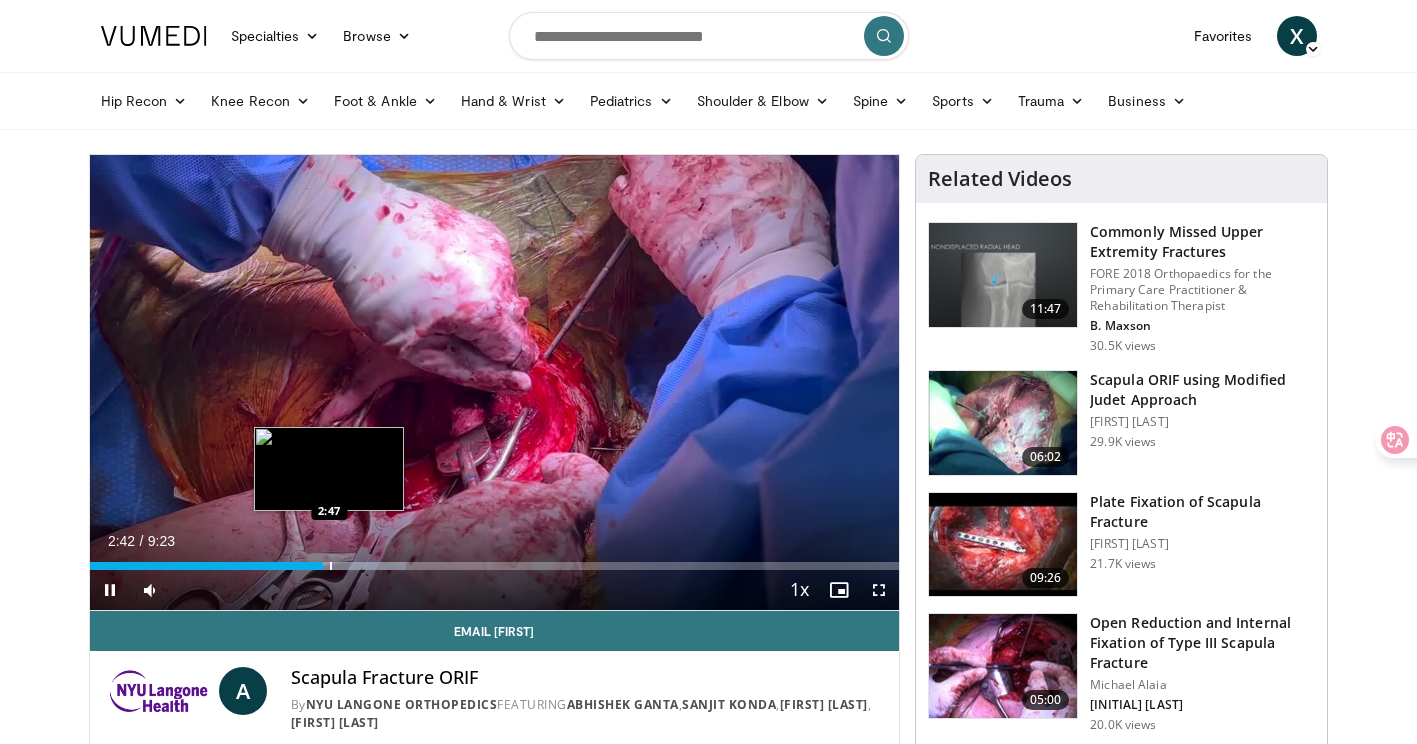 click at bounding box center [344, 566] 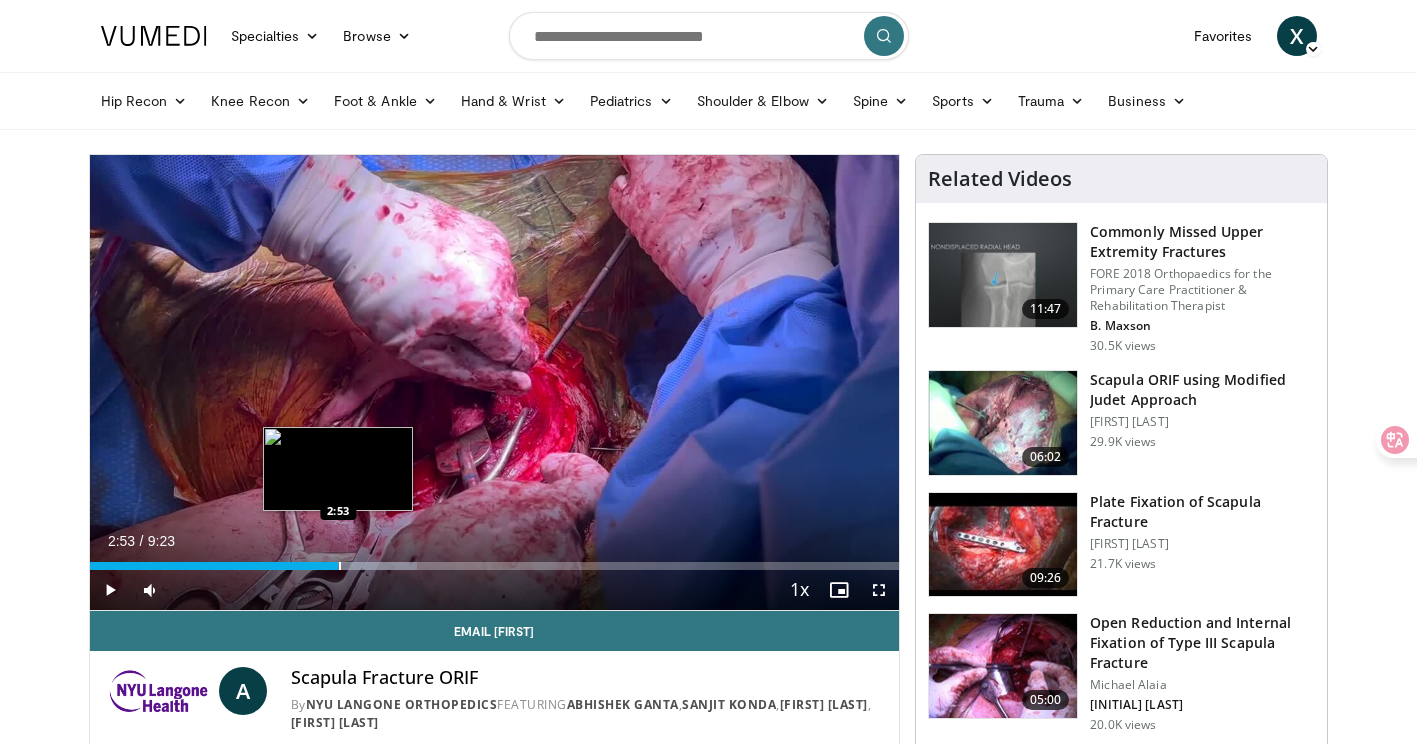 click at bounding box center [340, 566] 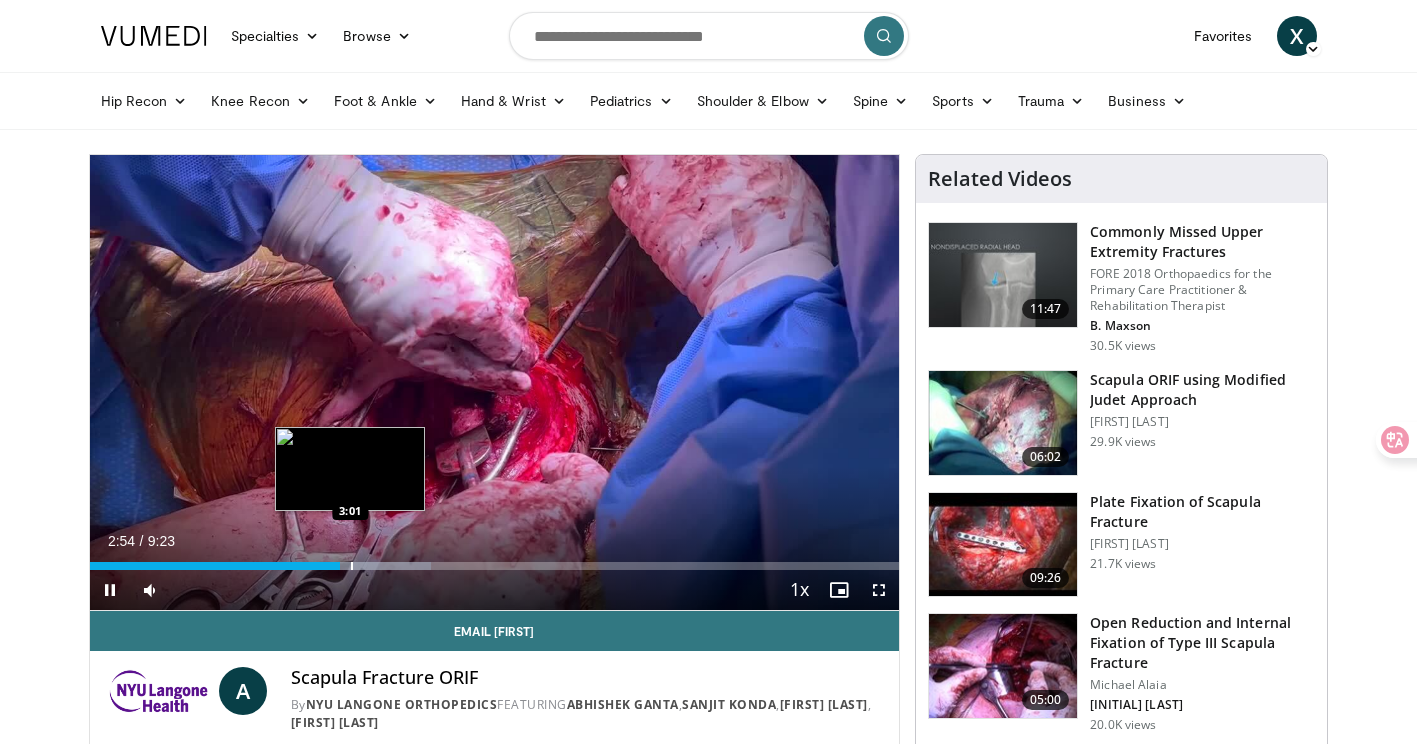 click at bounding box center (352, 566) 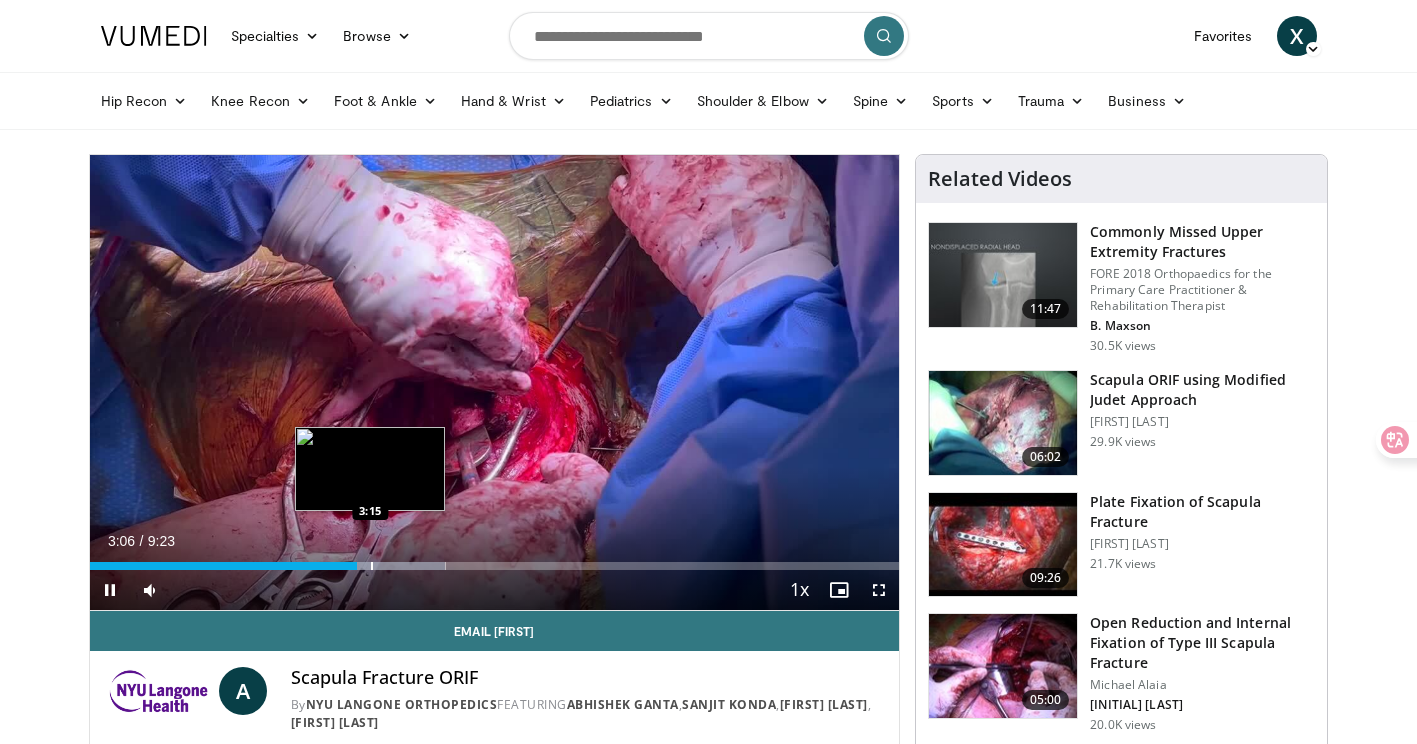 click at bounding box center (372, 566) 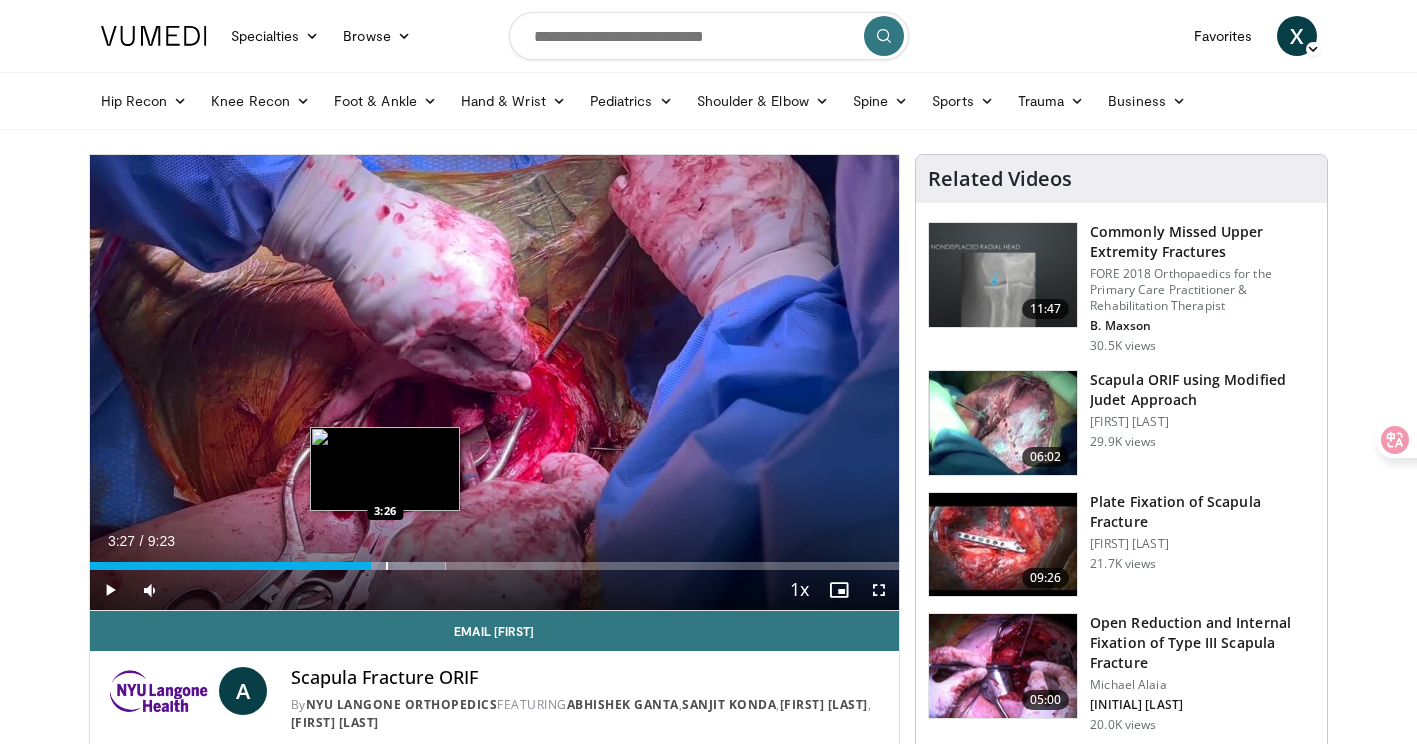 click at bounding box center (387, 566) 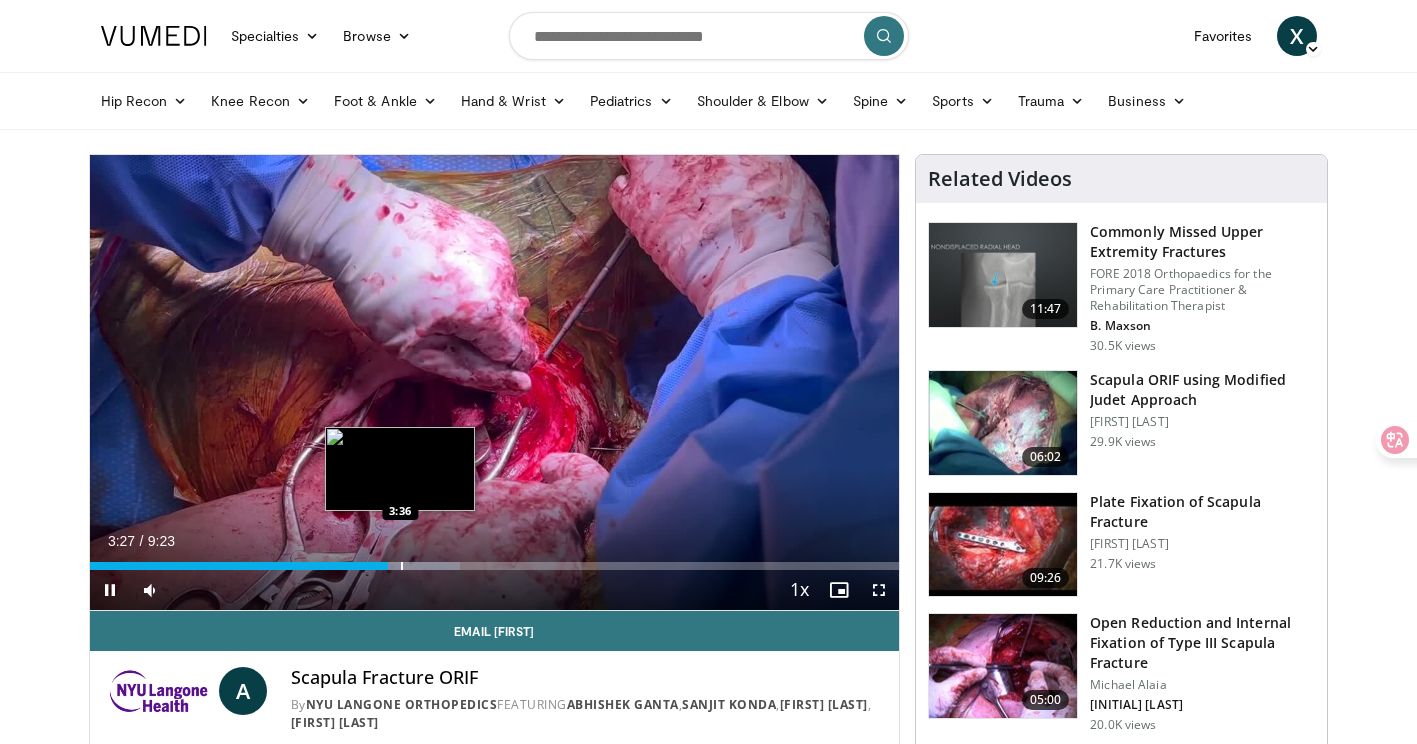 click at bounding box center (402, 566) 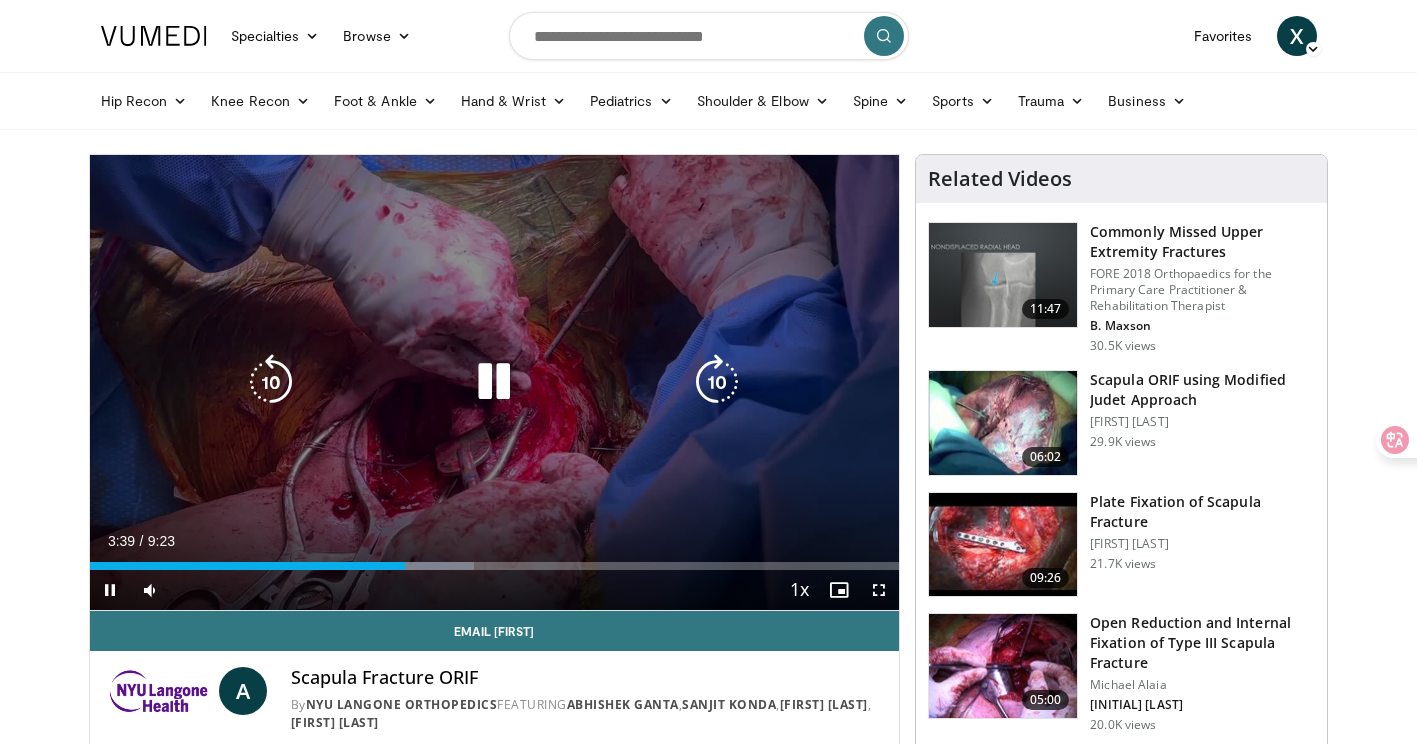 click on "**********" at bounding box center (495, 383) 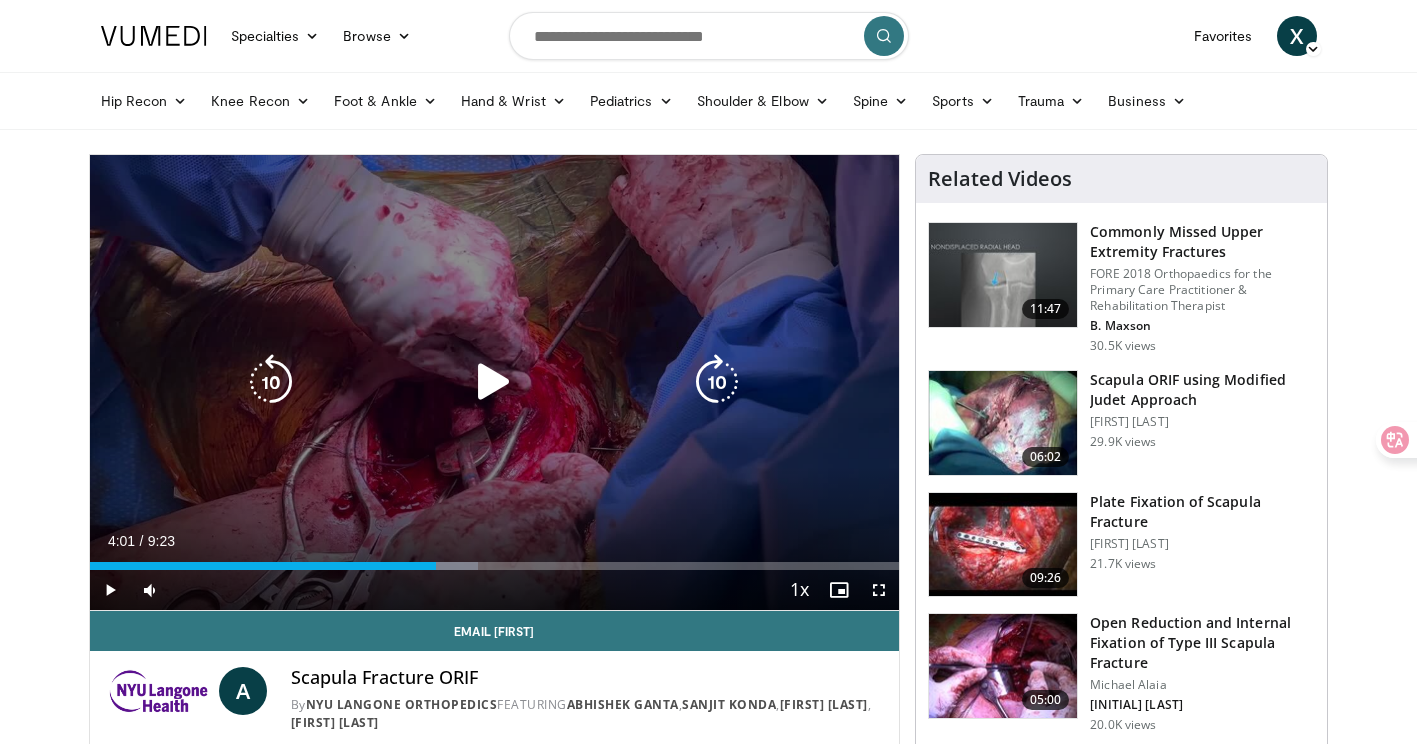 click at bounding box center [420, 566] 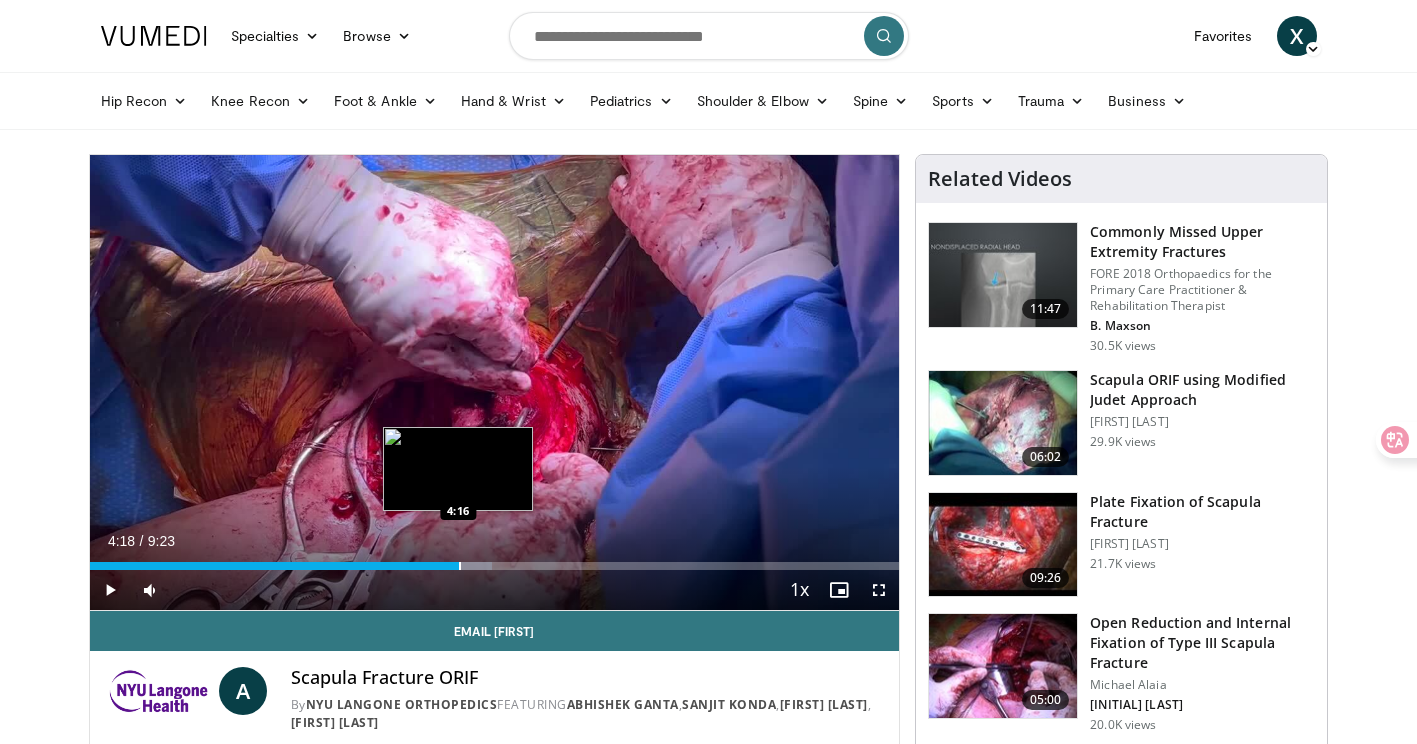 click at bounding box center [443, 566] 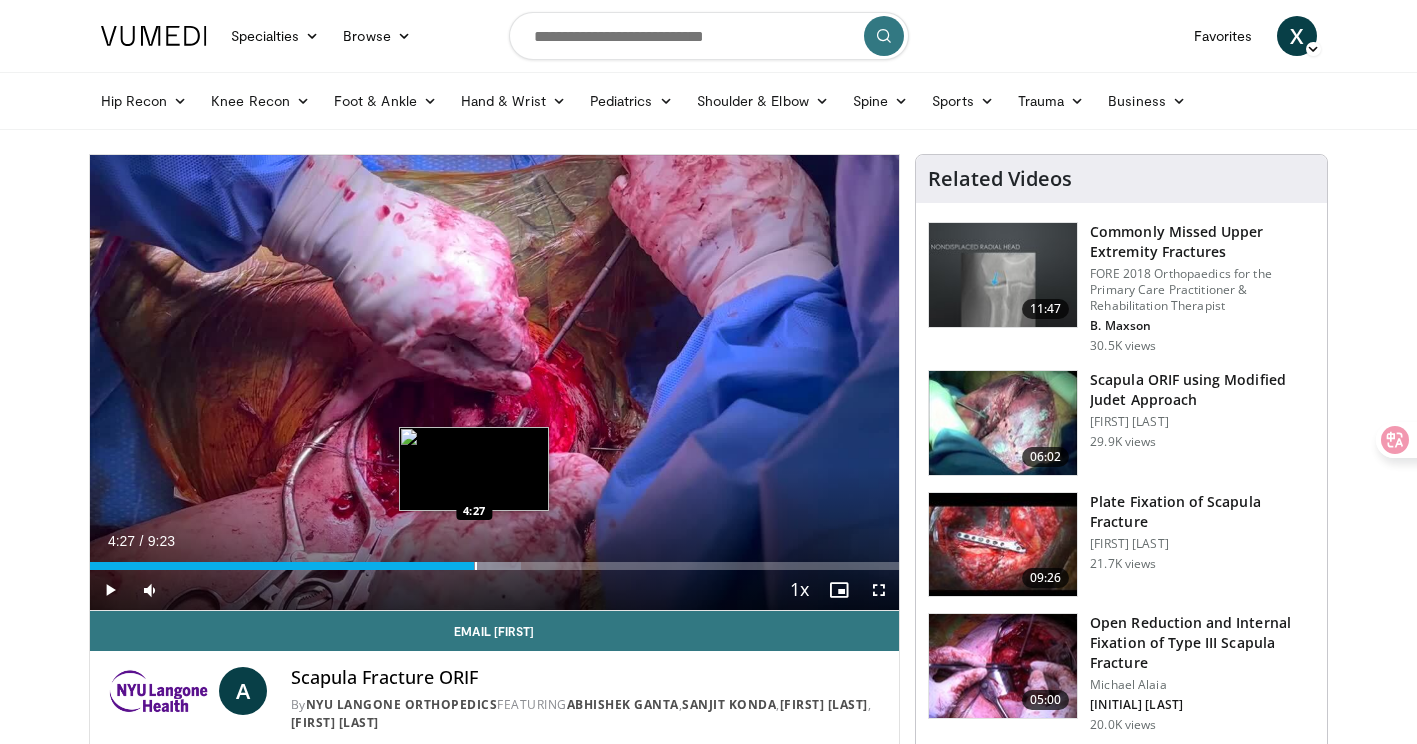click at bounding box center (476, 566) 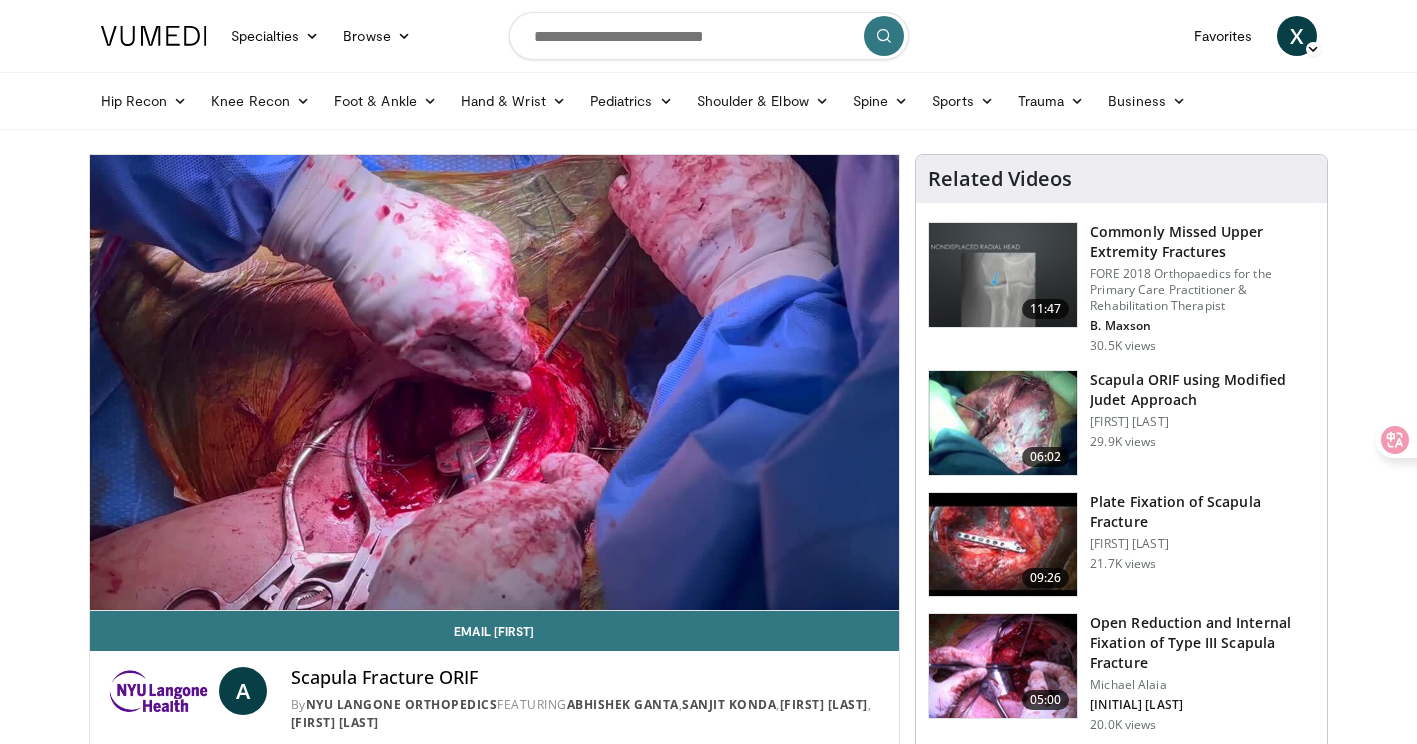 click on "10 seconds
Tap to unmute" at bounding box center [495, 382] 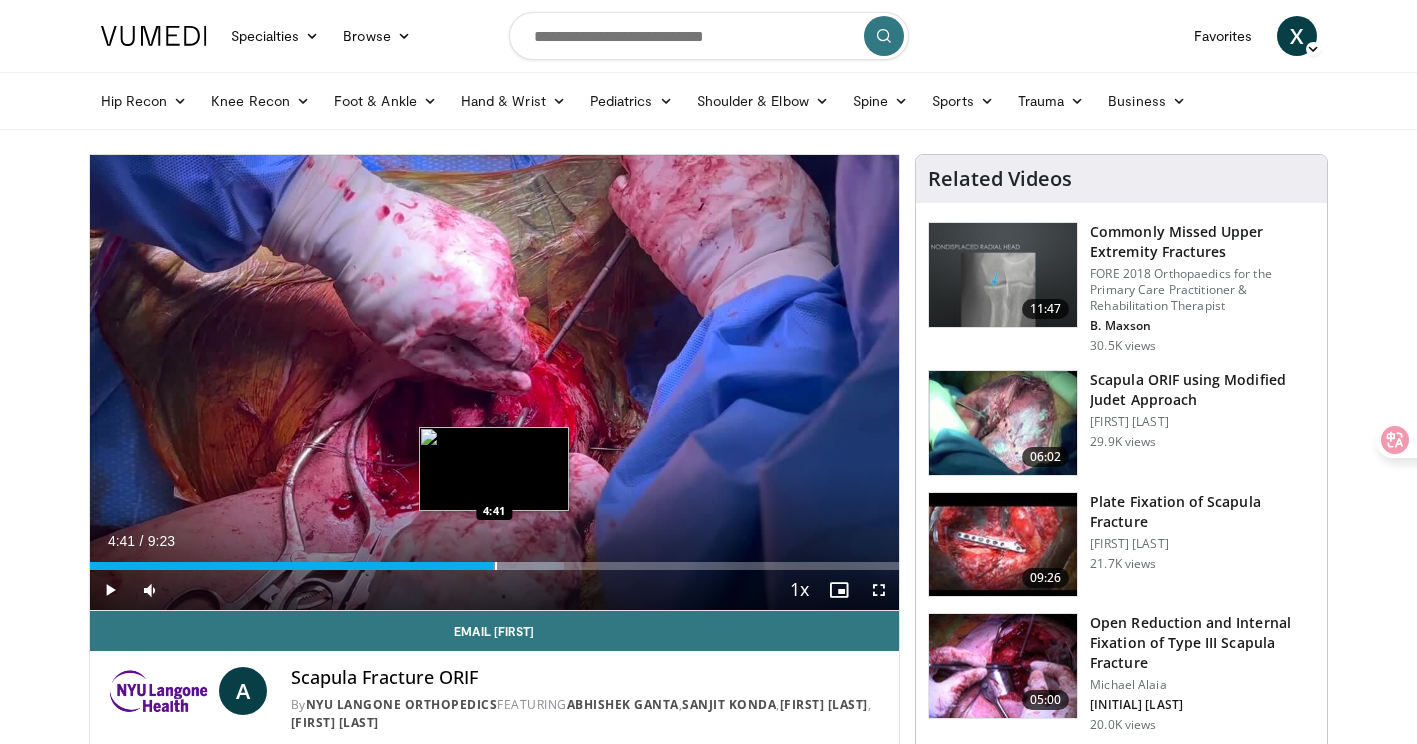 click at bounding box center [499, 566] 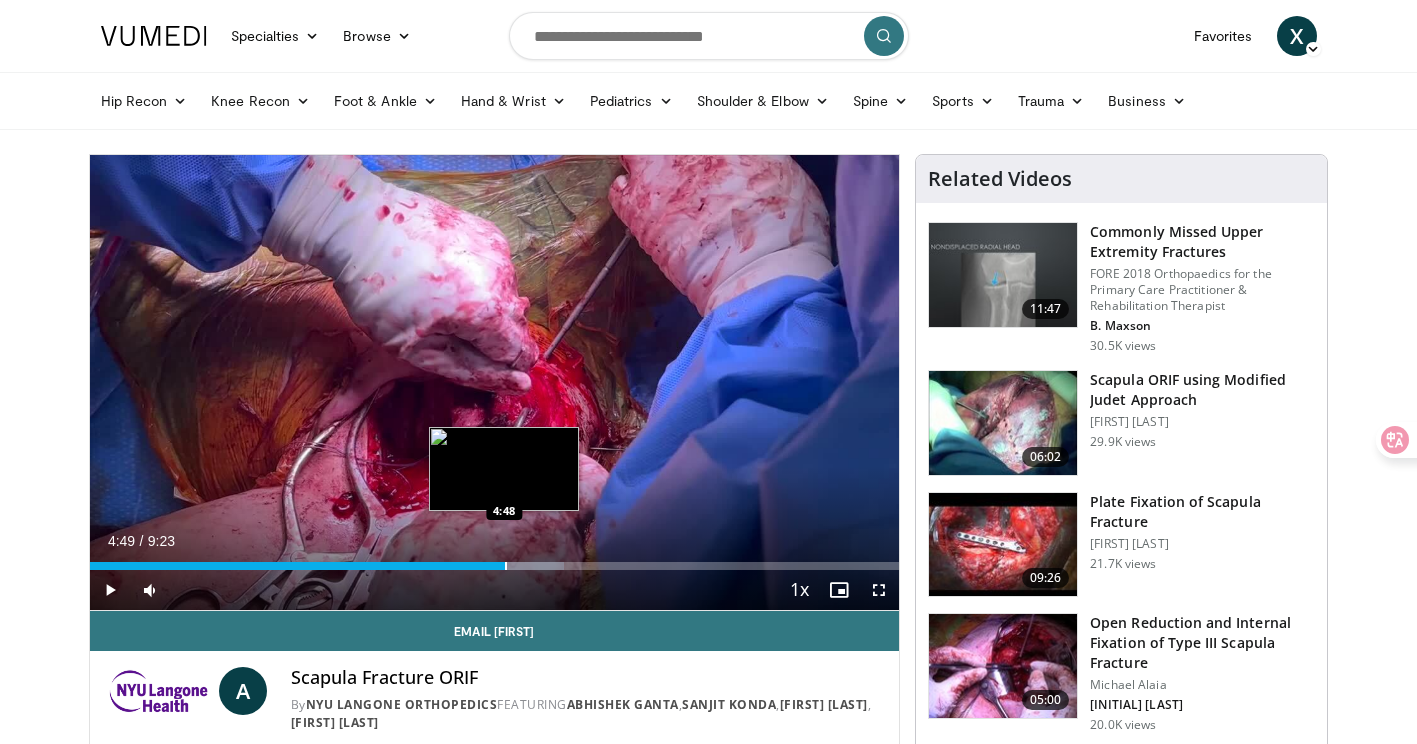 click at bounding box center [506, 566] 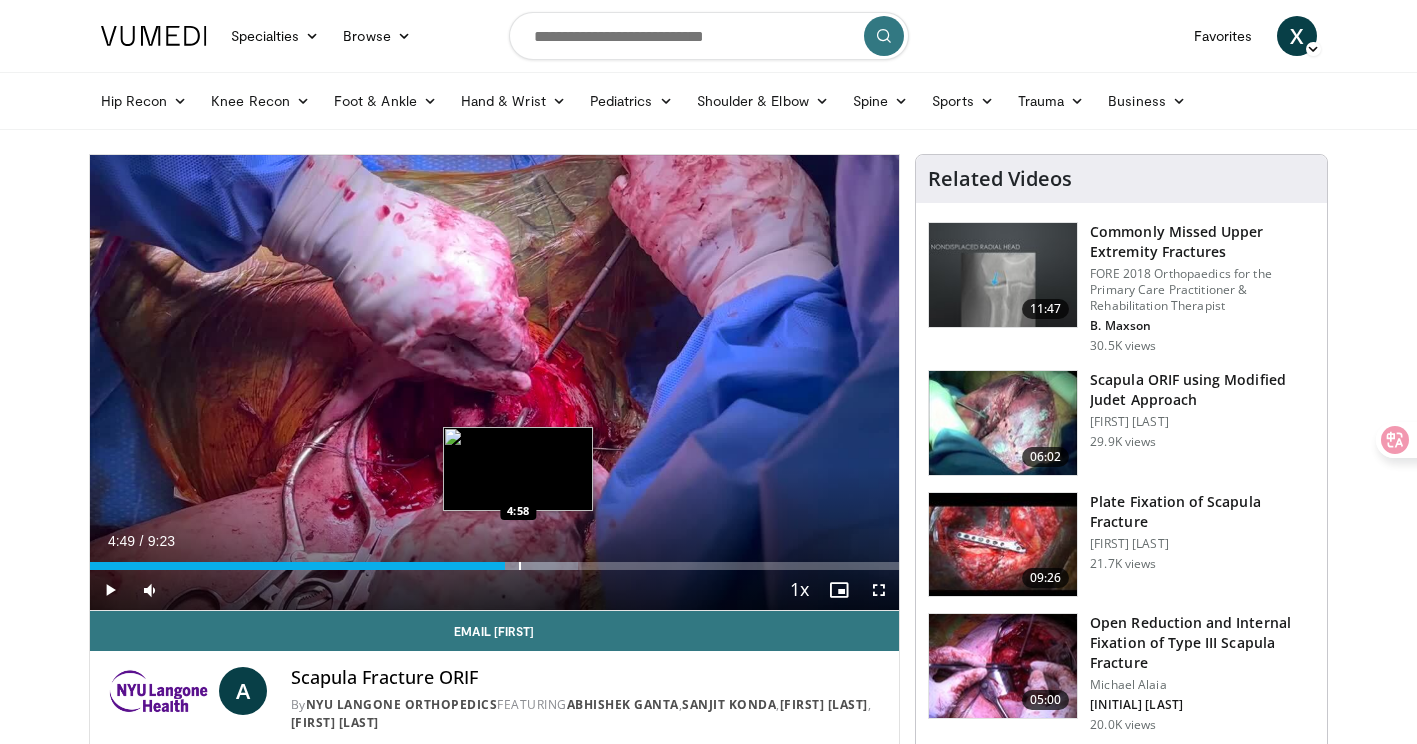 click at bounding box center (520, 566) 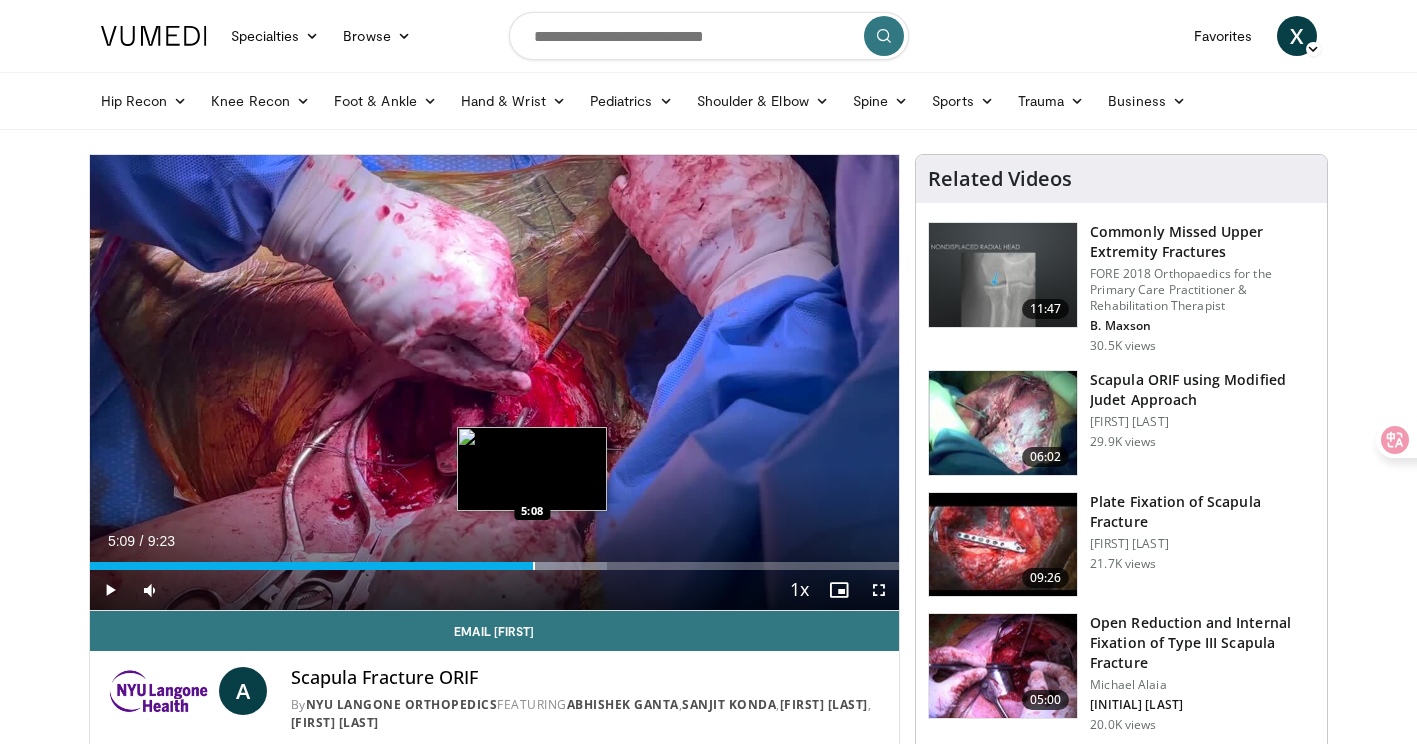 click at bounding box center (534, 566) 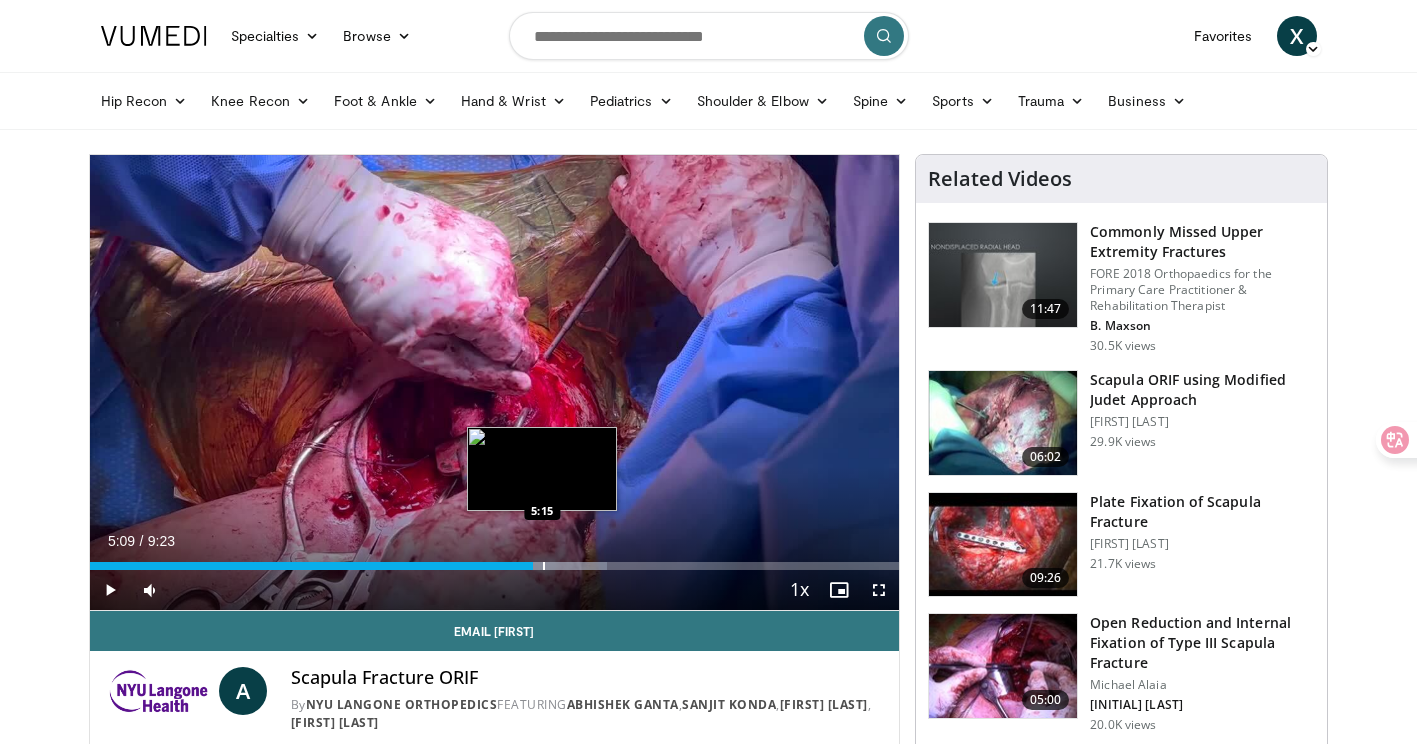 click at bounding box center (544, 566) 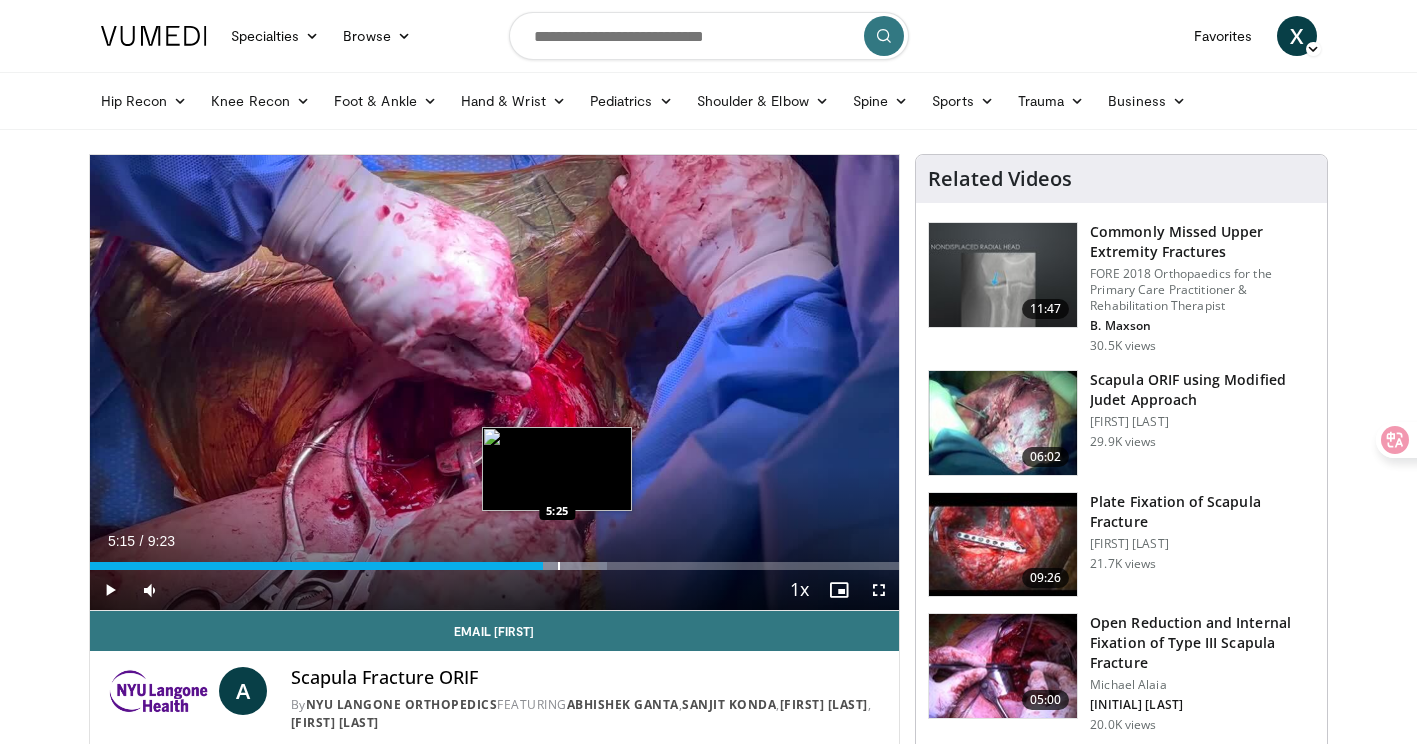 click at bounding box center [559, 566] 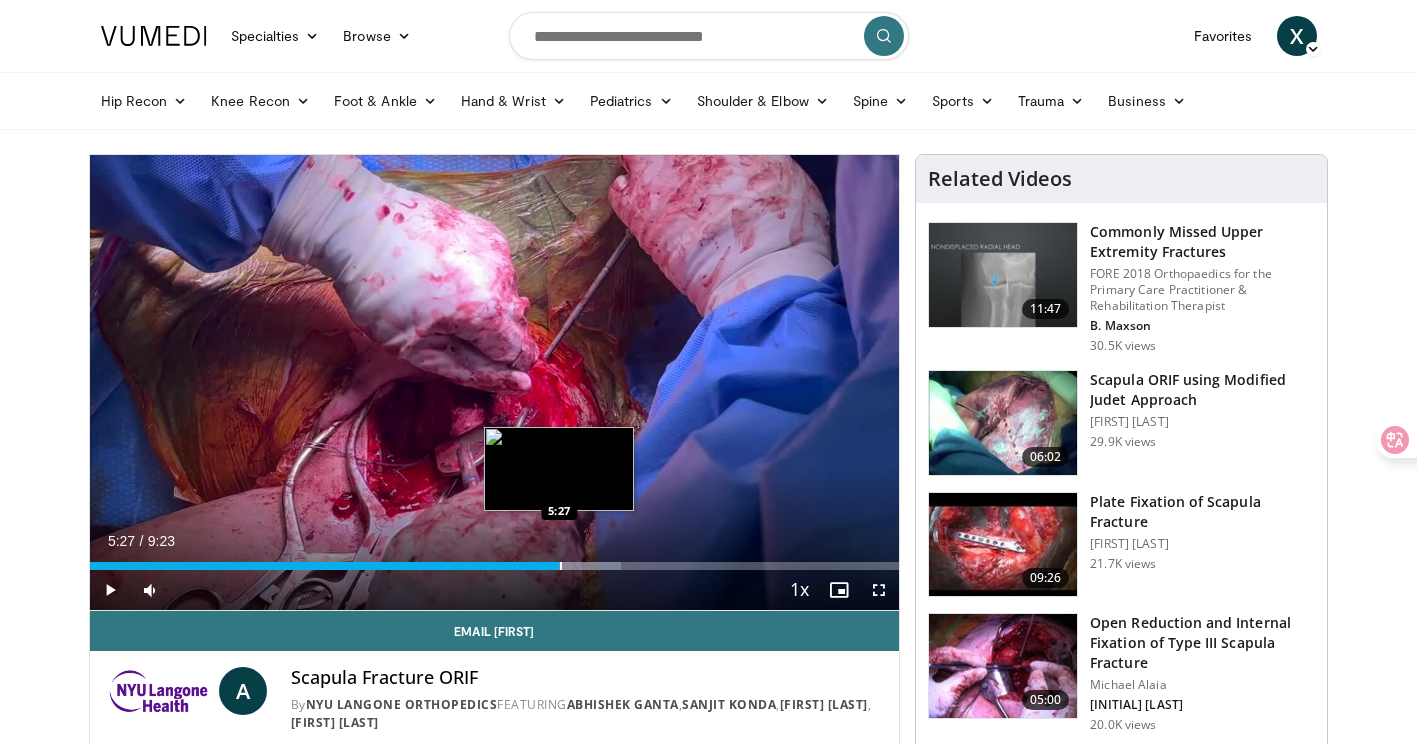 click at bounding box center (561, 566) 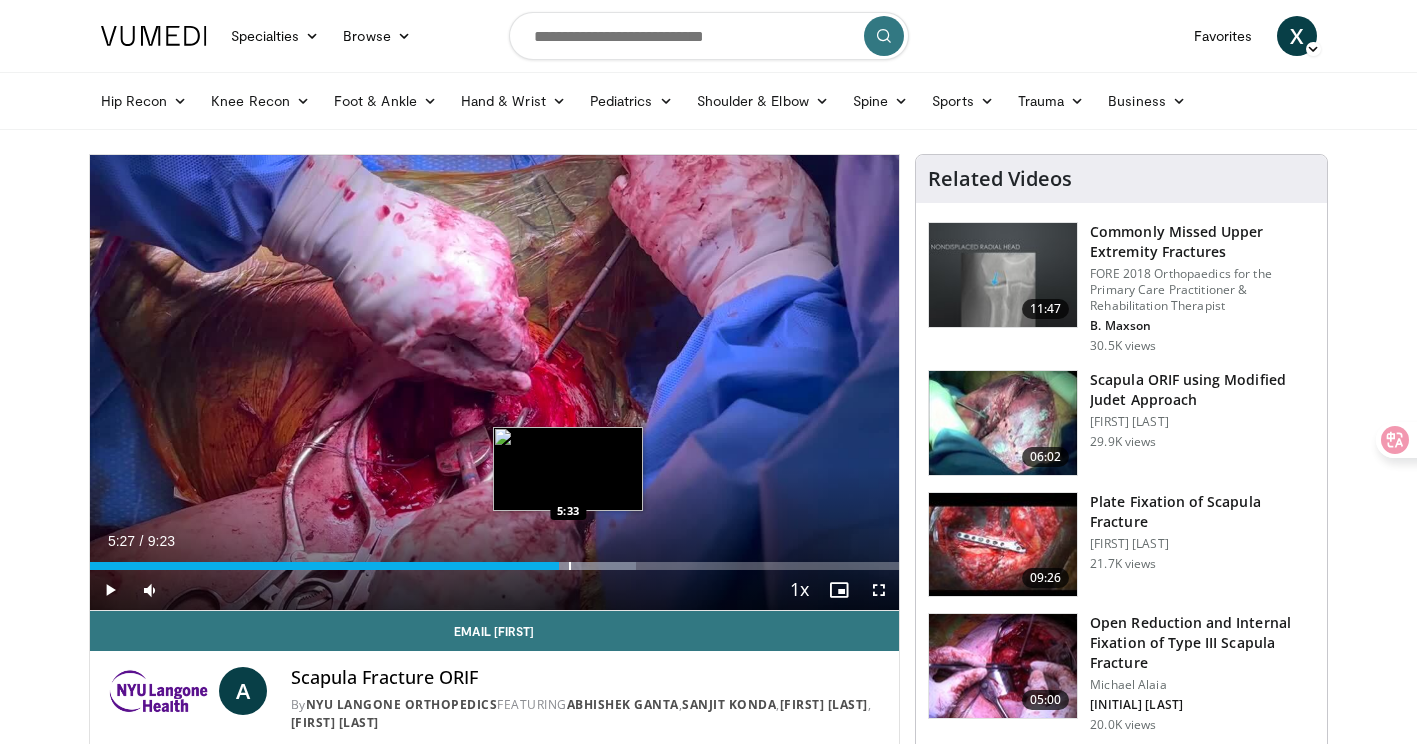 click at bounding box center (570, 566) 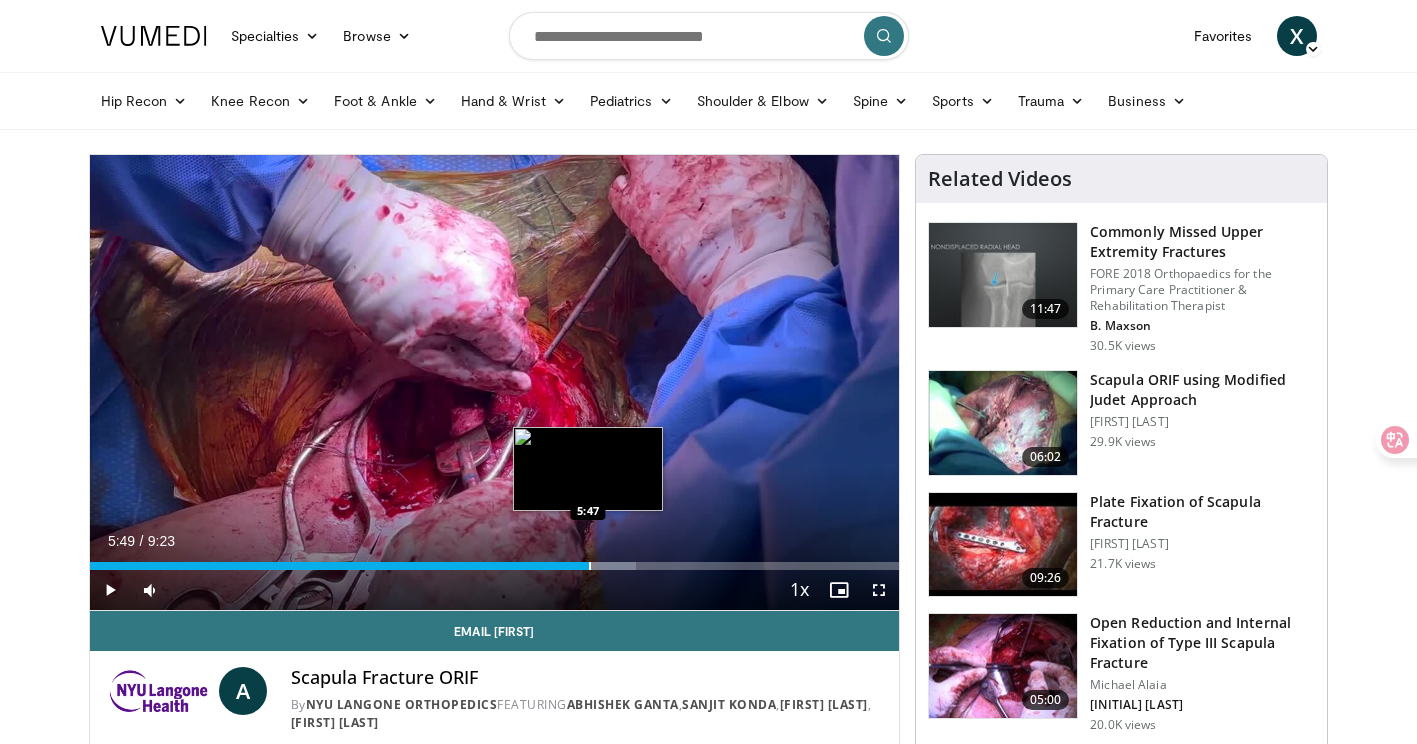 click at bounding box center (577, 566) 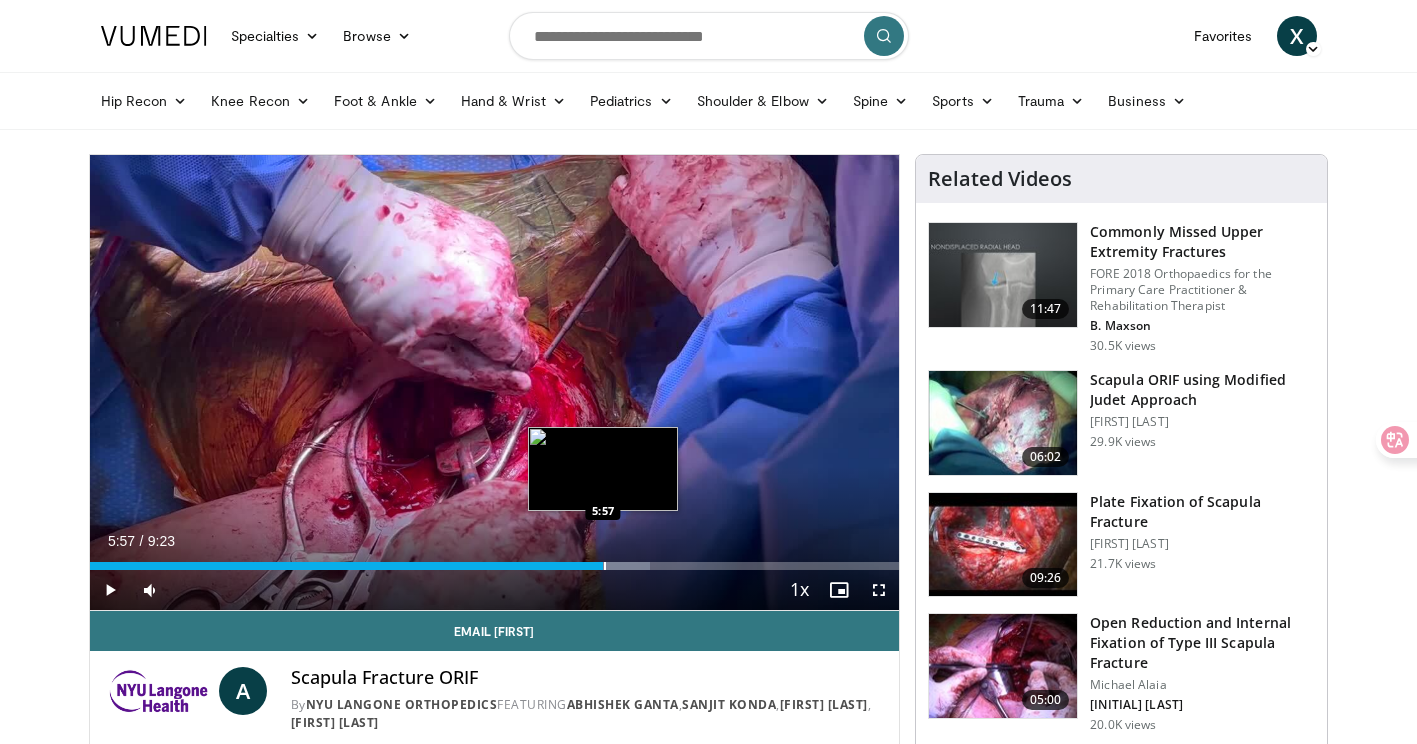 click at bounding box center [605, 566] 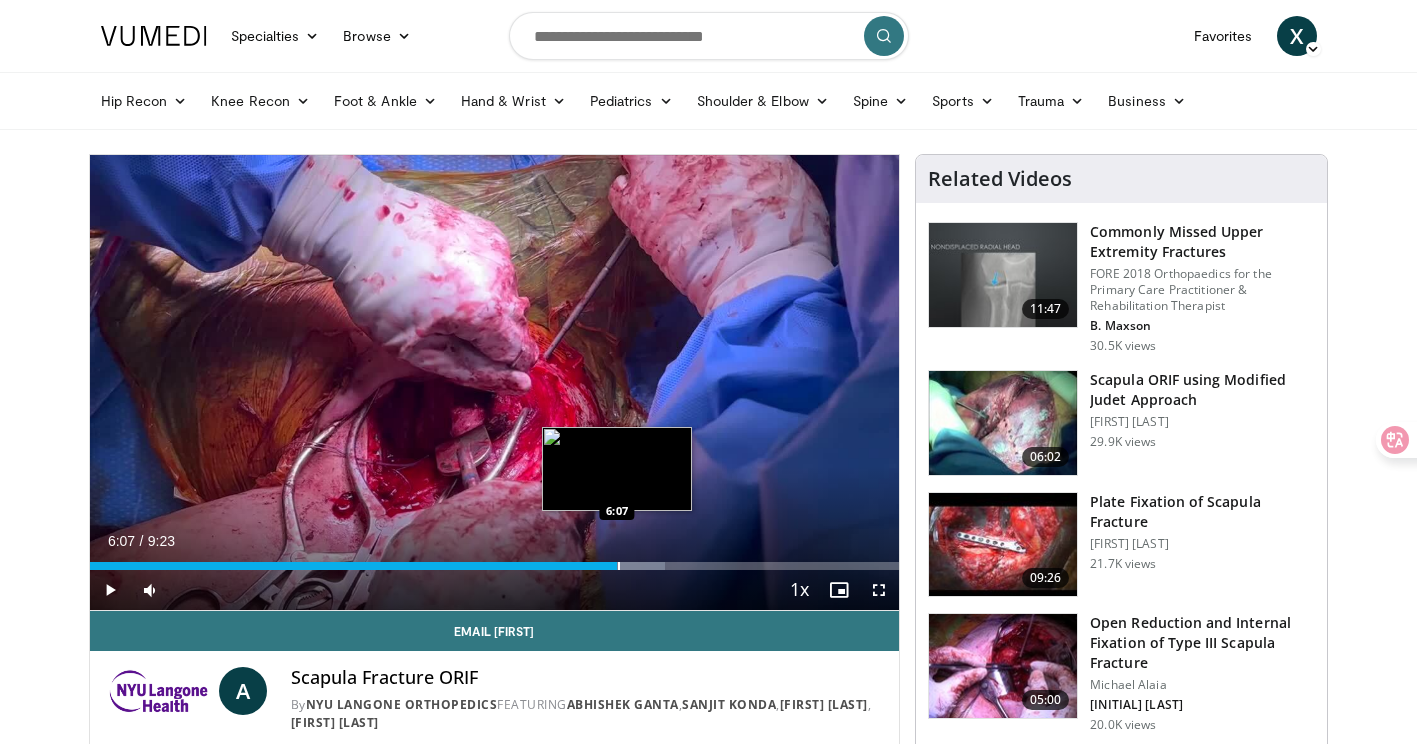 click at bounding box center (619, 566) 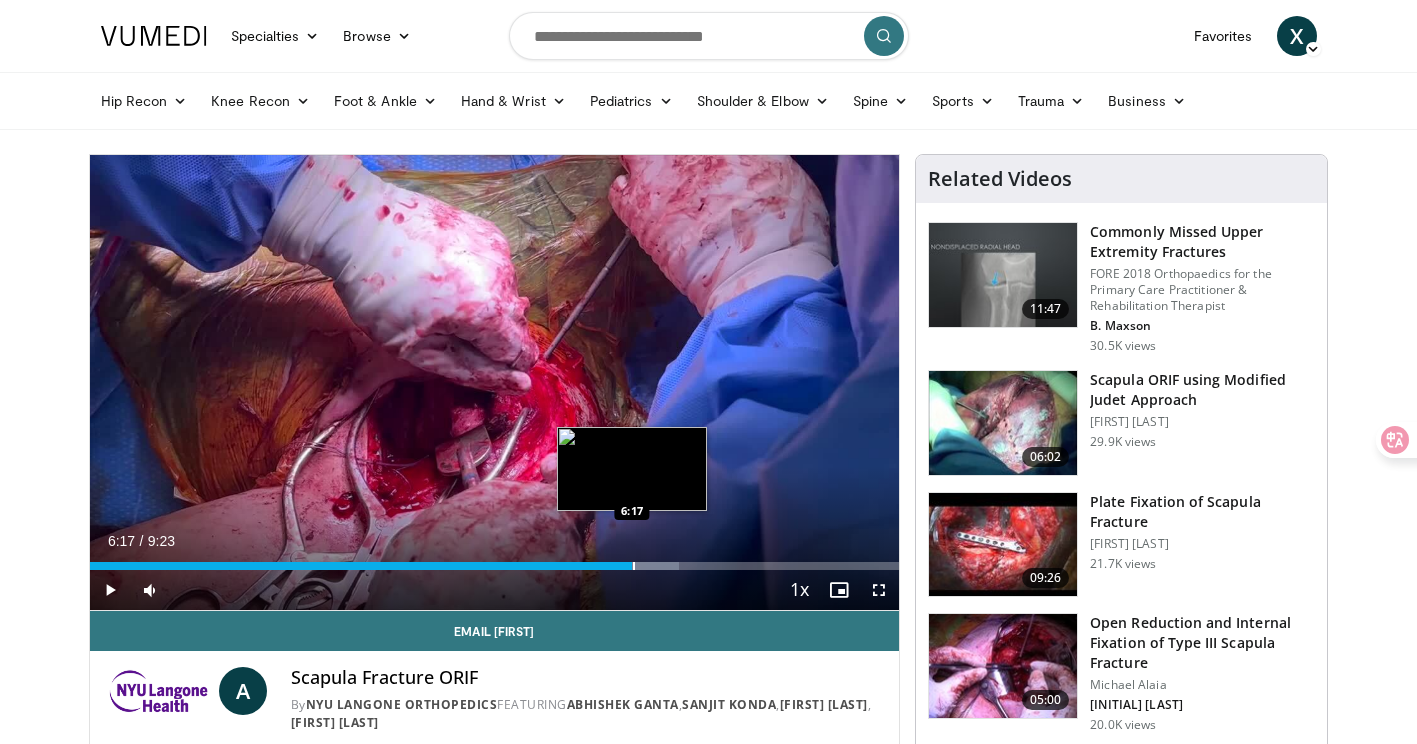 click at bounding box center [634, 566] 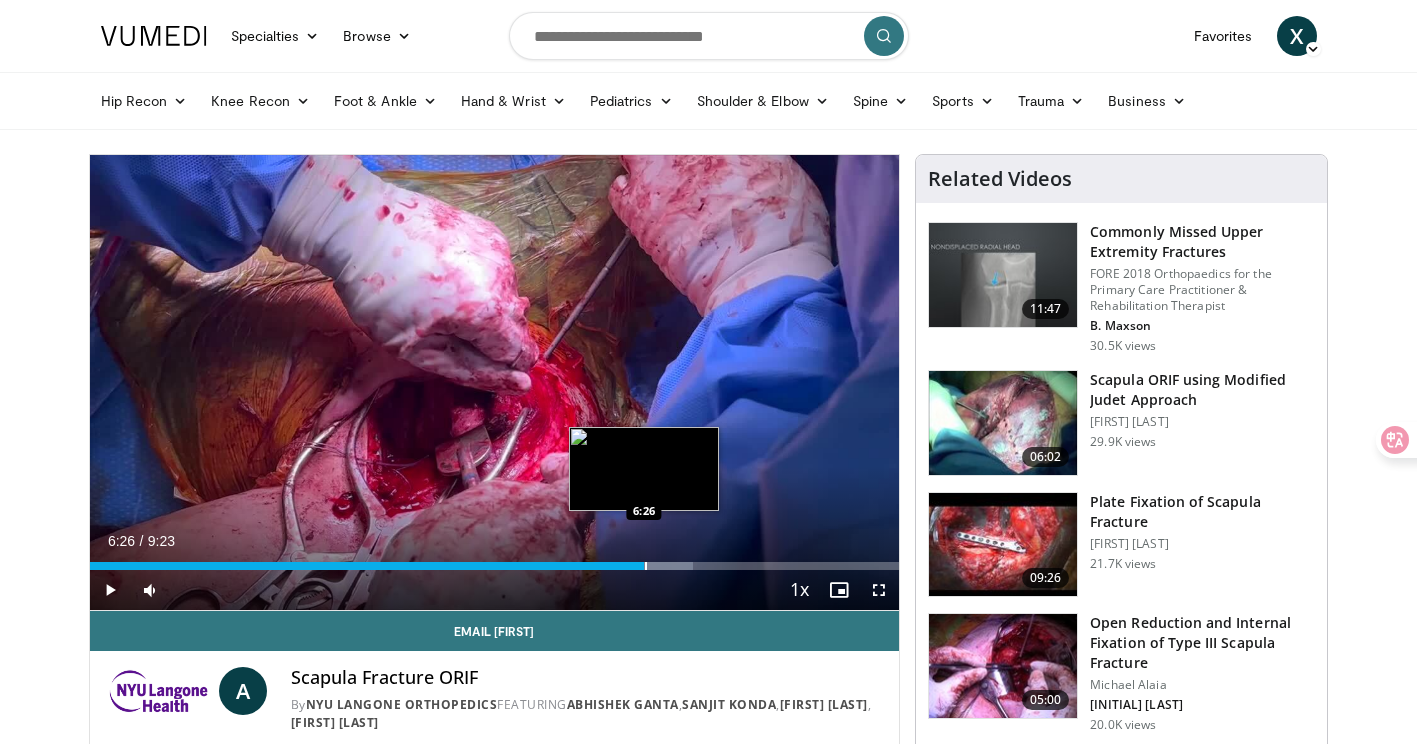 click at bounding box center (646, 566) 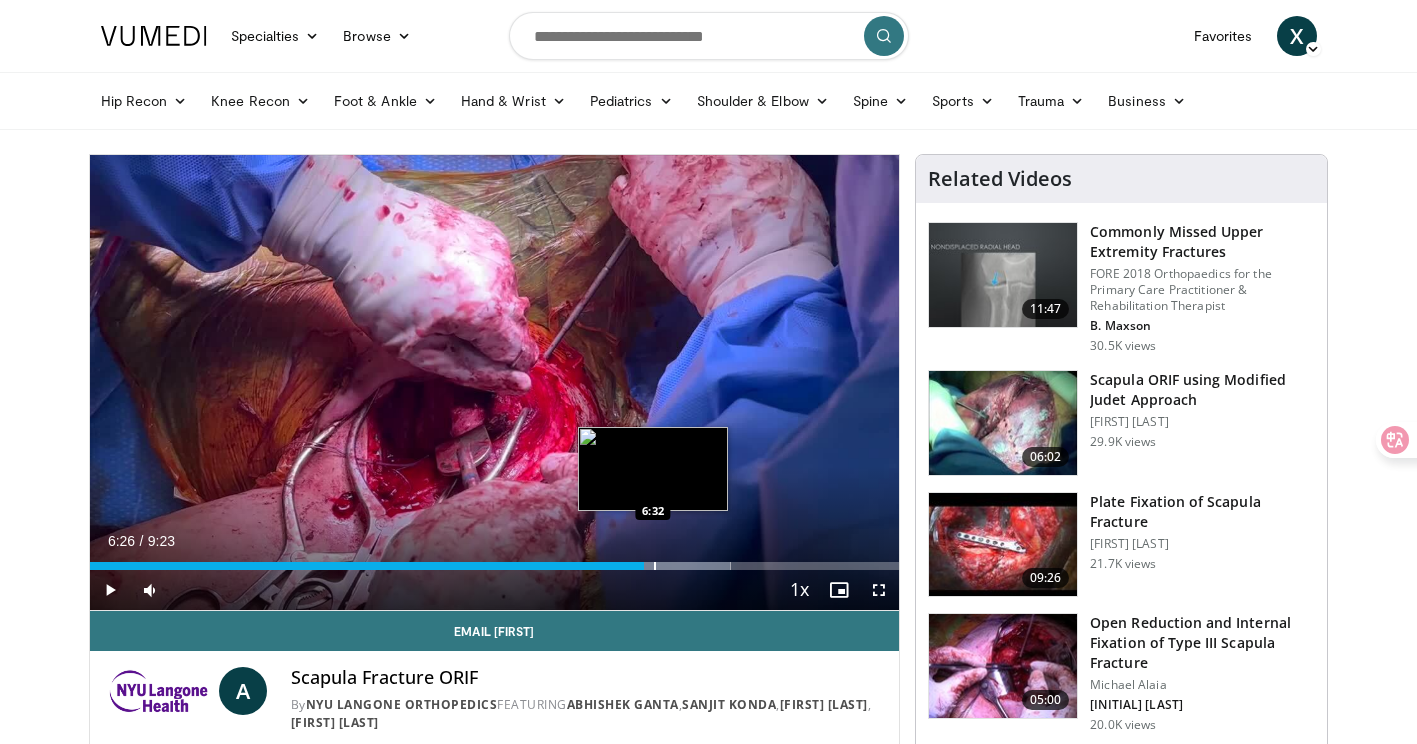 click at bounding box center (655, 566) 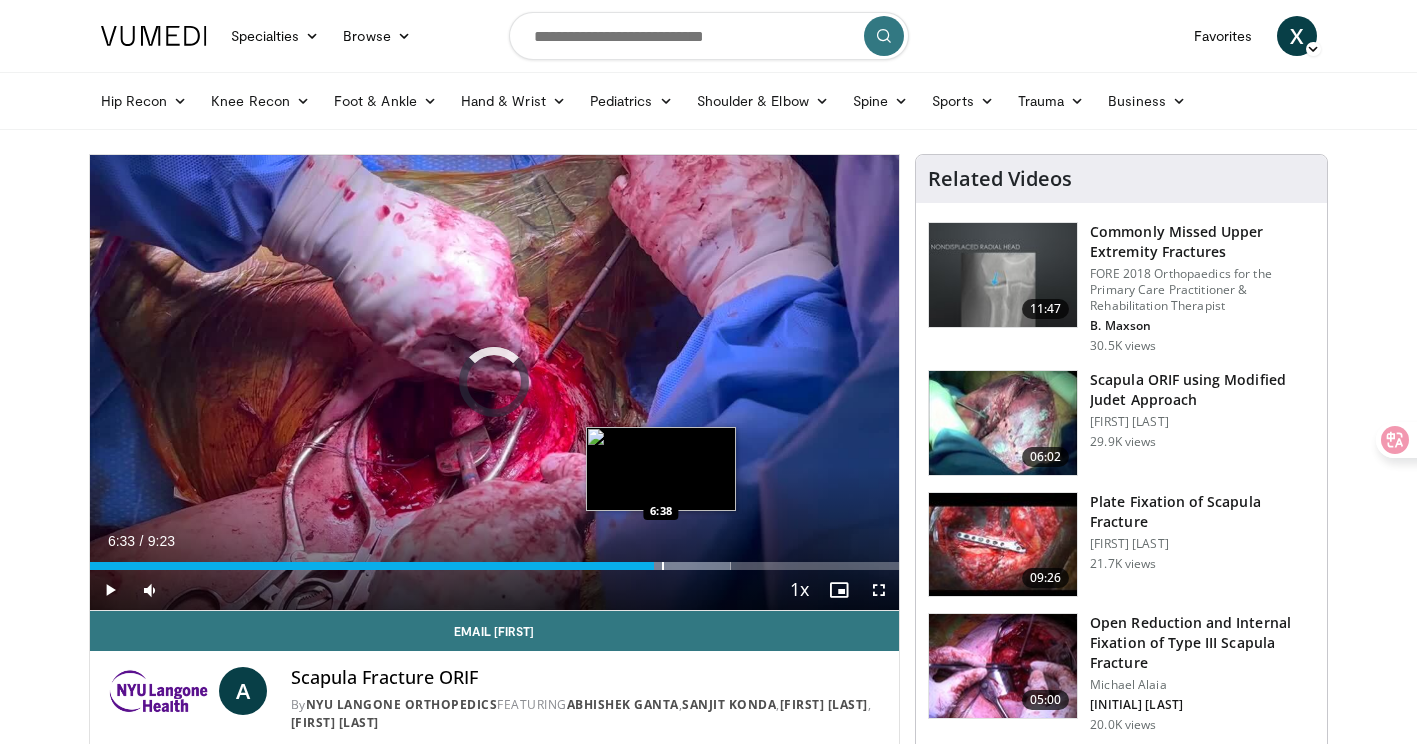 click at bounding box center [663, 566] 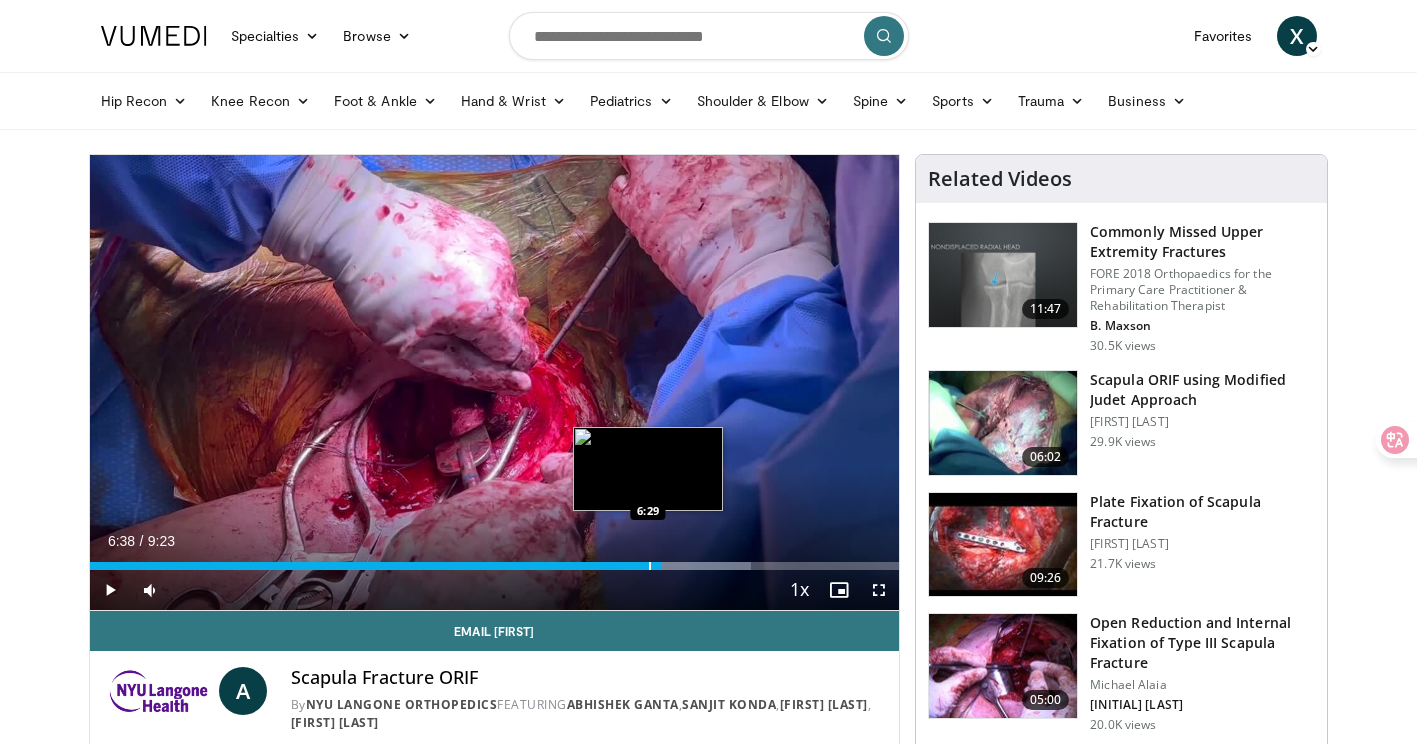 click on "6:38" at bounding box center [376, 566] 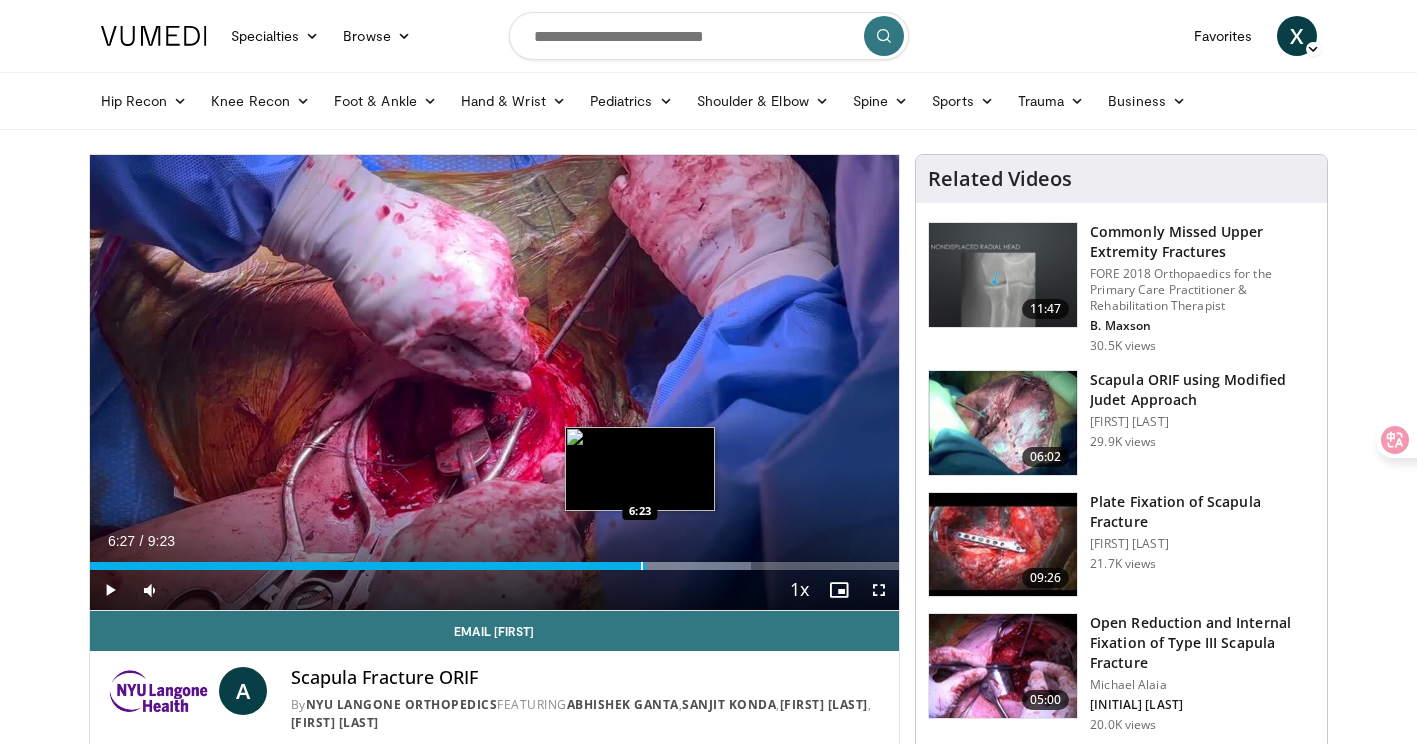 click at bounding box center [642, 566] 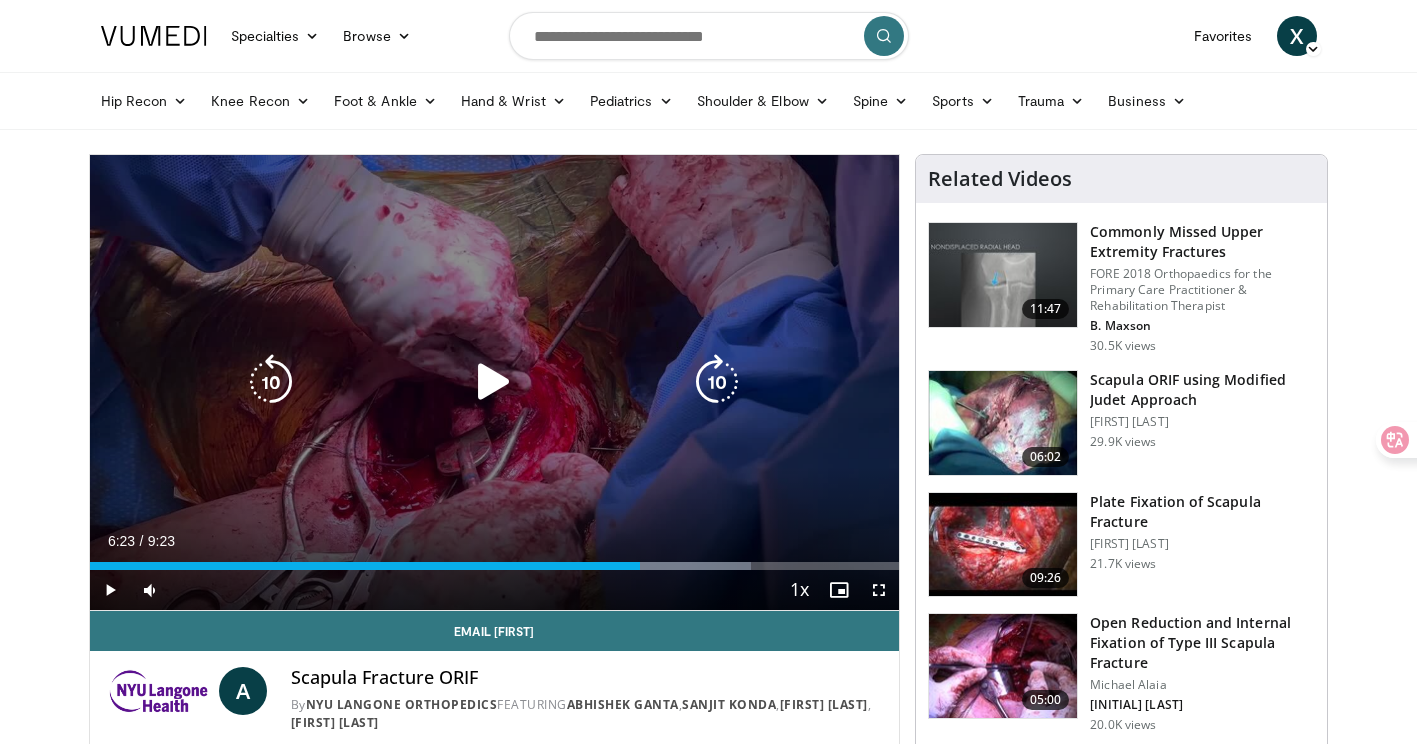 click at bounding box center [494, 382] 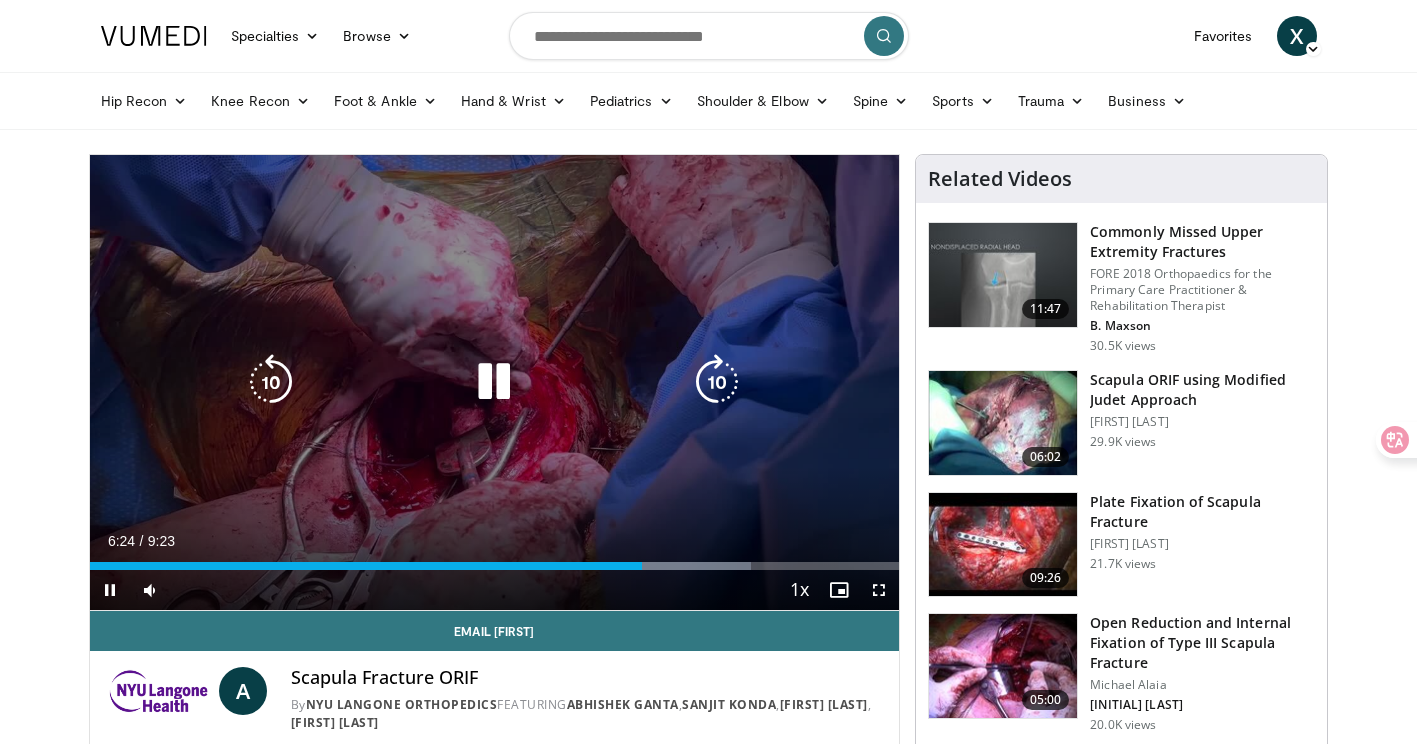 click on "10 seconds
Tap to unmute" at bounding box center [495, 382] 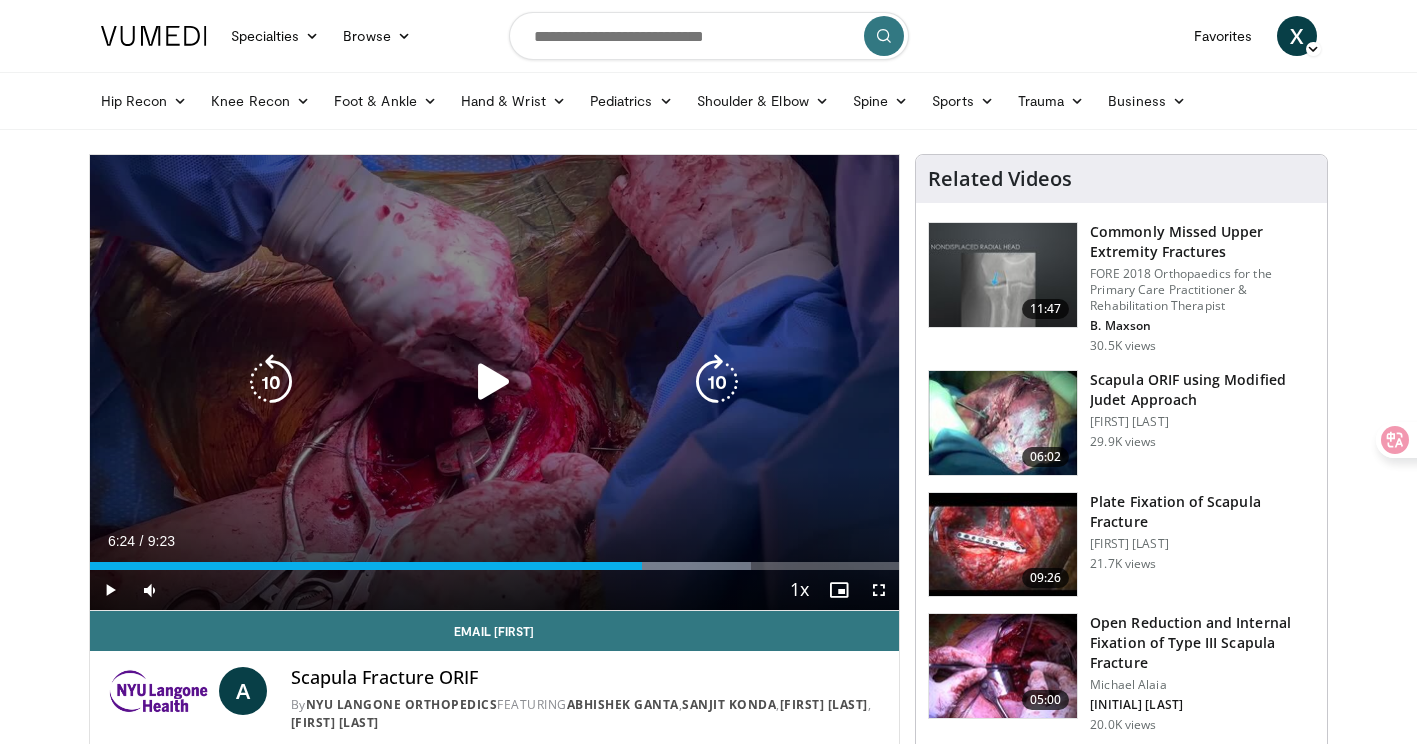 click at bounding box center [494, 382] 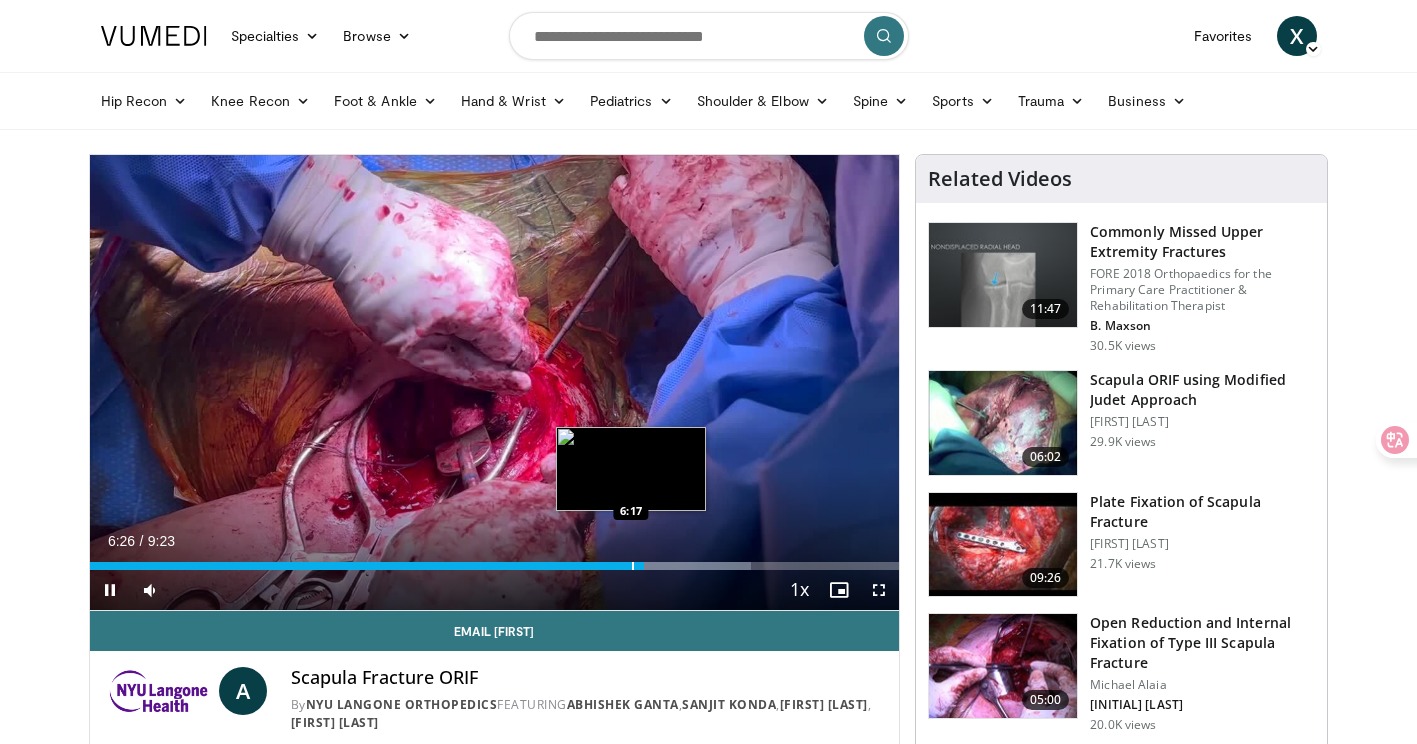 click at bounding box center (633, 566) 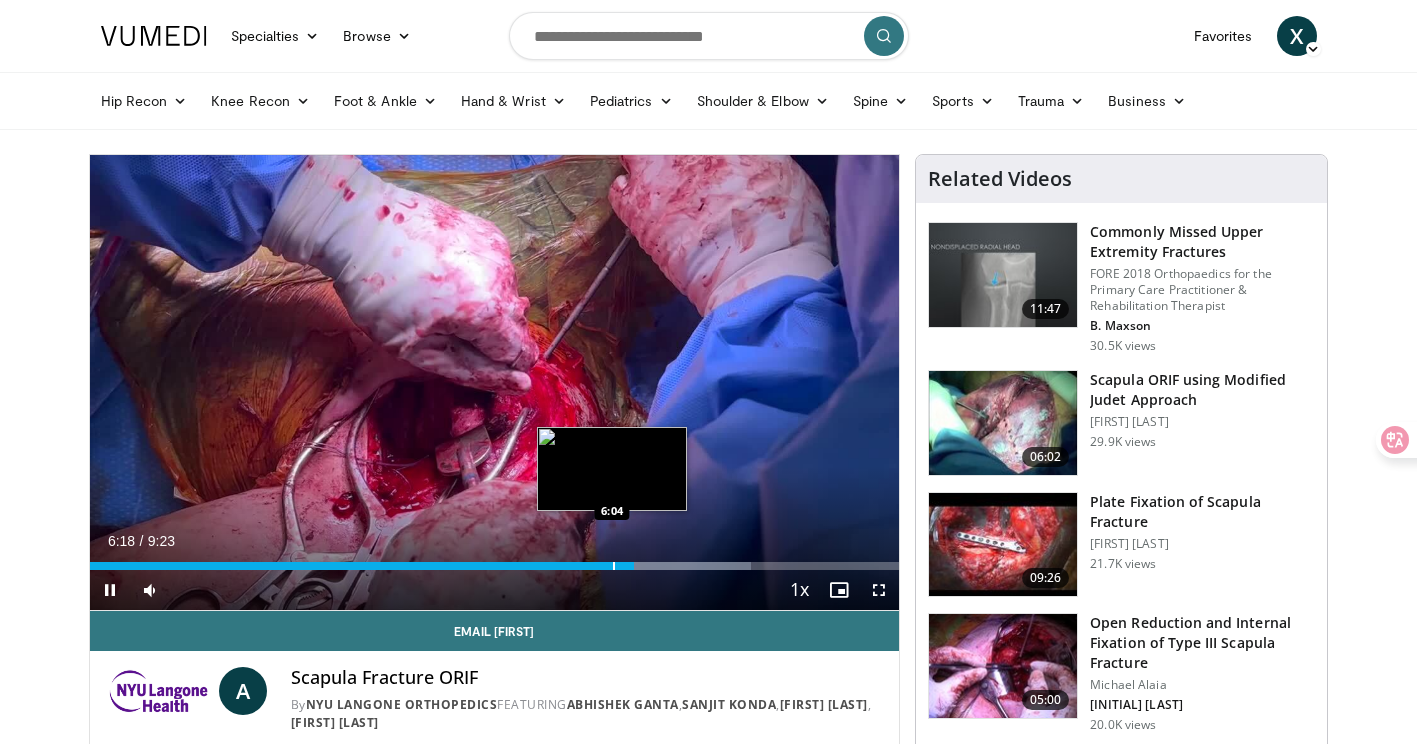 click on "6:18" at bounding box center [362, 566] 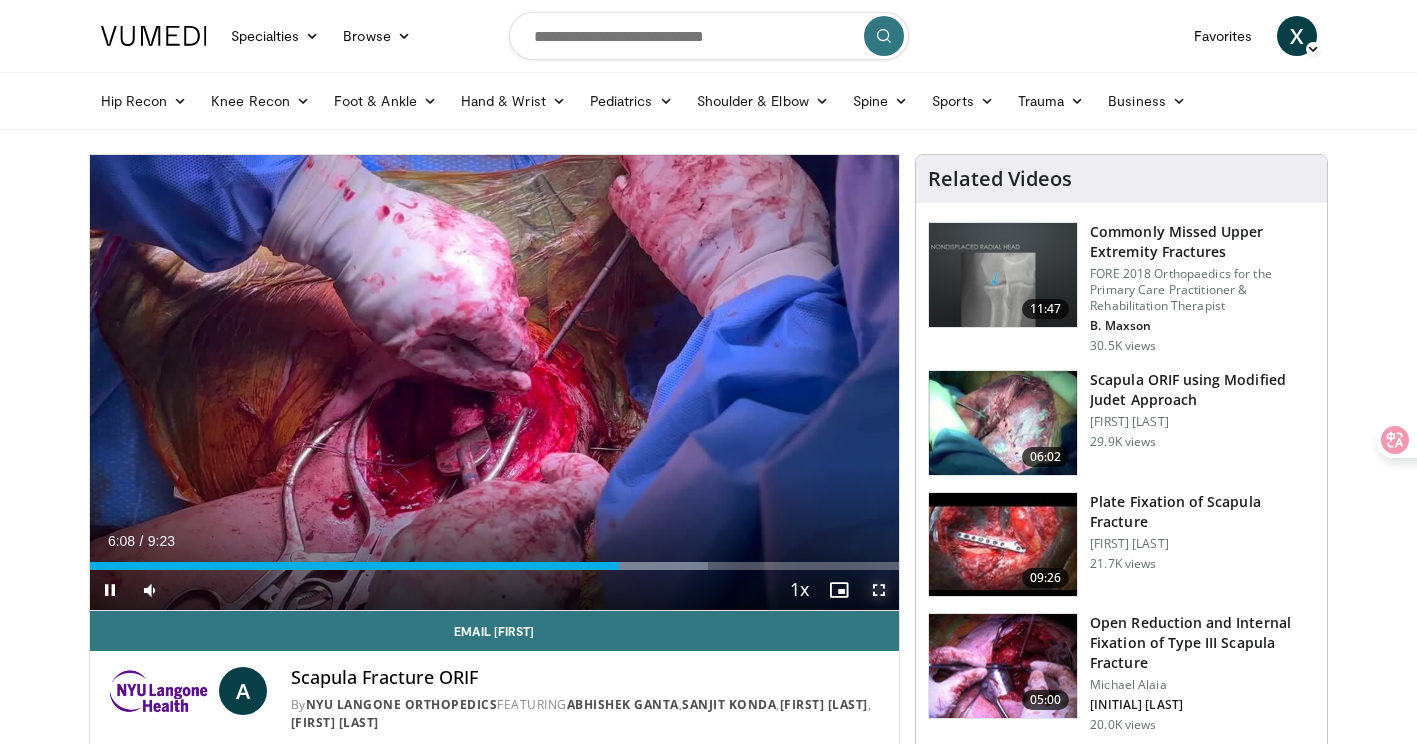 click at bounding box center [879, 590] 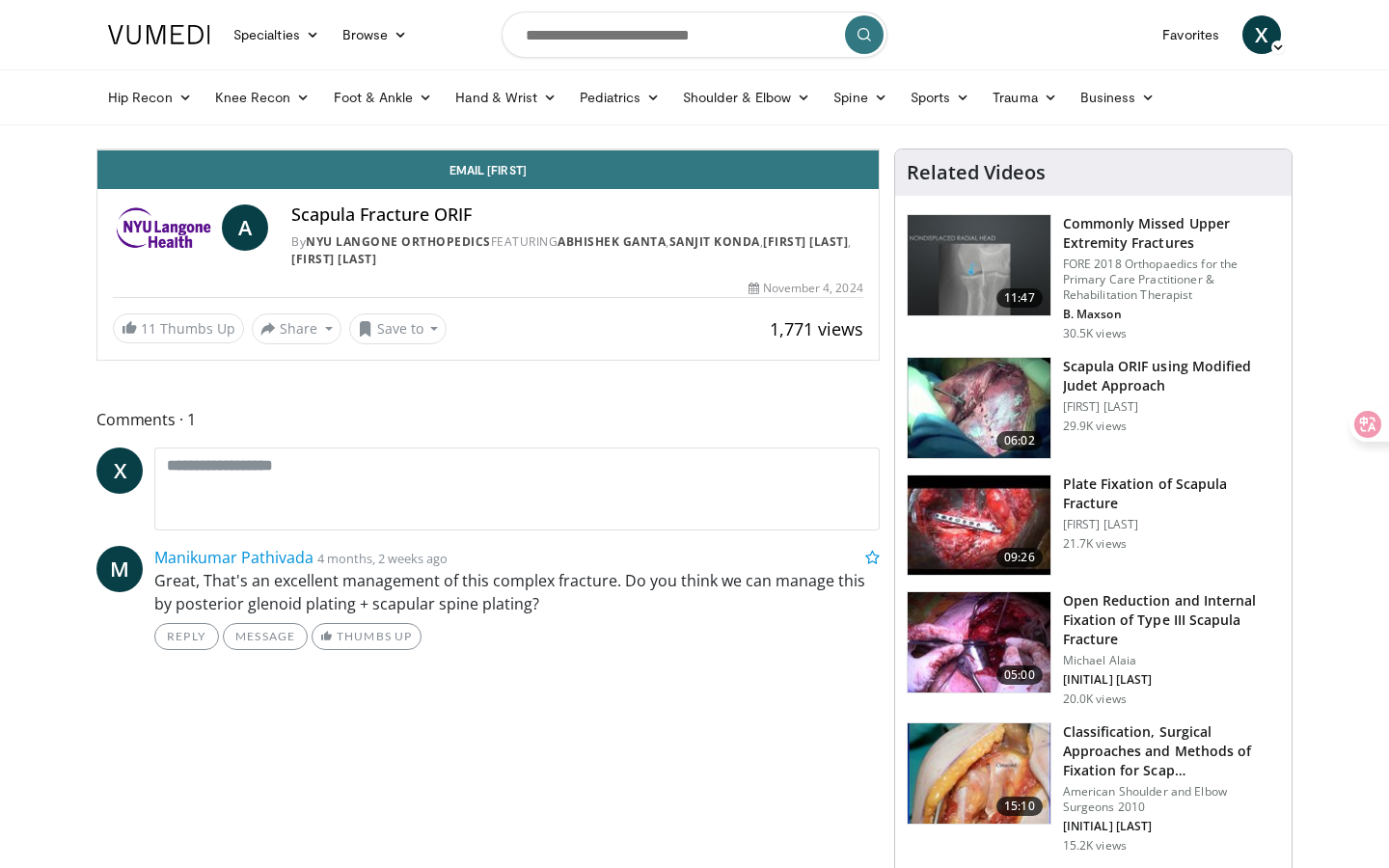 click on "Loaded :  67.47% 6:14 6:18" at bounding box center (488, 107) 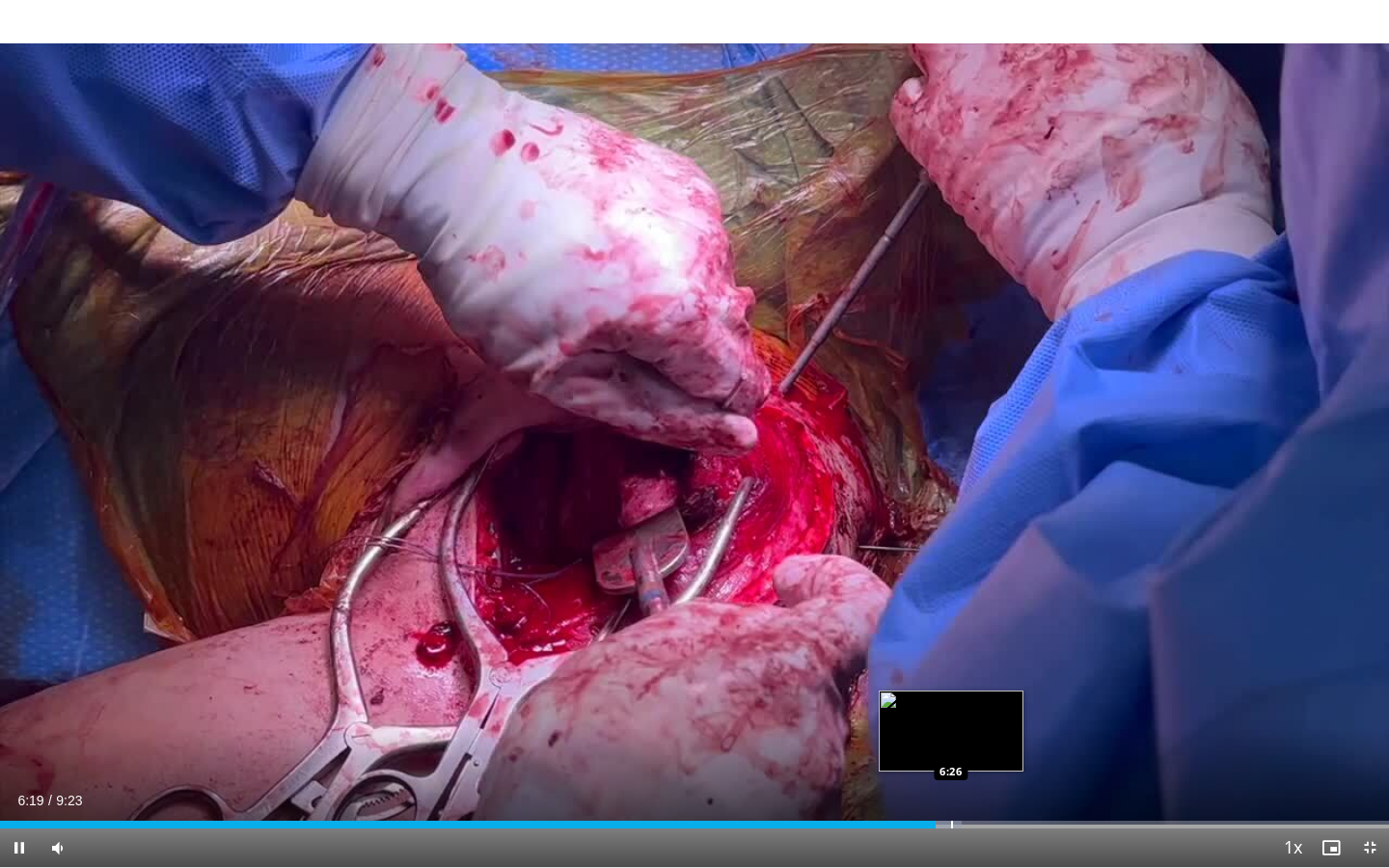 click at bounding box center (952, 825) 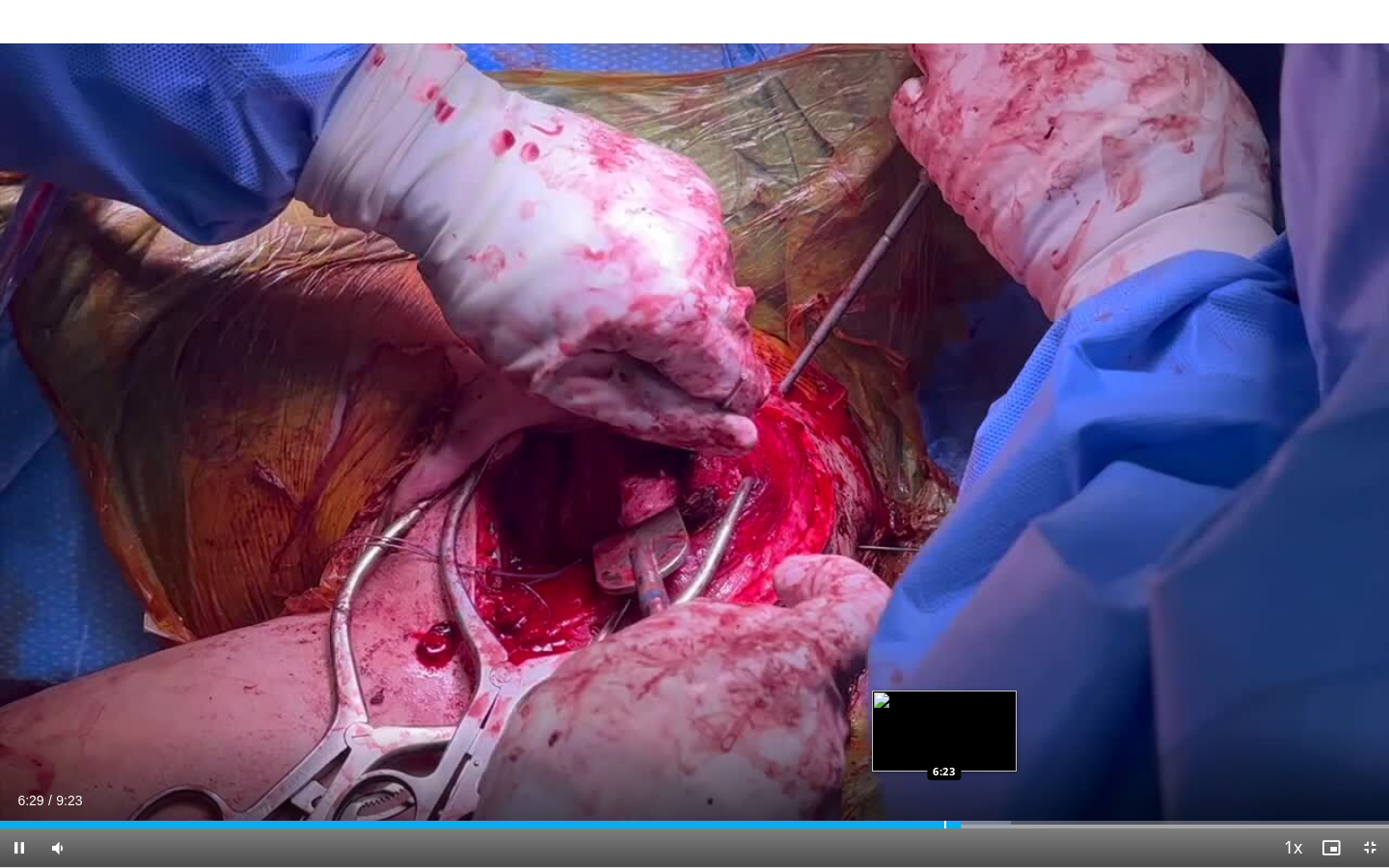 click on "6:30" at bounding box center (480, 825) 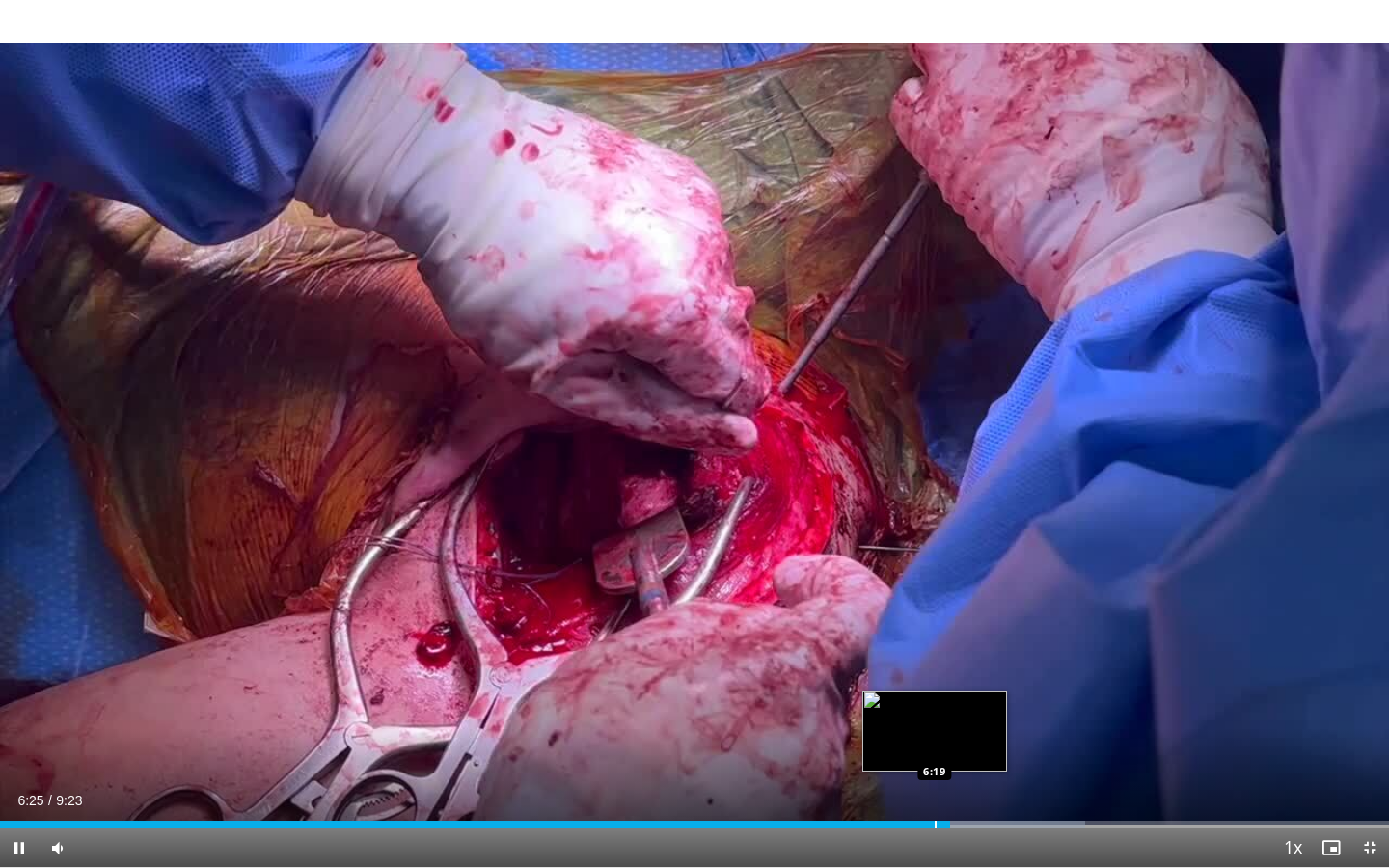 click at bounding box center [936, 825] 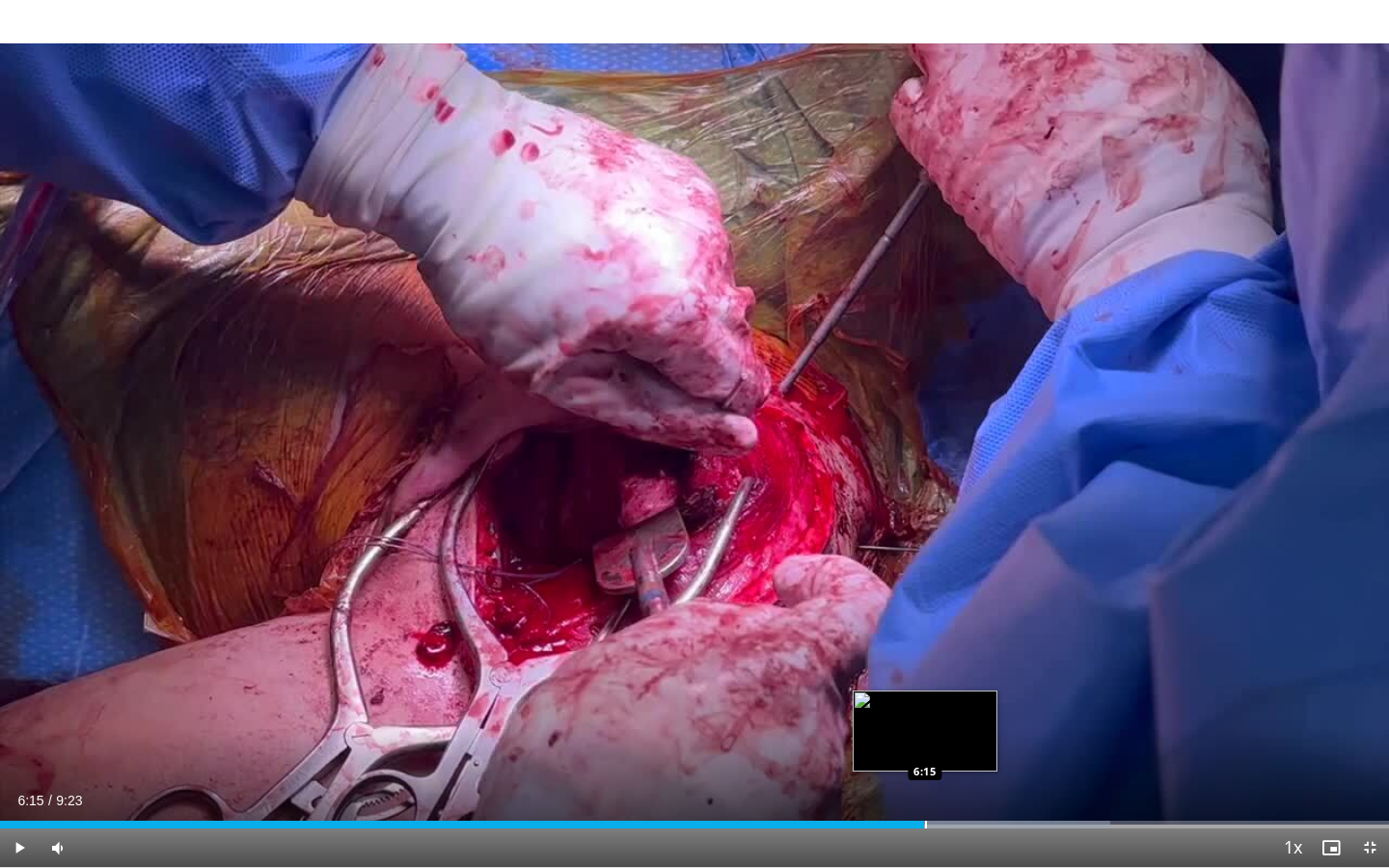 click on "6:15" at bounding box center [462, 825] 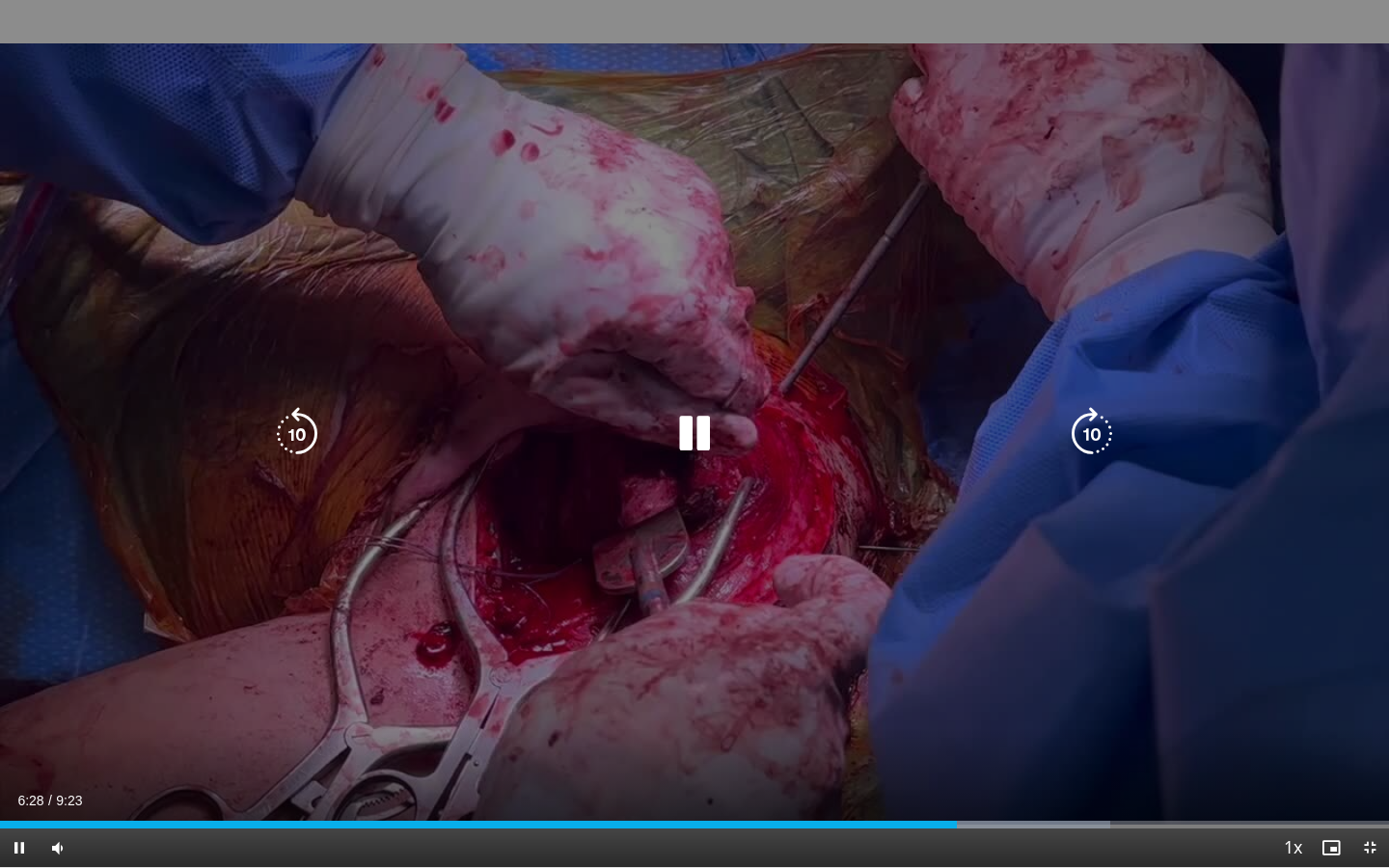 click on "10 seconds
Tap to unmute" at bounding box center (694, 433) 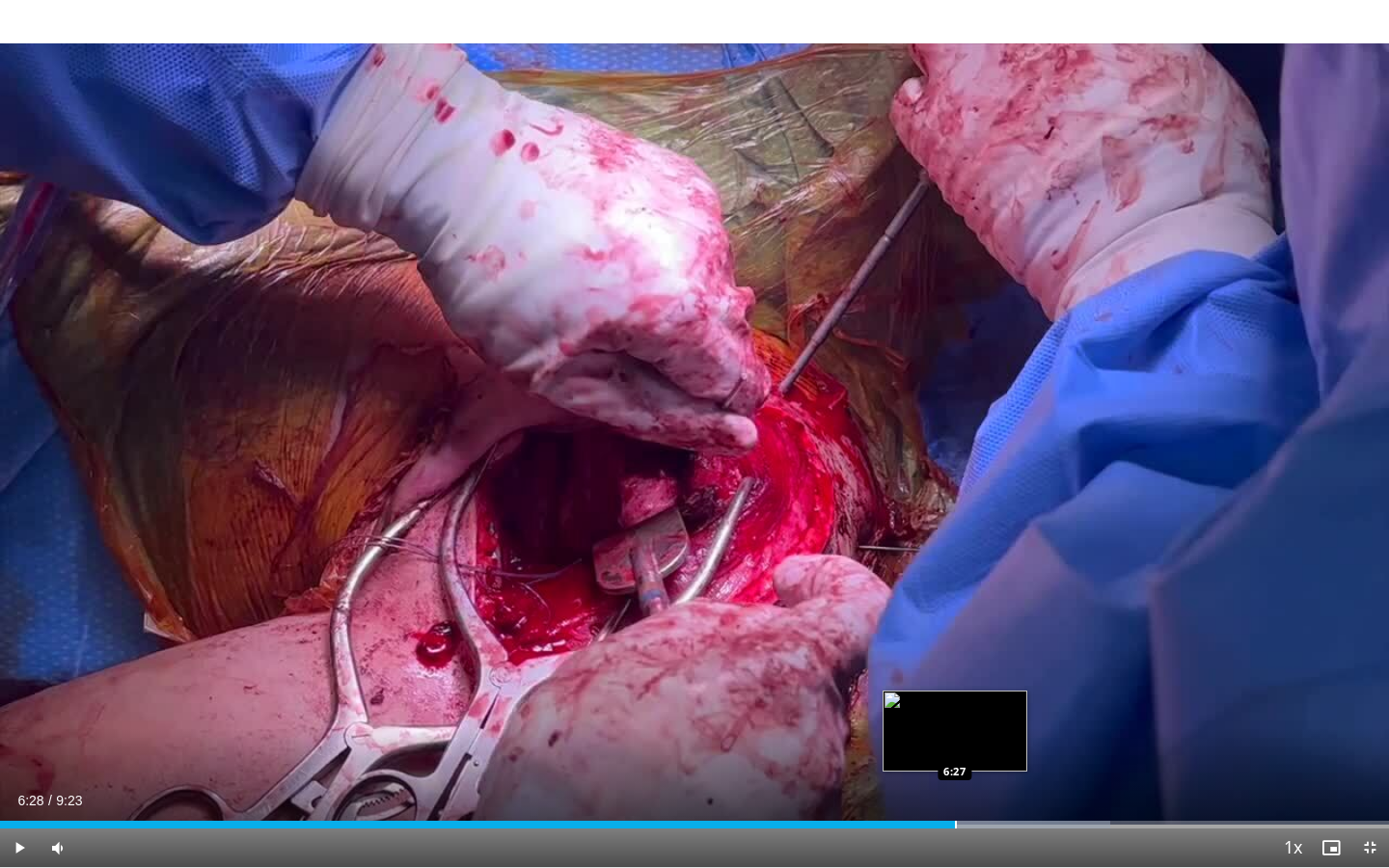 click on "Loaded :  79.90% 6:28 6:27" at bounding box center (694, 825) 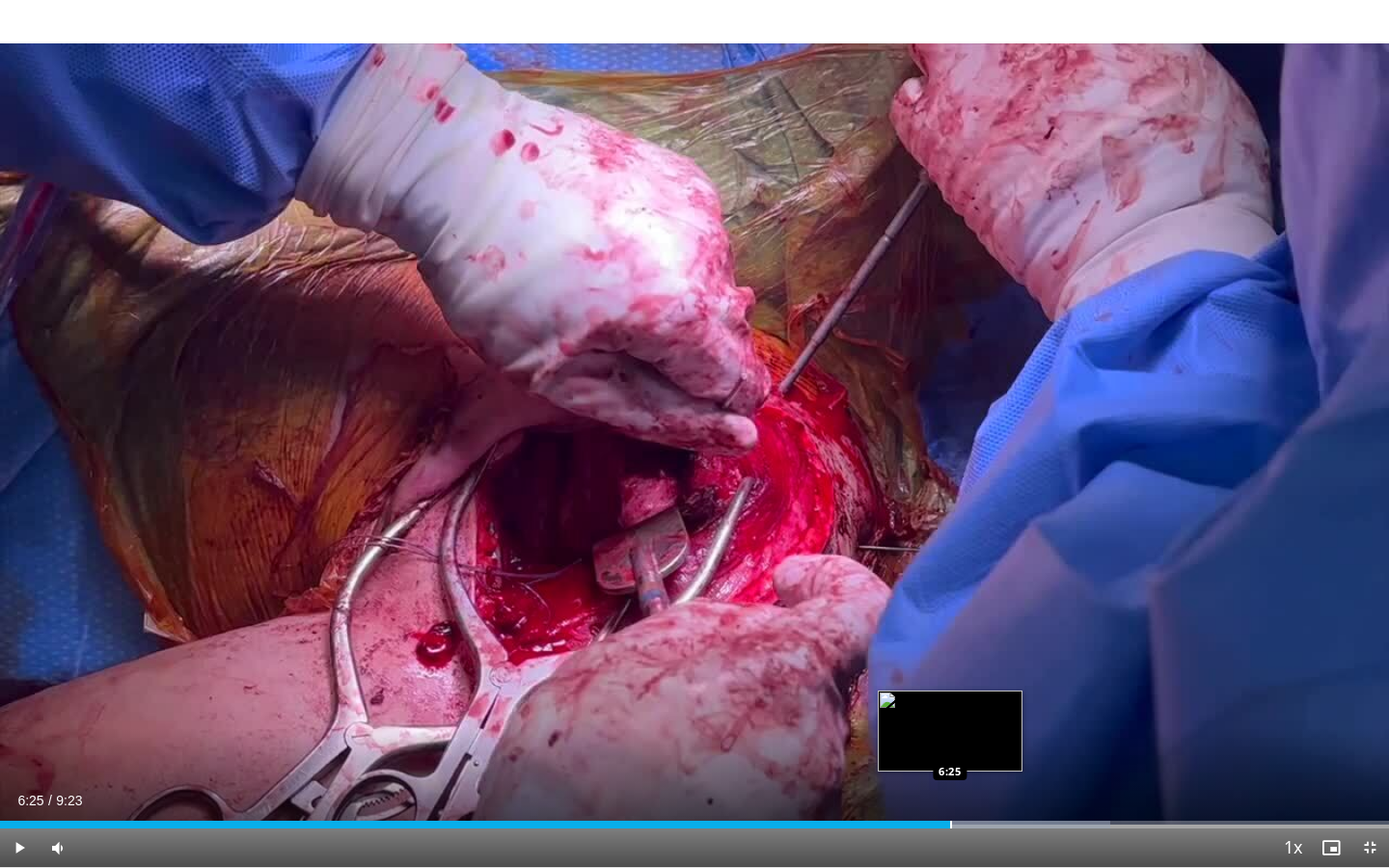 click at bounding box center [951, 825] 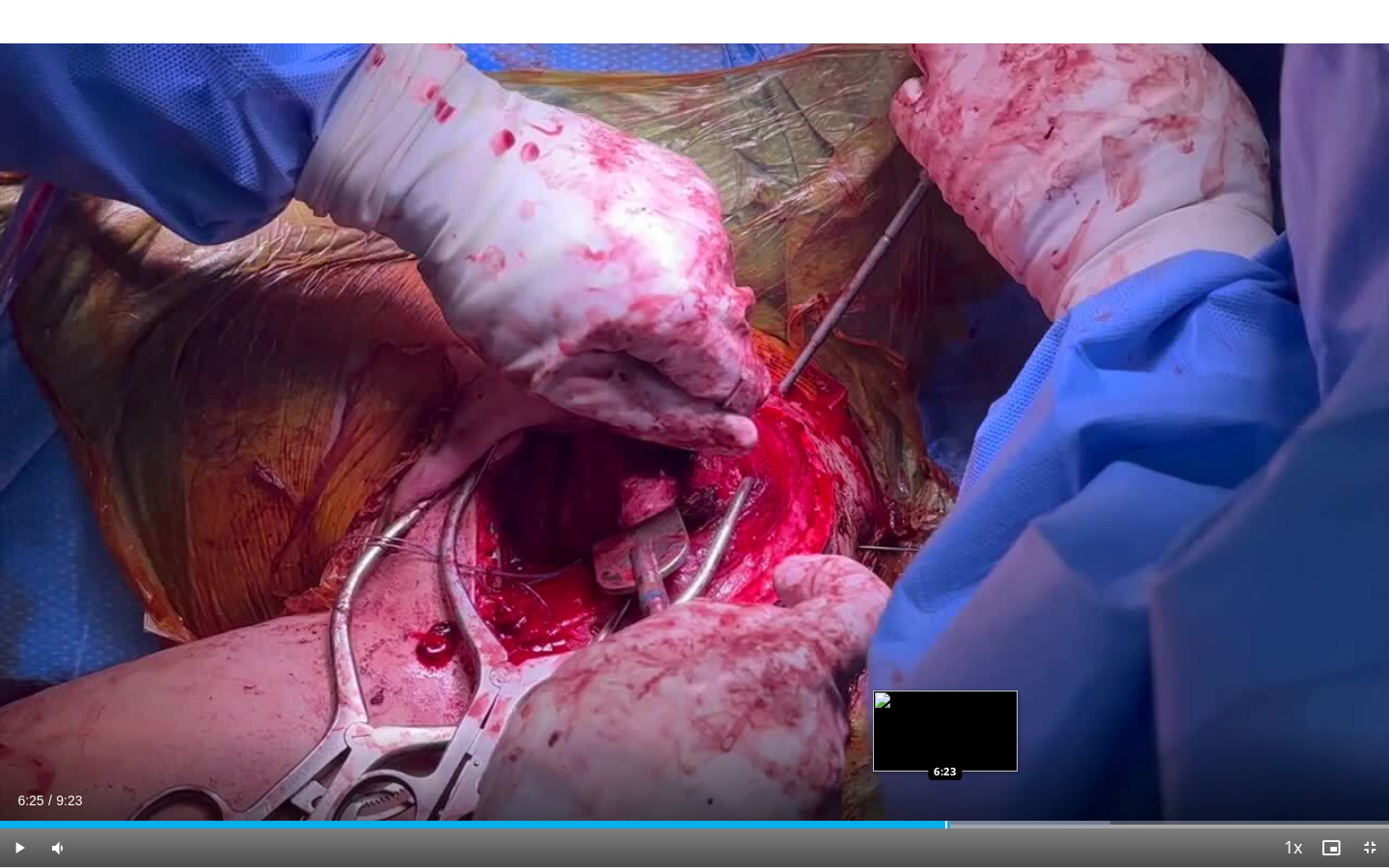 click on "6:25" at bounding box center [475, 825] 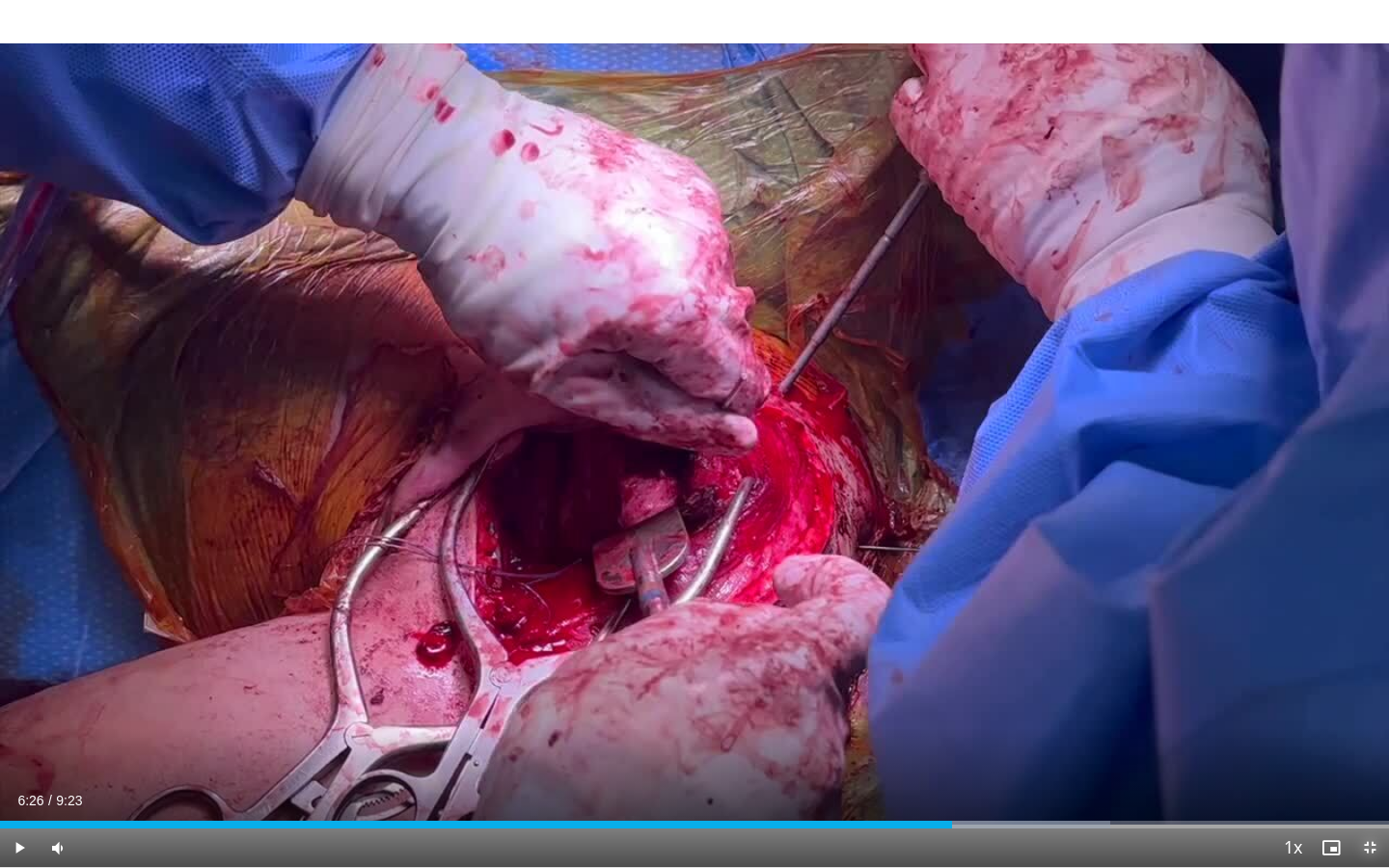 click at bounding box center (1370, 848) 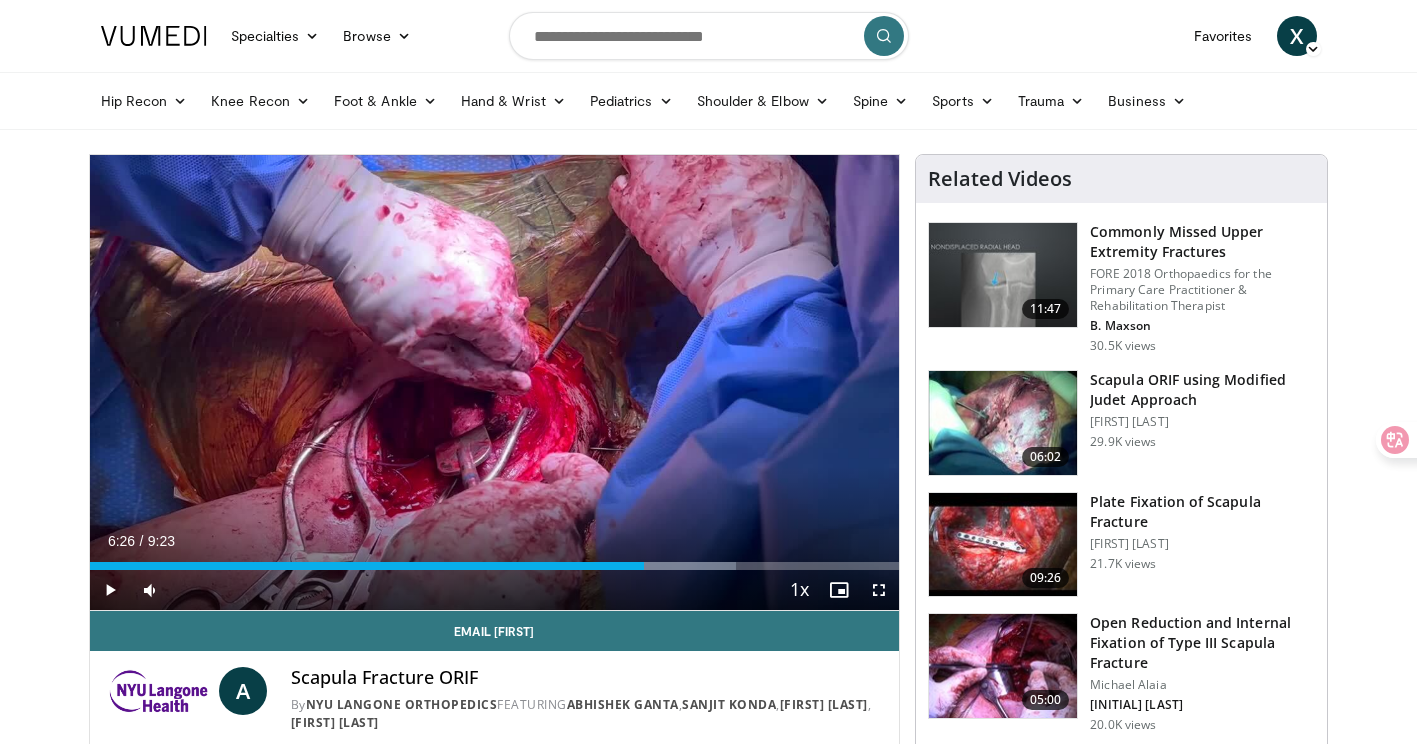 click on "Specialties
Adult & Family Medicine
Allergy, Asthma, Immunology
Anesthesiology
Cardiology
Dental
Dermatology
Endocrinology
Gastroenterology & Hepatology
General Surgery
Hematology & Oncology
Infectious Disease
Nephrology
Neurology
Neurosurgery
Obstetrics & Gynecology
Ophthalmology
Oral Maxillofacial
Orthopaedics
Otolaryngology
Pediatrics
Plastic Surgery
Podiatry
Psychiatry
Pulmonology
Radiation Oncology
Radiology
Rheumatology
Urology" at bounding box center (708, 1517) 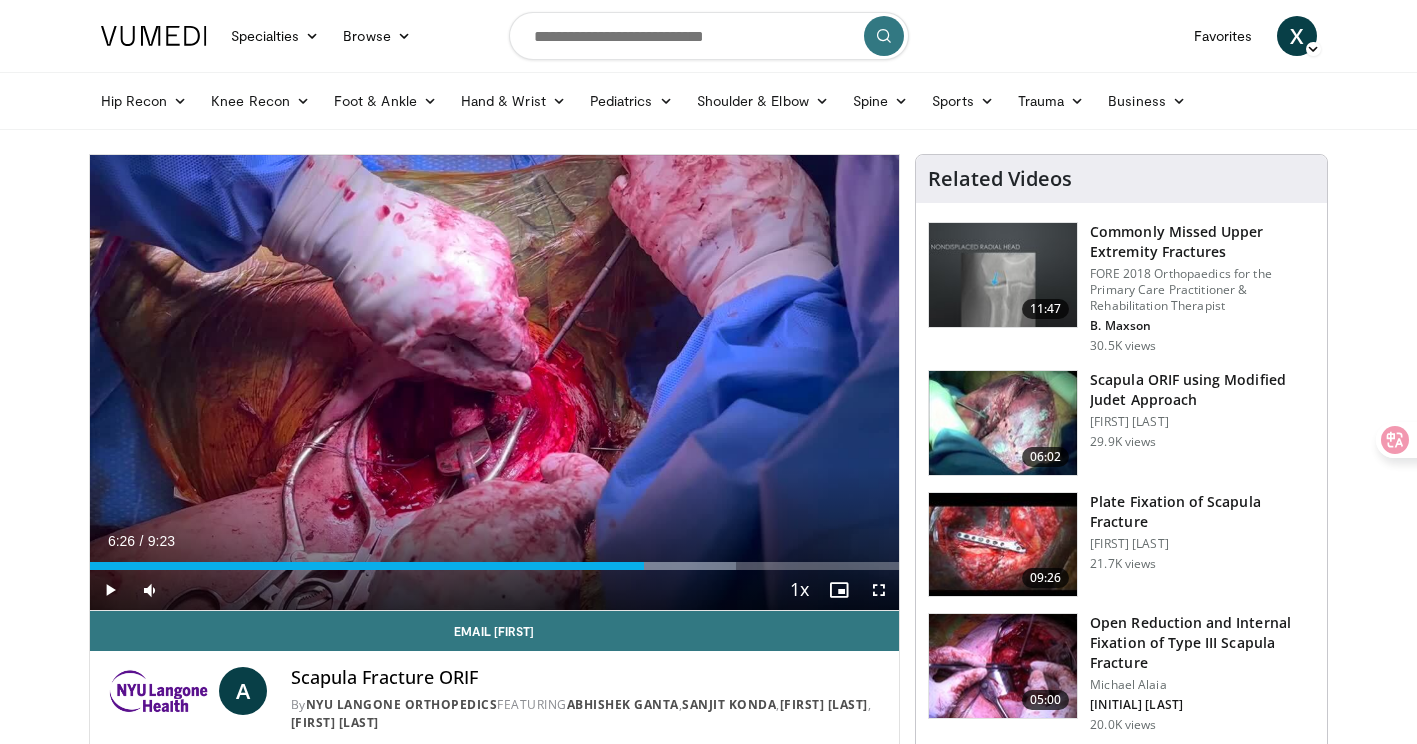 click on "Specialties
Adult & Family Medicine
Allergy, Asthma, Immunology
Anesthesiology
Cardiology
Dental
Dermatology
Endocrinology
Gastroenterology & Hepatology
General Surgery
Hematology & Oncology
Infectious Disease
Nephrology
Neurology
Neurosurgery
Obstetrics & Gynecology
Ophthalmology
Oral Maxillofacial
Orthopaedics
Otolaryngology
Pediatrics
Plastic Surgery
Podiatry
Psychiatry
Pulmonology
Radiation Oncology
Radiology
Rheumatology
Urology" at bounding box center [708, 1517] 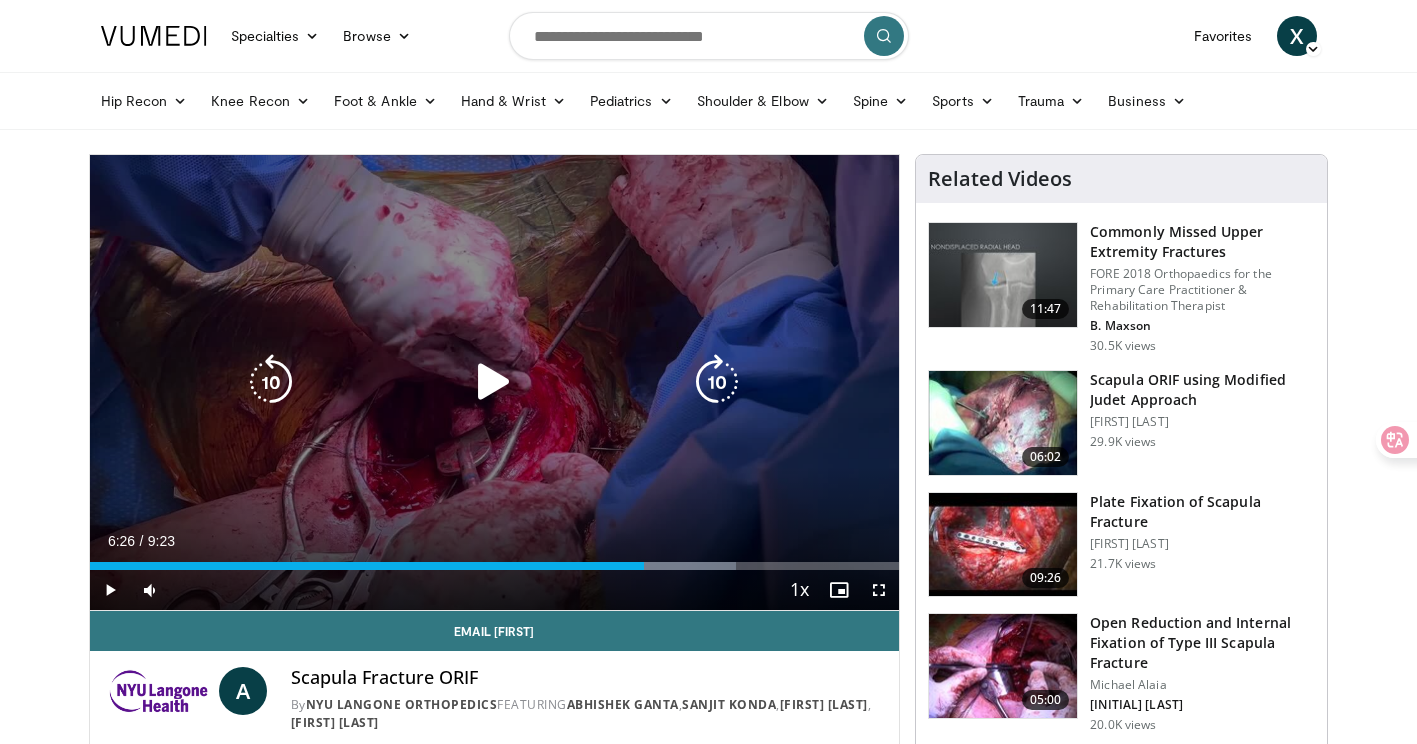 click at bounding box center [494, 382] 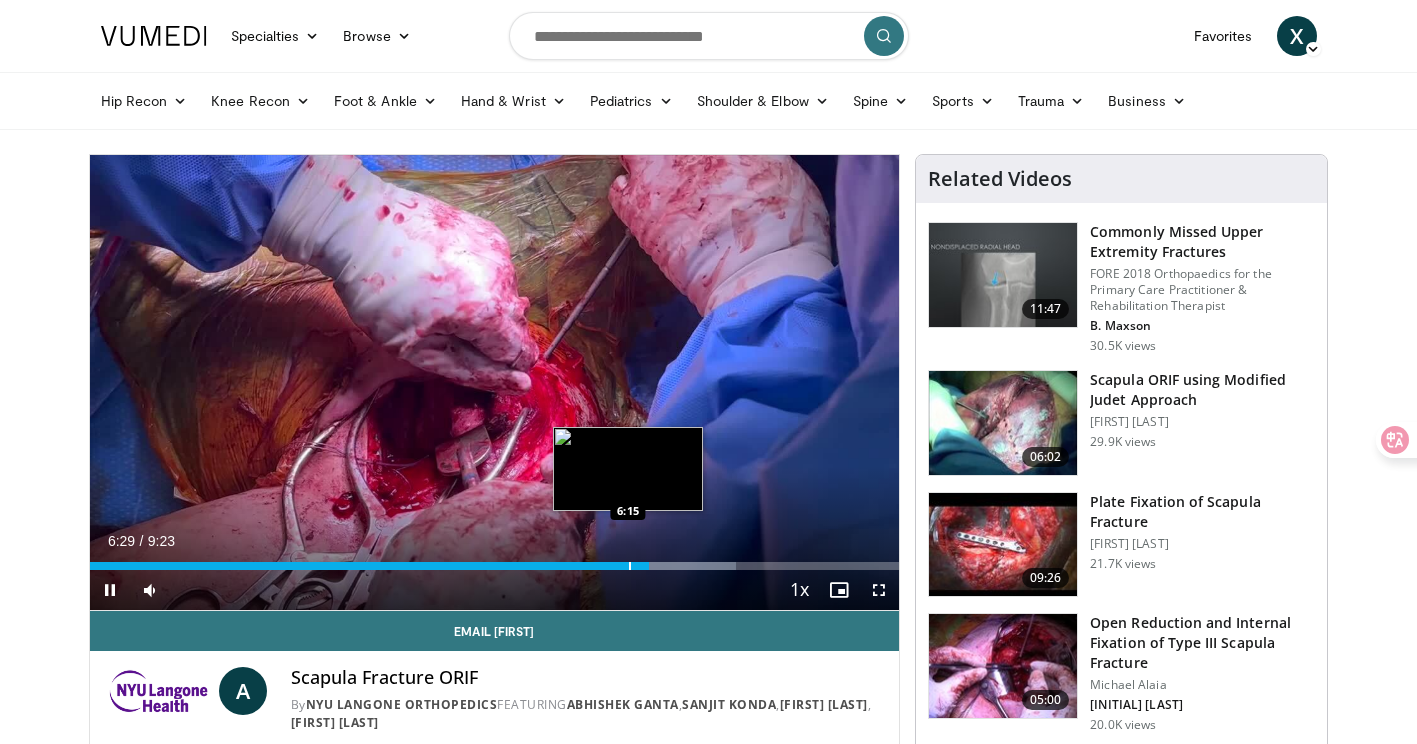 click on "Loaded :  79.90% 6:29 6:15" at bounding box center [495, 566] 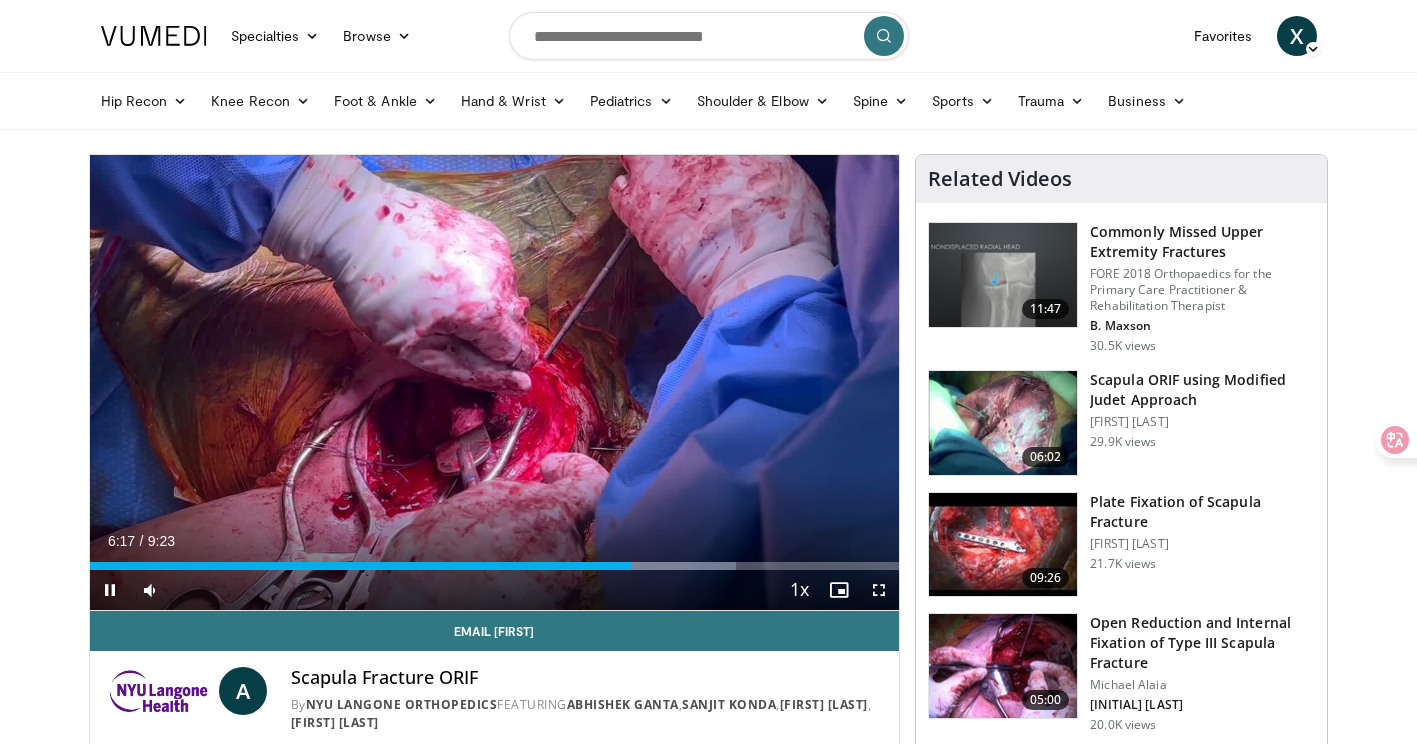 type 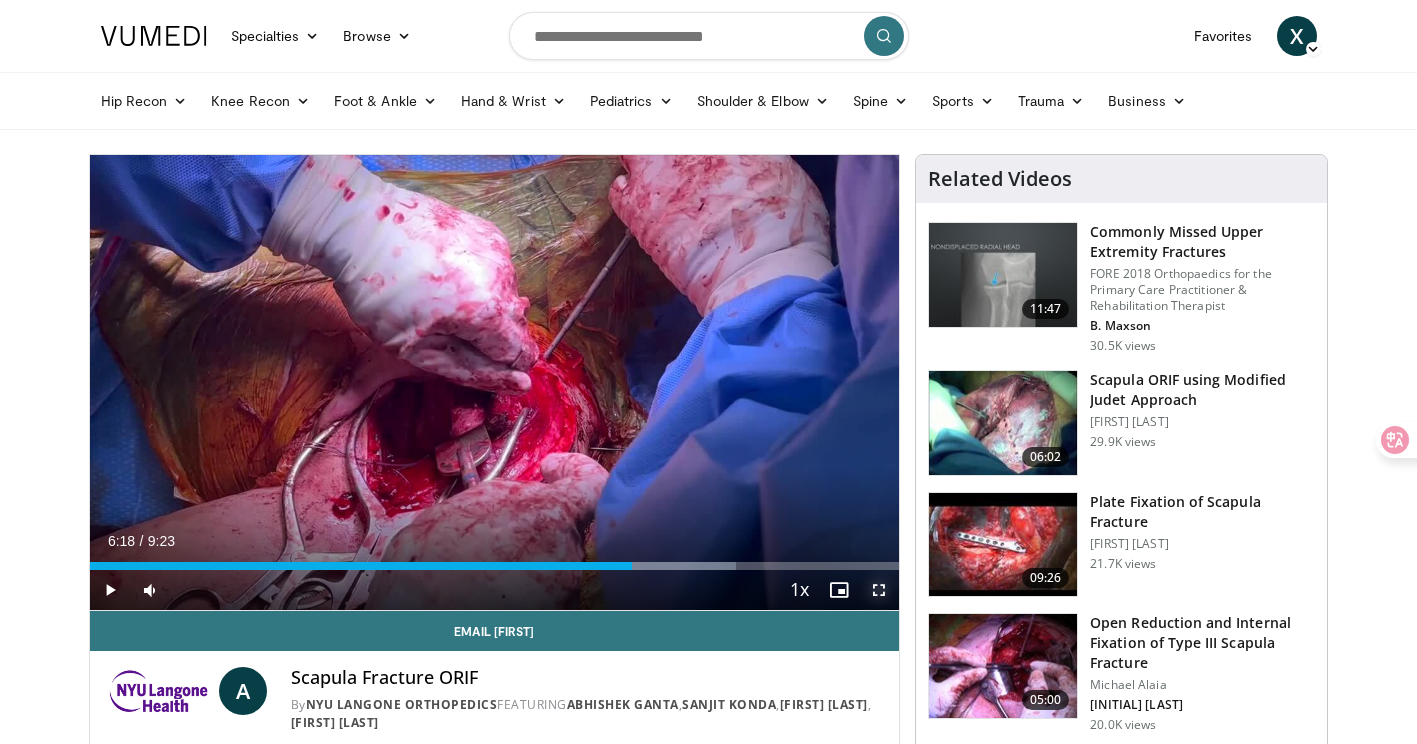 click at bounding box center (879, 590) 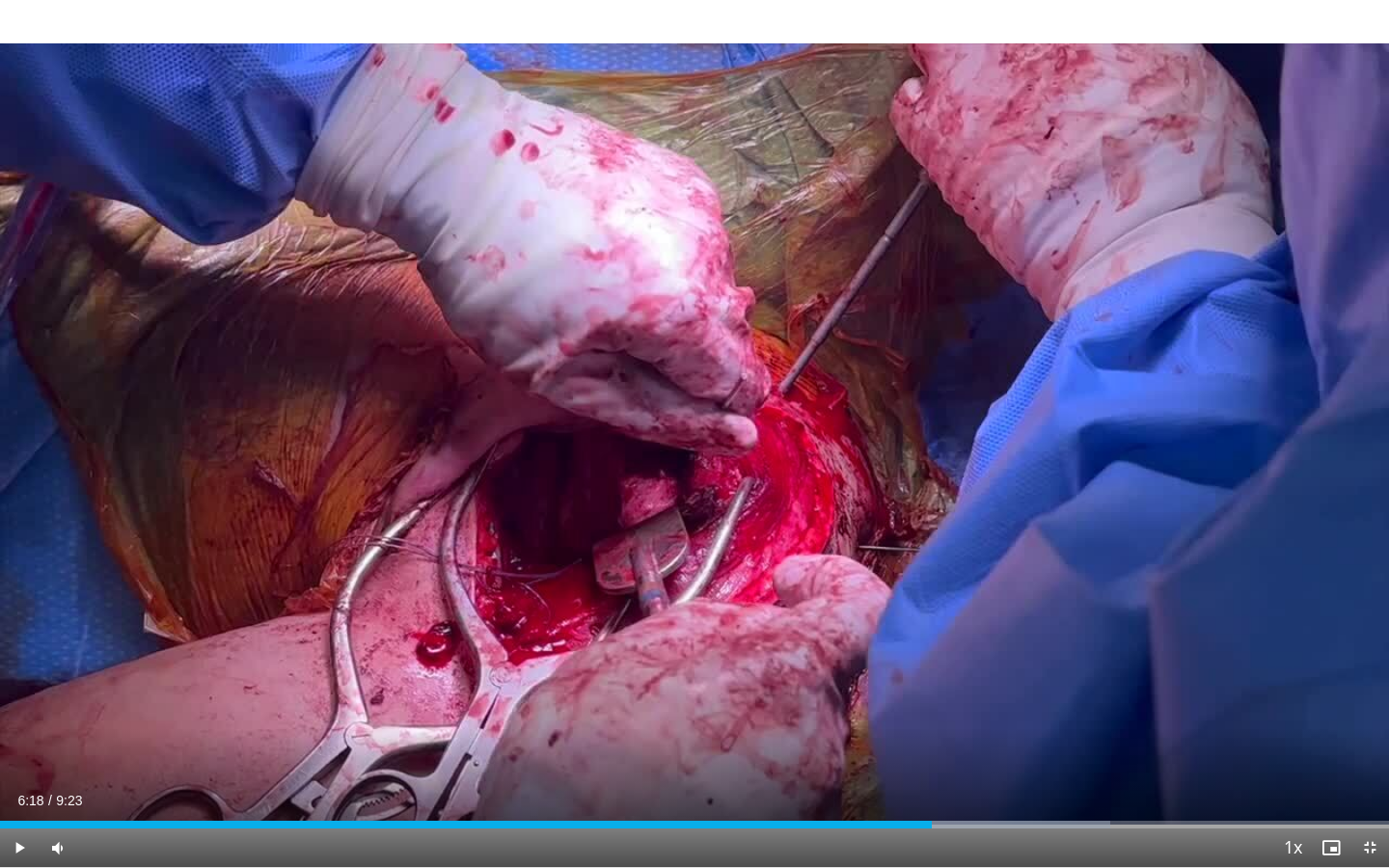 click on "Current Time  6:18 / Duration  9:23 Play Skip Backward Skip Forward Mute 0% Loaded :  79.90% 6:18 5:52 Stream Type  LIVE Seek to live, currently behind live LIVE   1x Playback Rate 0.5x 0.75x 1x , selected 1.25x 1.5x 1.75x 2x Chapters Chapters Descriptions descriptions off , selected Captions captions settings , opens captions settings dialog captions off , selected Audio Track en (Main) , selected Exit Fullscreen Enable picture-in-picture mode" at bounding box center [694, 848] 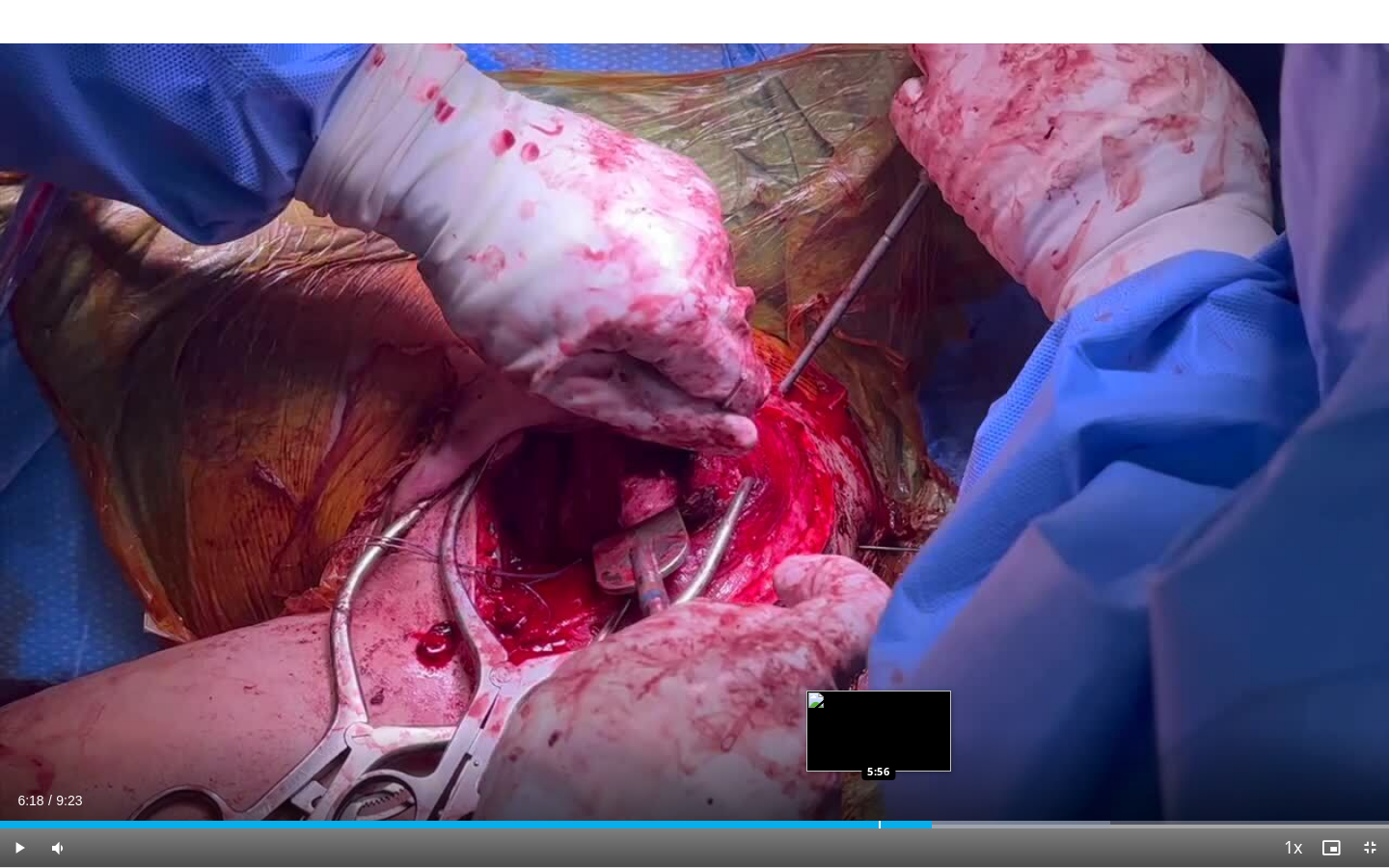click on "Loaded :  79.90% 6:18 5:56" at bounding box center [694, 819] 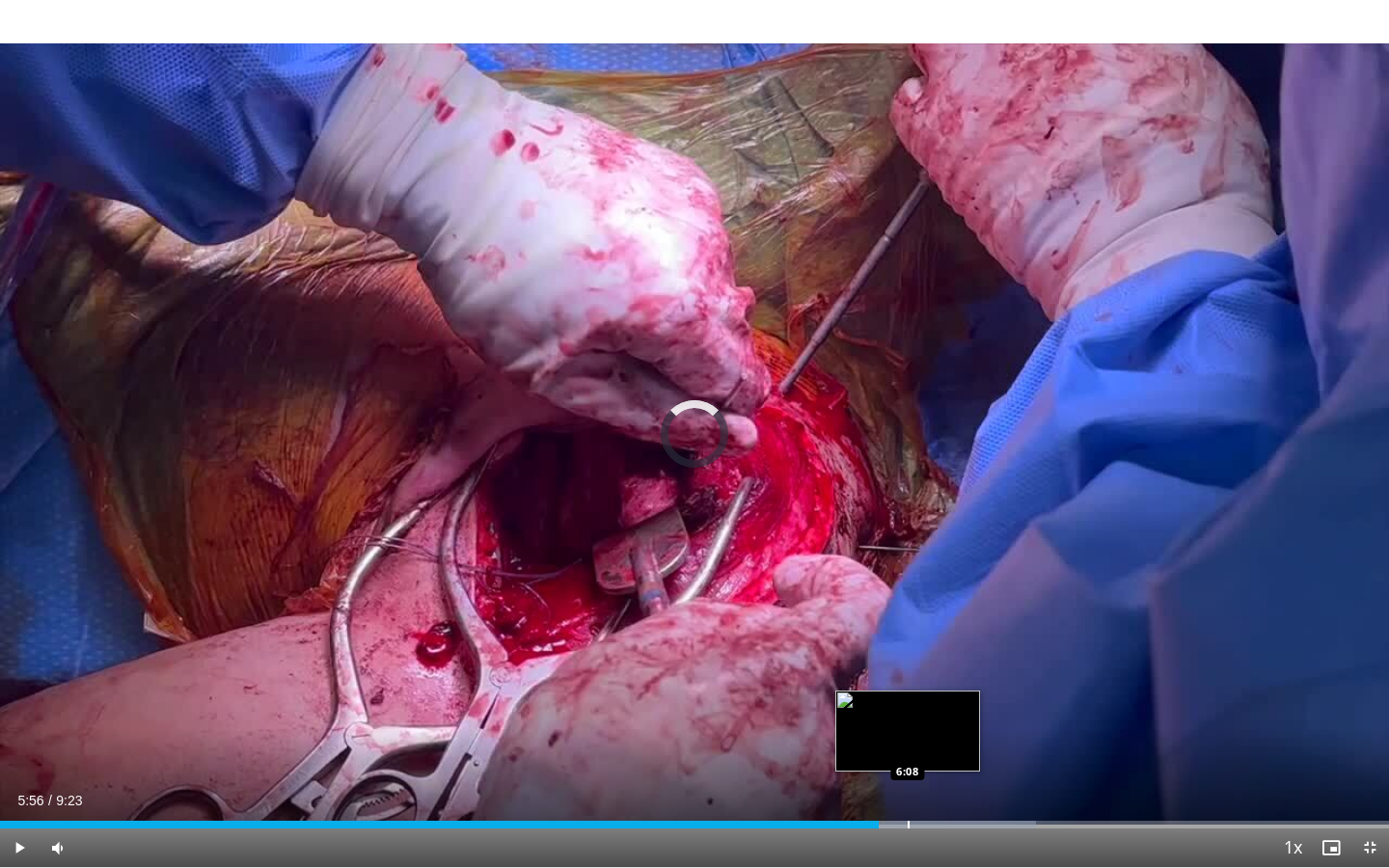 click on "Loaded :  74.57% 5:56 6:08" at bounding box center (694, 825) 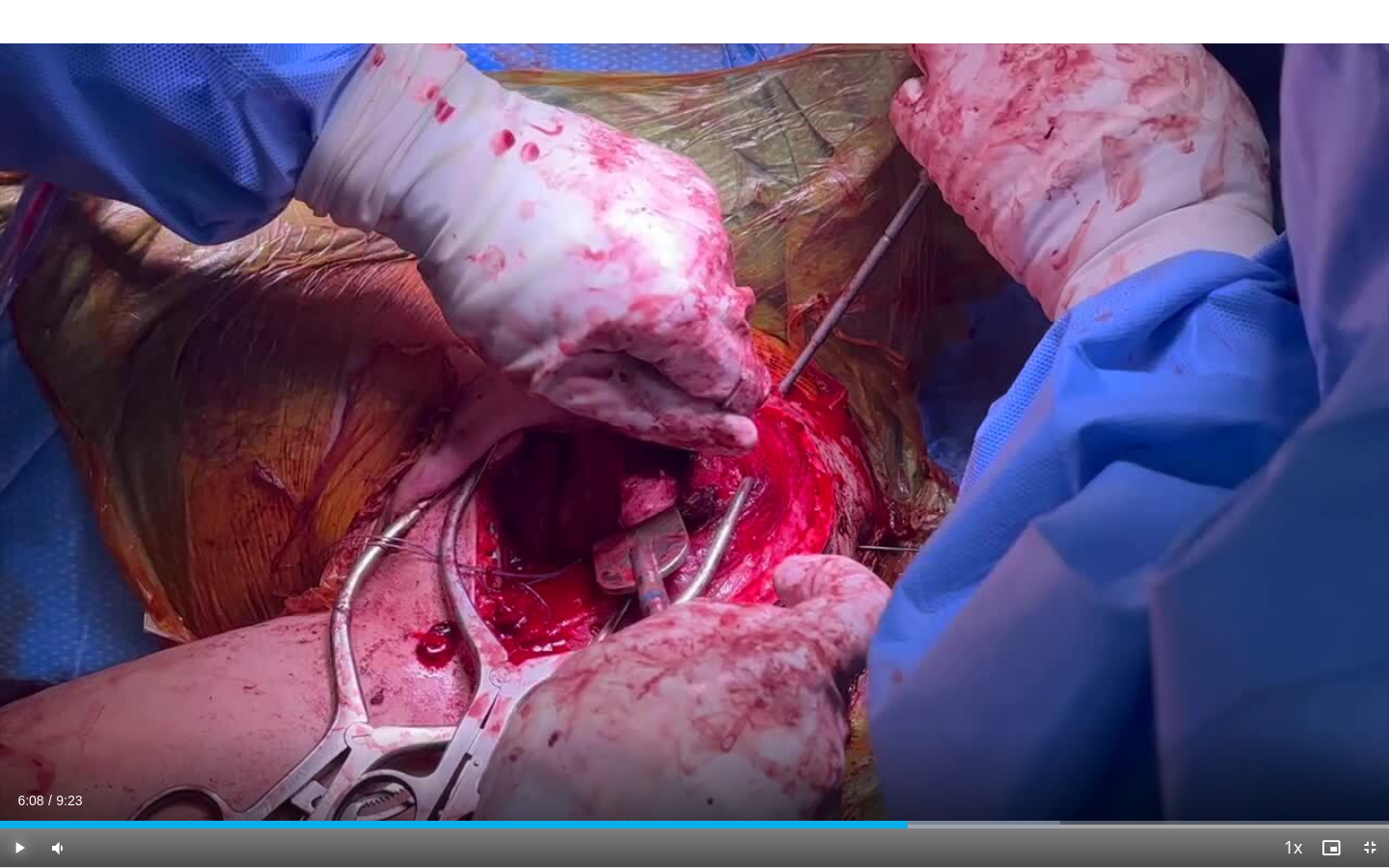 click at bounding box center (19, 848) 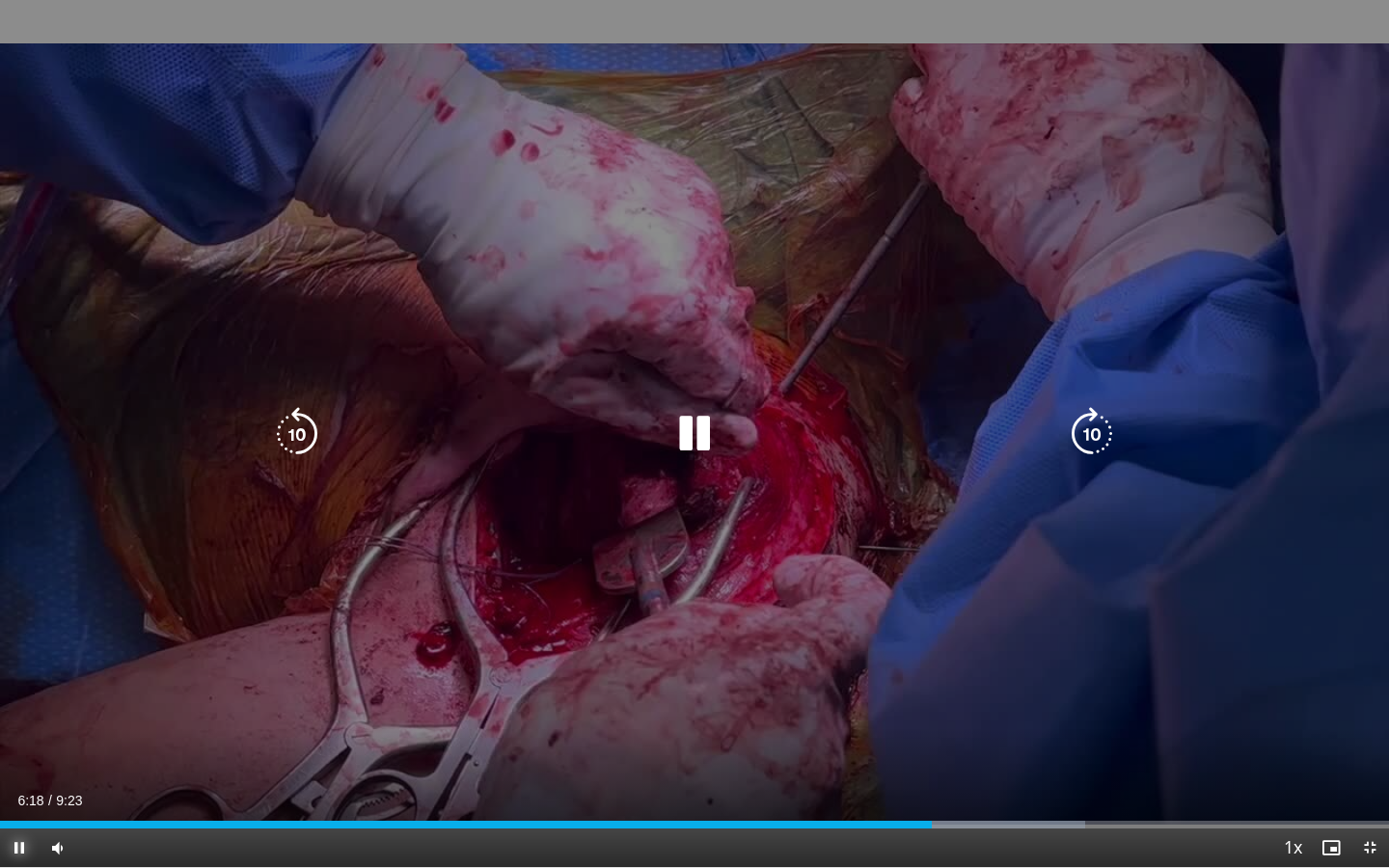 type 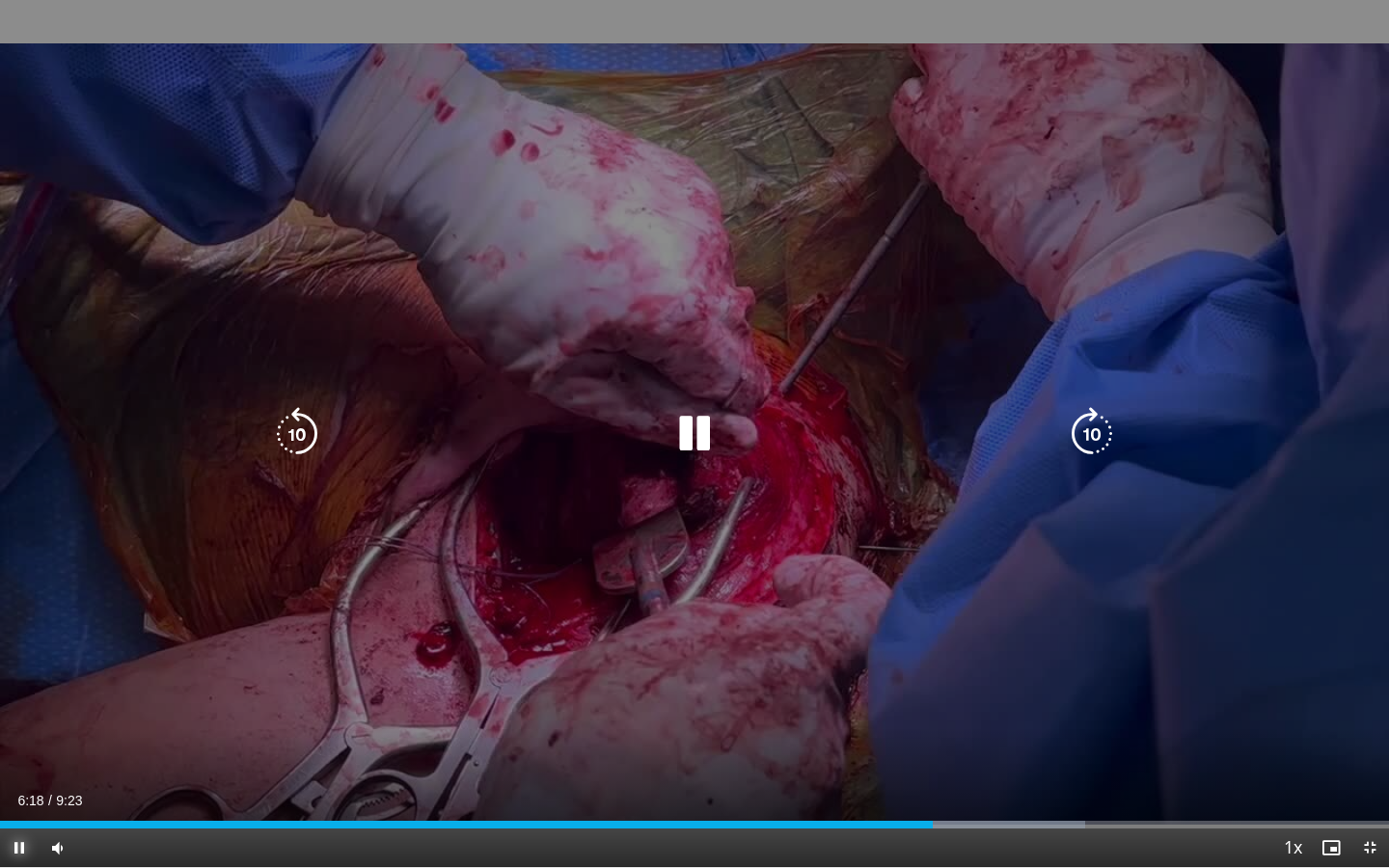 click on "Pause" at bounding box center [19, 848] 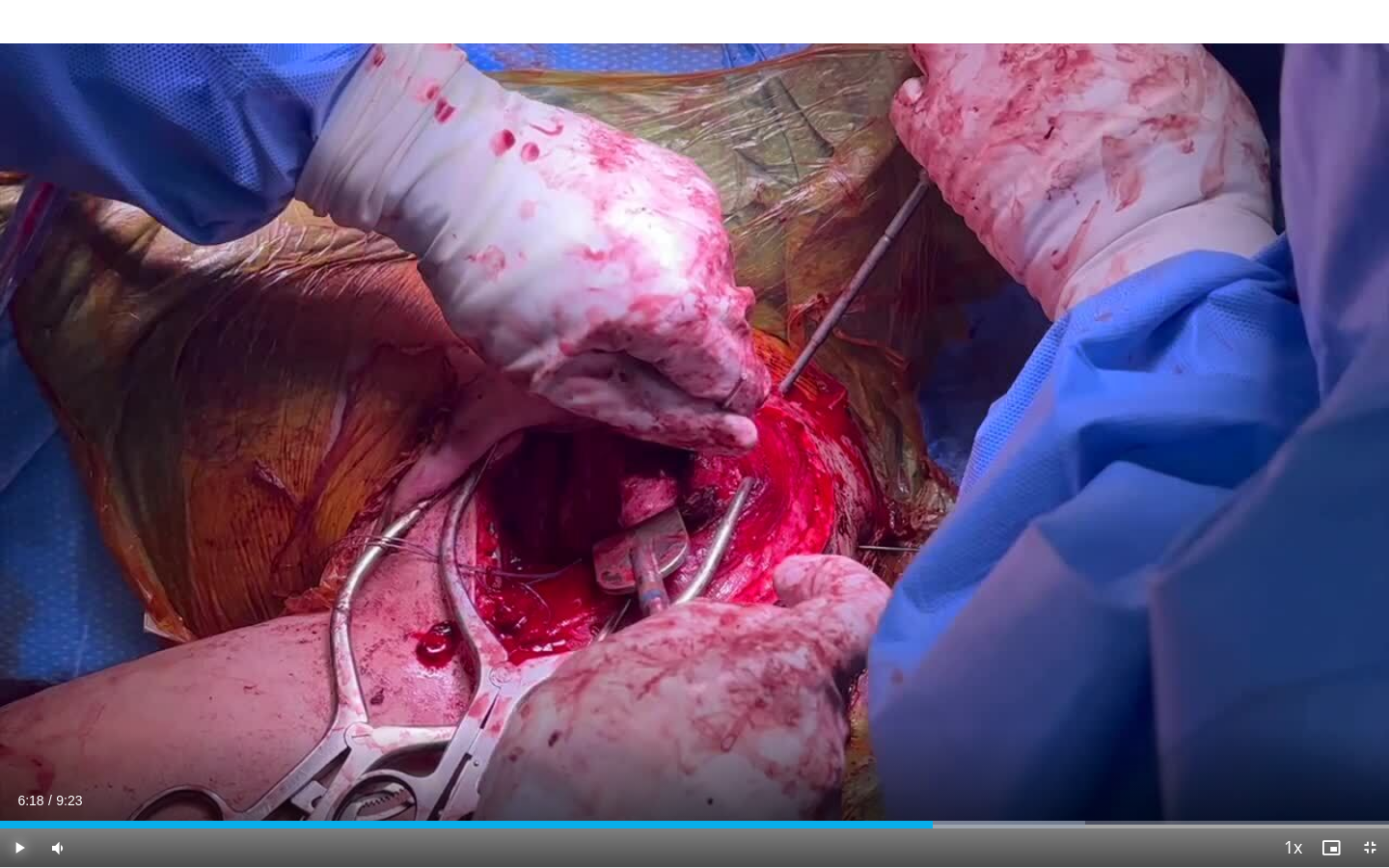 click on "Play" at bounding box center [19, 848] 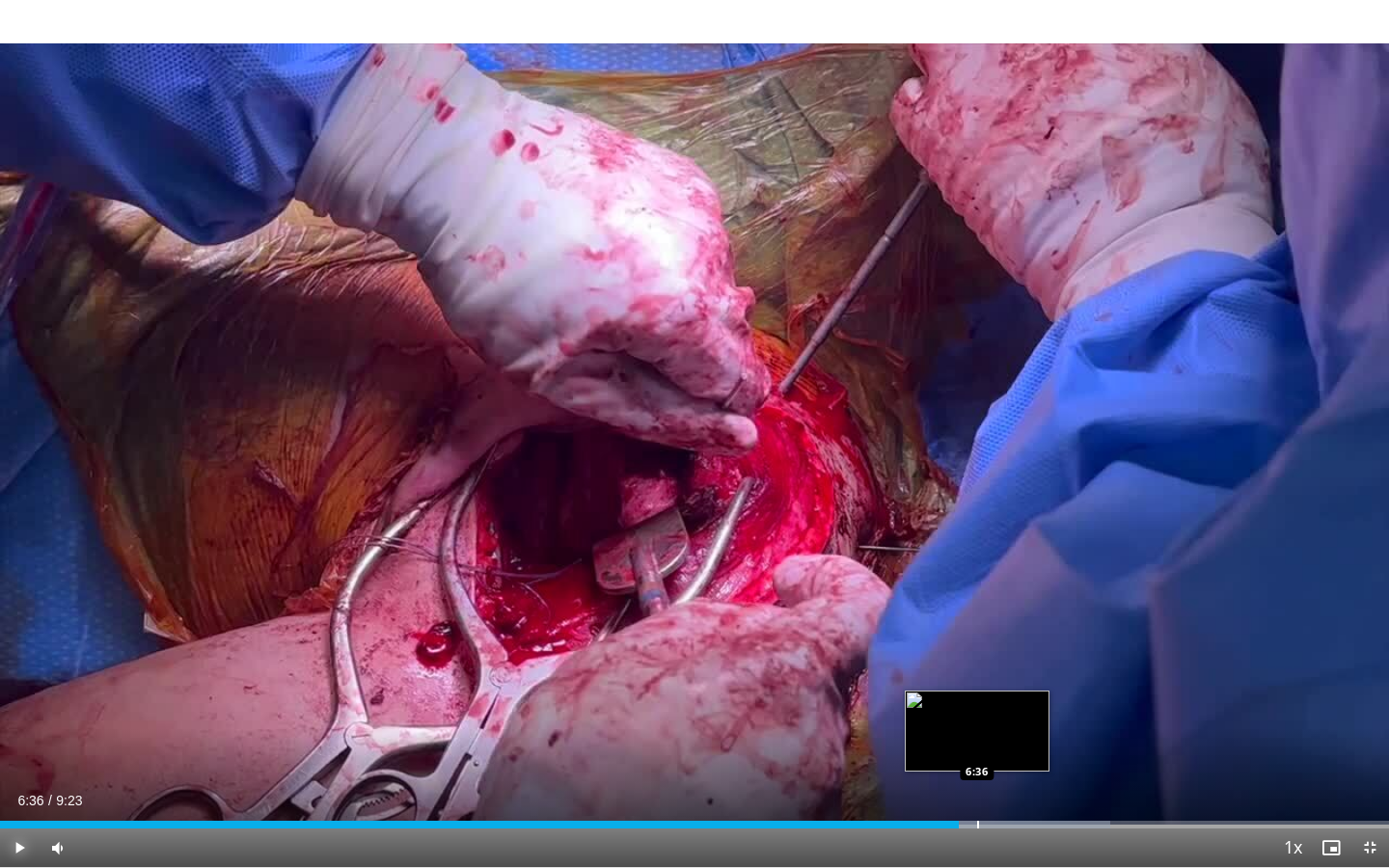 click at bounding box center (994, 825) 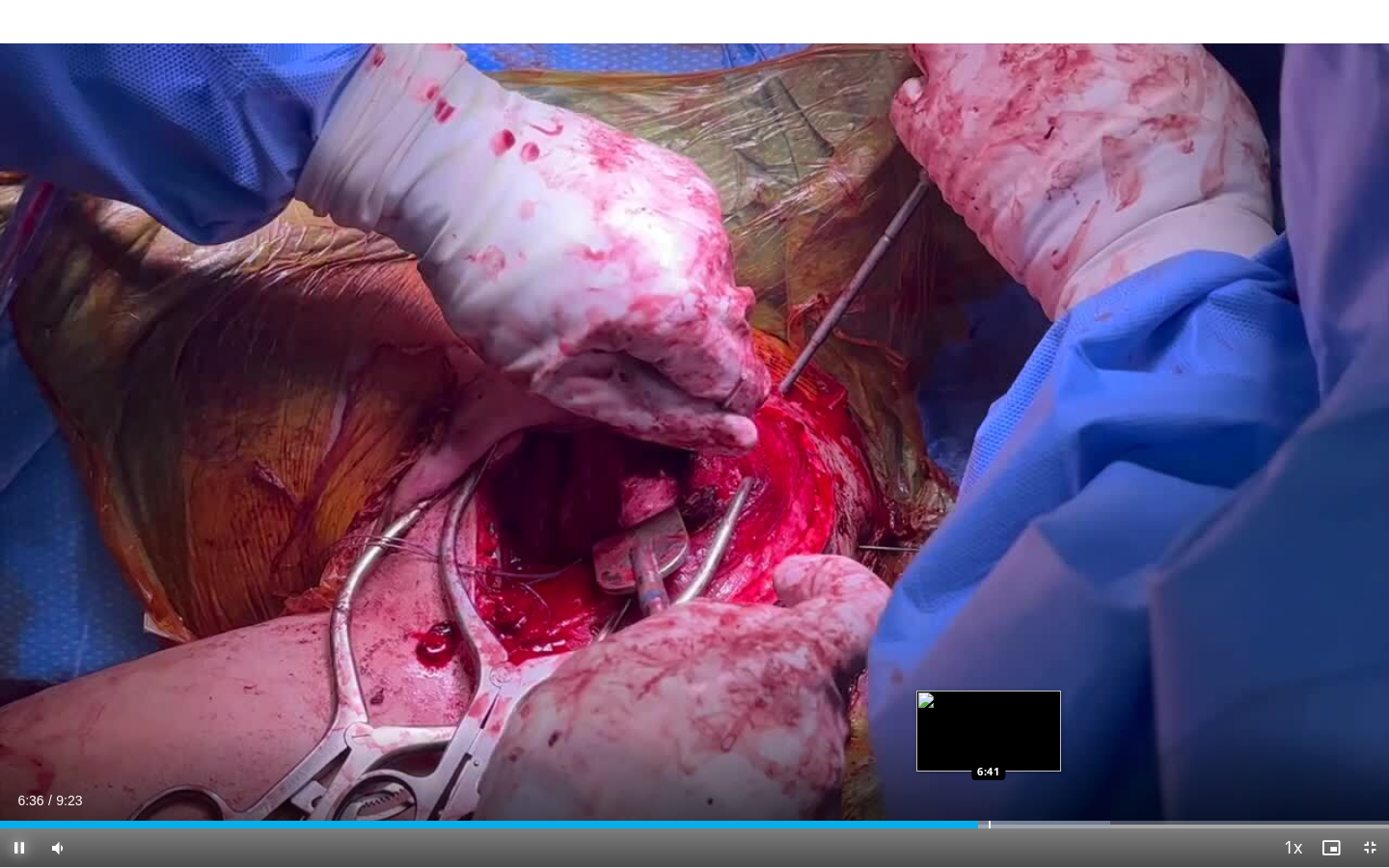 click at bounding box center [990, 825] 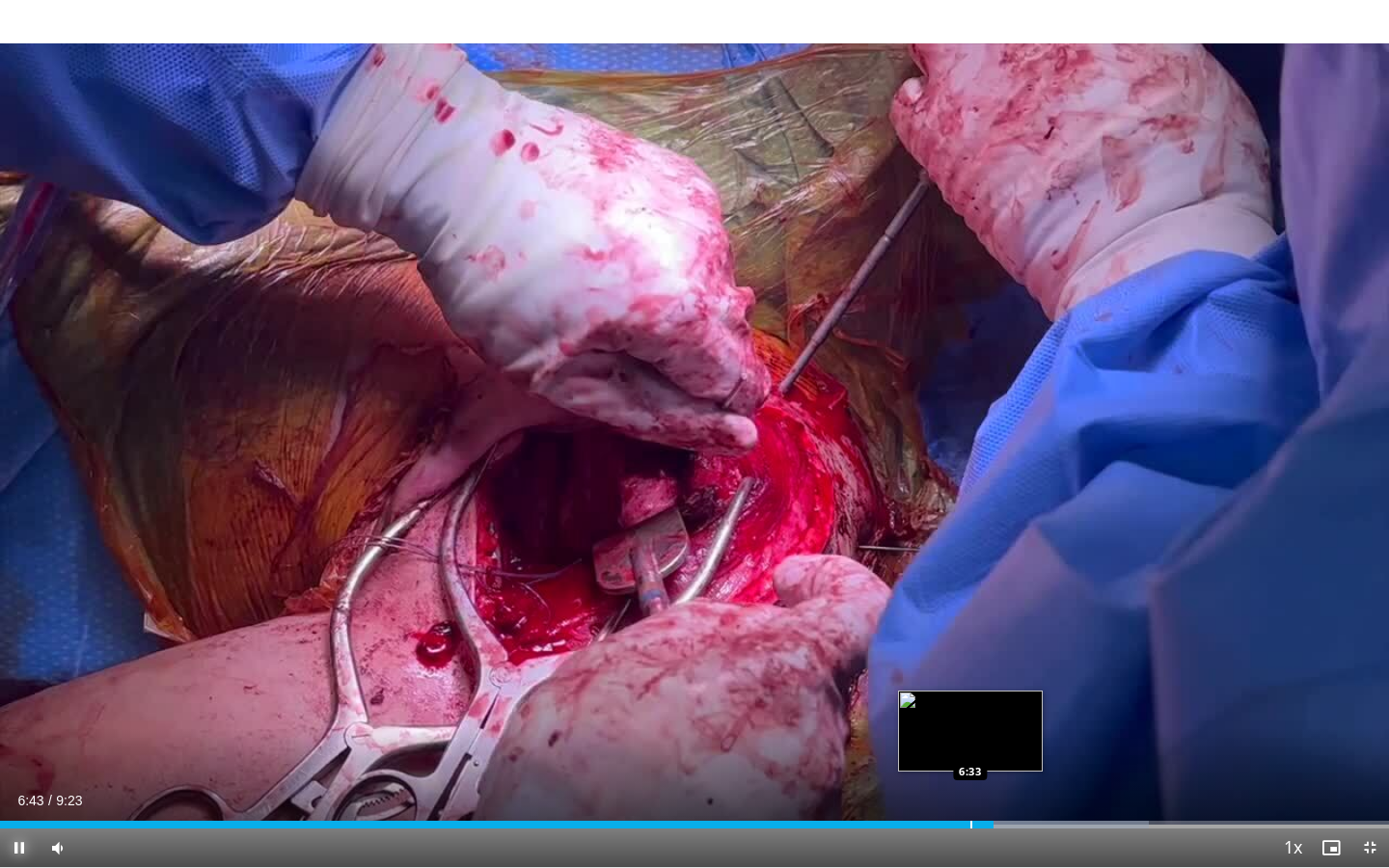 click on "Loaded :  82.69% 6:43 6:33" at bounding box center [694, 825] 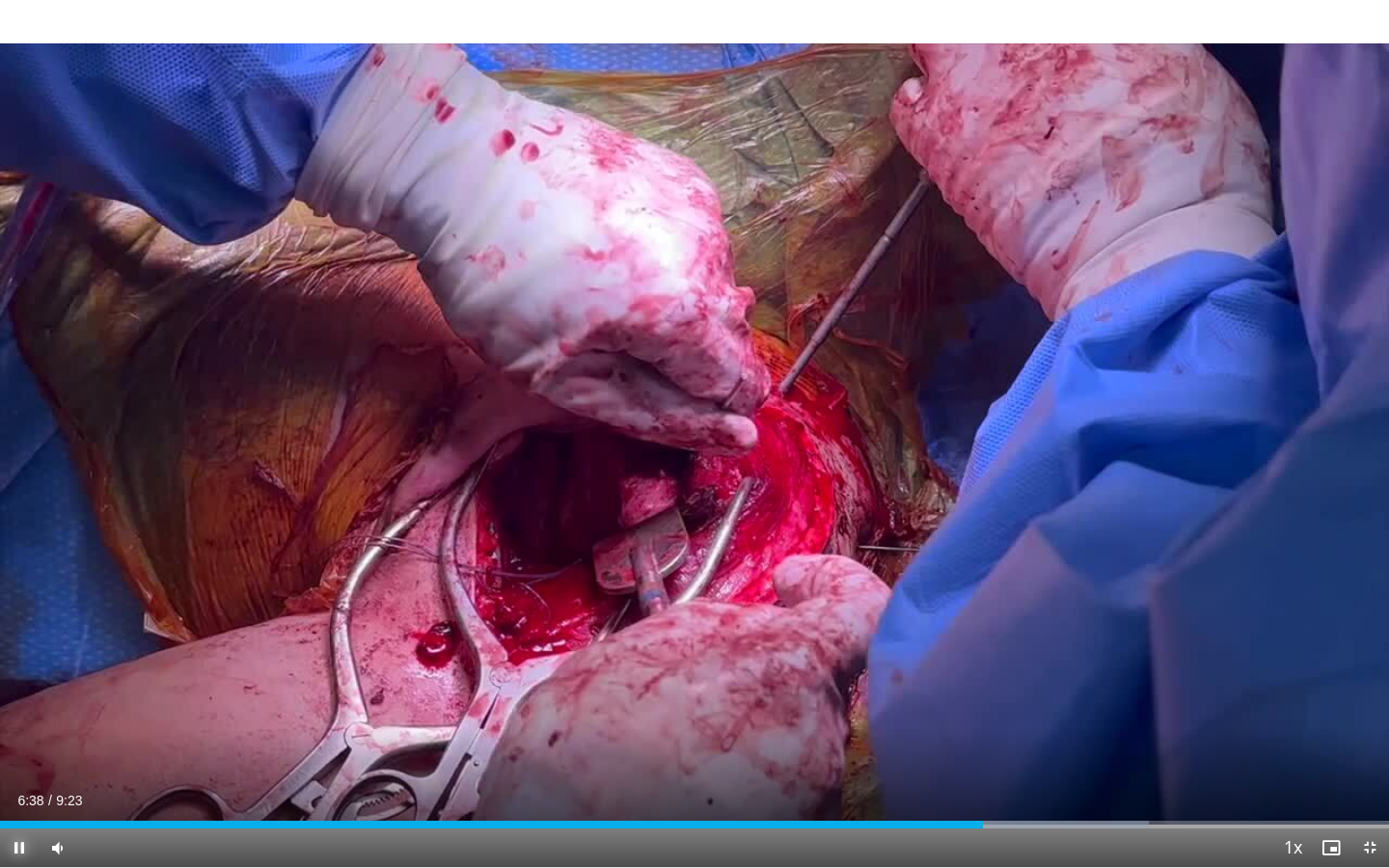 click on "Pause" at bounding box center (19, 848) 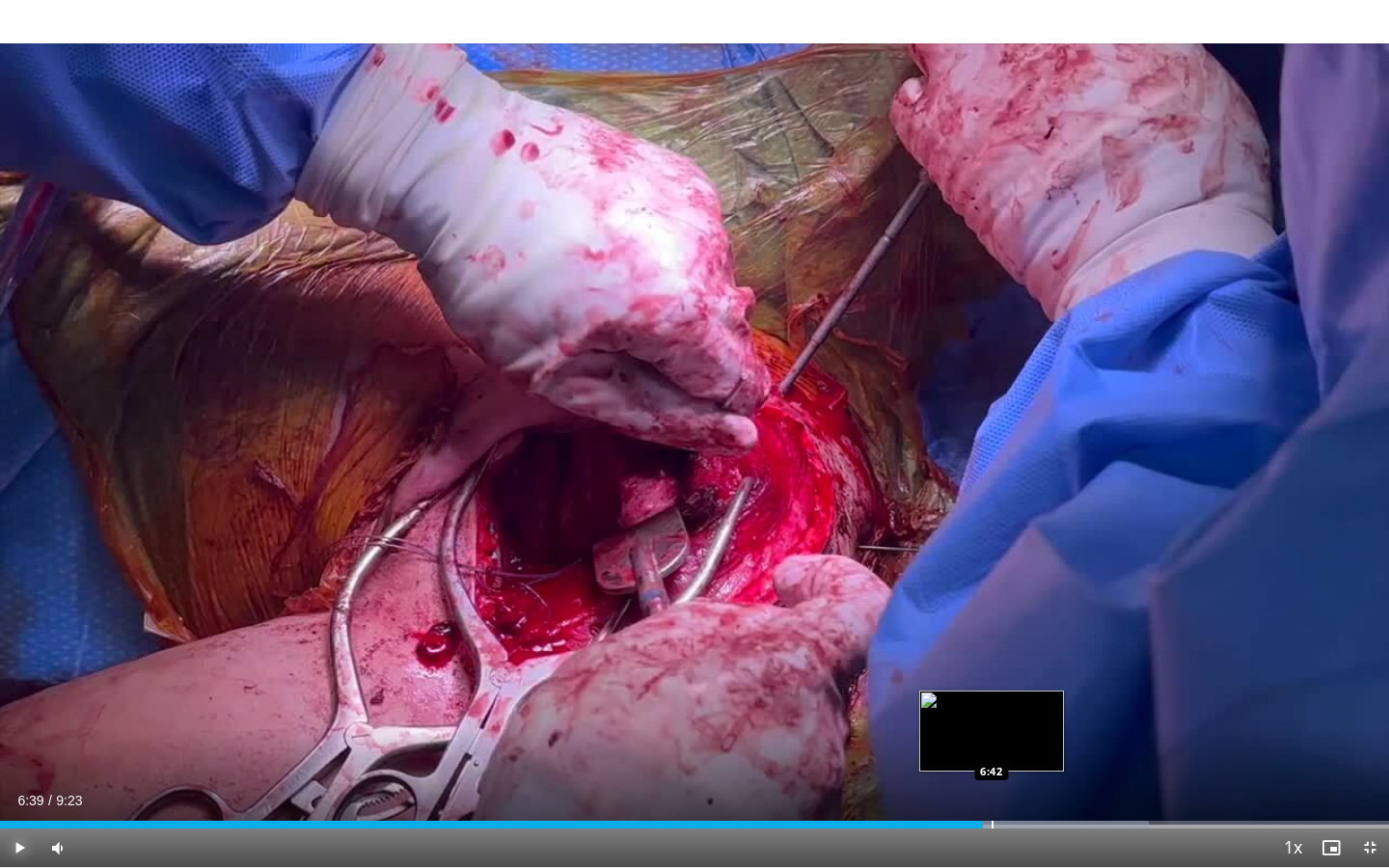 click at bounding box center (1035, 825) 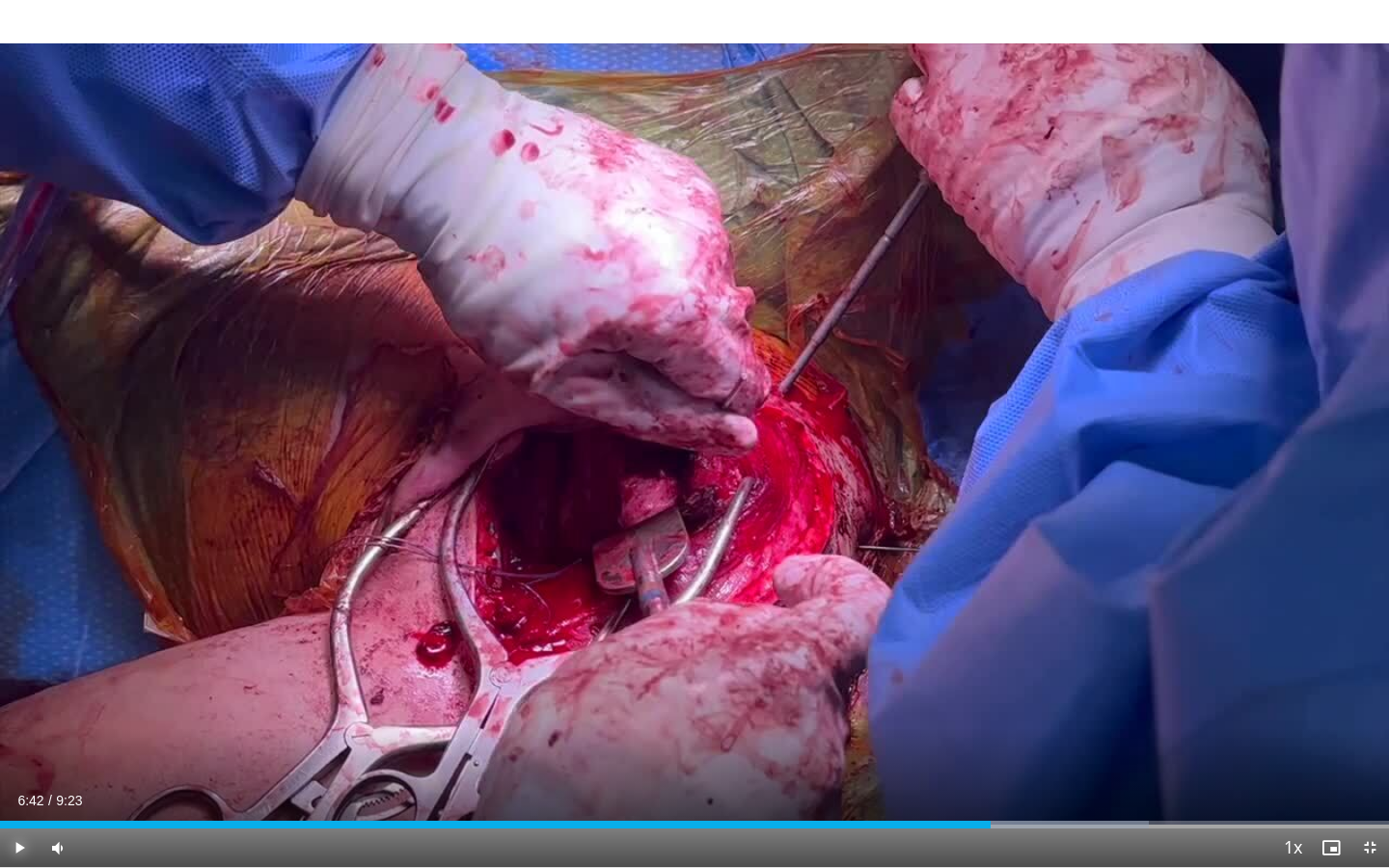 click at bounding box center (993, 825) 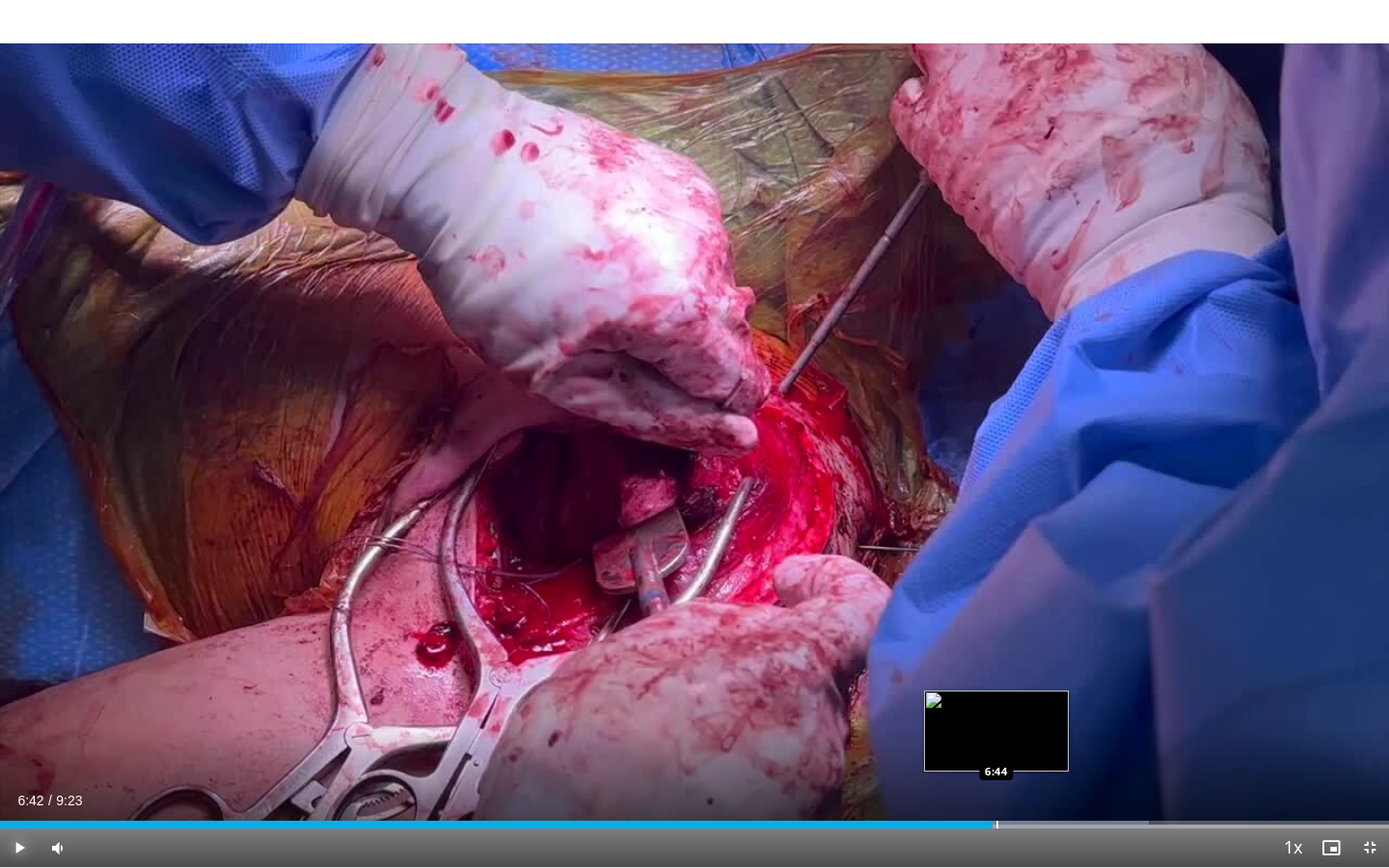 click at bounding box center [997, 825] 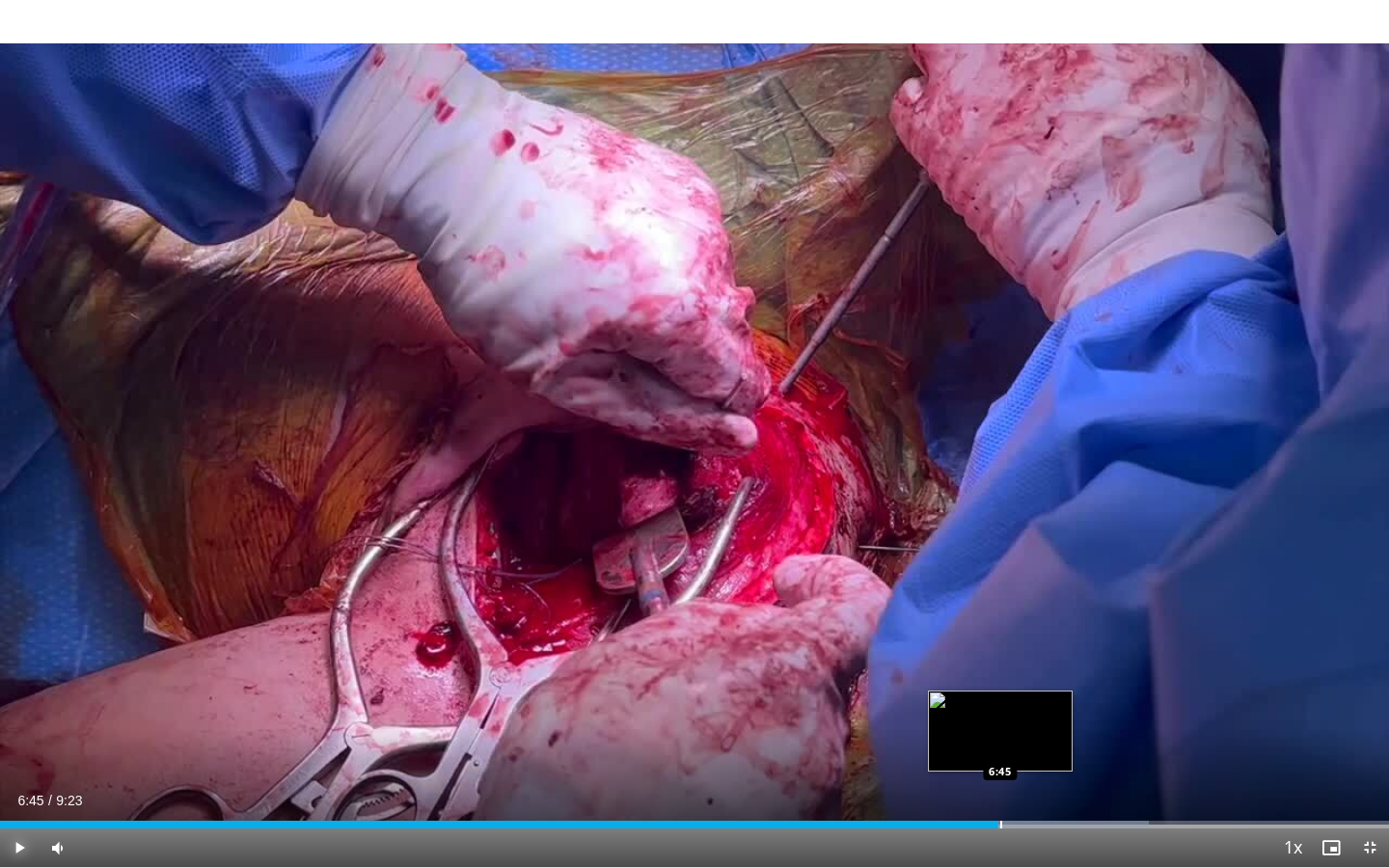 click at bounding box center [1001, 825] 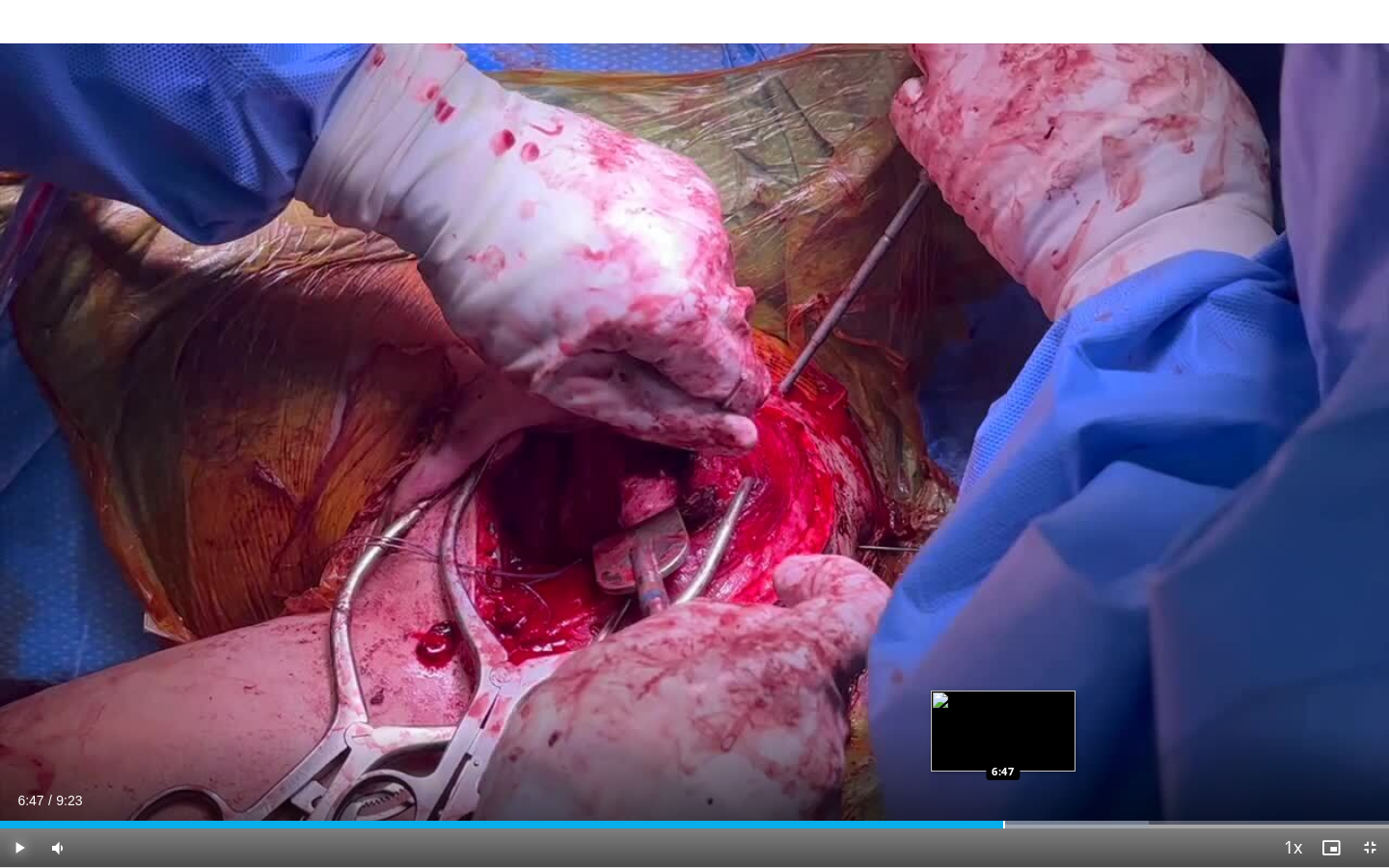 click at bounding box center (1004, 825) 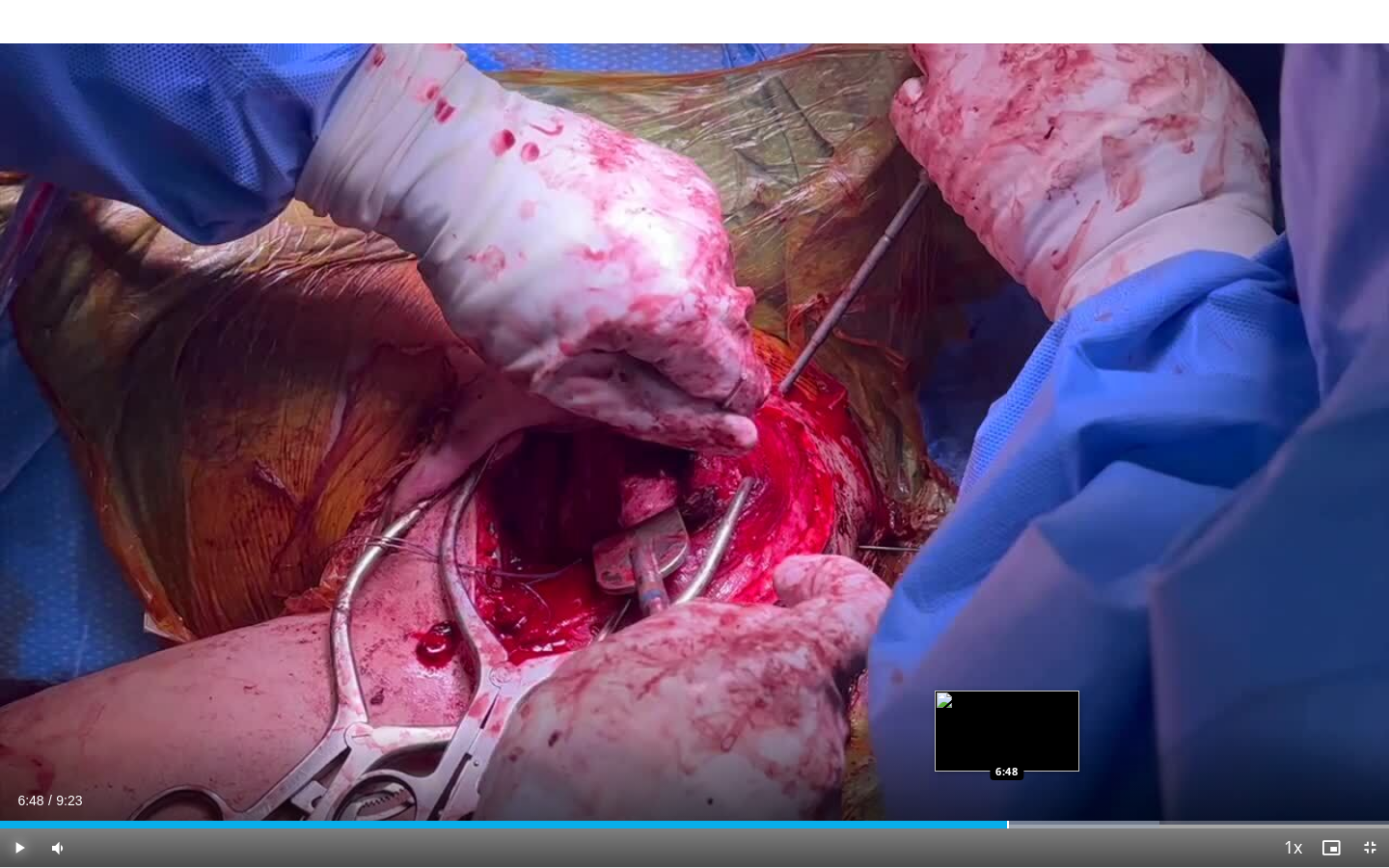 click at bounding box center (1008, 825) 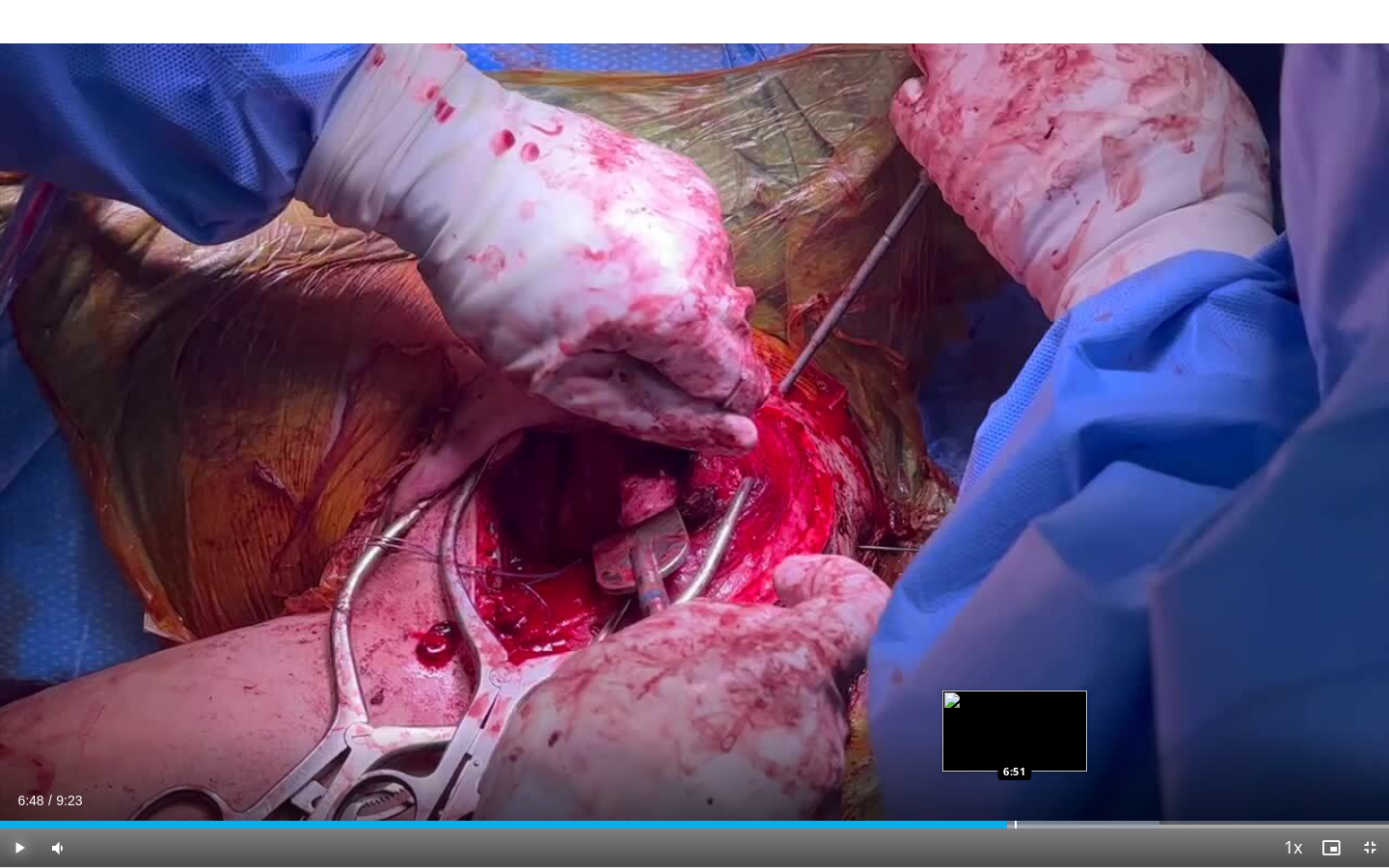 click at bounding box center (1016, 825) 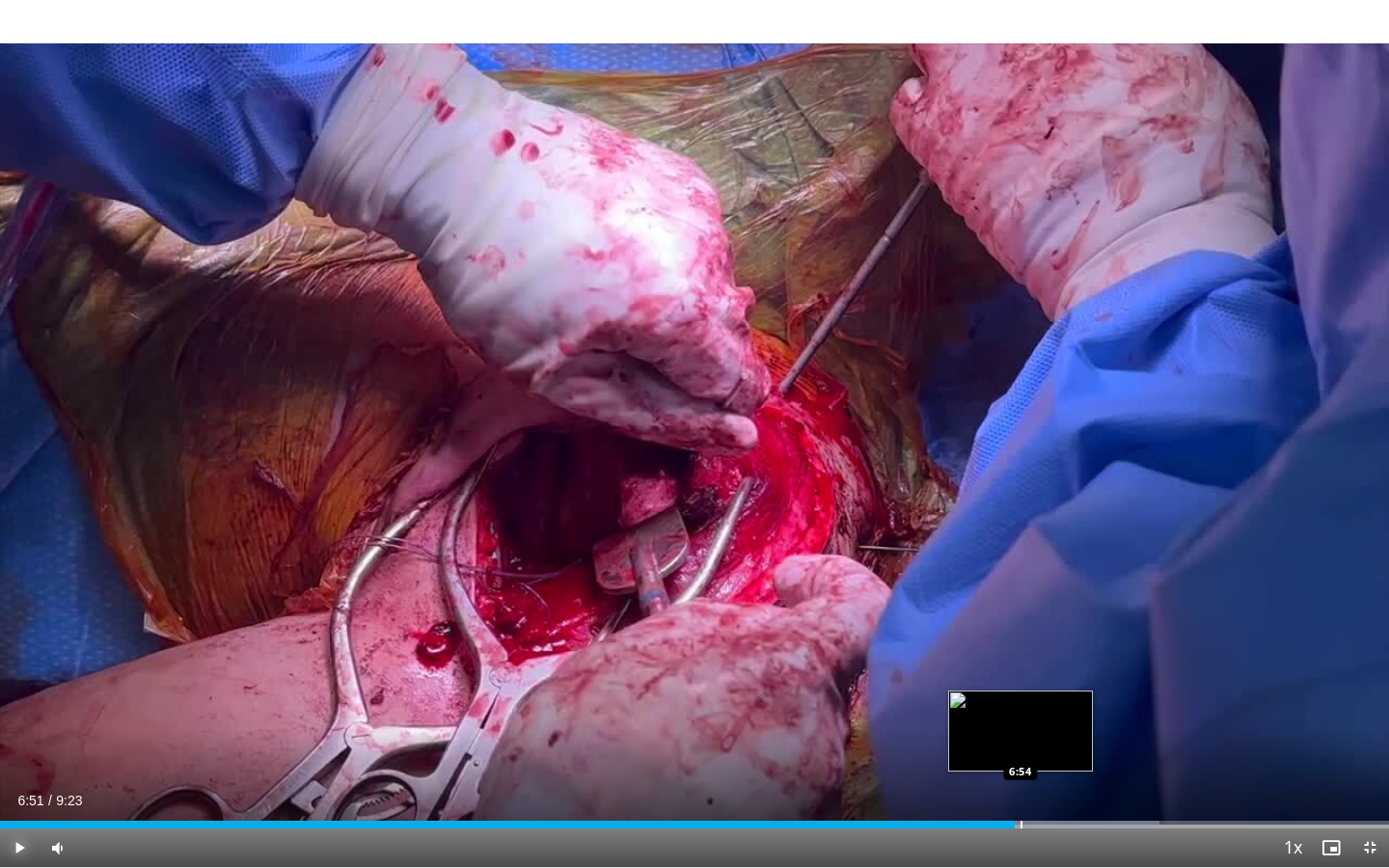click at bounding box center (1021, 825) 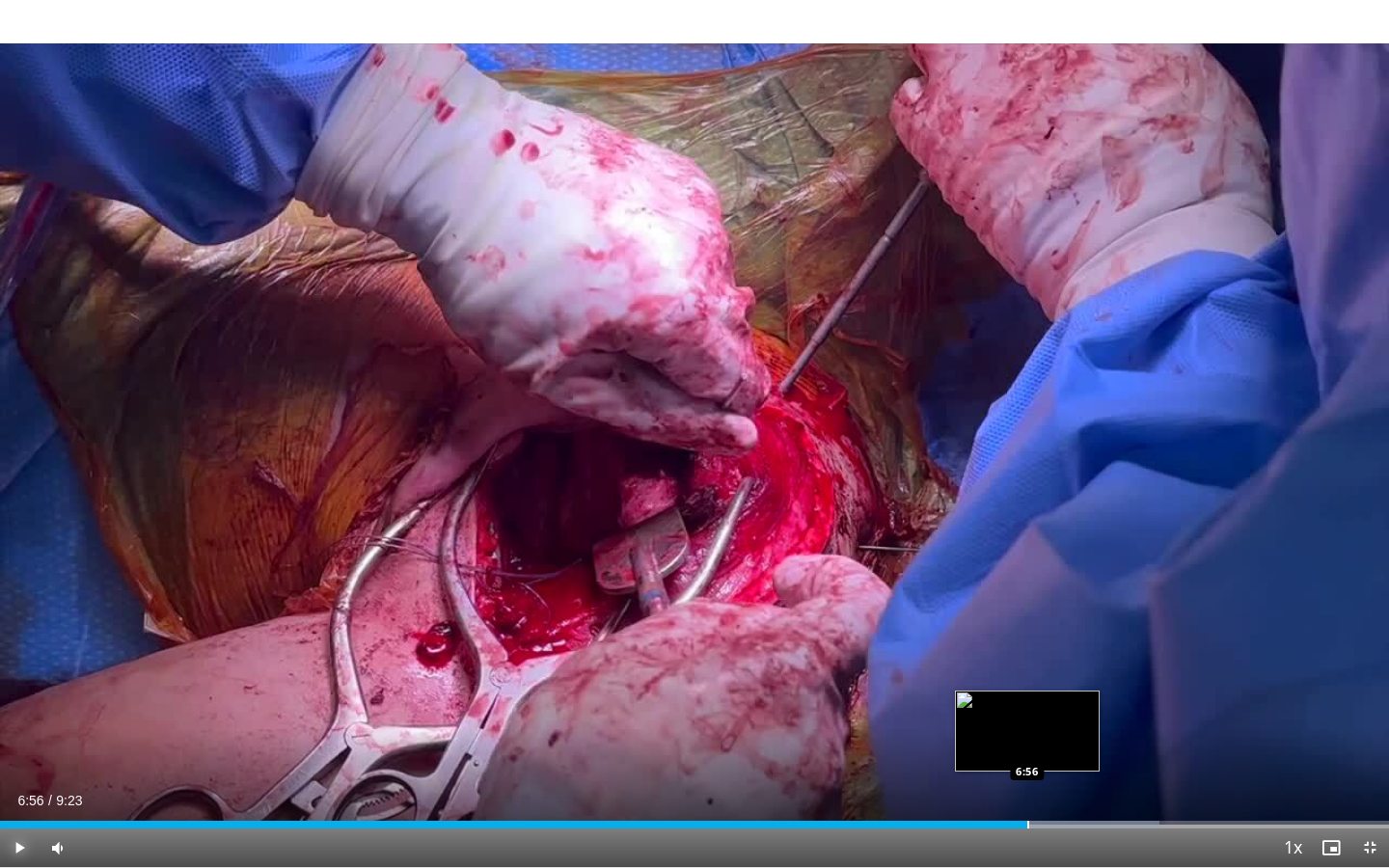 click at bounding box center [1028, 825] 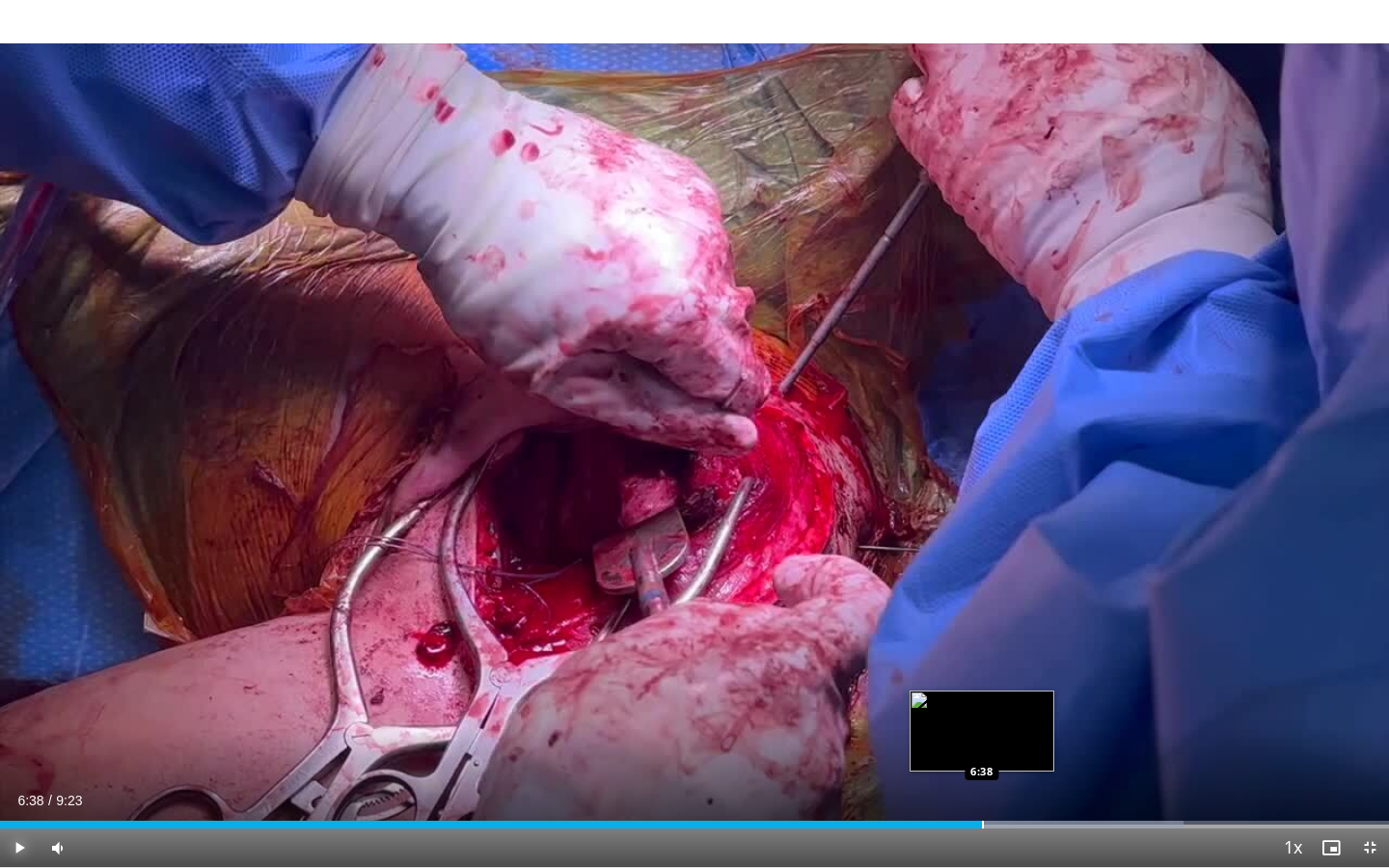 click on "6:38" at bounding box center [491, 825] 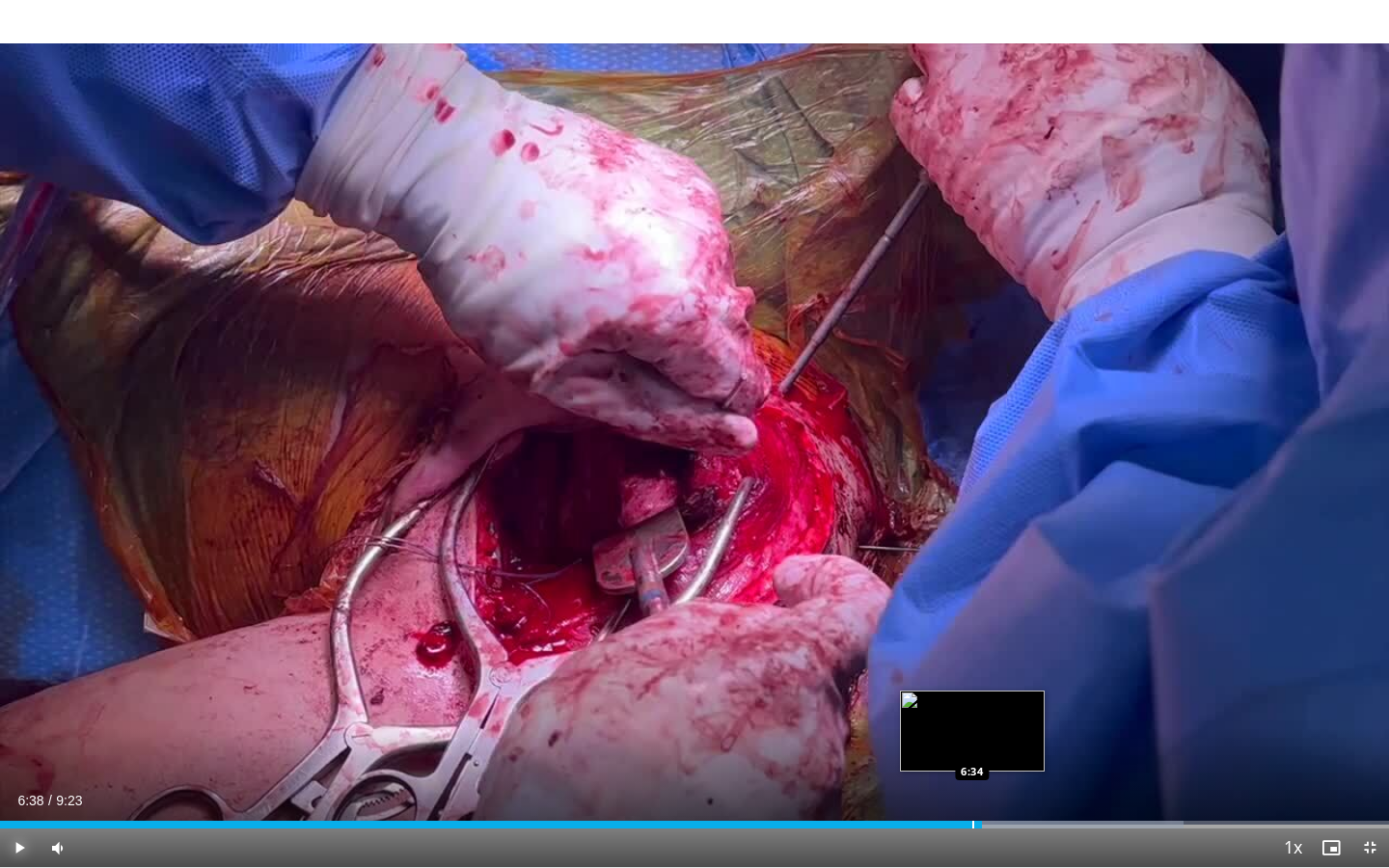 click on "Loaded :  85.23% 6:38 6:34" at bounding box center [694, 825] 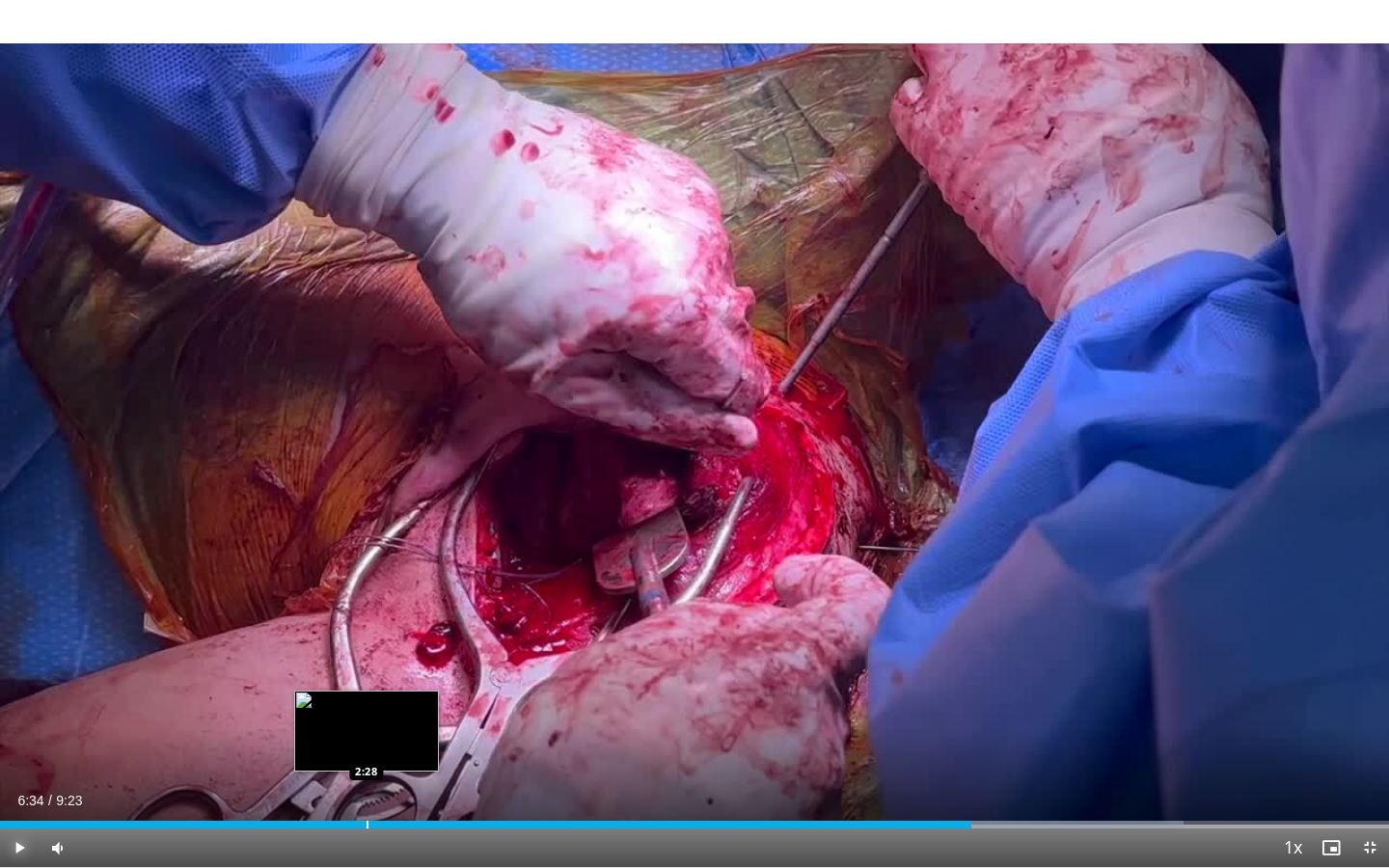 click at bounding box center (368, 825) 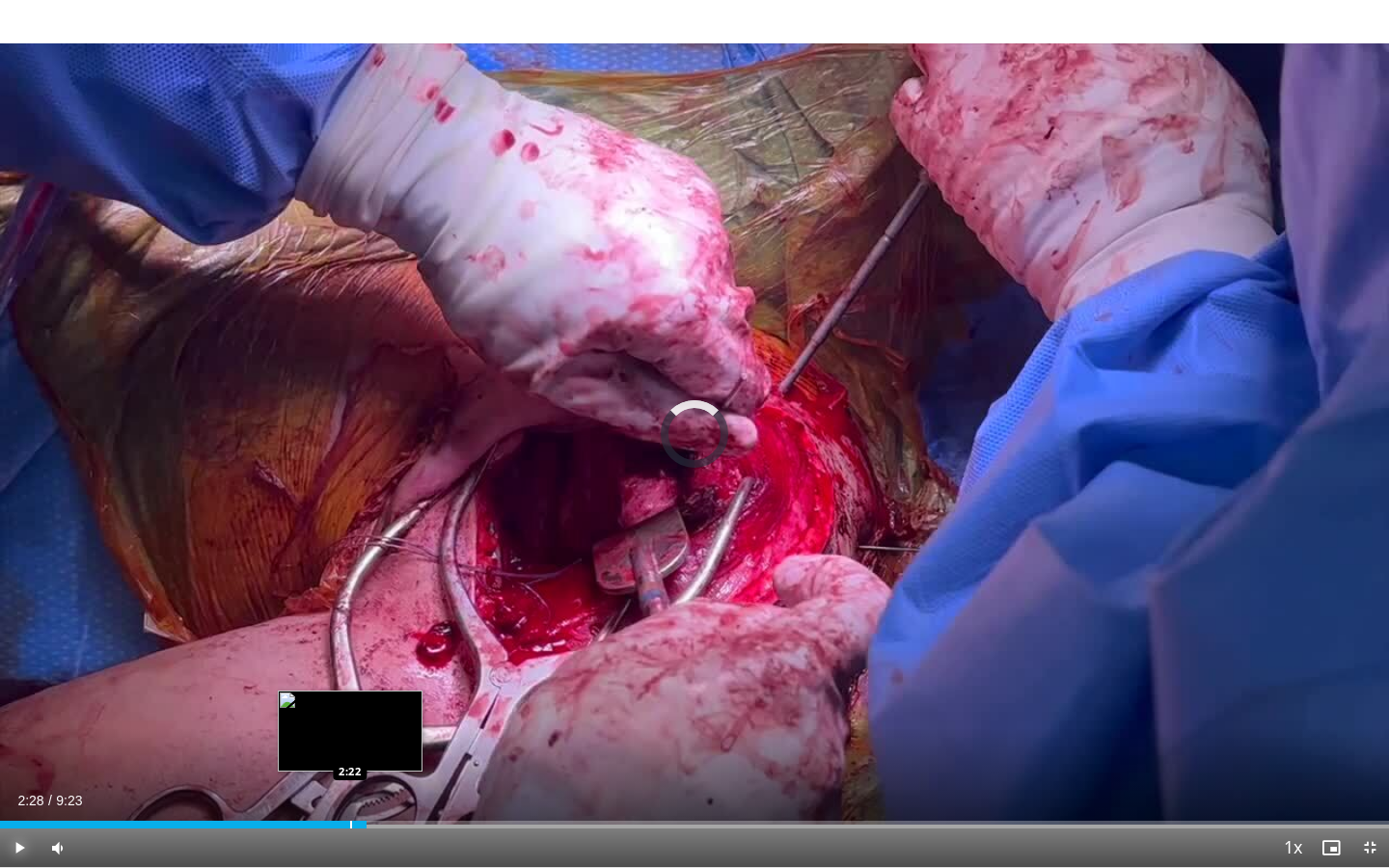 click on "2:28" at bounding box center (183, 825) 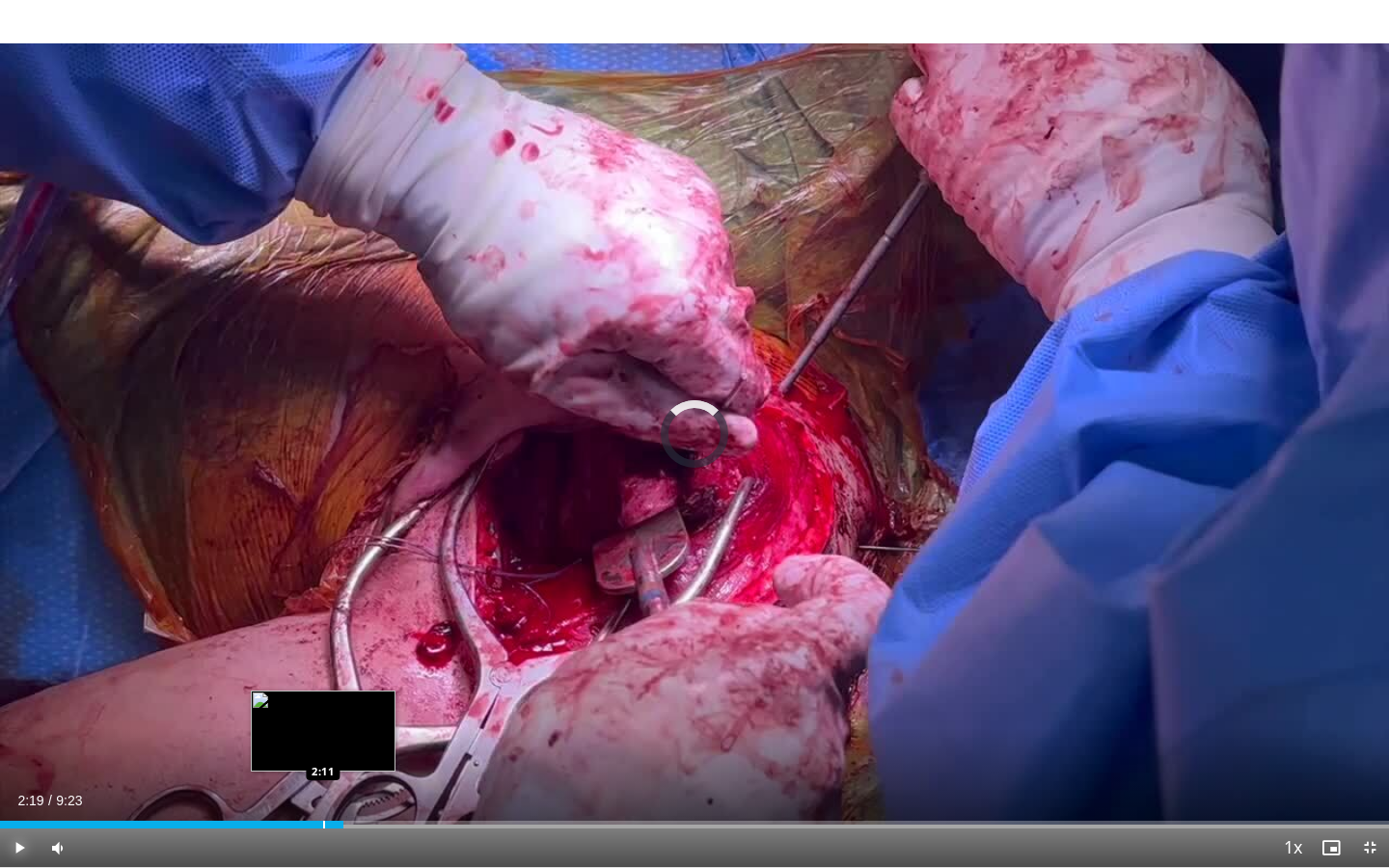 click on "2:19" at bounding box center [172, 825] 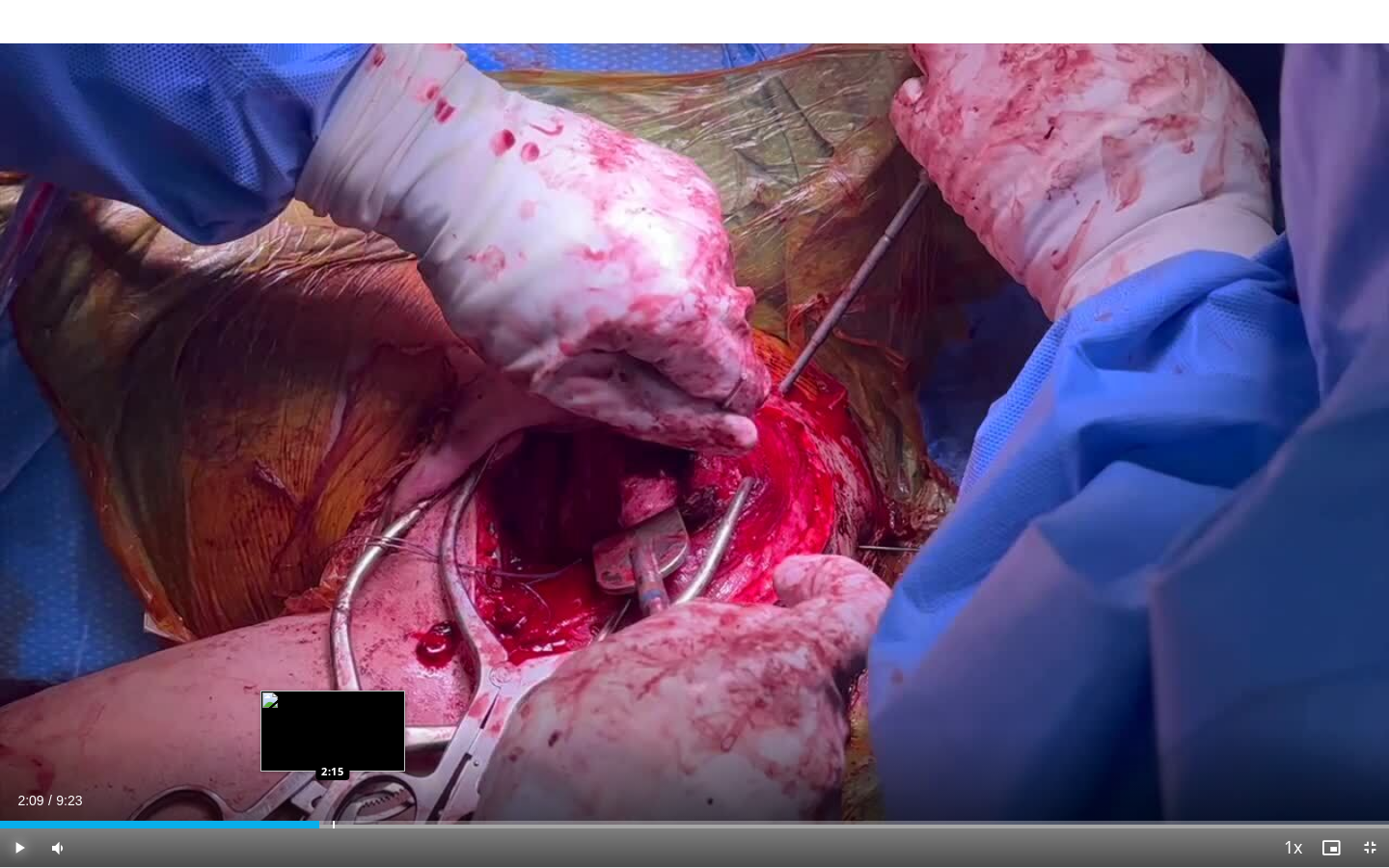 click at bounding box center [334, 825] 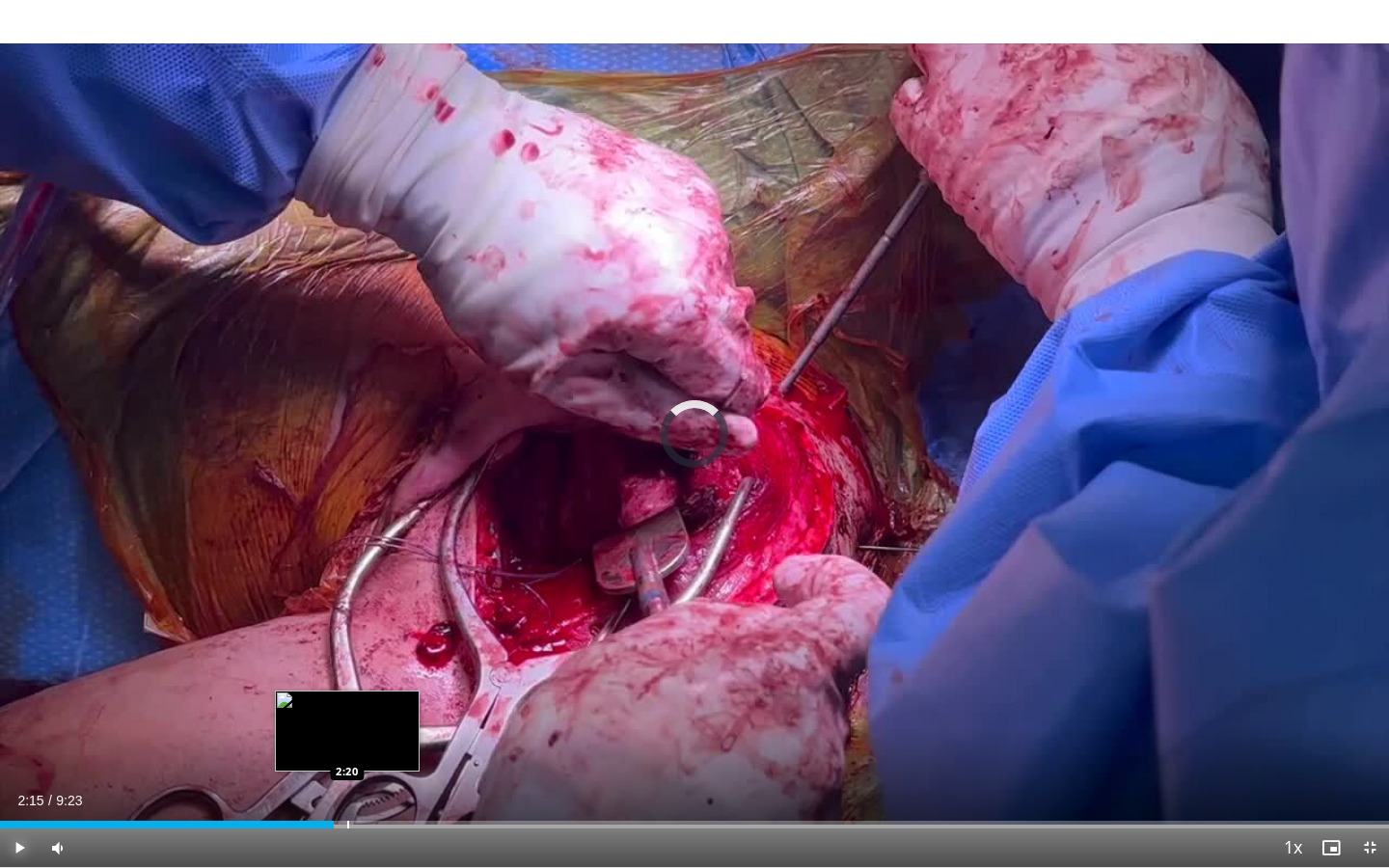 click on "Loaded :  0.00% 2:15 2:20" at bounding box center [694, 825] 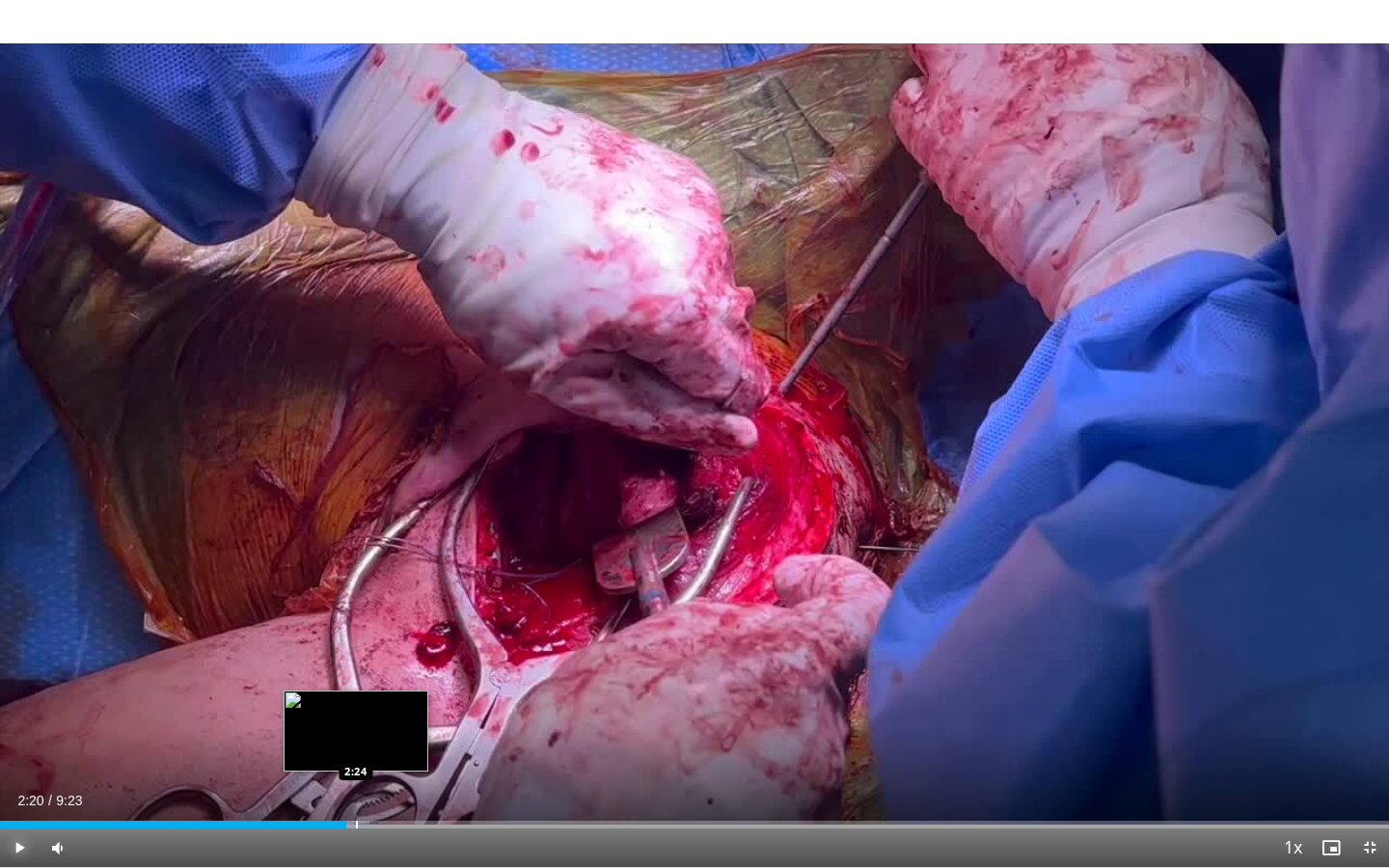 click at bounding box center [357, 825] 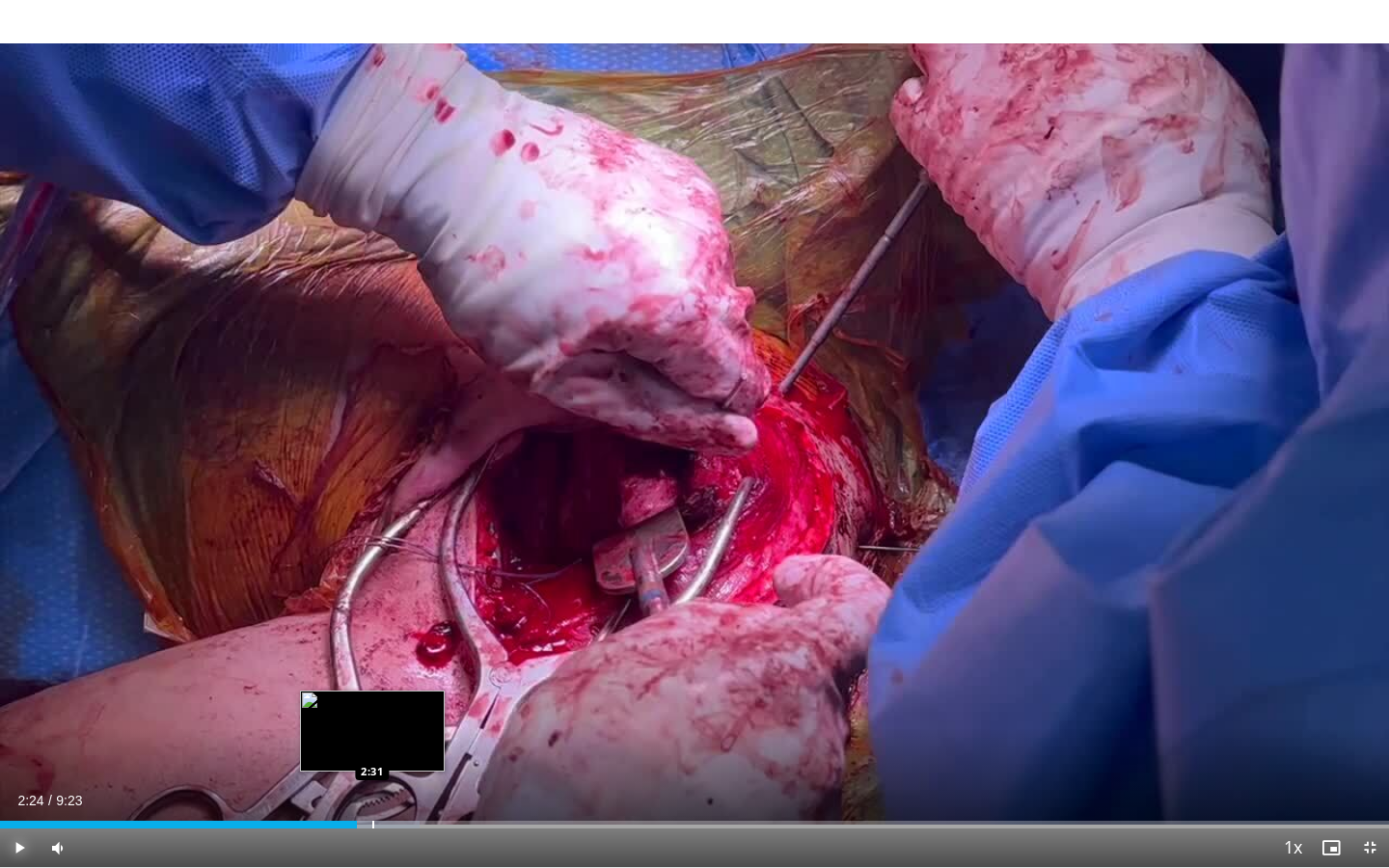 click at bounding box center [373, 825] 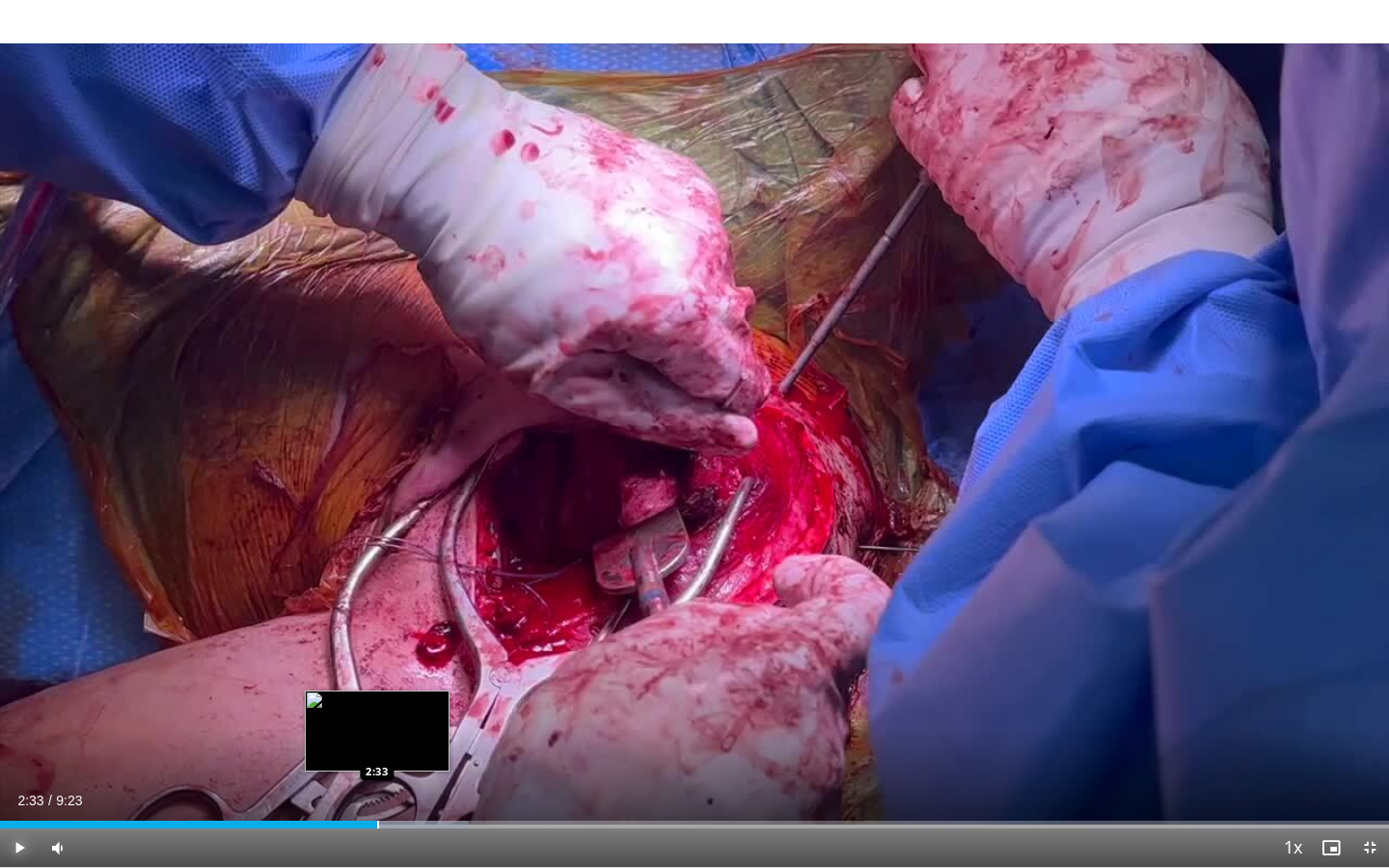 click at bounding box center (378, 825) 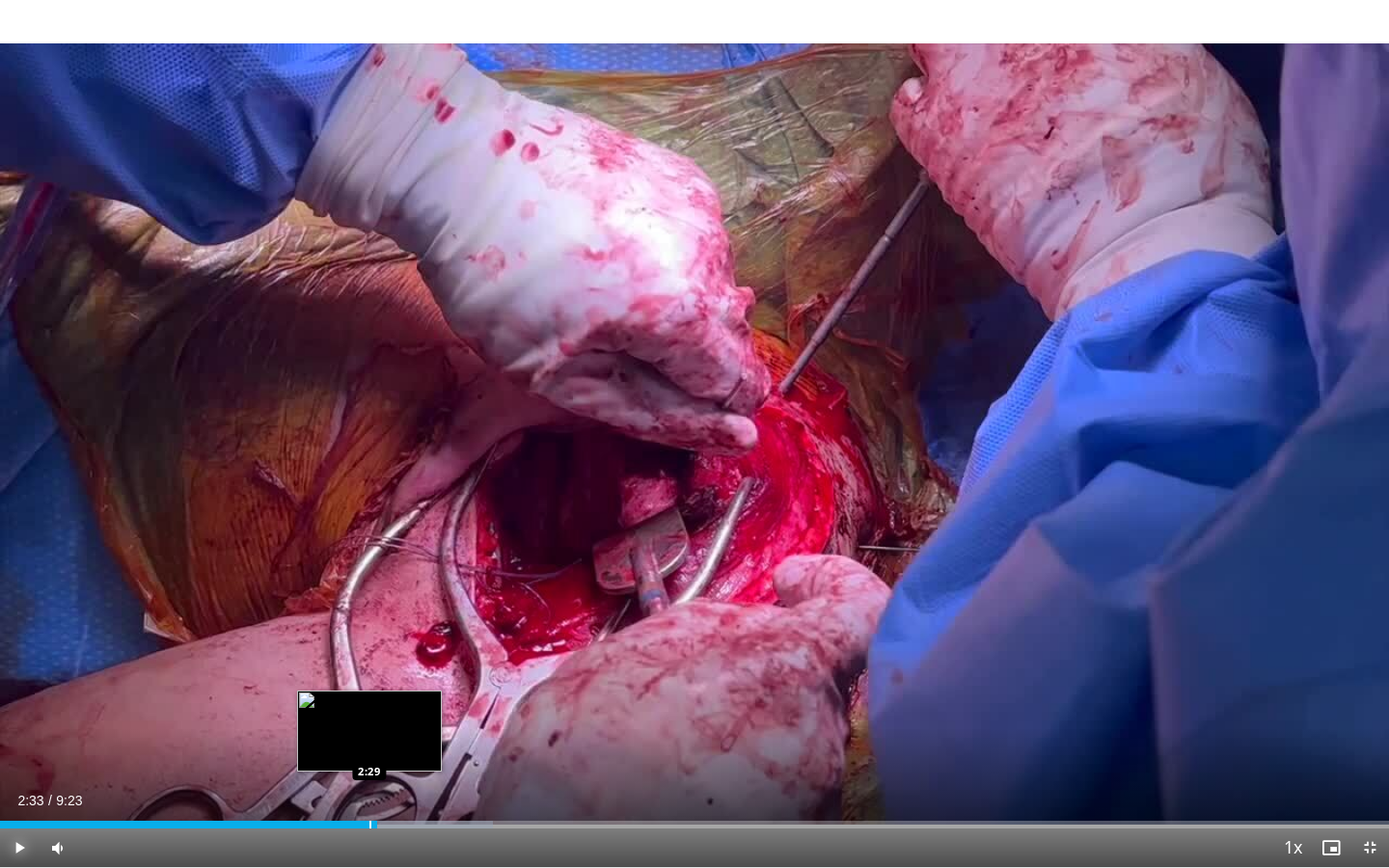 click on "2:33" at bounding box center (188, 825) 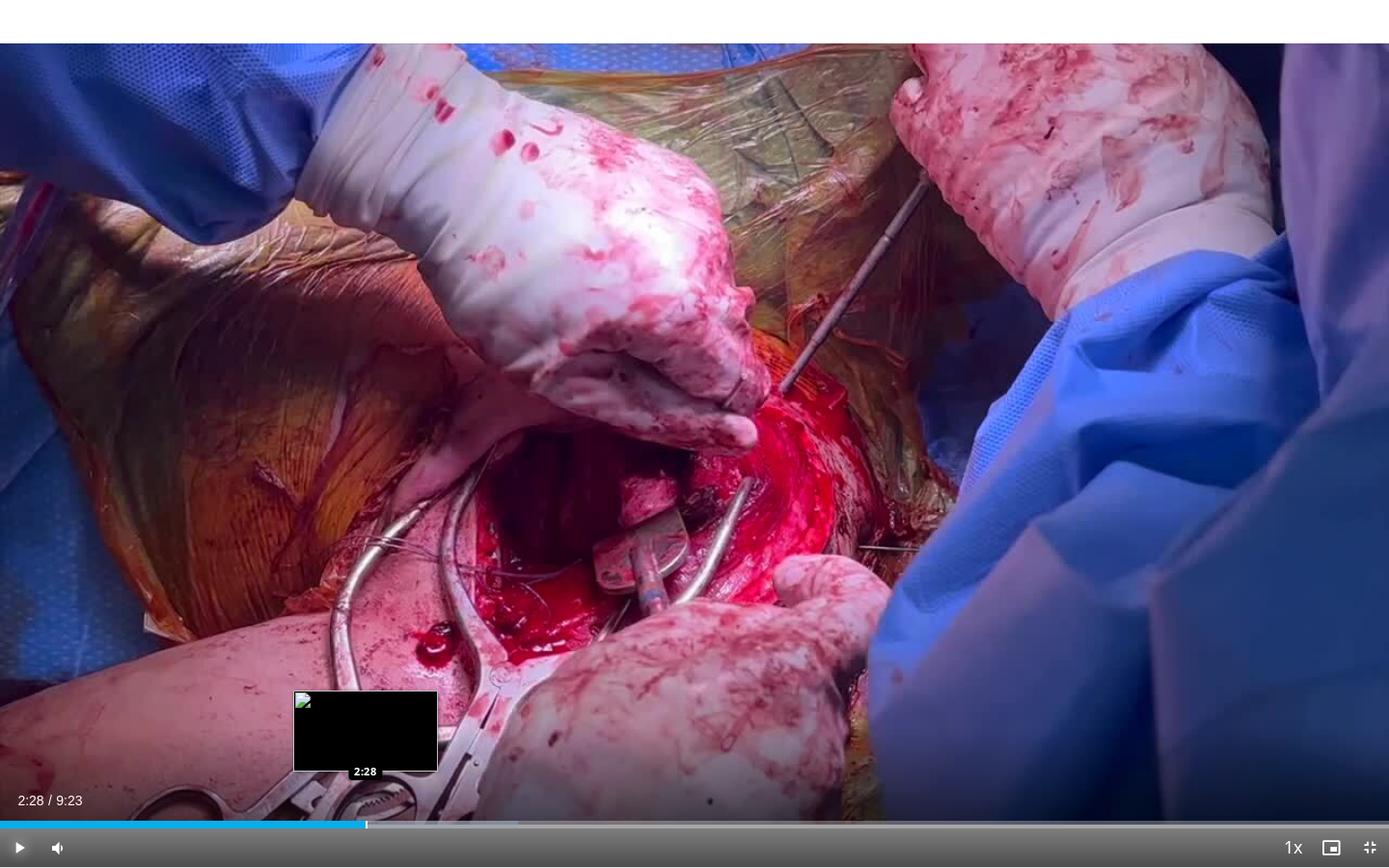 click at bounding box center [367, 825] 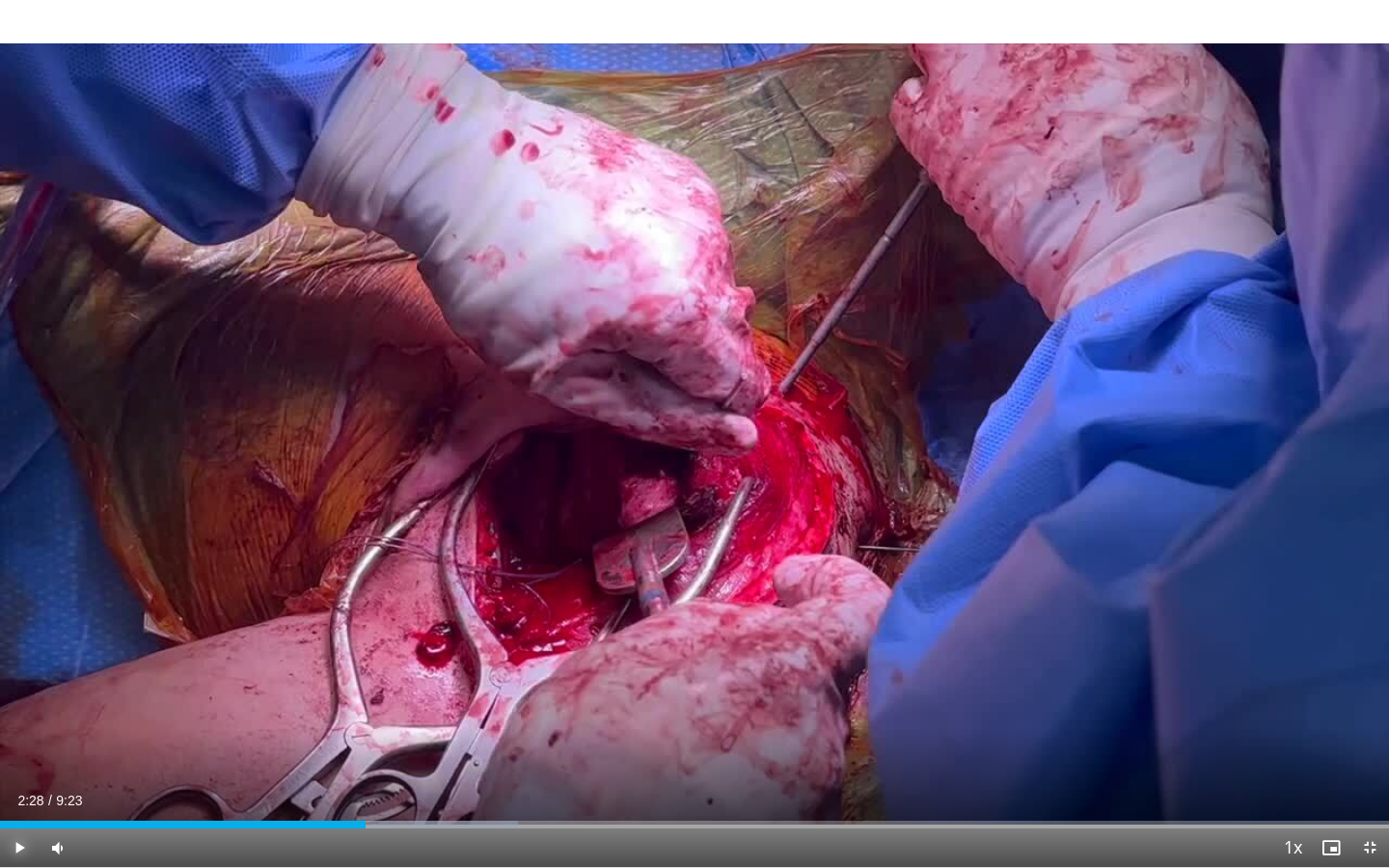 click at bounding box center [19, 848] 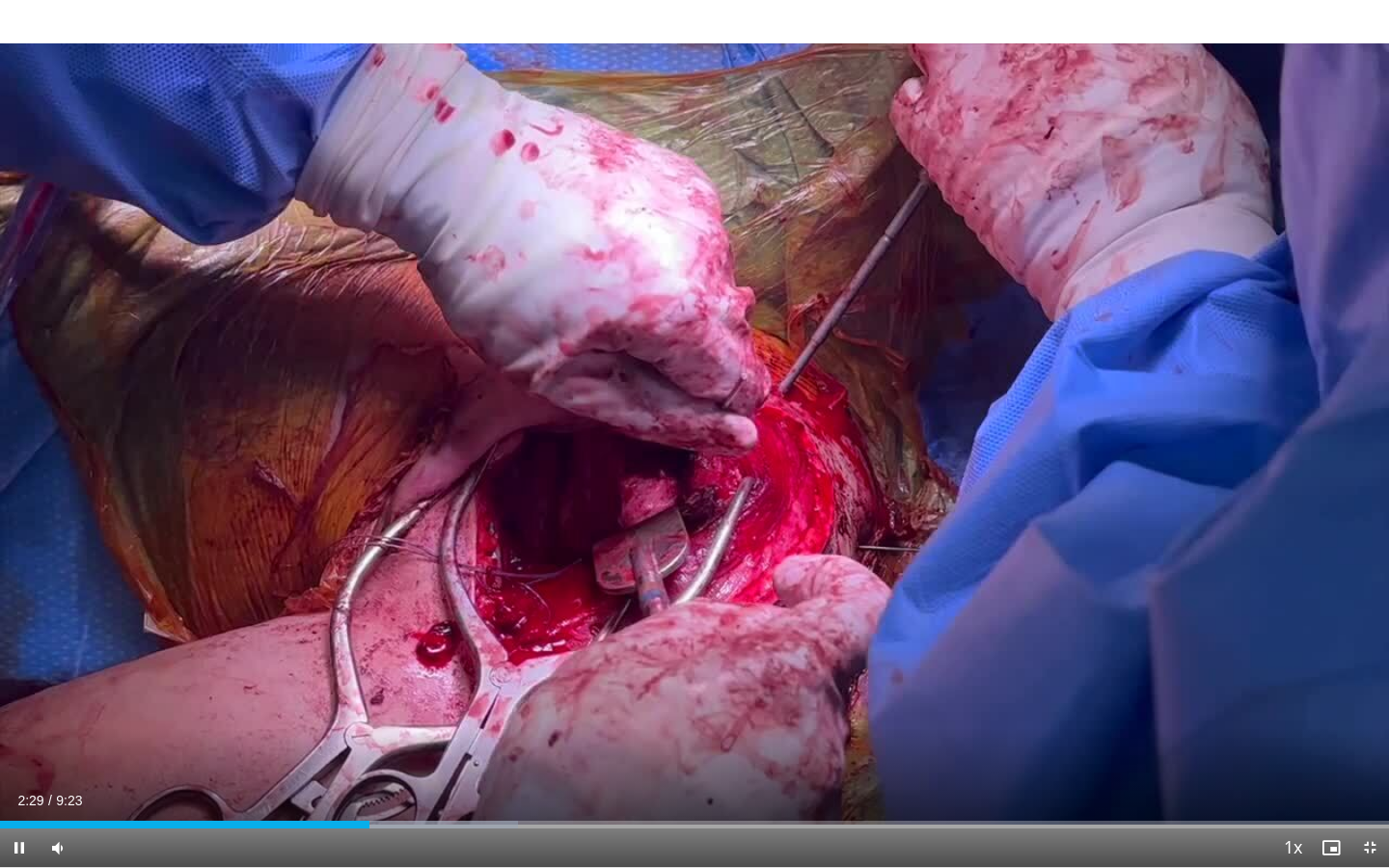 click on "**********" at bounding box center (694, 434) 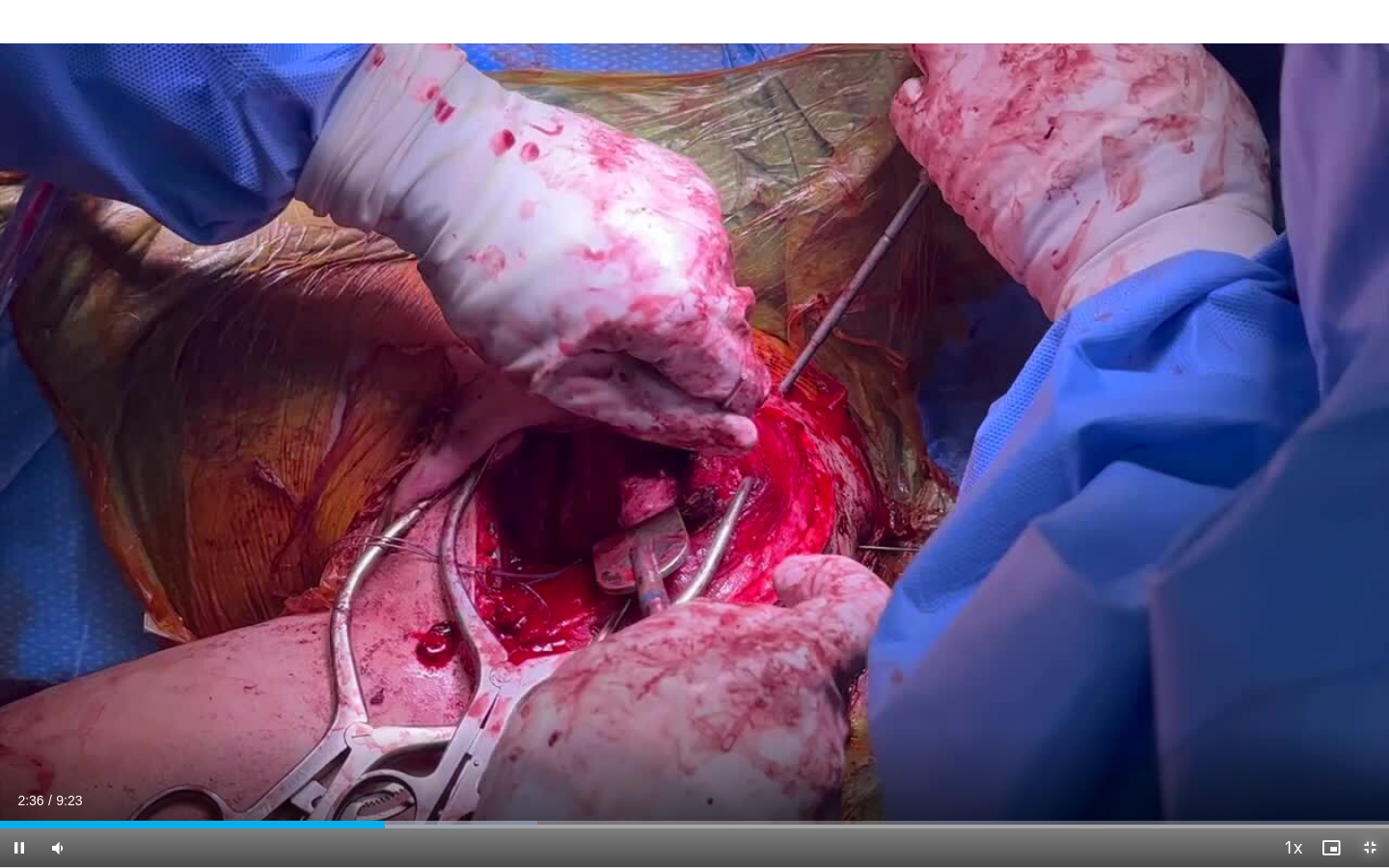 click at bounding box center [1370, 848] 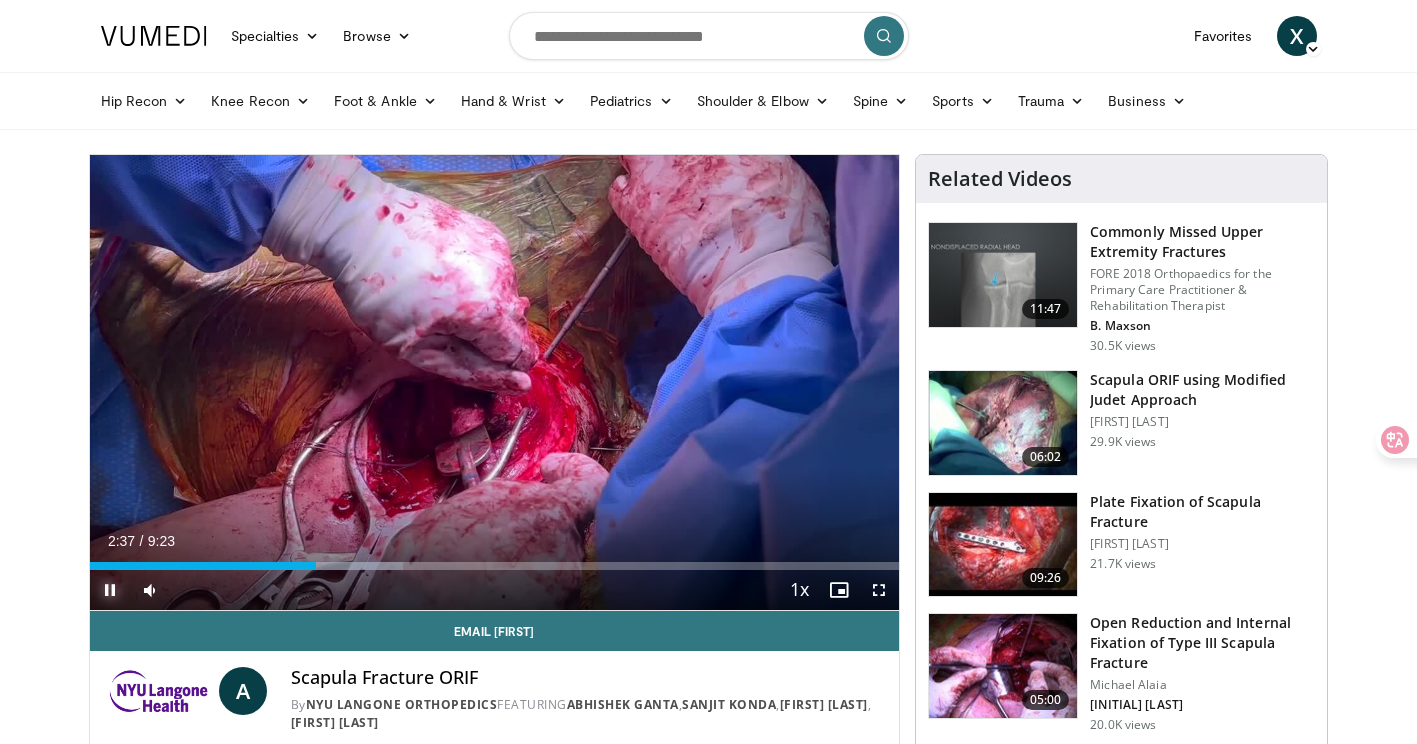 click at bounding box center (110, 590) 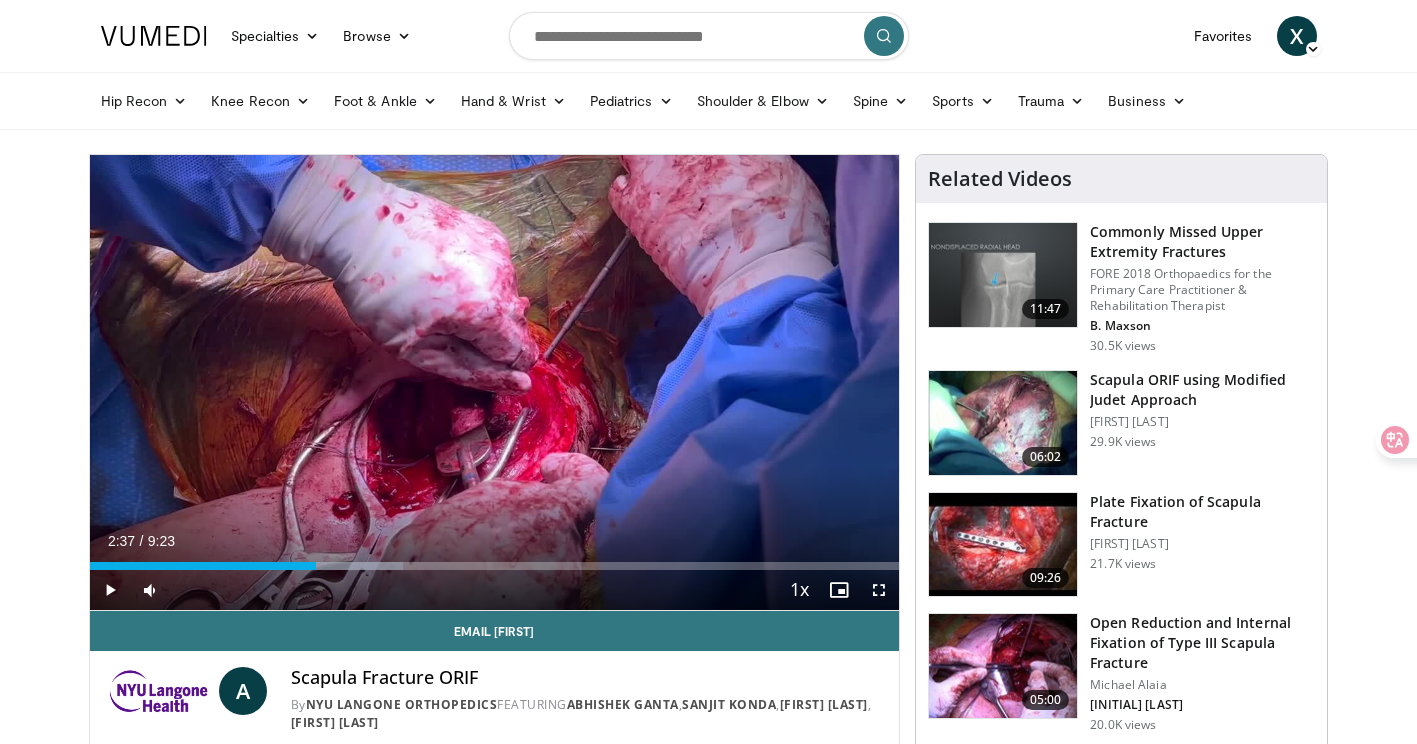 click on "Specialties
Adult & Family Medicine
Allergy, Asthma, Immunology
Anesthesiology
Cardiology
Dental
Dermatology
Endocrinology
Gastroenterology & Hepatology
General Surgery
Hematology & Oncology
Infectious Disease
Nephrology
Neurology
Neurosurgery
Obstetrics & Gynecology
Ophthalmology
Oral Maxillofacial
Orthopaedics
Otolaryngology
Pediatrics
Plastic Surgery
Podiatry
Psychiatry
Pulmonology
Radiation Oncology
Radiology
Rheumatology
Urology" at bounding box center [708, 1517] 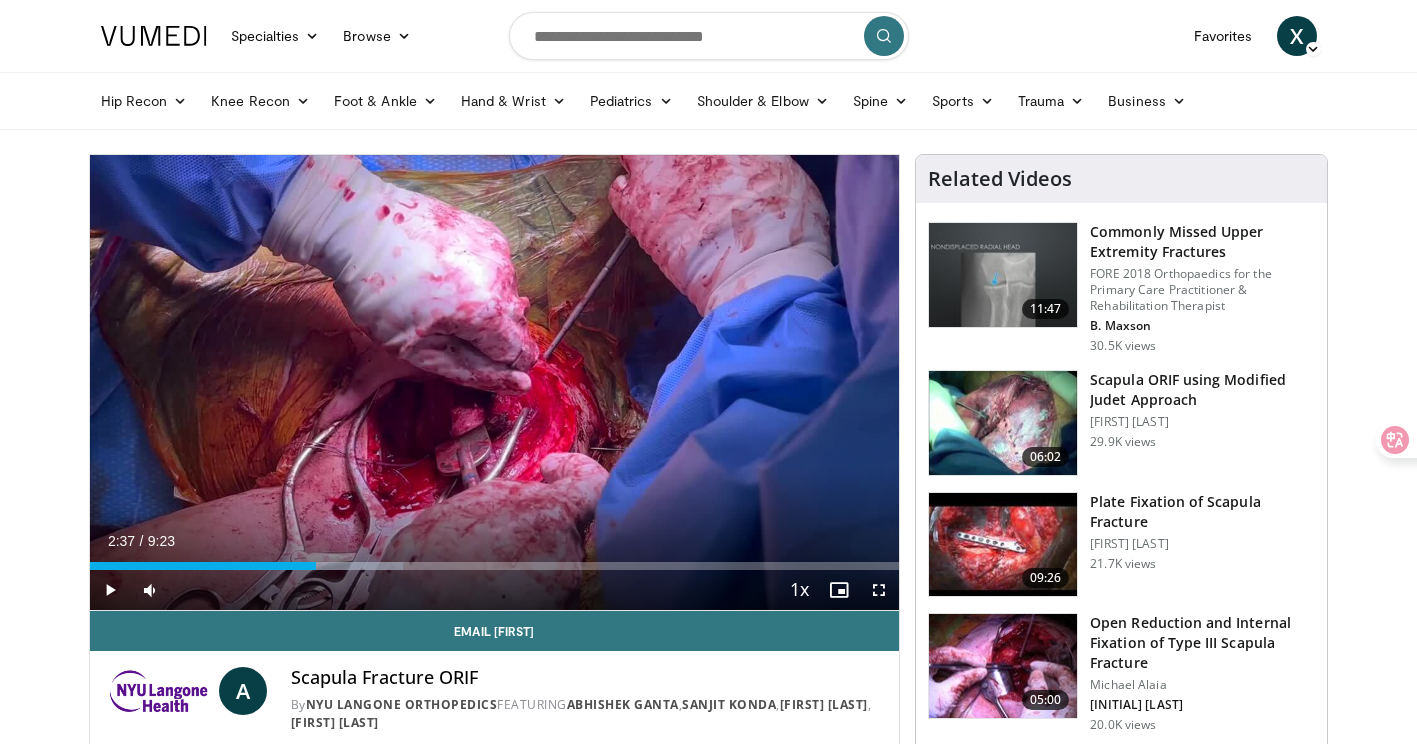 drag, startPoint x: 719, startPoint y: 233, endPoint x: 808, endPoint y: 147, distance: 123.76187 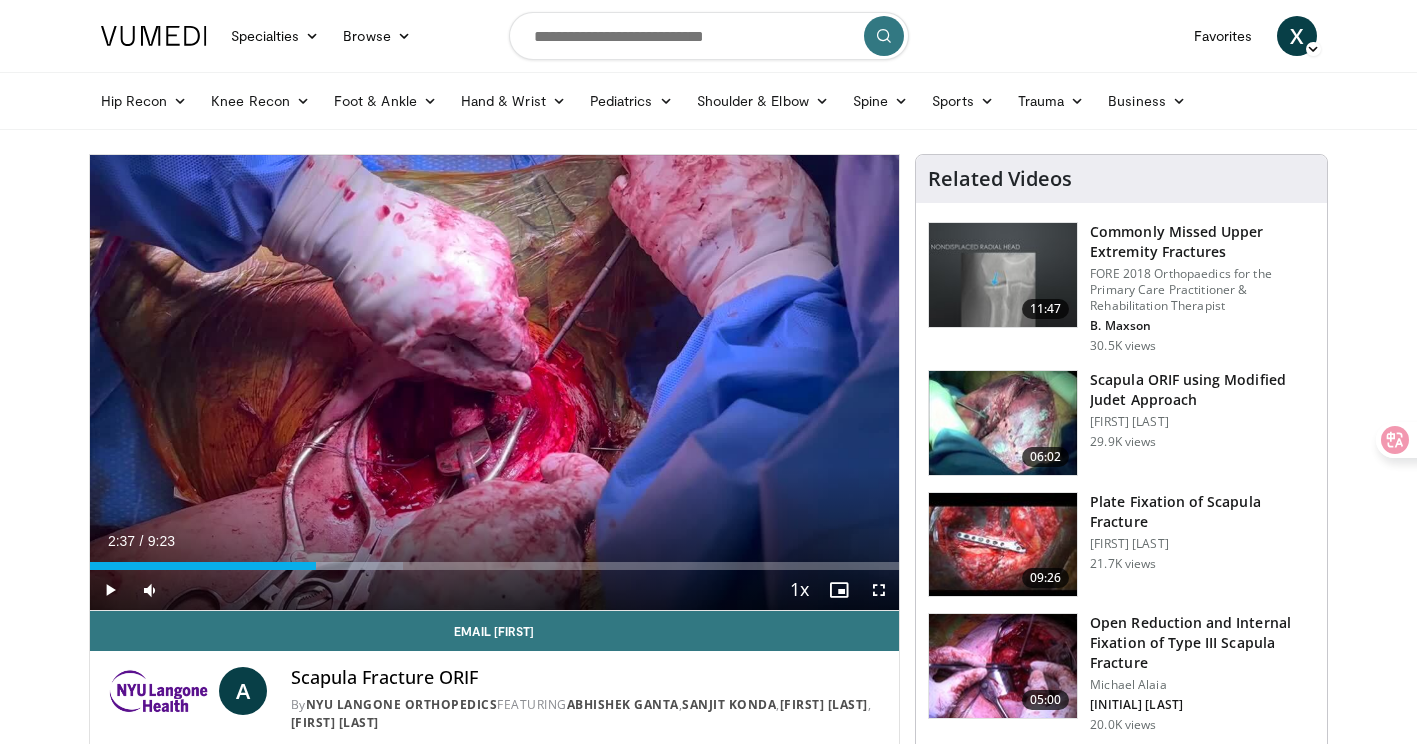 drag, startPoint x: 0, startPoint y: 368, endPoint x: 145, endPoint y: 272, distance: 173.8994 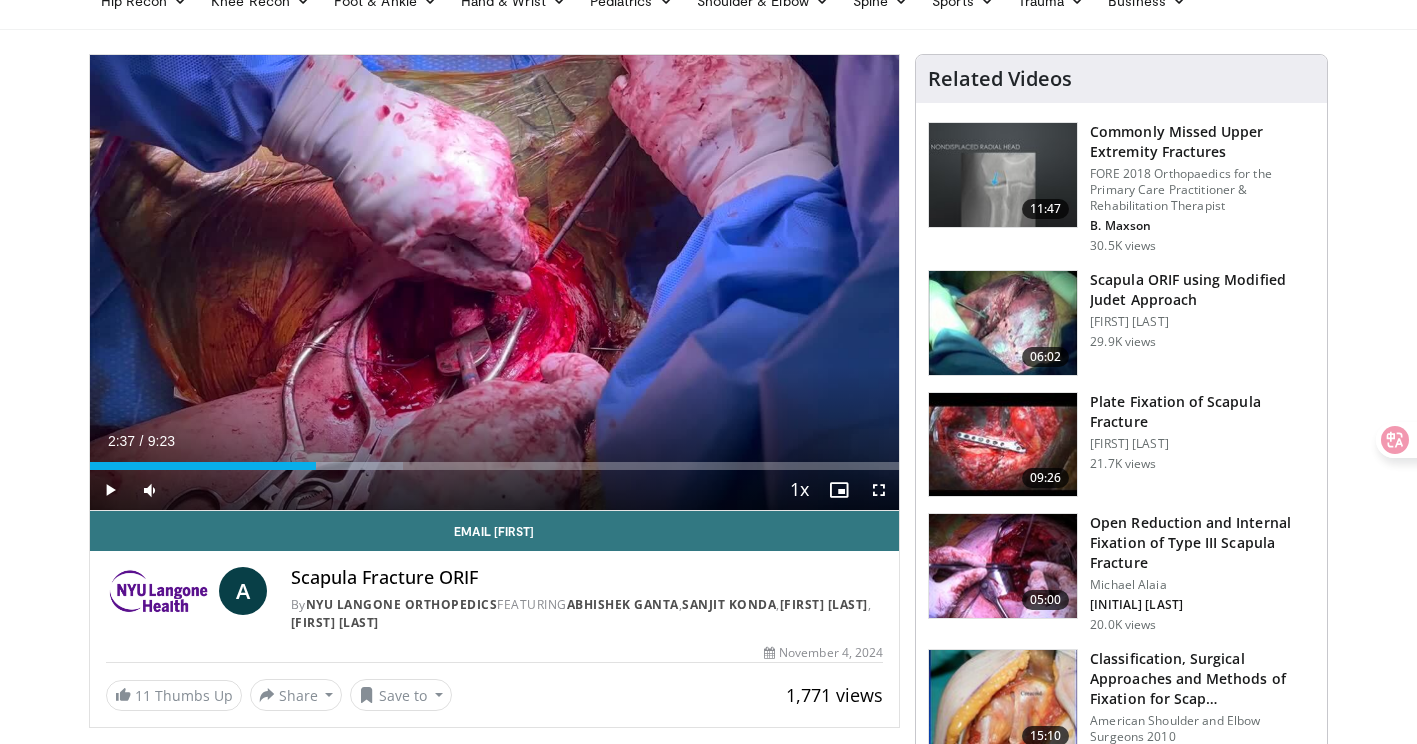 drag, startPoint x: 66, startPoint y: 593, endPoint x: 106, endPoint y: 607, distance: 42.379242 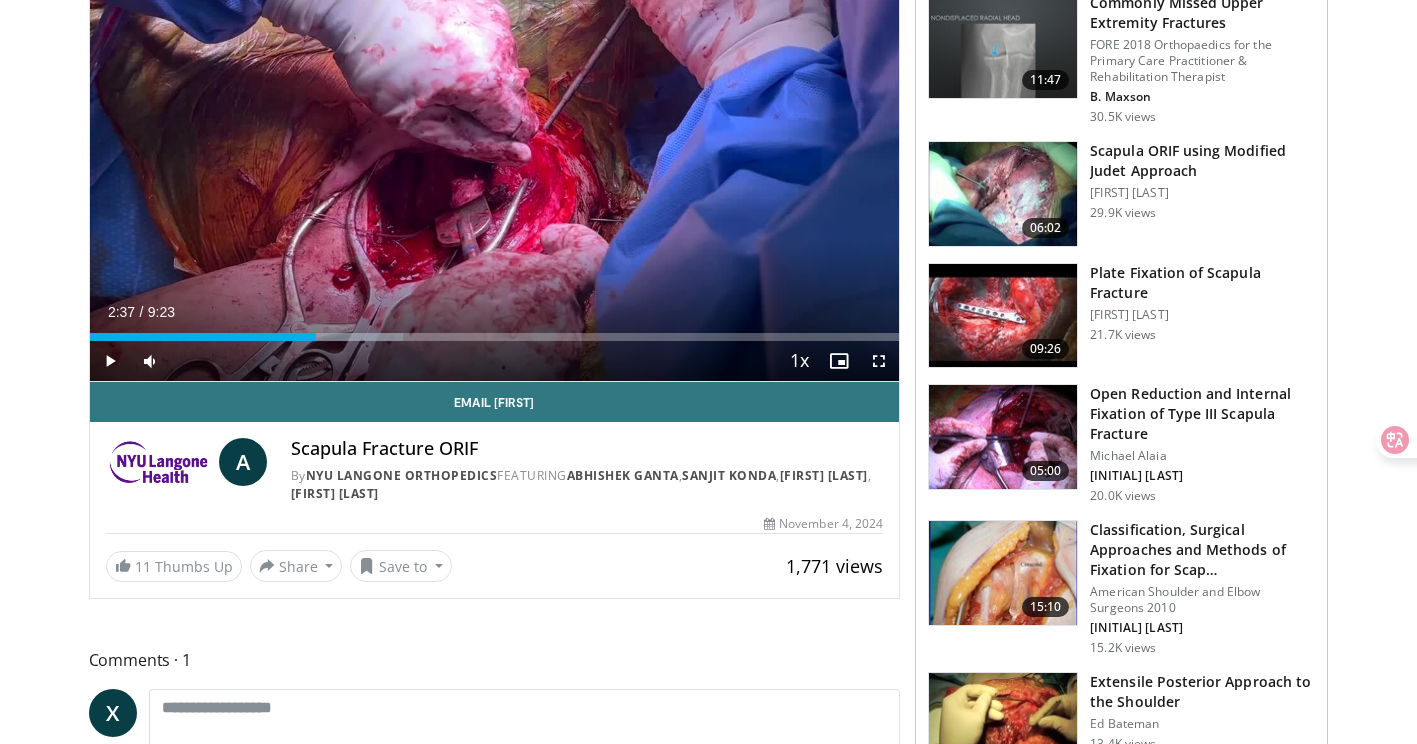 scroll, scrollTop: 300, scrollLeft: 0, axis: vertical 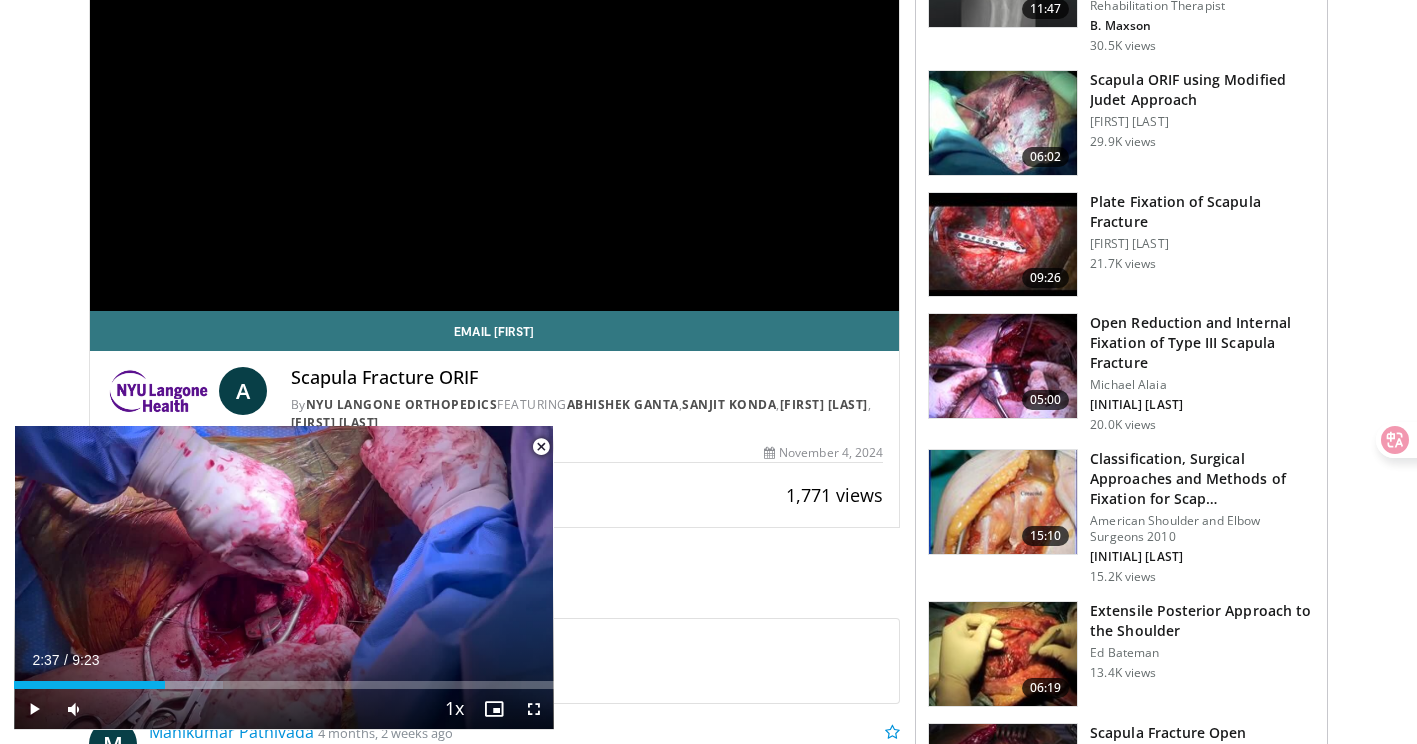 click on "Specialties
Adult & Family Medicine
Allergy, Asthma, Immunology
Anesthesiology
Cardiology
Dental
Dermatology
Endocrinology
Gastroenterology & Hepatology
General Surgery
Hematology & Oncology
Infectious Disease
Nephrology
Neurology
Neurosurgery
Obstetrics & Gynecology
Ophthalmology
Oral Maxillofacial
Orthopaedics
Otolaryngology
Pediatrics
Plastic Surgery
Podiatry
Psychiatry
Pulmonology
Radiation Oncology
Radiology
Rheumatology
Urology" at bounding box center [708, 1217] 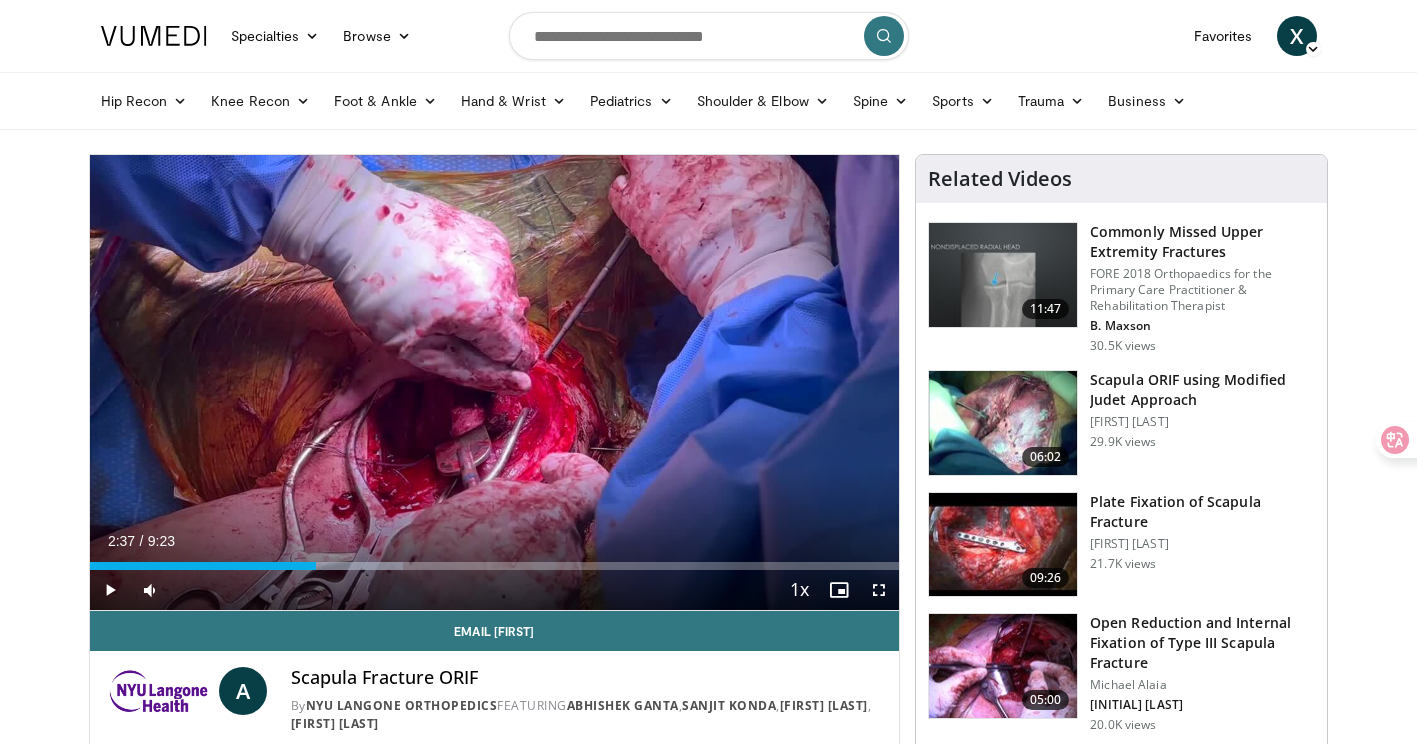 scroll, scrollTop: 0, scrollLeft: 0, axis: both 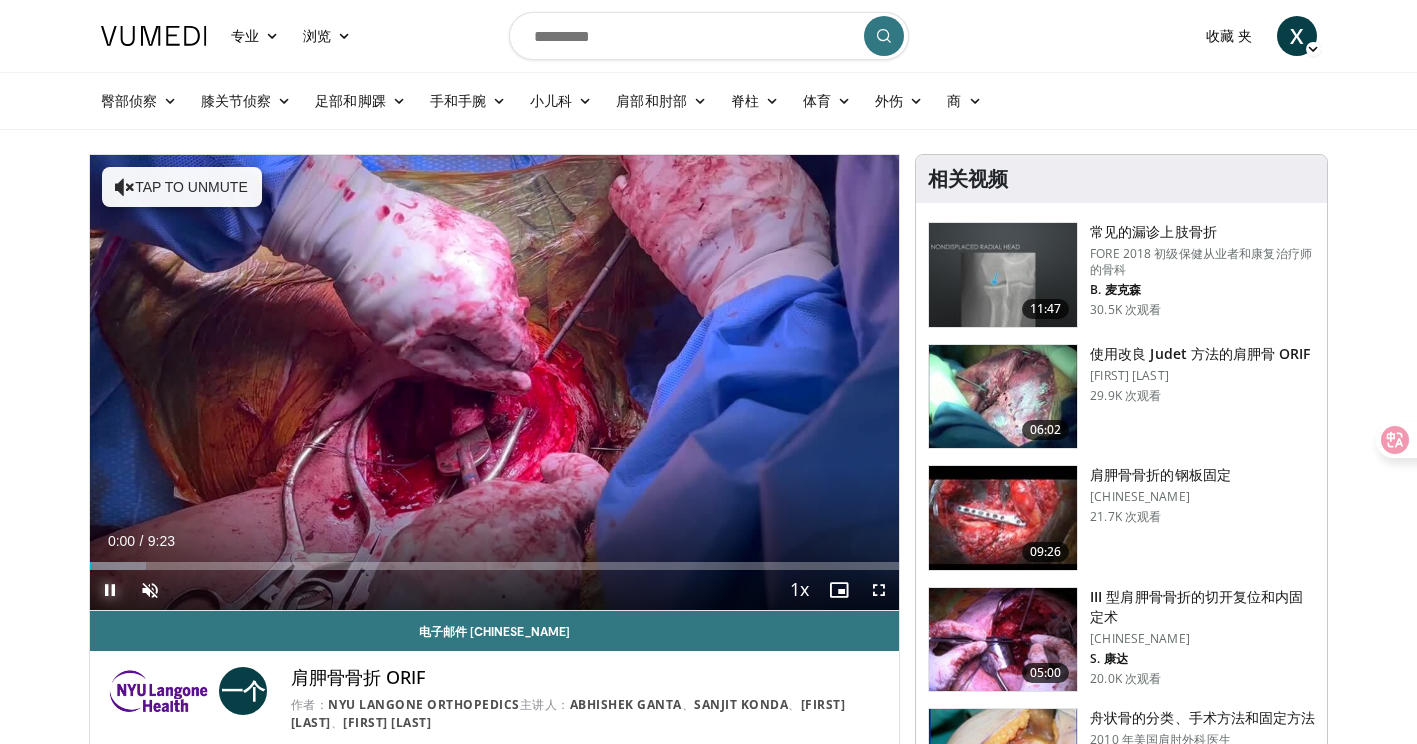 click at bounding box center [110, 590] 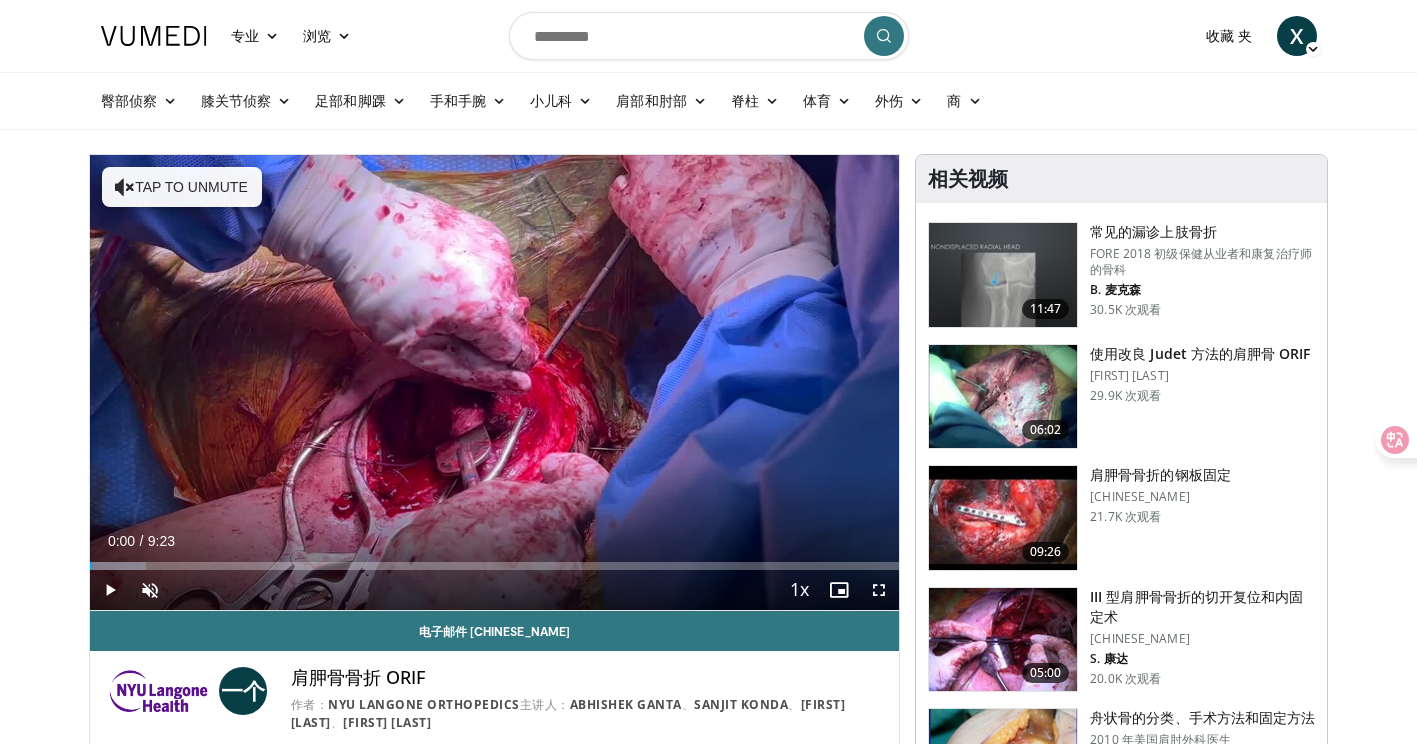 click on "专业
Adult & Family Medicine
Allergy, Asthma, Immunology
Anesthesiology
Cardiology
Dental
Dermatology
Endocrinology
Gastroenterology & Hepatology
General Surgery
Hematology & Oncology
Infectious Disease
Nephrology
Neurology
Neurosurgery
Obstetrics & Gynecology
Ophthalmology
Oral Maxillofacial
Orthopaedics
Otolaryngology
Pediatrics
Plastic Surgery
Podiatry
Psychiatry
Pulmonology
Radiation Oncology
Radiology
Rheumatology
Urology
浏览
Videos" at bounding box center [708, 1456] 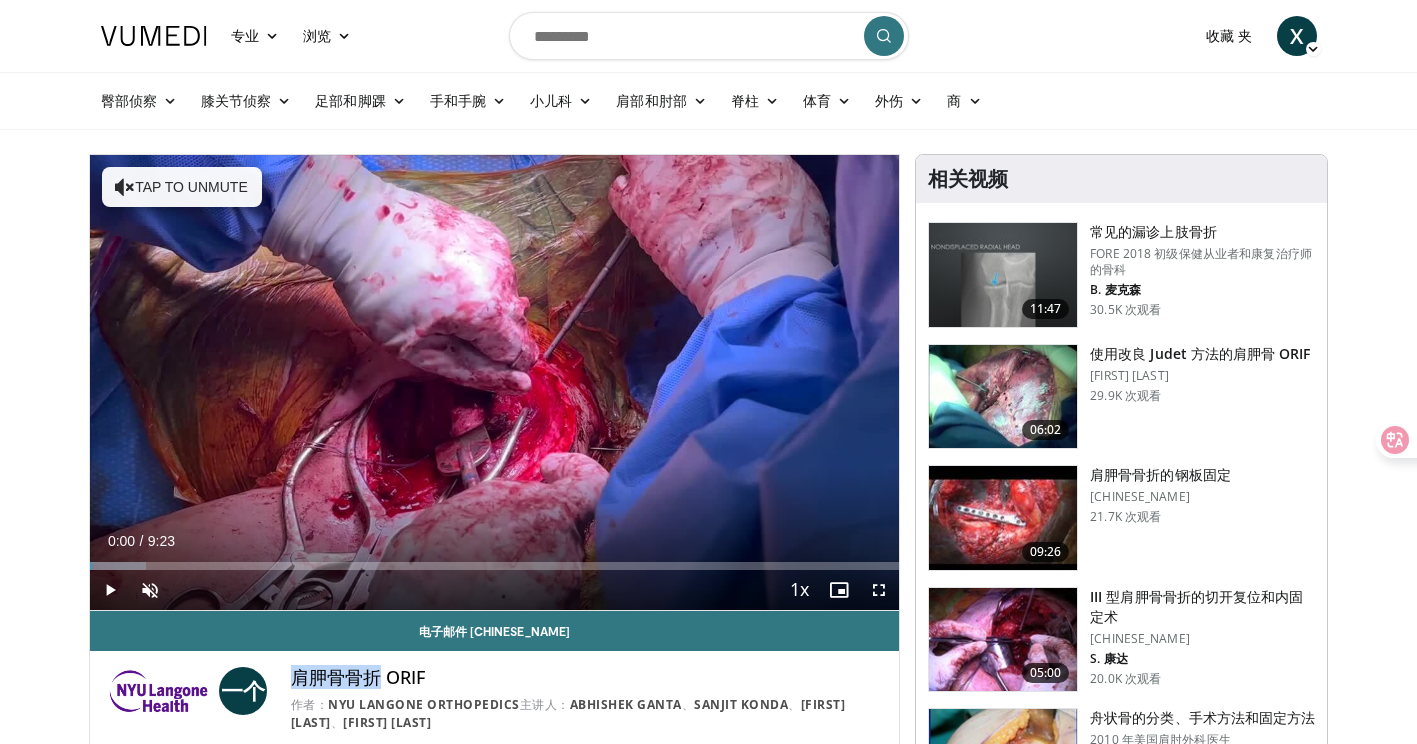 drag, startPoint x: 293, startPoint y: 673, endPoint x: 375, endPoint y: 681, distance: 82.38932 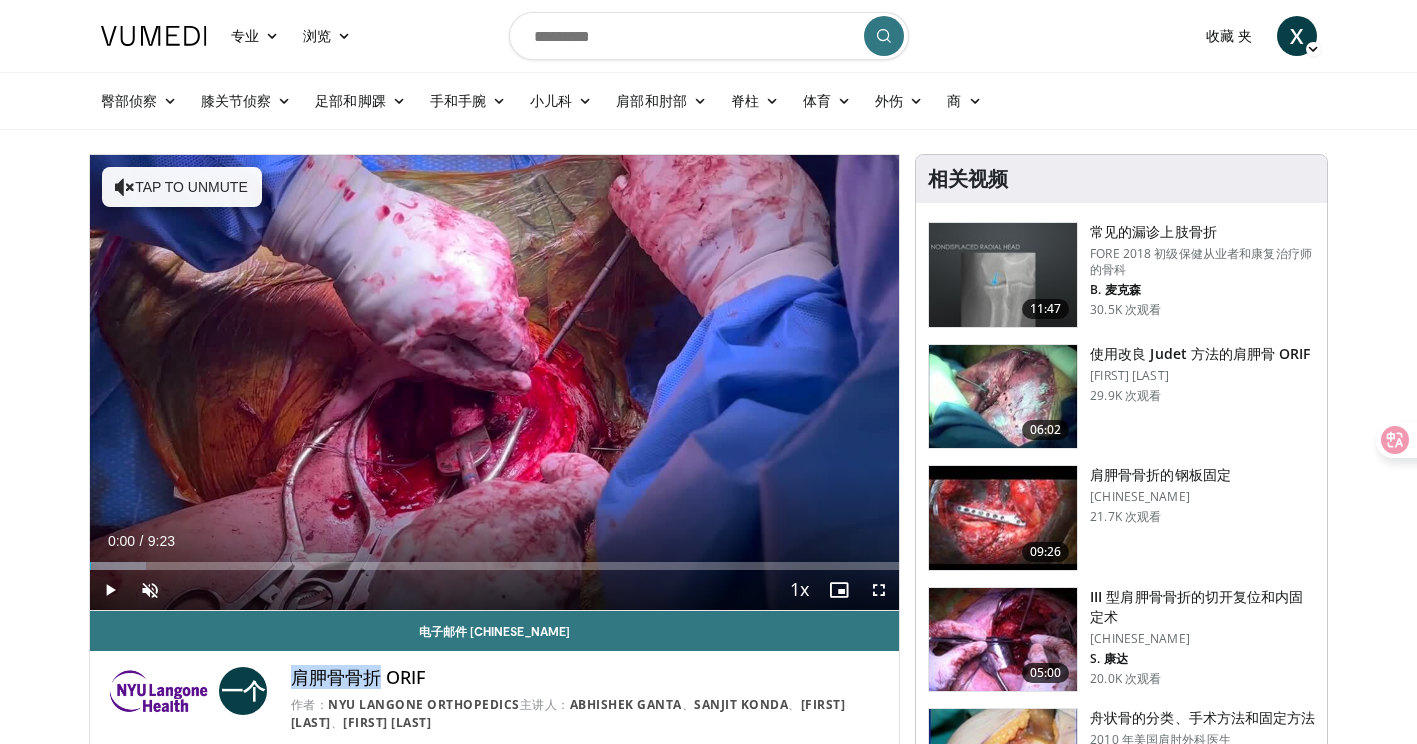 copy on "肩胛骨骨折" 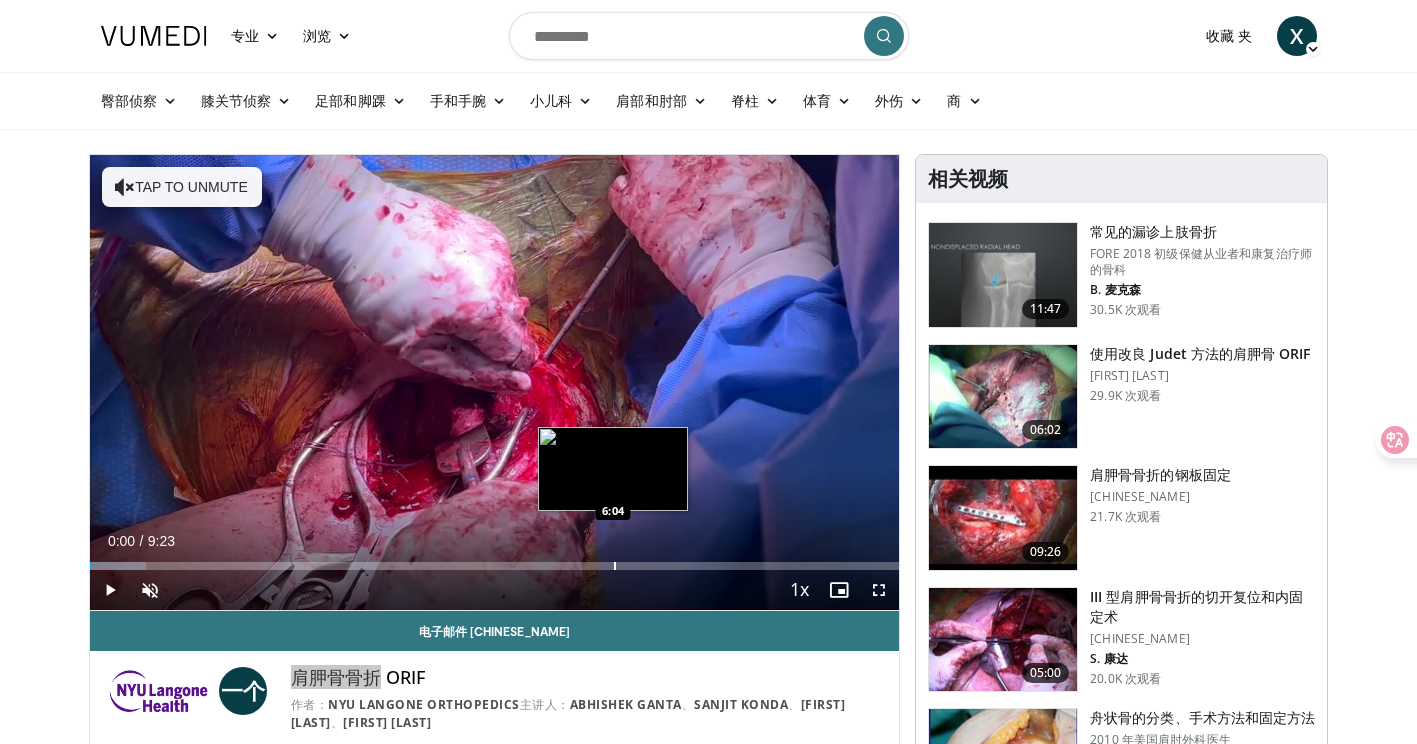 scroll, scrollTop: 0, scrollLeft: 0, axis: both 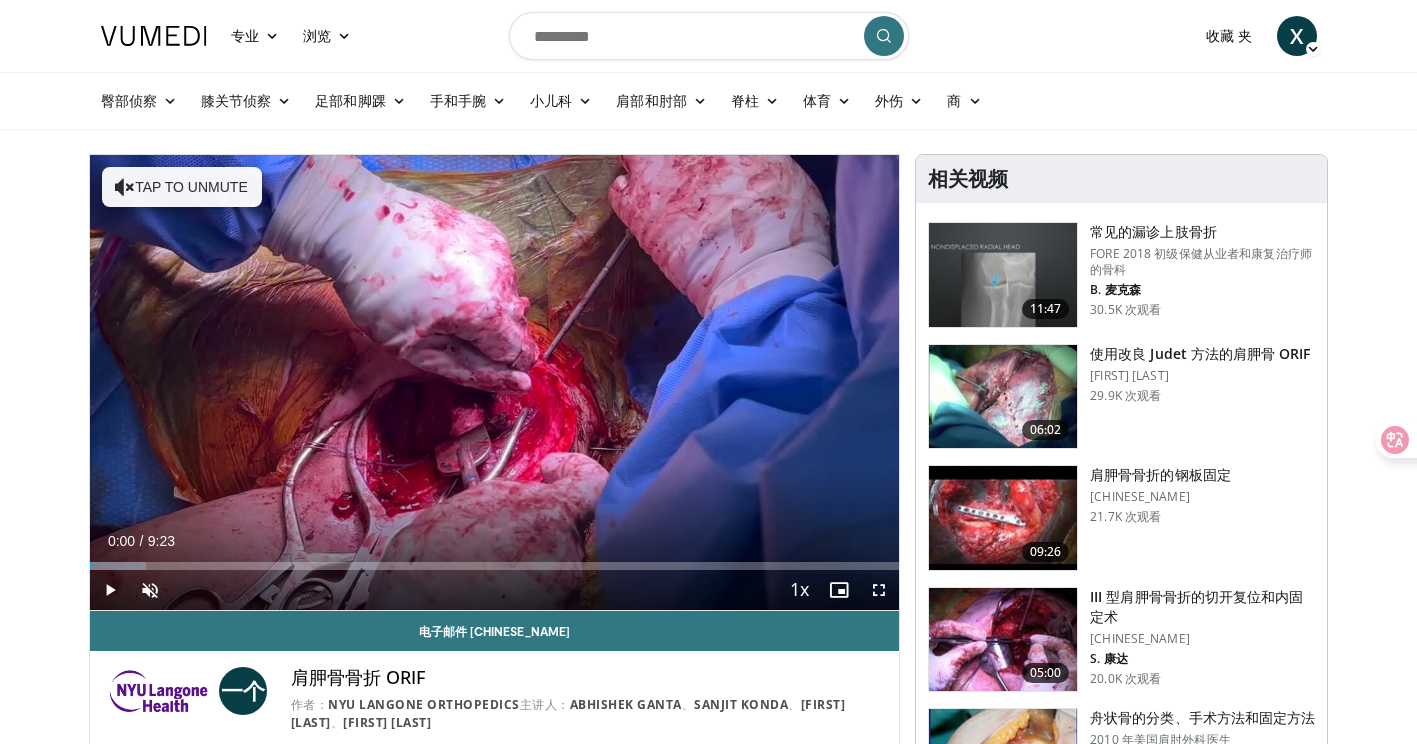 click on "专业
Adult & Family Medicine
Allergy, Asthma, Immunology
Anesthesiology
Cardiology
Dental
Dermatology
Endocrinology
Gastroenterology & Hepatology
General Surgery
Hematology & Oncology
Infectious Disease
Nephrology
Neurology
Neurosurgery
Obstetrics & Gynecology
Ophthalmology
Oral Maxillofacial
Orthopaedics
Otolaryngology
Pediatrics
Plastic Surgery
Podiatry
Psychiatry
Pulmonology
Radiation Oncology
Radiology
Rheumatology
Urology
浏览
Videos" at bounding box center [708, 1464] 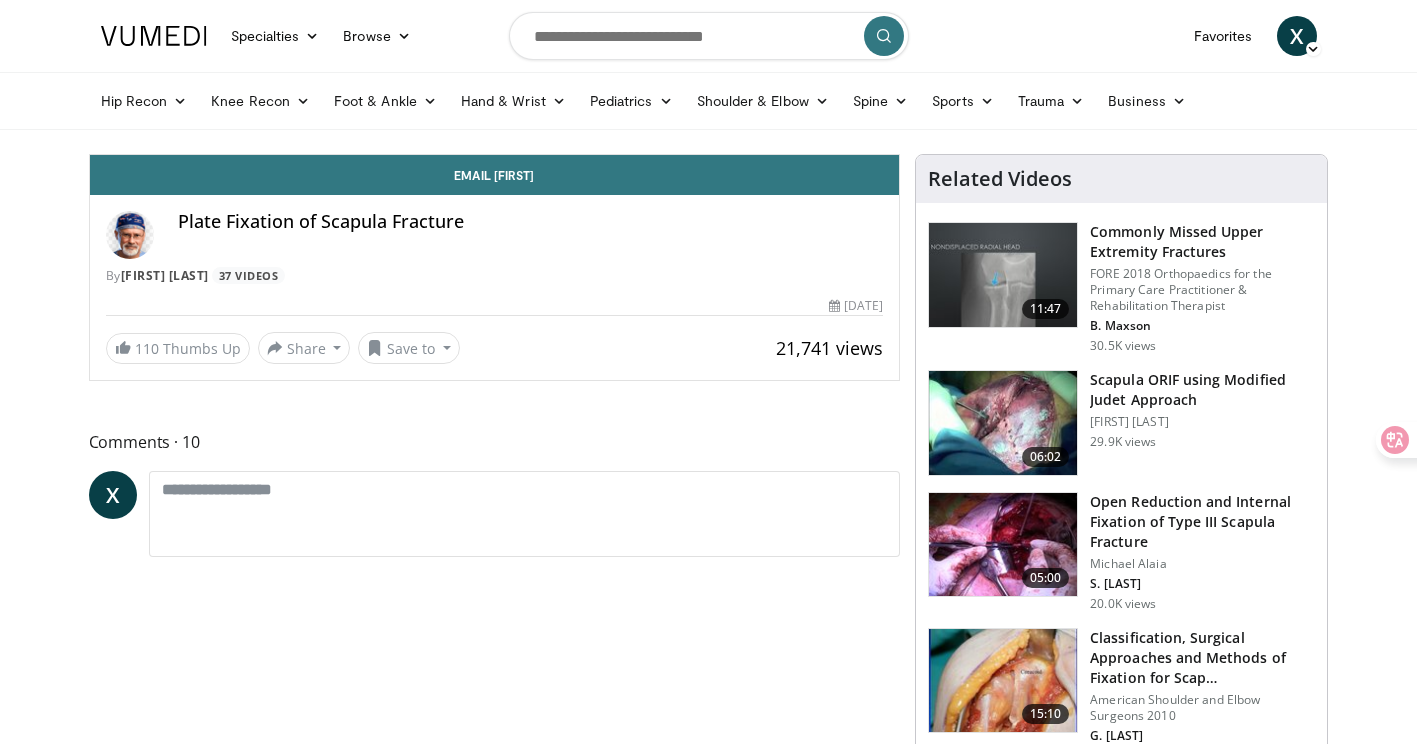 scroll, scrollTop: 0, scrollLeft: 0, axis: both 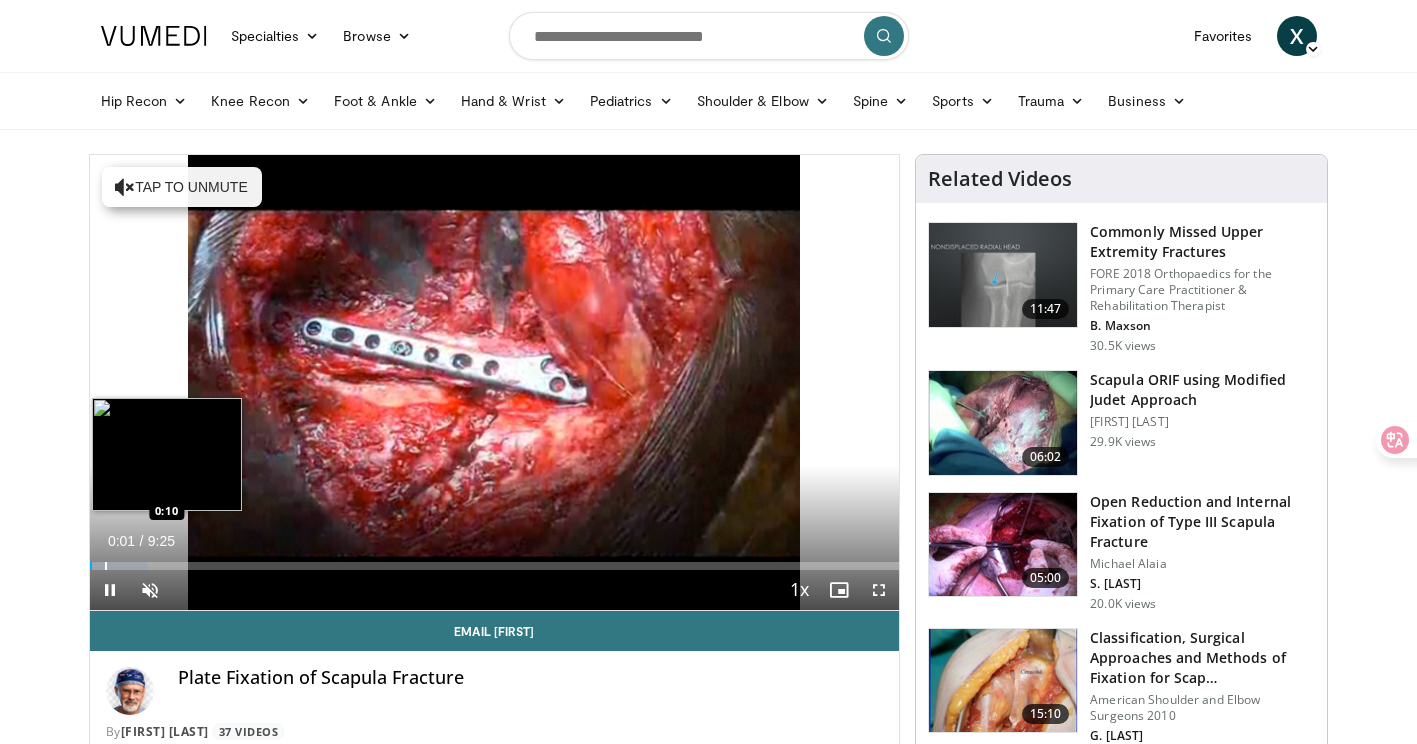 click at bounding box center (118, 566) 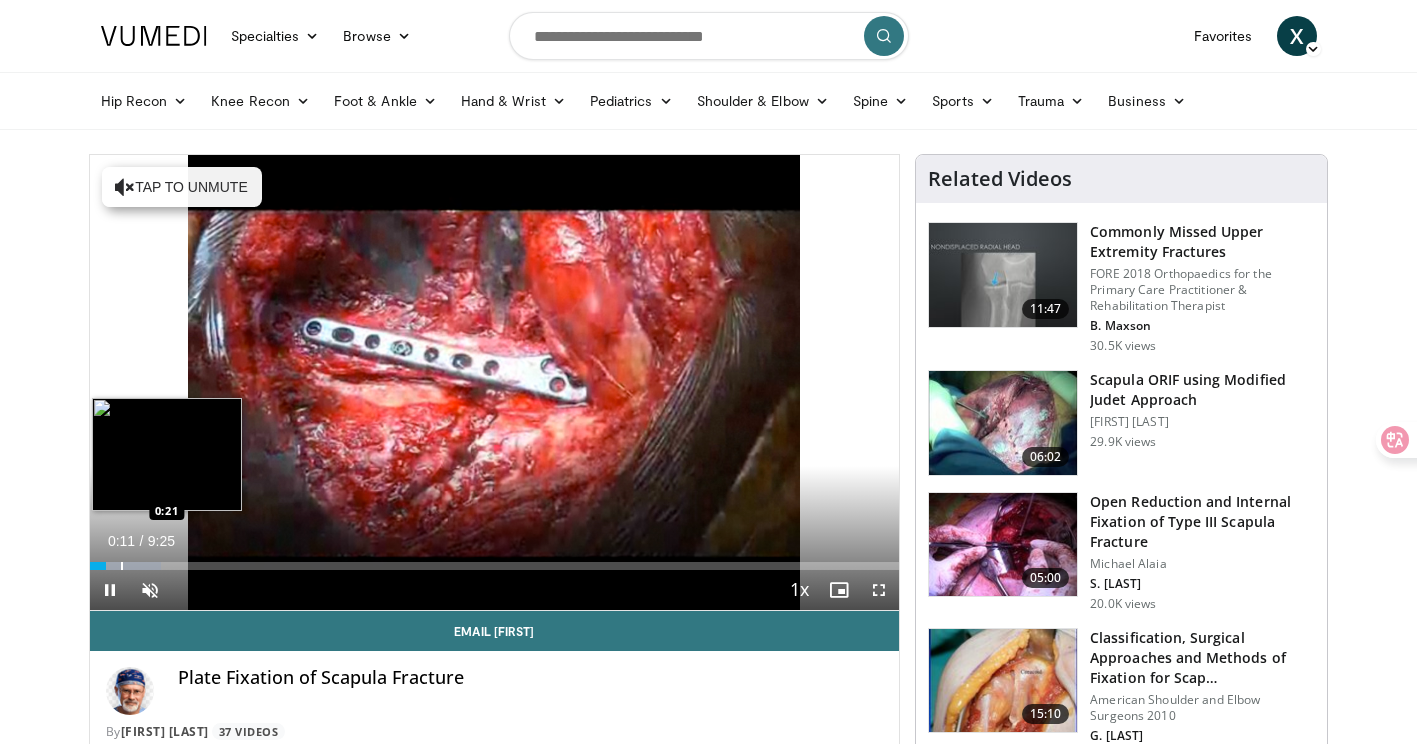 click on "Loaded :  8.85% 0:11 0:21" at bounding box center [495, 566] 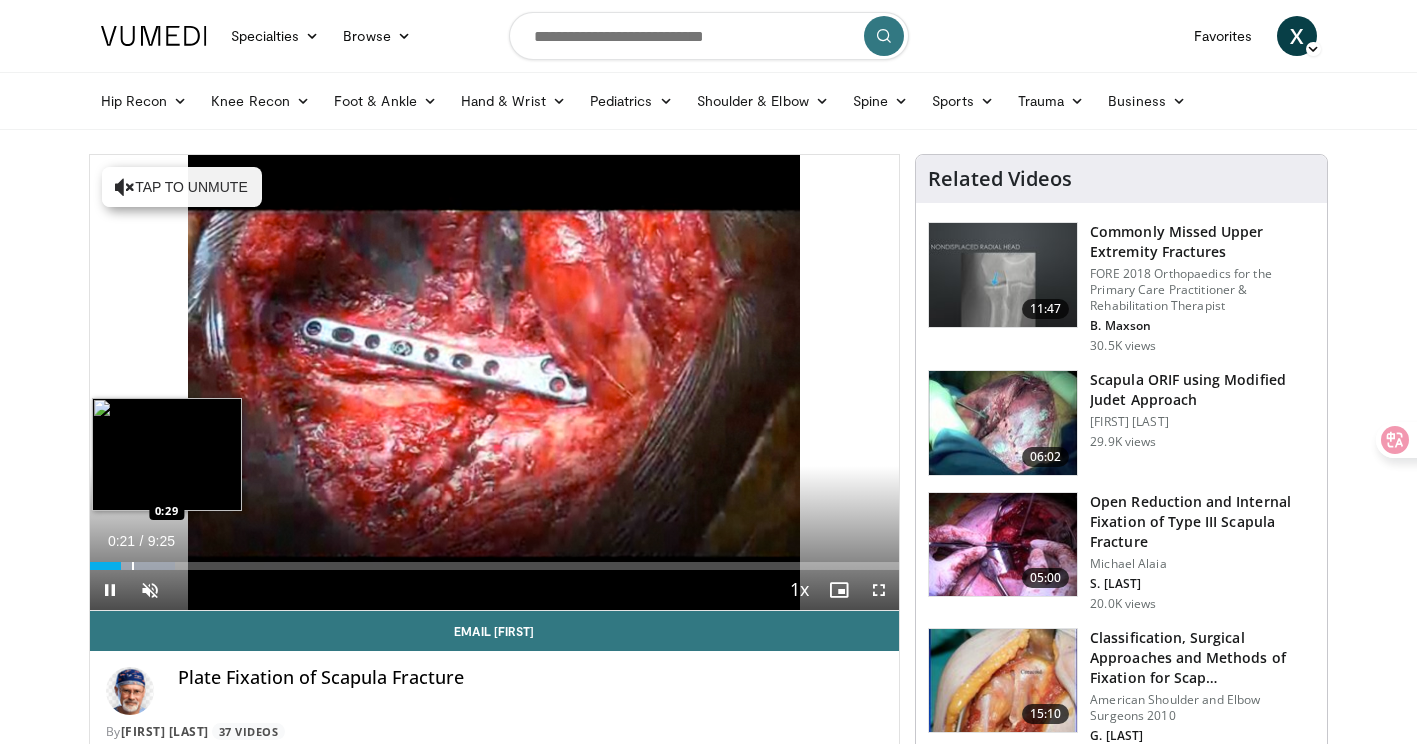 click on "Loaded :  10.58% 0:21 0:29" at bounding box center [495, 566] 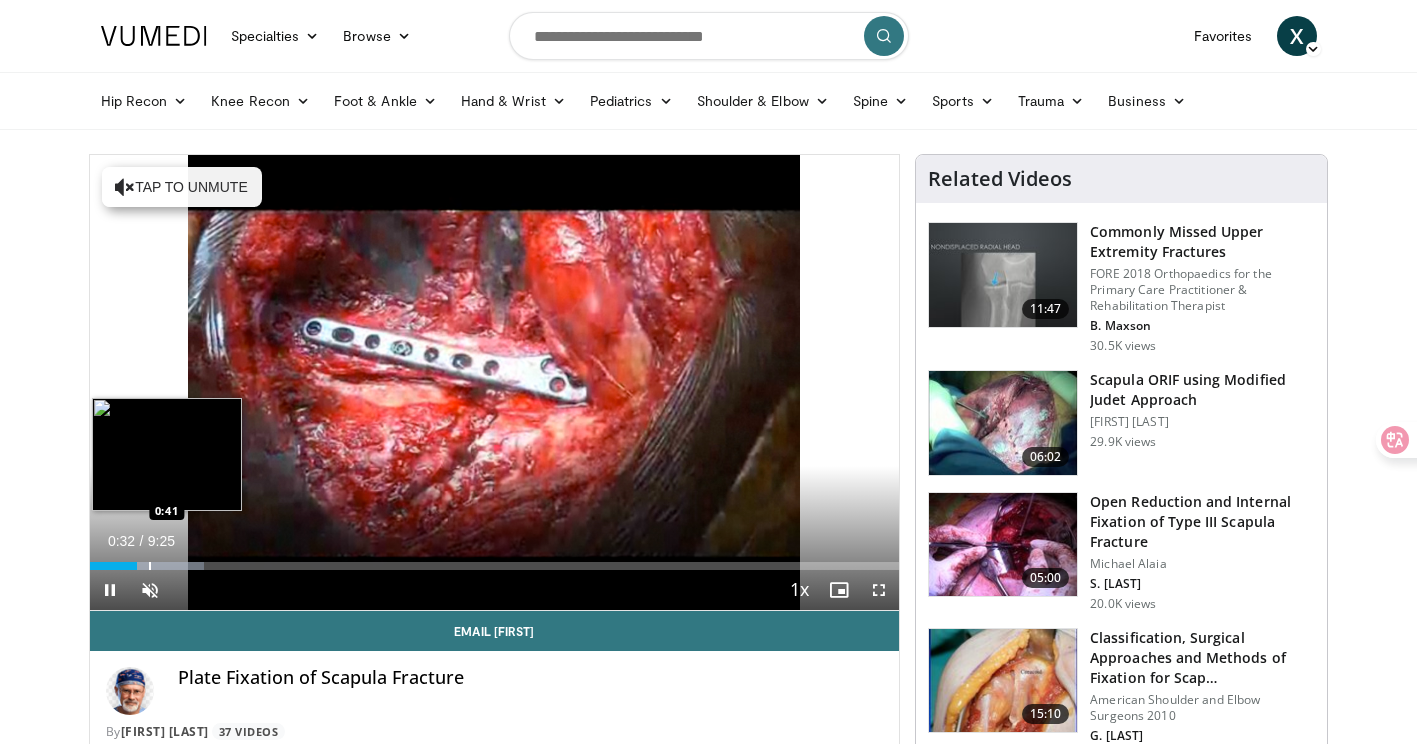 click at bounding box center (150, 566) 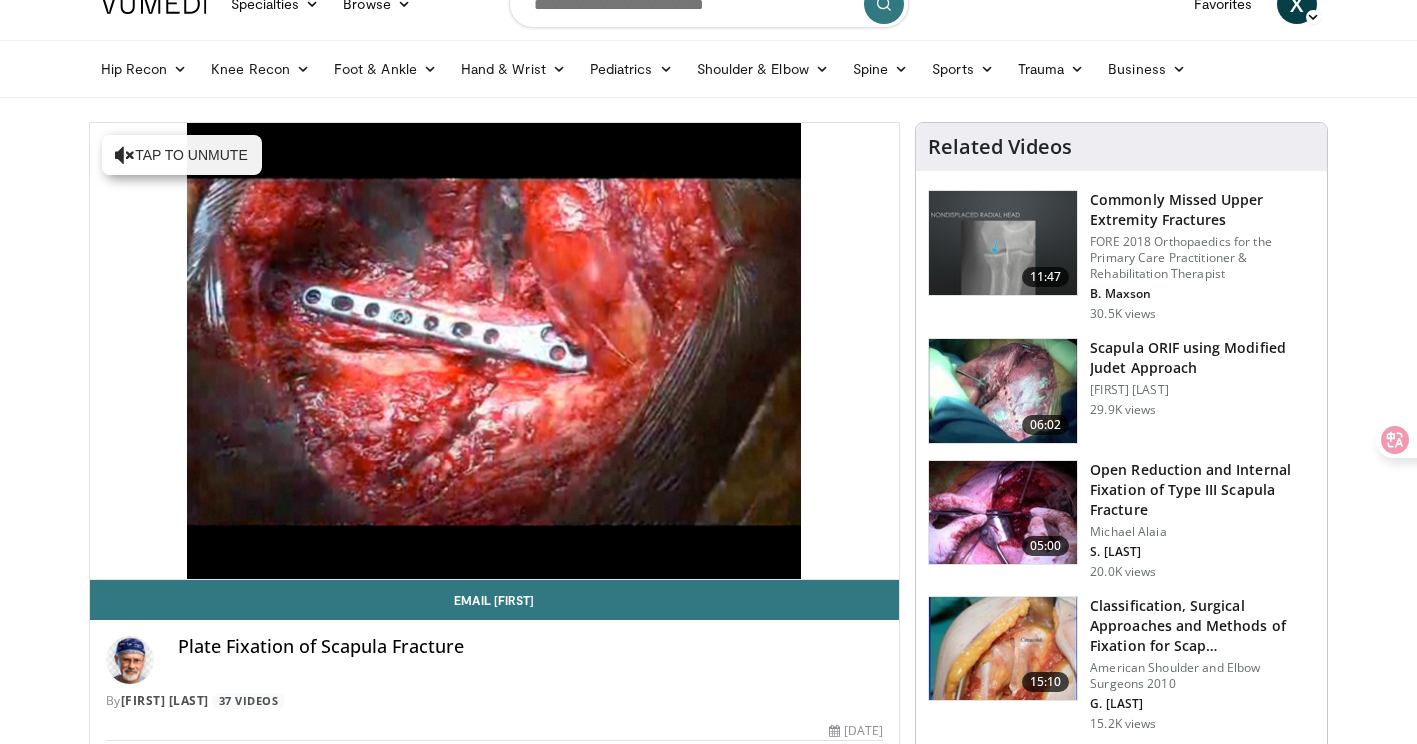 scroll, scrollTop: 0, scrollLeft: 0, axis: both 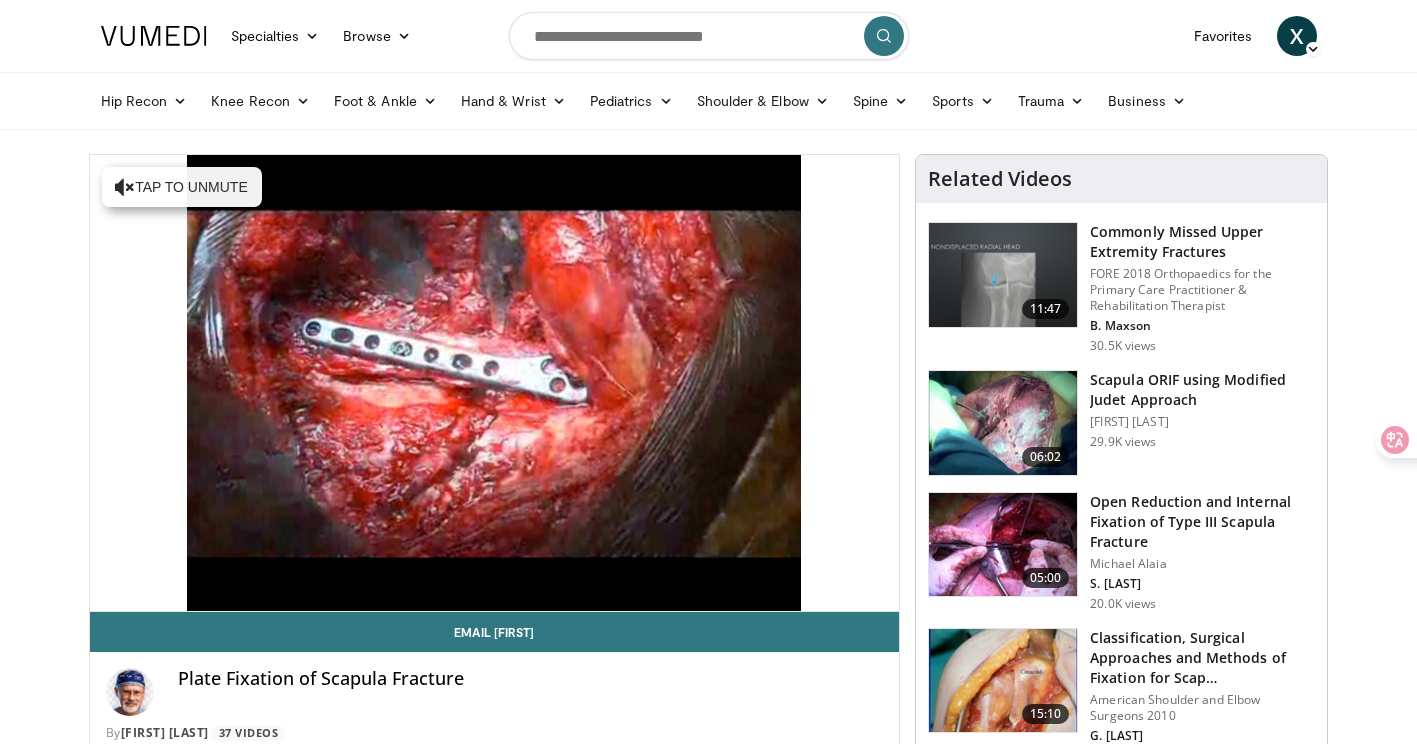 click on "Specialties
Adult & Family Medicine
Allergy, Asthma, Immunology
Anesthesiology
Cardiology
Dental
Dermatology
Endocrinology
Gastroenterology & Hepatology
General Surgery
Hematology & Oncology
Infectious Disease
Nephrology
Neurology
Neurosurgery
Obstetrics & Gynecology
Ophthalmology
Oral Maxillofacial
Orthopaedics
Otolaryngology
Pediatrics
Plastic Surgery
Podiatry
Psychiatry
Pulmonology
Radiation Oncology
Radiology
Rheumatology
Urology" at bounding box center [708, 1516] 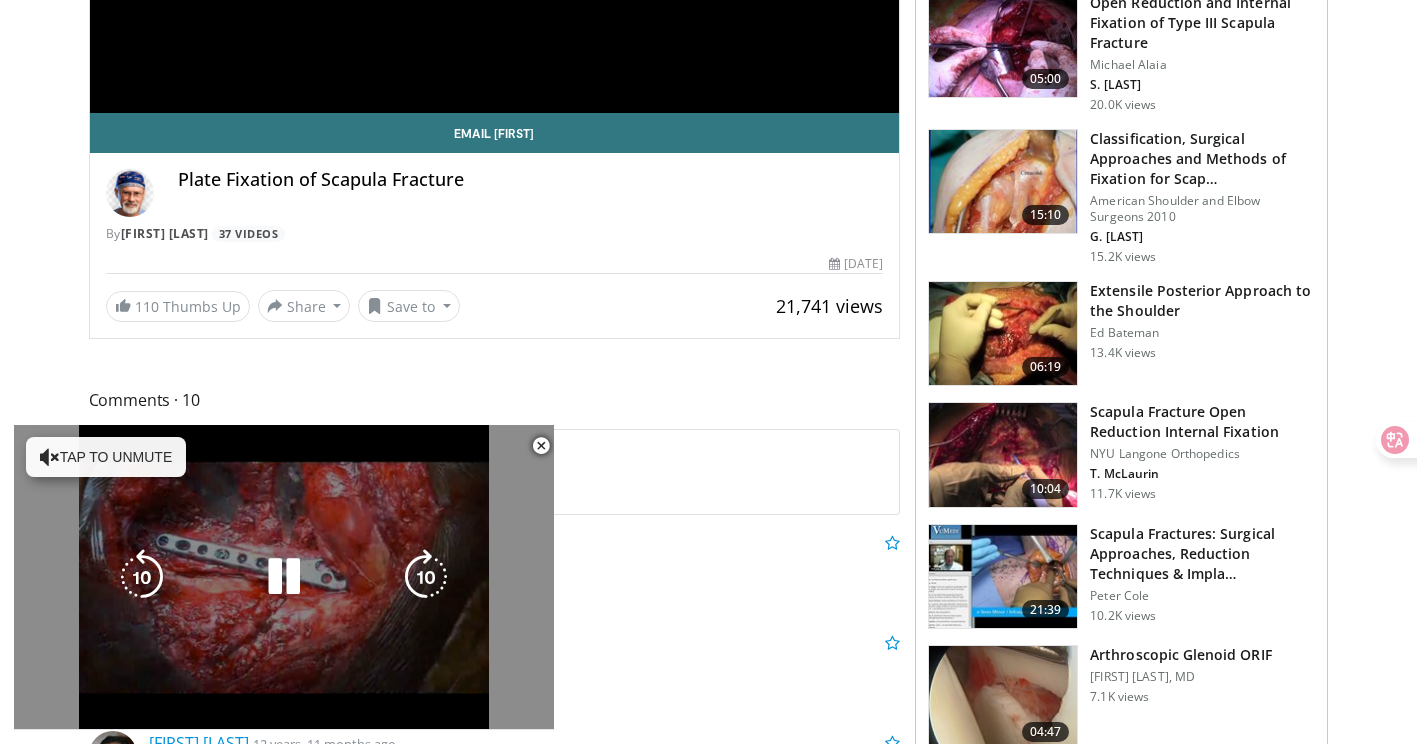 scroll, scrollTop: 500, scrollLeft: 0, axis: vertical 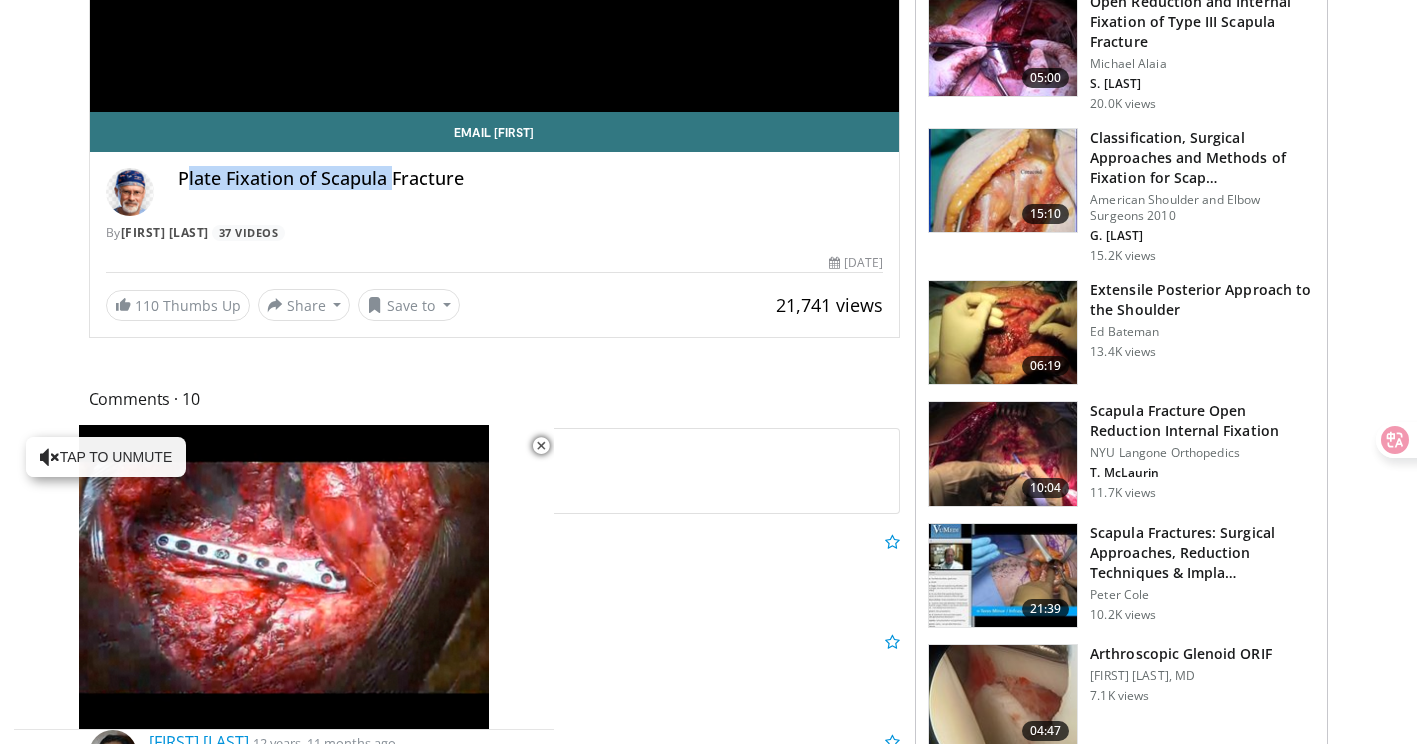 drag, startPoint x: 184, startPoint y: 172, endPoint x: 394, endPoint y: 188, distance: 210.60864 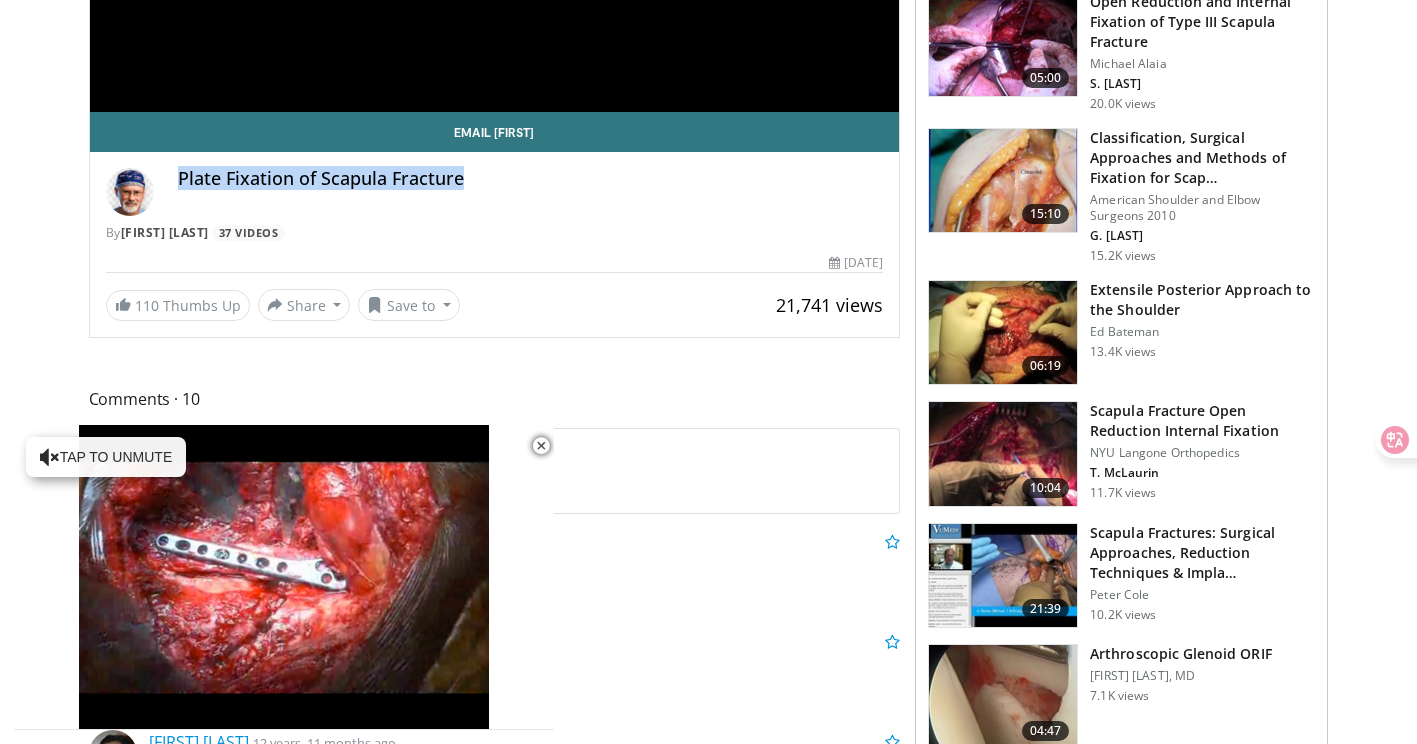 drag, startPoint x: 180, startPoint y: 182, endPoint x: 459, endPoint y: 197, distance: 279.40292 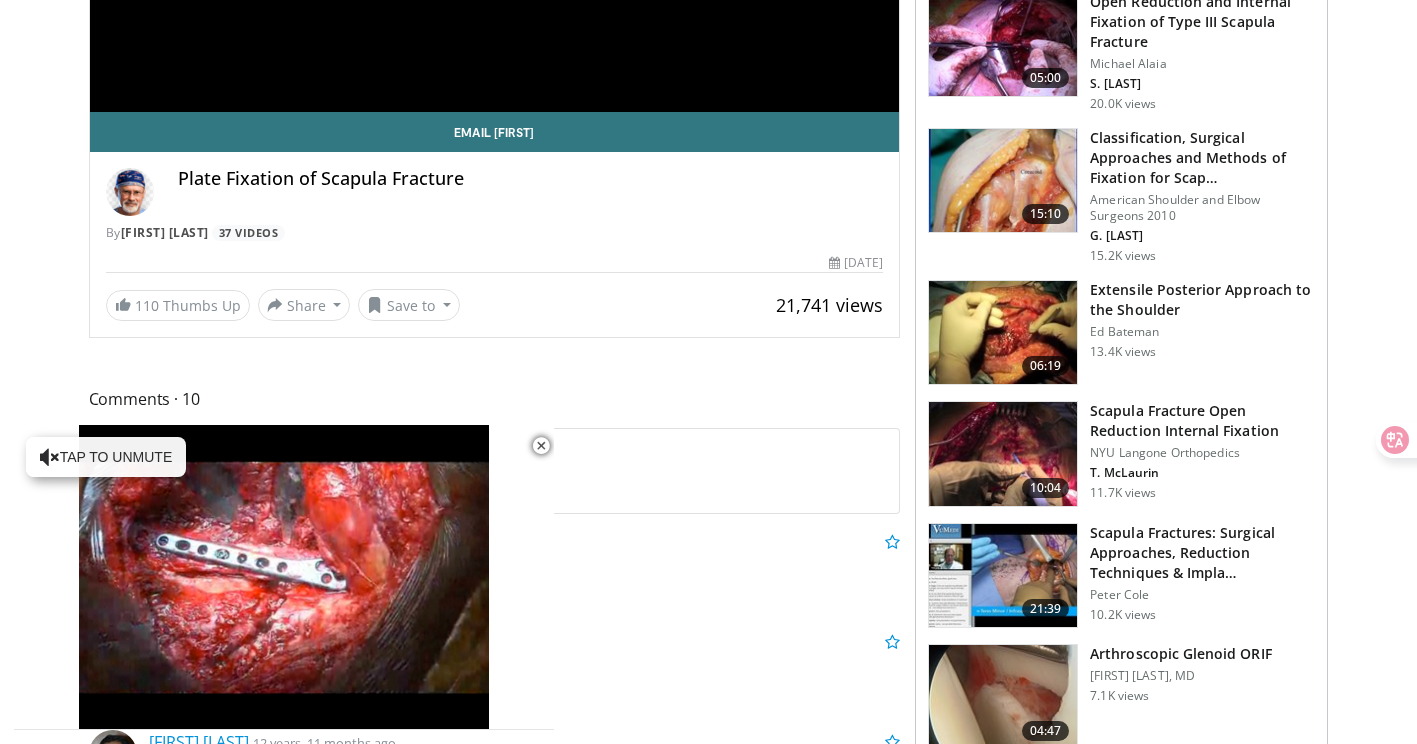 drag, startPoint x: 742, startPoint y: 0, endPoint x: 519, endPoint y: 228, distance: 318.92474 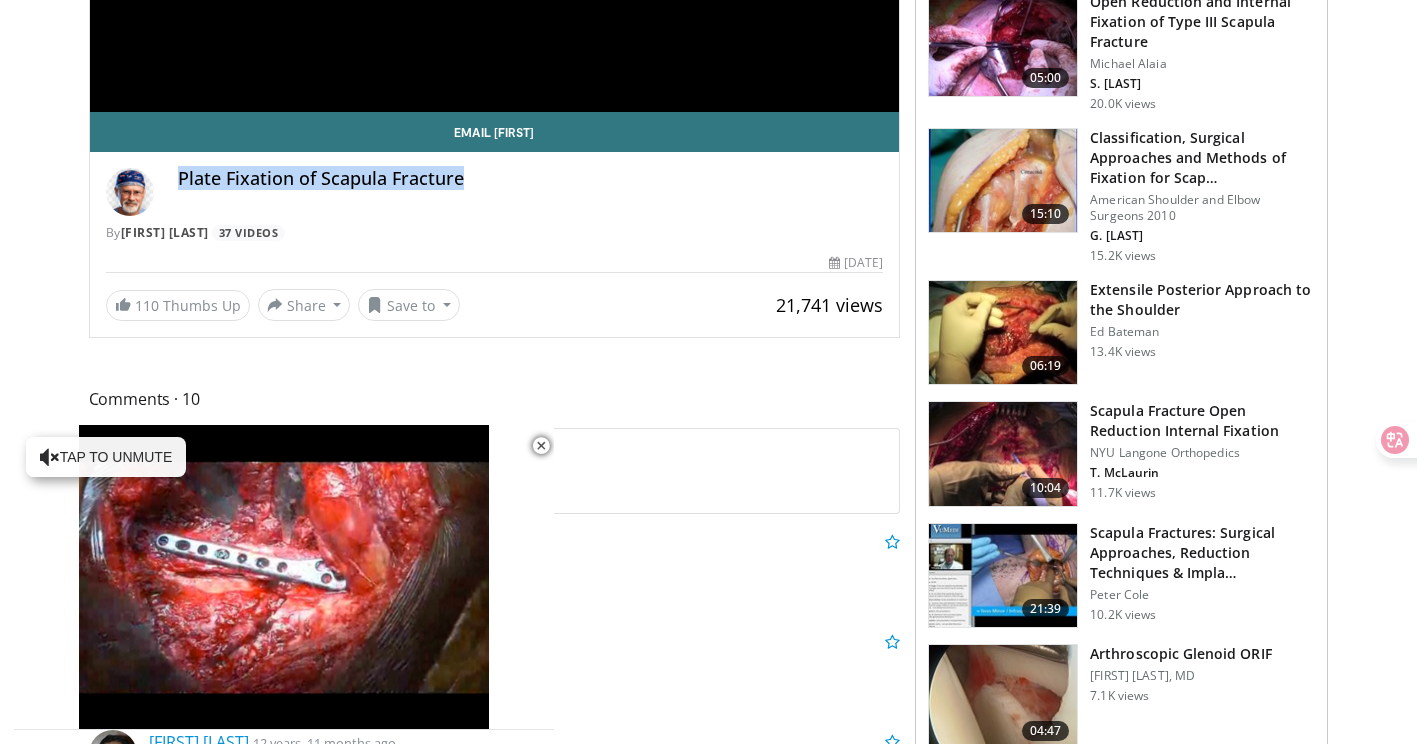 drag, startPoint x: 181, startPoint y: 176, endPoint x: 460, endPoint y: 185, distance: 279.1451 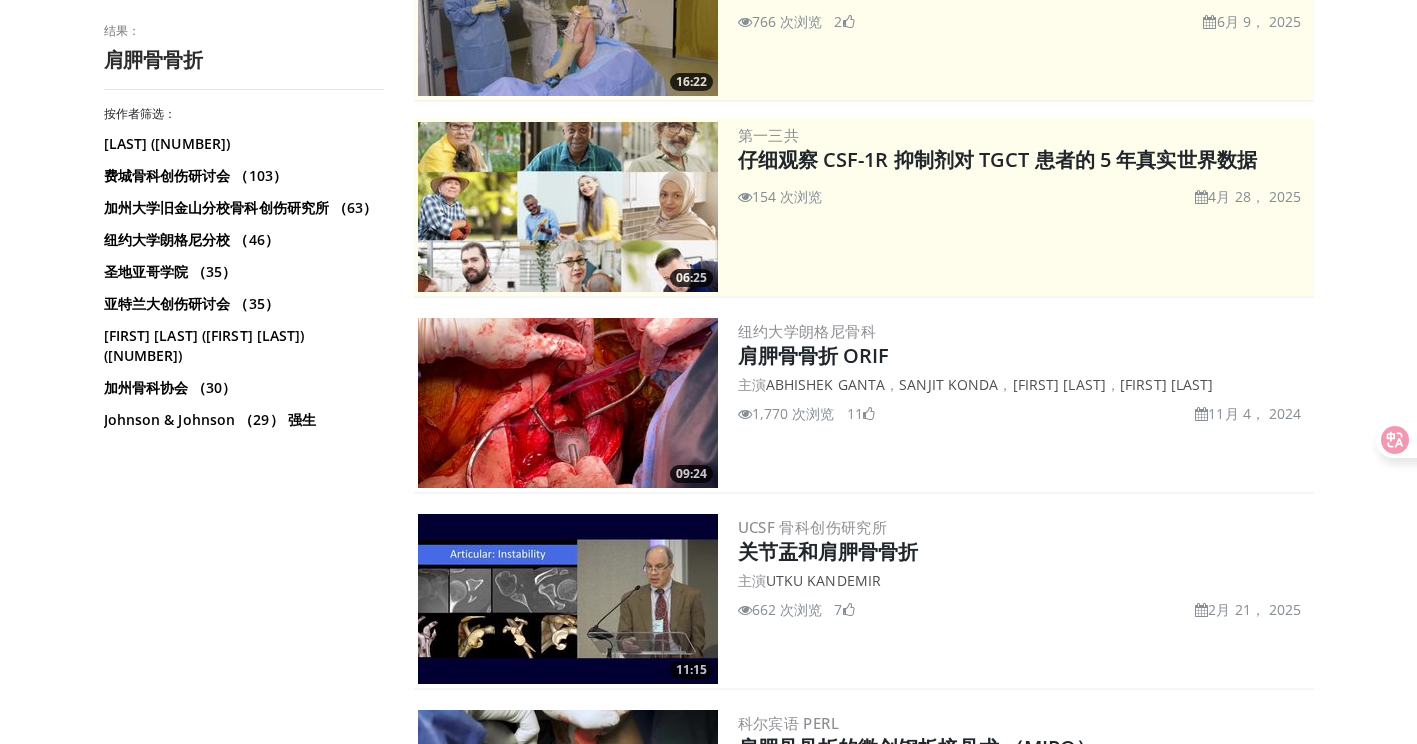 scroll, scrollTop: 600, scrollLeft: 0, axis: vertical 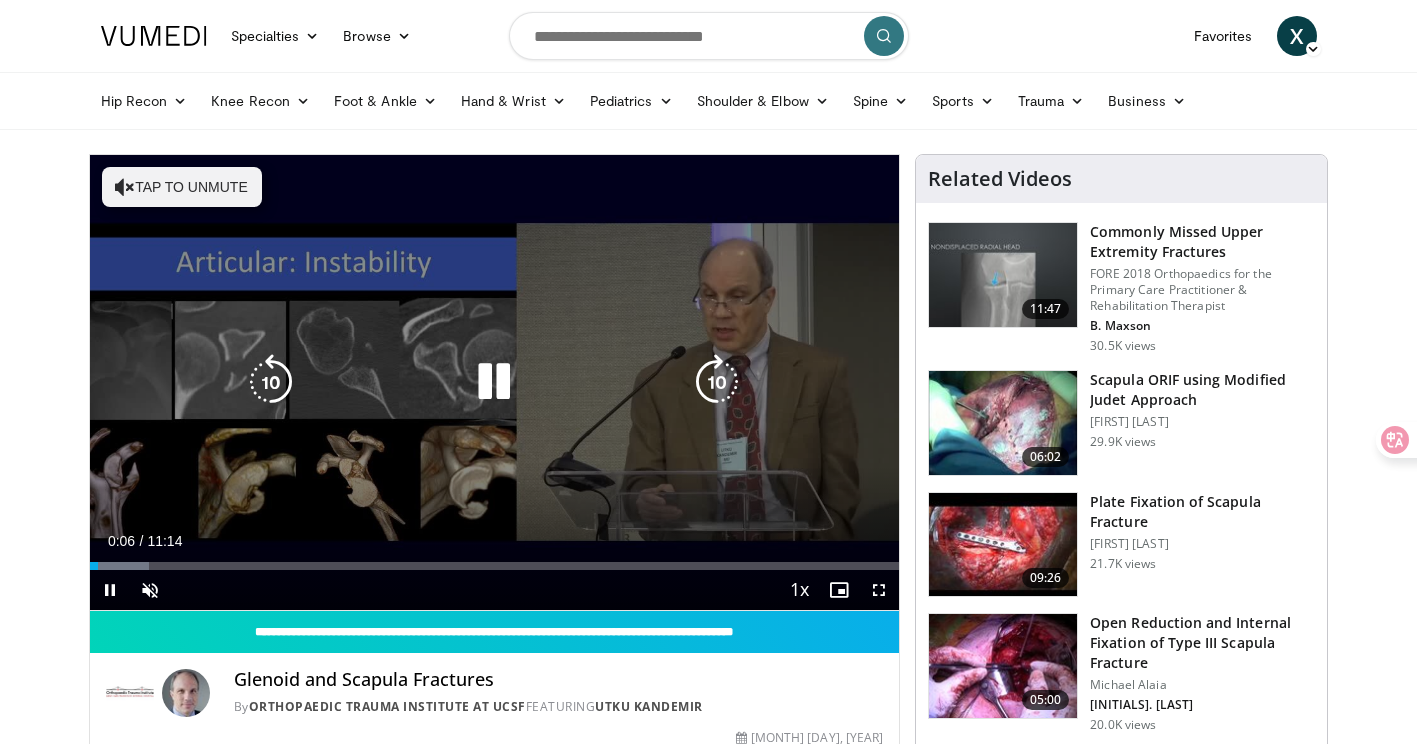 click at bounding box center [125, 187] 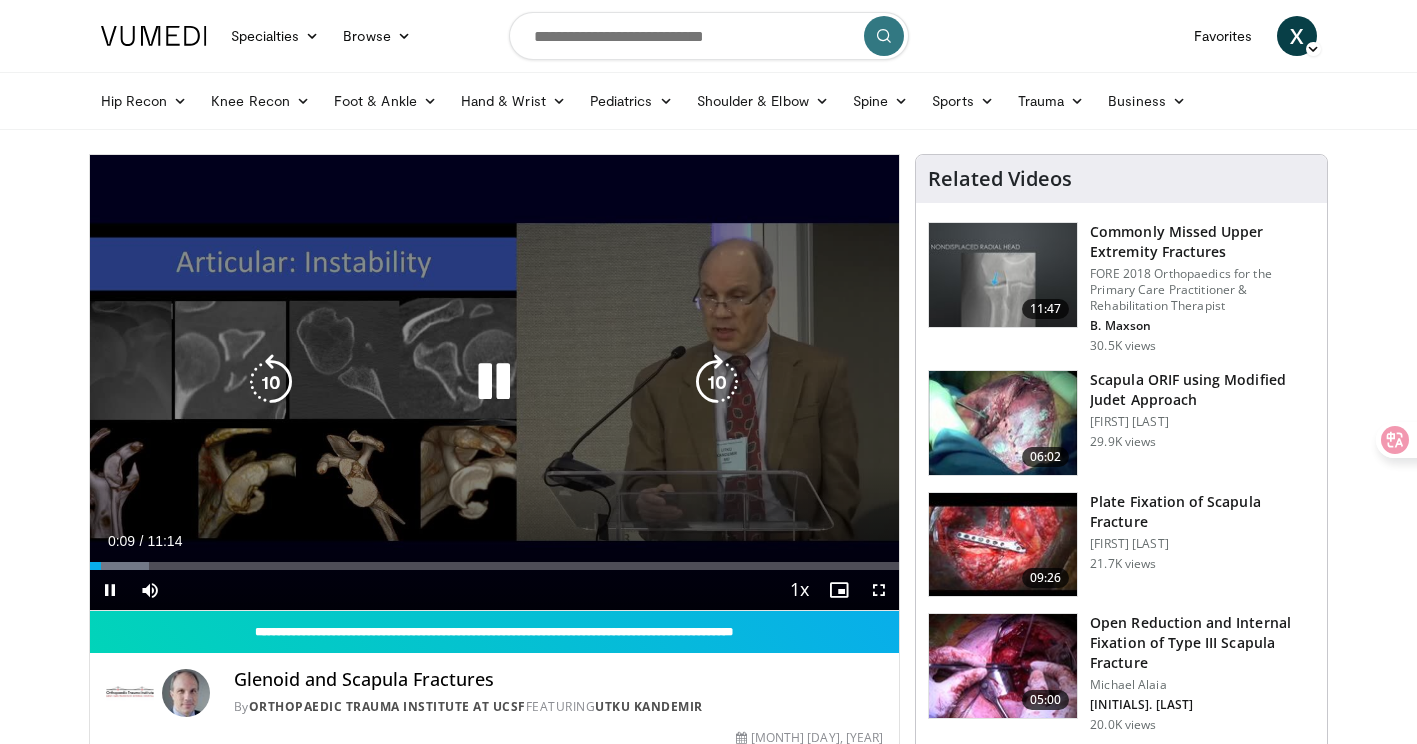 click on "10 seconds
Tap to unmute" at bounding box center (495, 382) 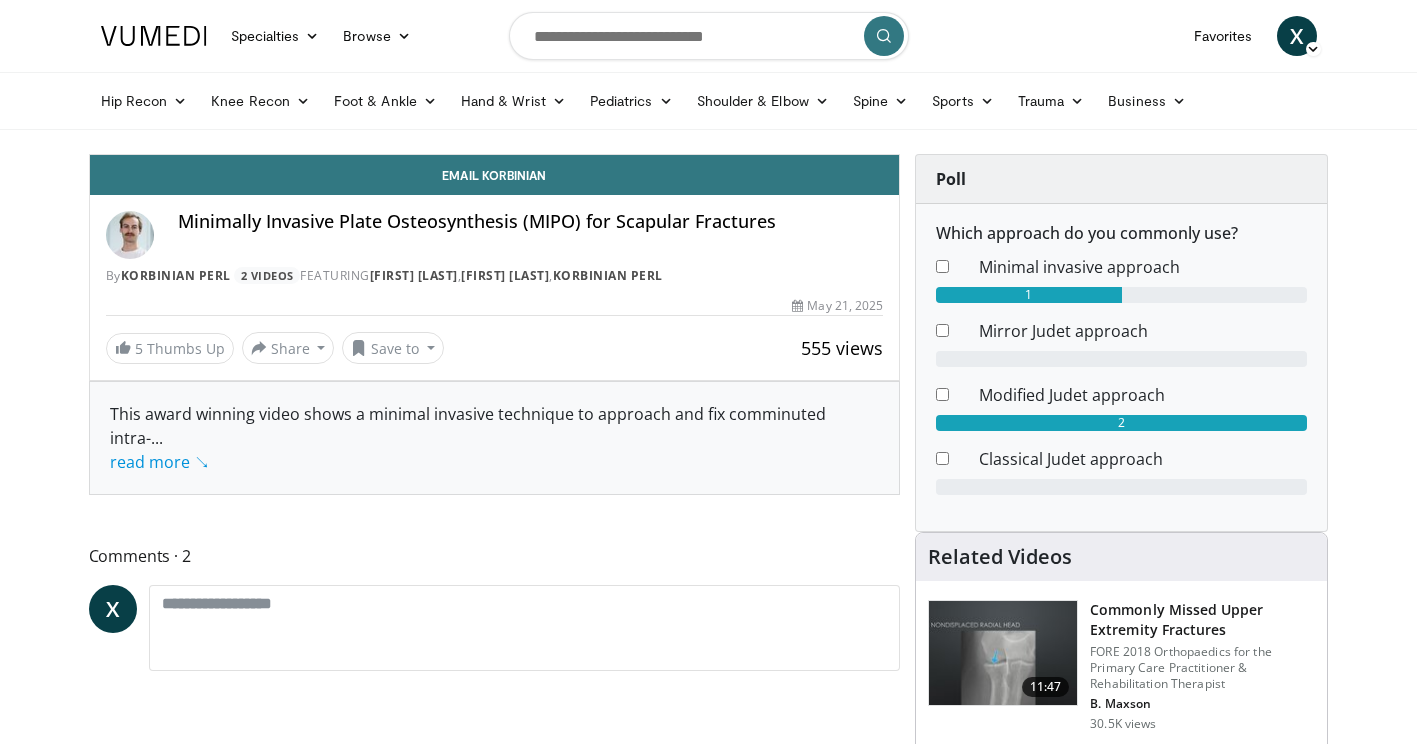 scroll, scrollTop: 0, scrollLeft: 0, axis: both 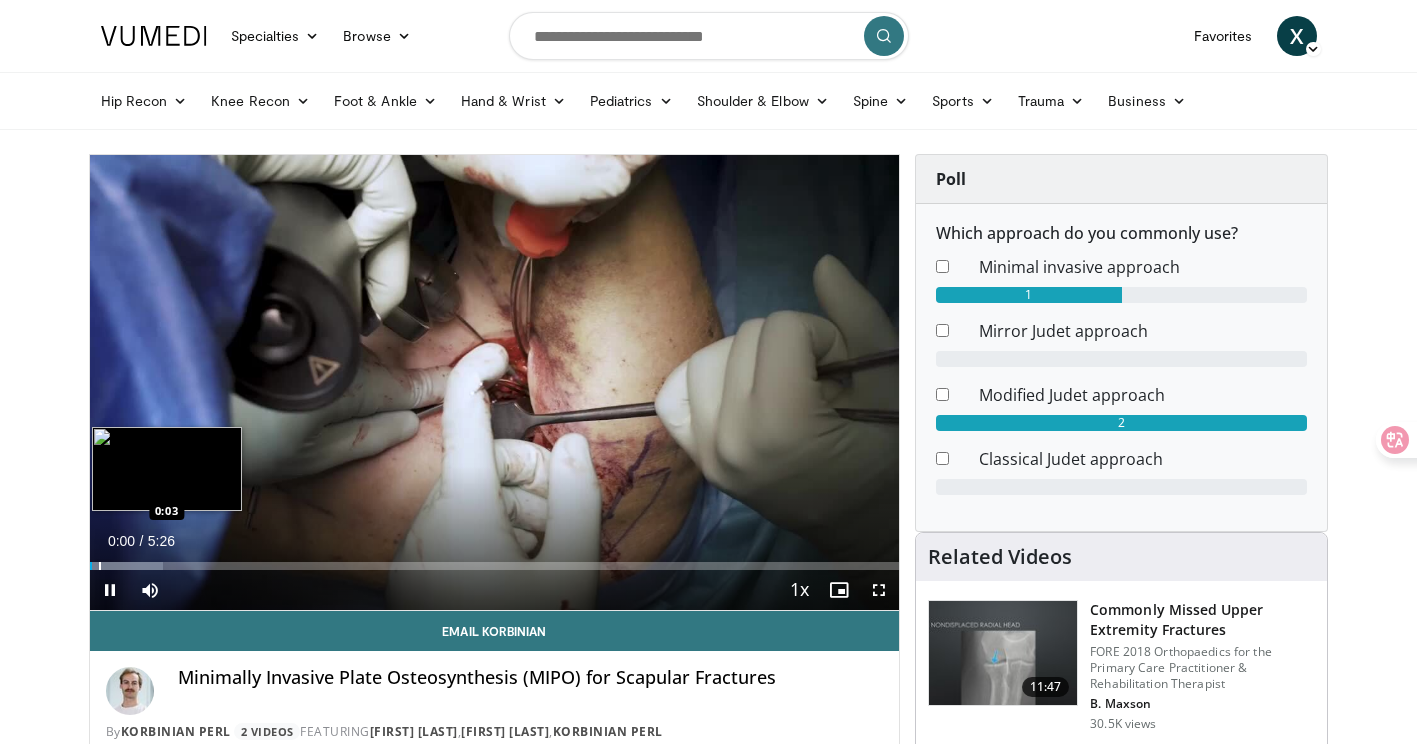 click at bounding box center (100, 566) 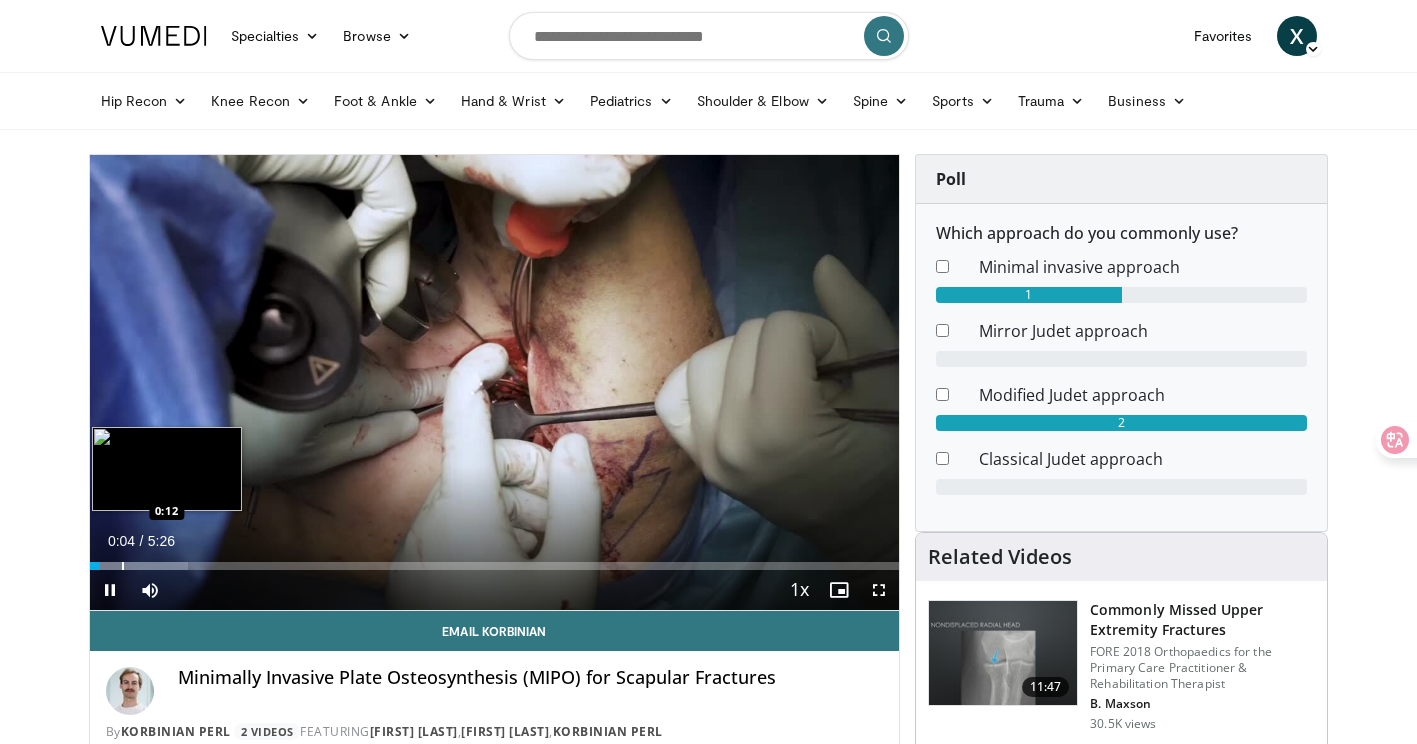 click at bounding box center [123, 566] 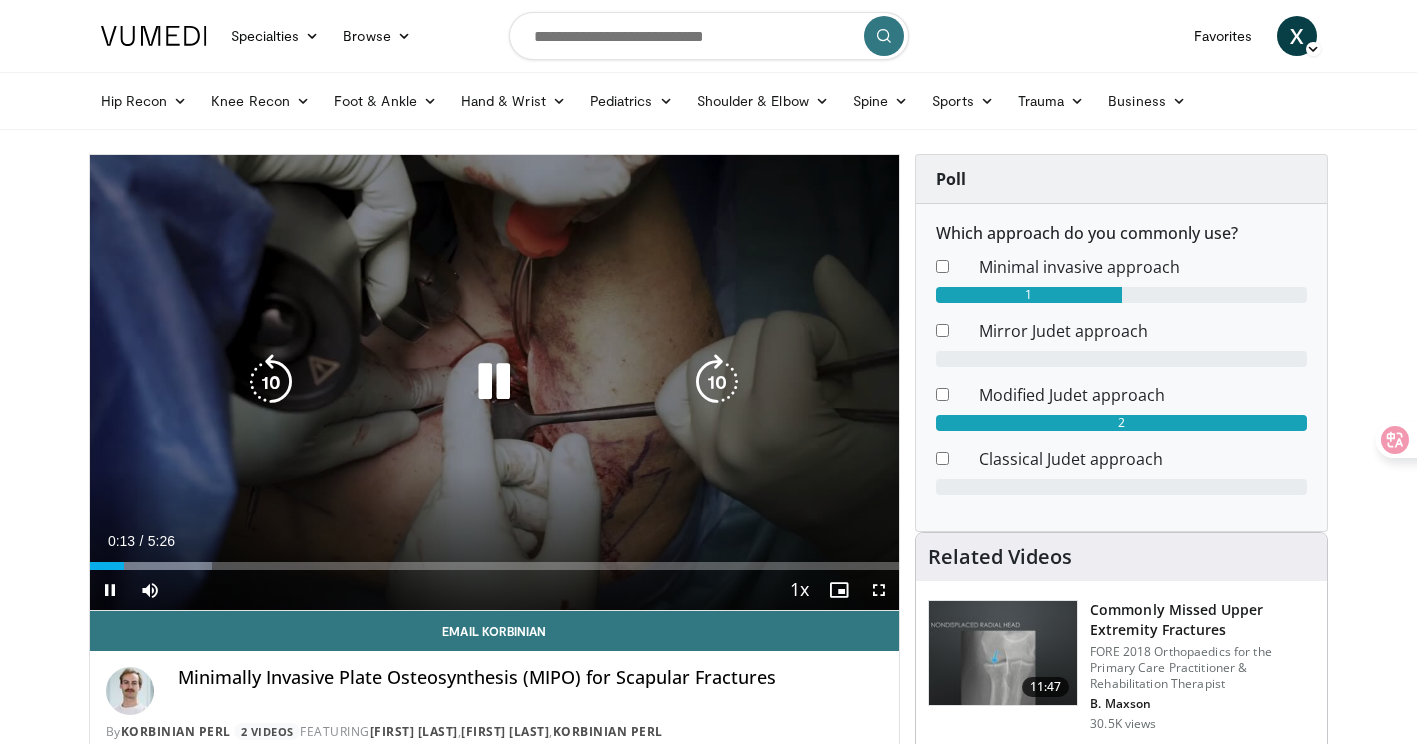 click on "Loaded :  15.19% 0:13 0:17" at bounding box center [495, 566] 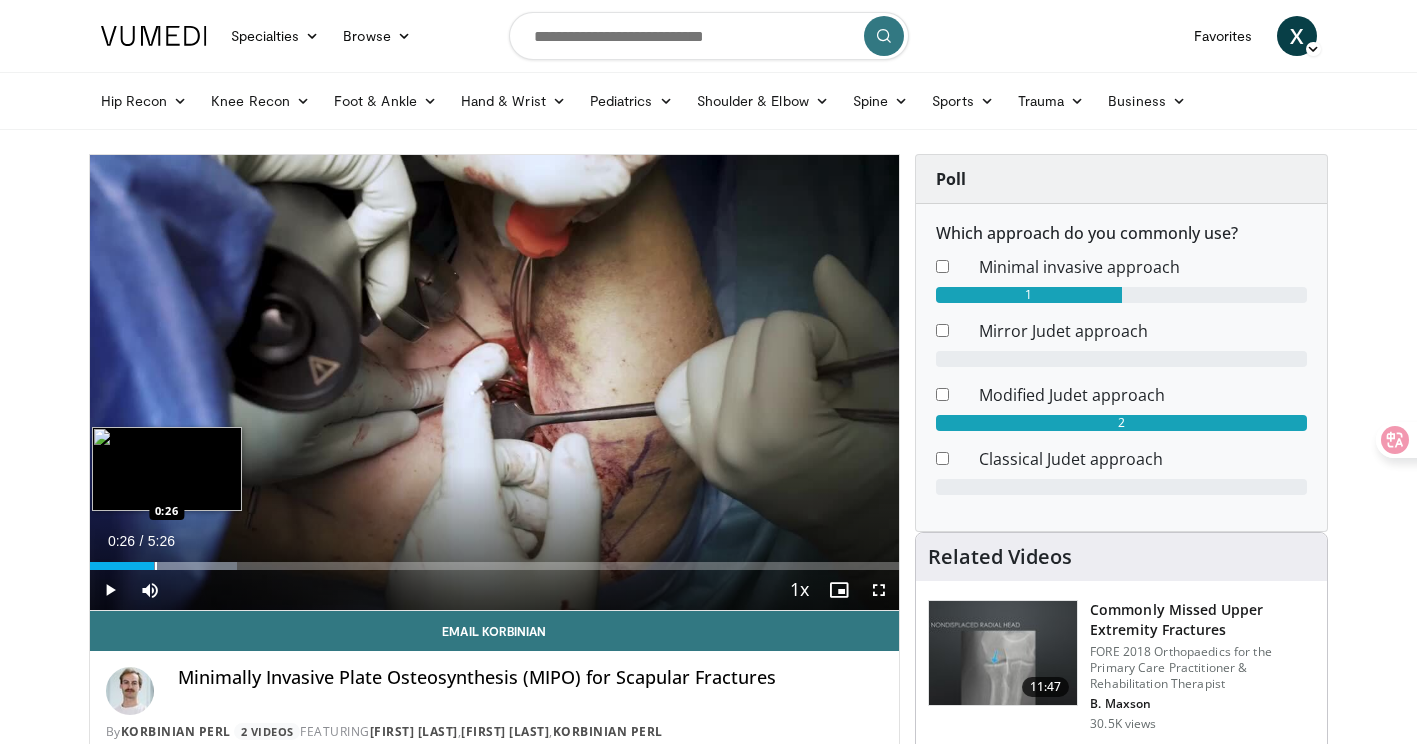 click on "Loaded :  18.23% 0:26 0:26" at bounding box center [495, 566] 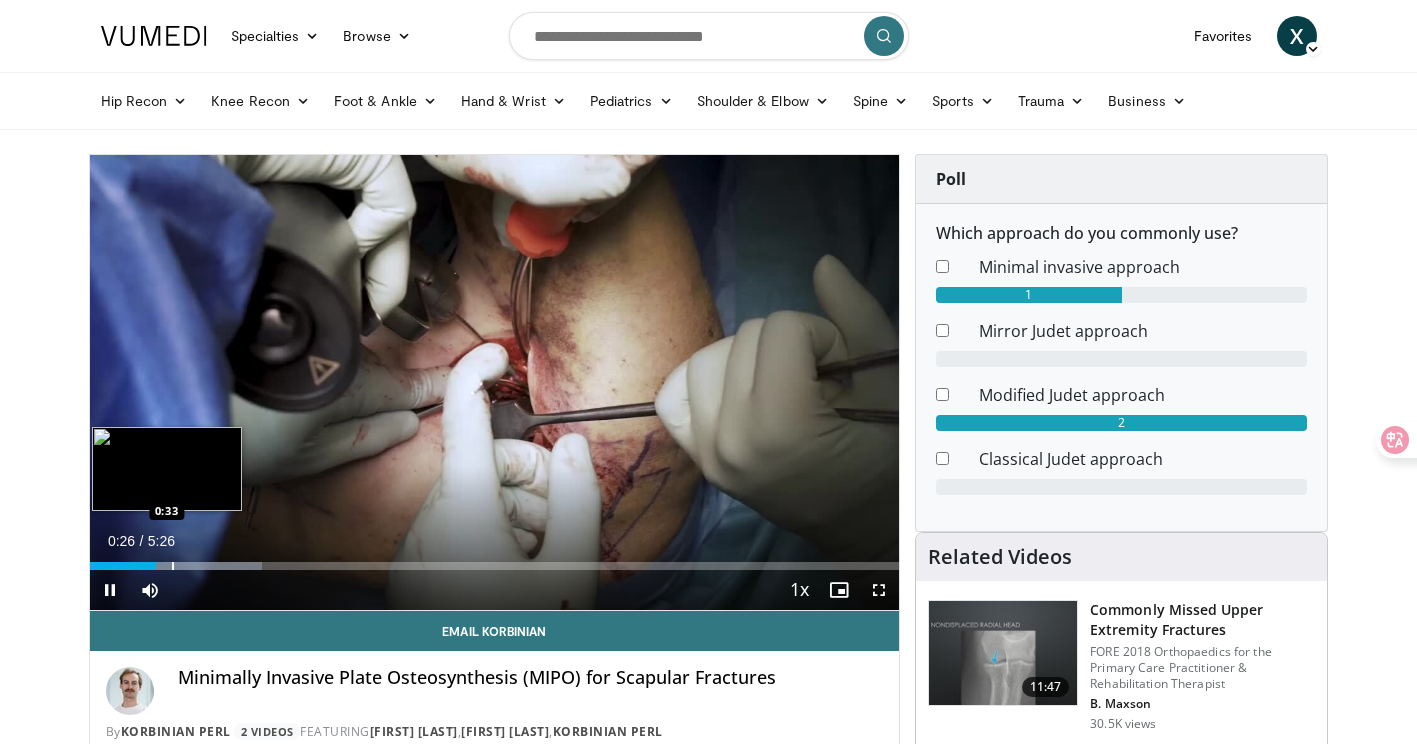click on "Loaded :  21.28% 0:27 0:33" at bounding box center (495, 566) 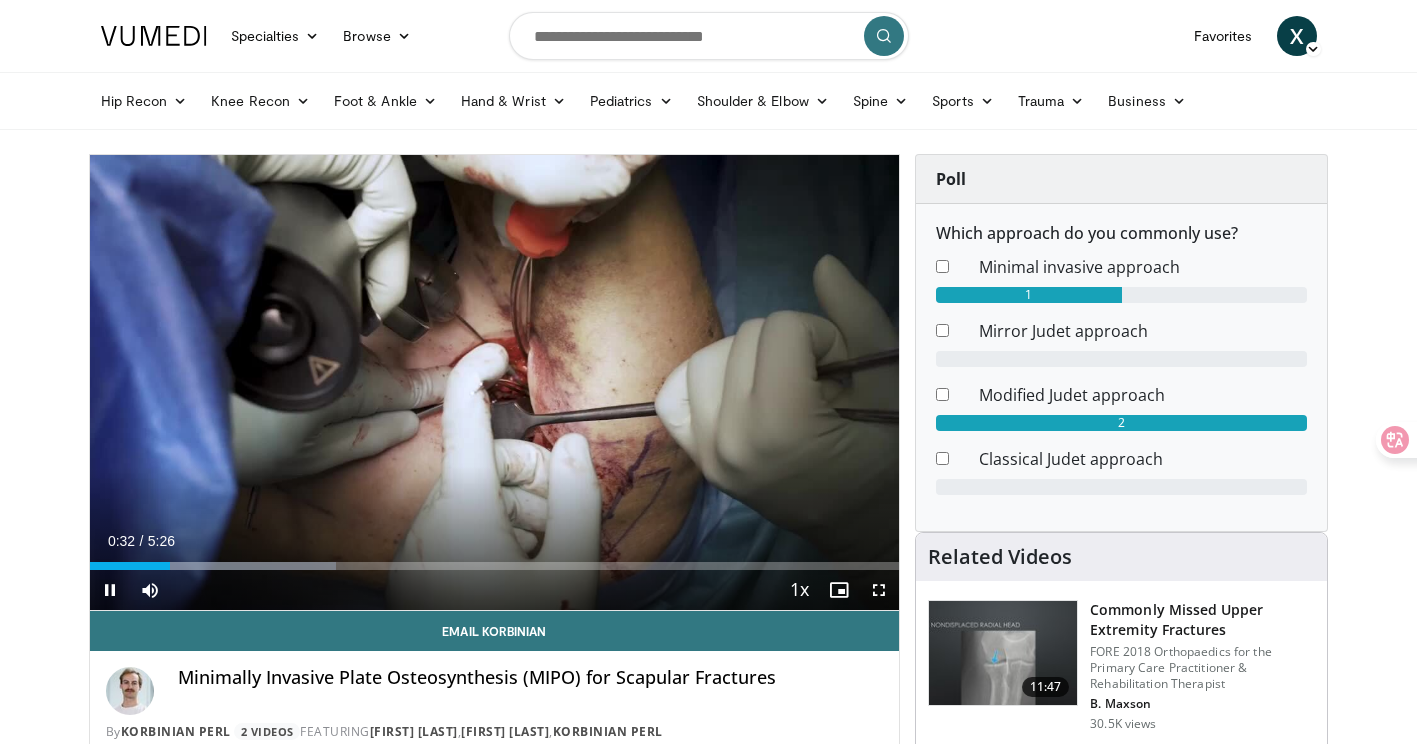 click on "Current Time  0:32 / Duration  5:26 Pause Skip Backward Skip Forward Mute 0% Loaded :  30.40% 0:32 0:37 Stream Type  LIVE Seek to live, currently behind live LIVE   1x Playback Rate 0.5x 0.75x 1x , selected 1.25x 1.5x 1.75x 2x Chapters Chapters Descriptions descriptions off , selected Captions captions settings , opens captions settings dialog captions off , selected Audio Track en (Main) , selected Fullscreen Enable picture-in-picture mode" at bounding box center (495, 590) 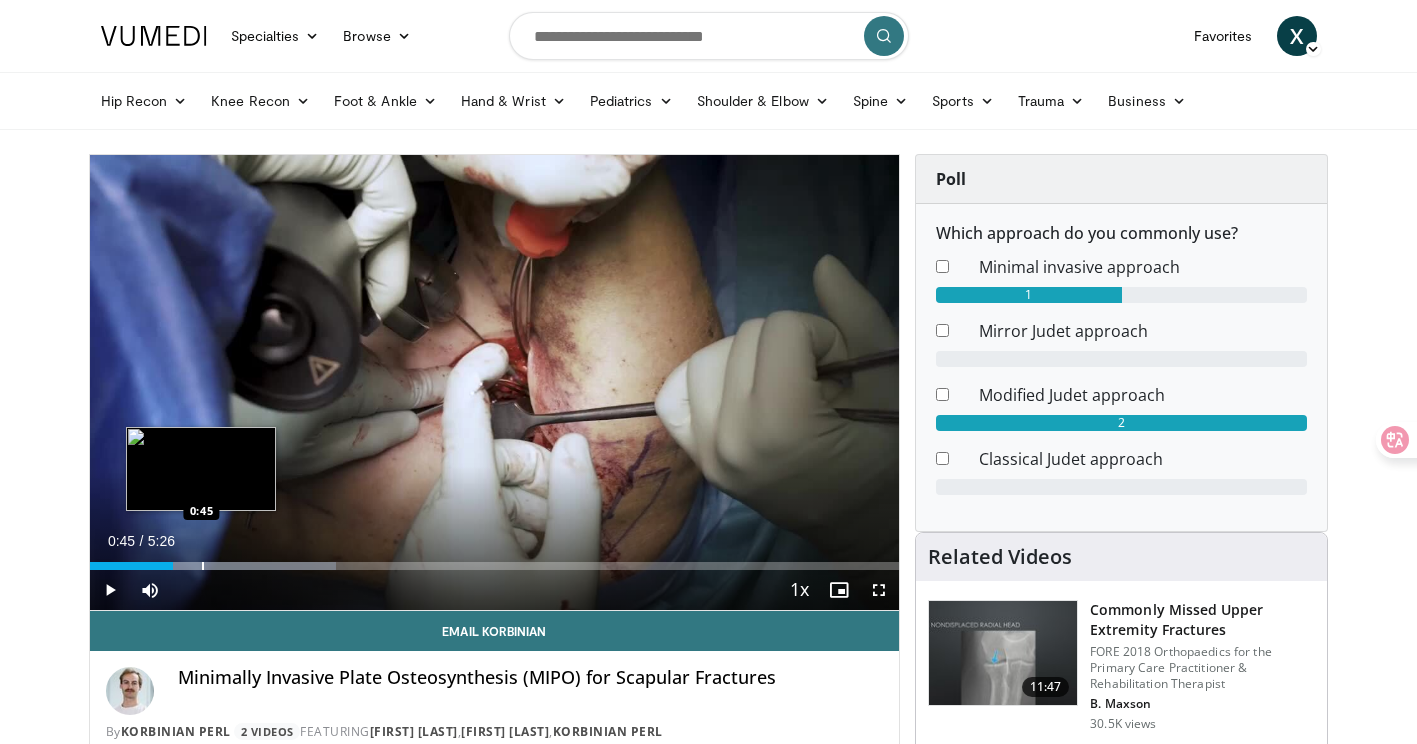 click at bounding box center [214, 566] 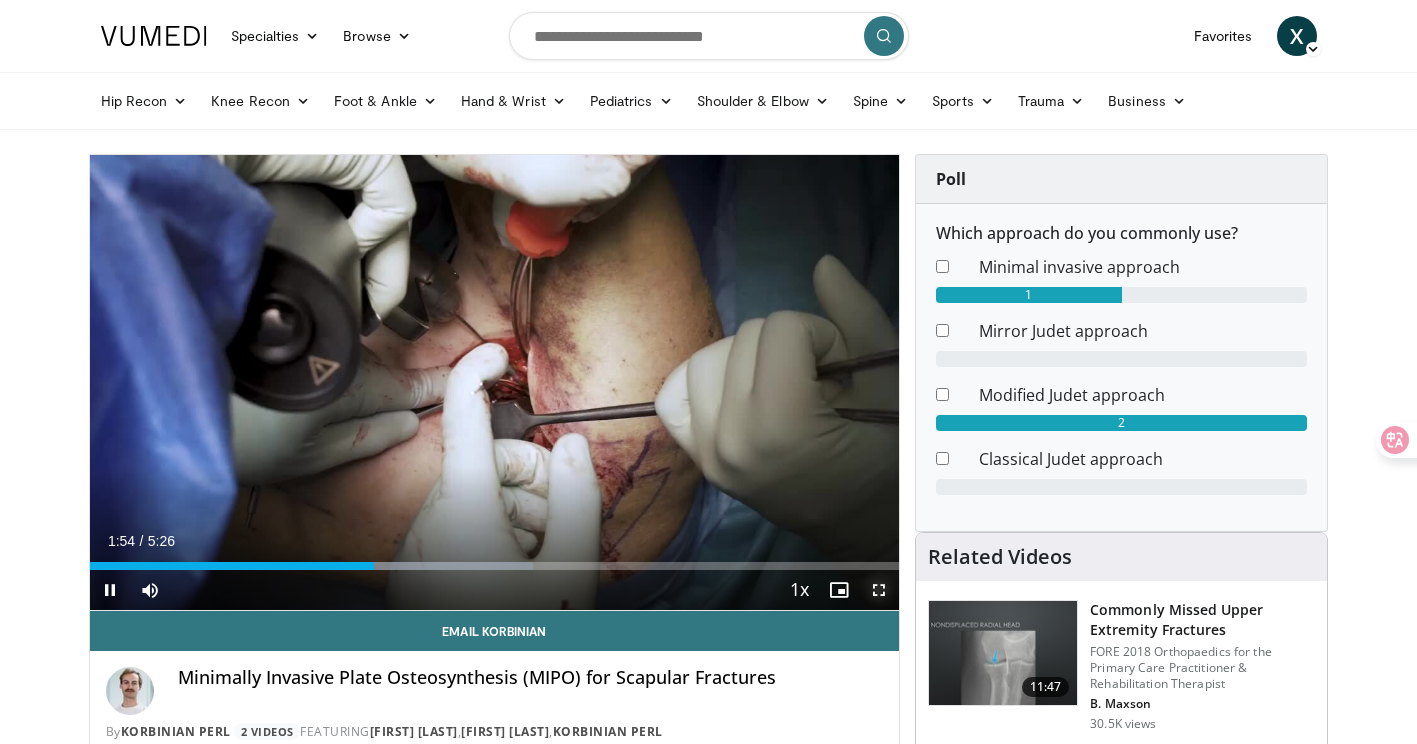 click at bounding box center [879, 590] 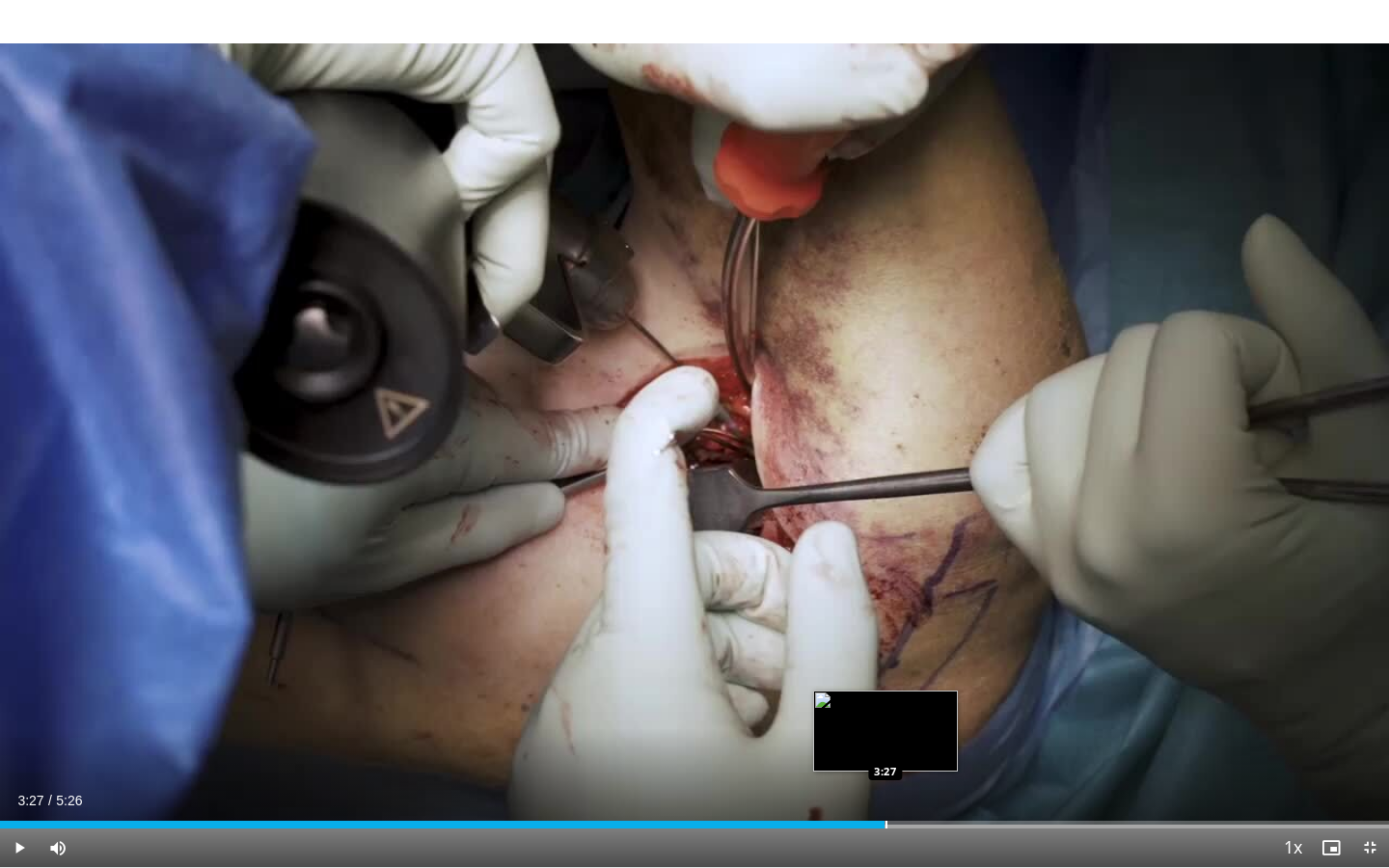 click on "Loaded :  63.87% 3:28 3:27" at bounding box center (694, 825) 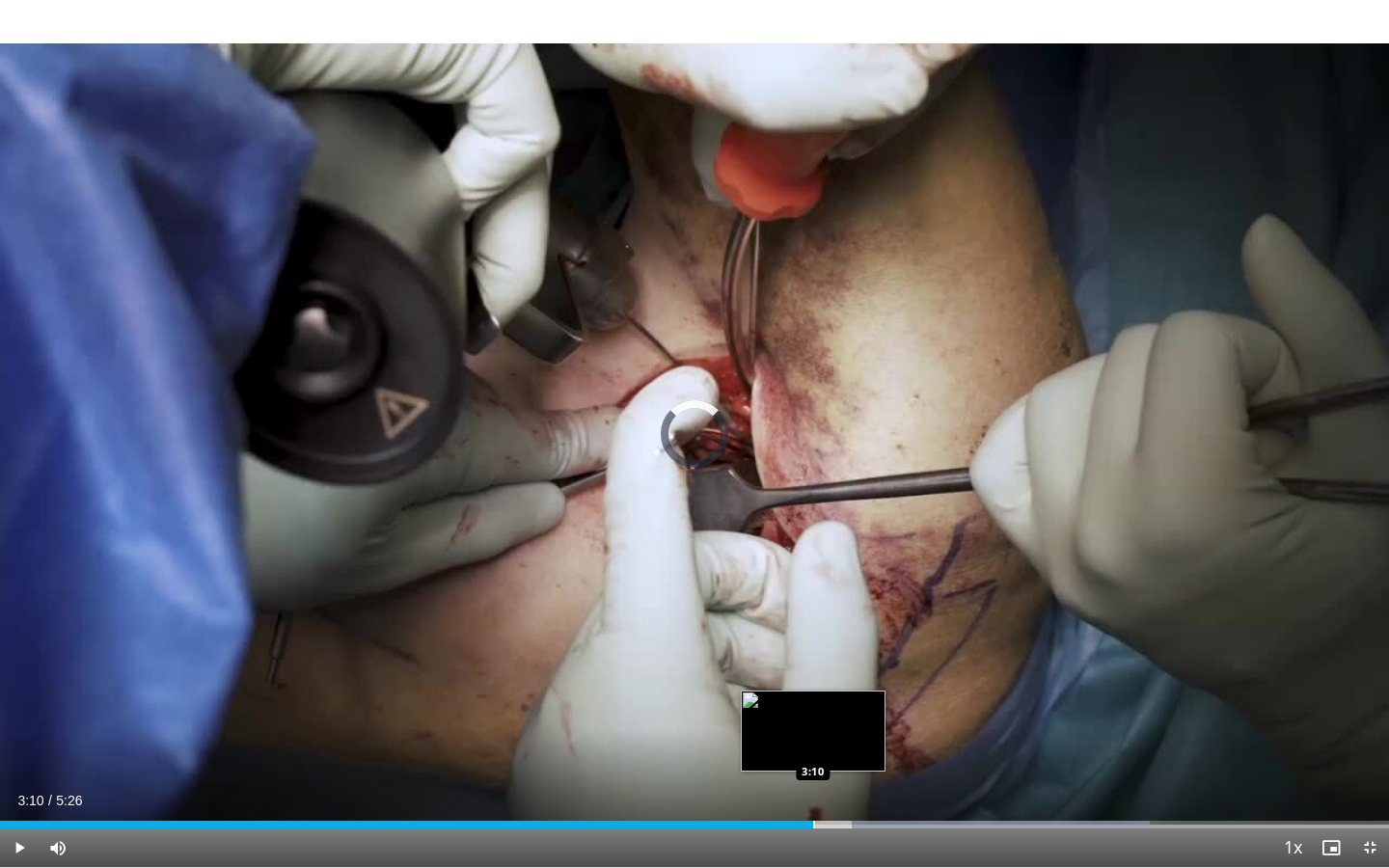 click at bounding box center (814, 825) 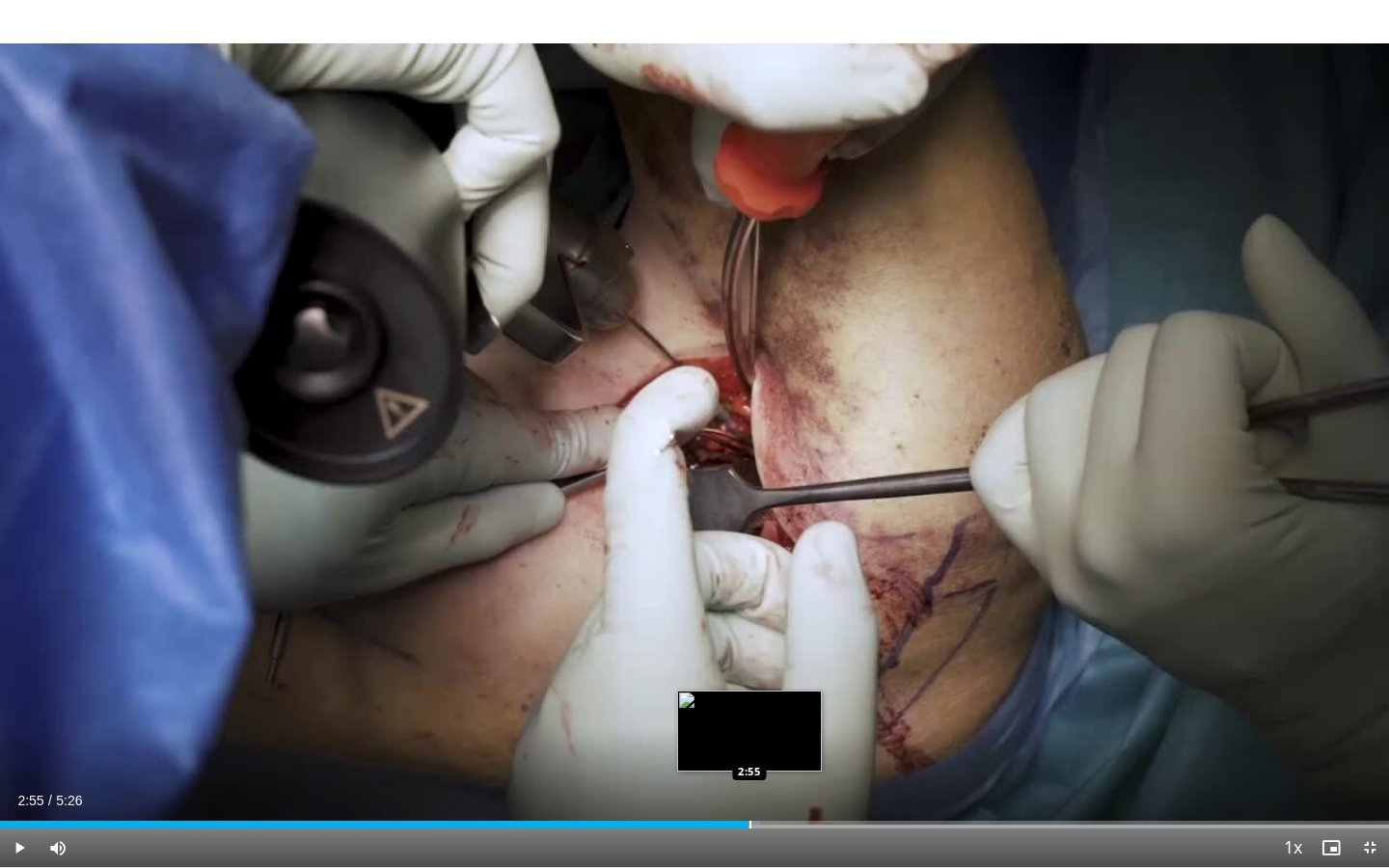 click on "2:55" at bounding box center [374, 825] 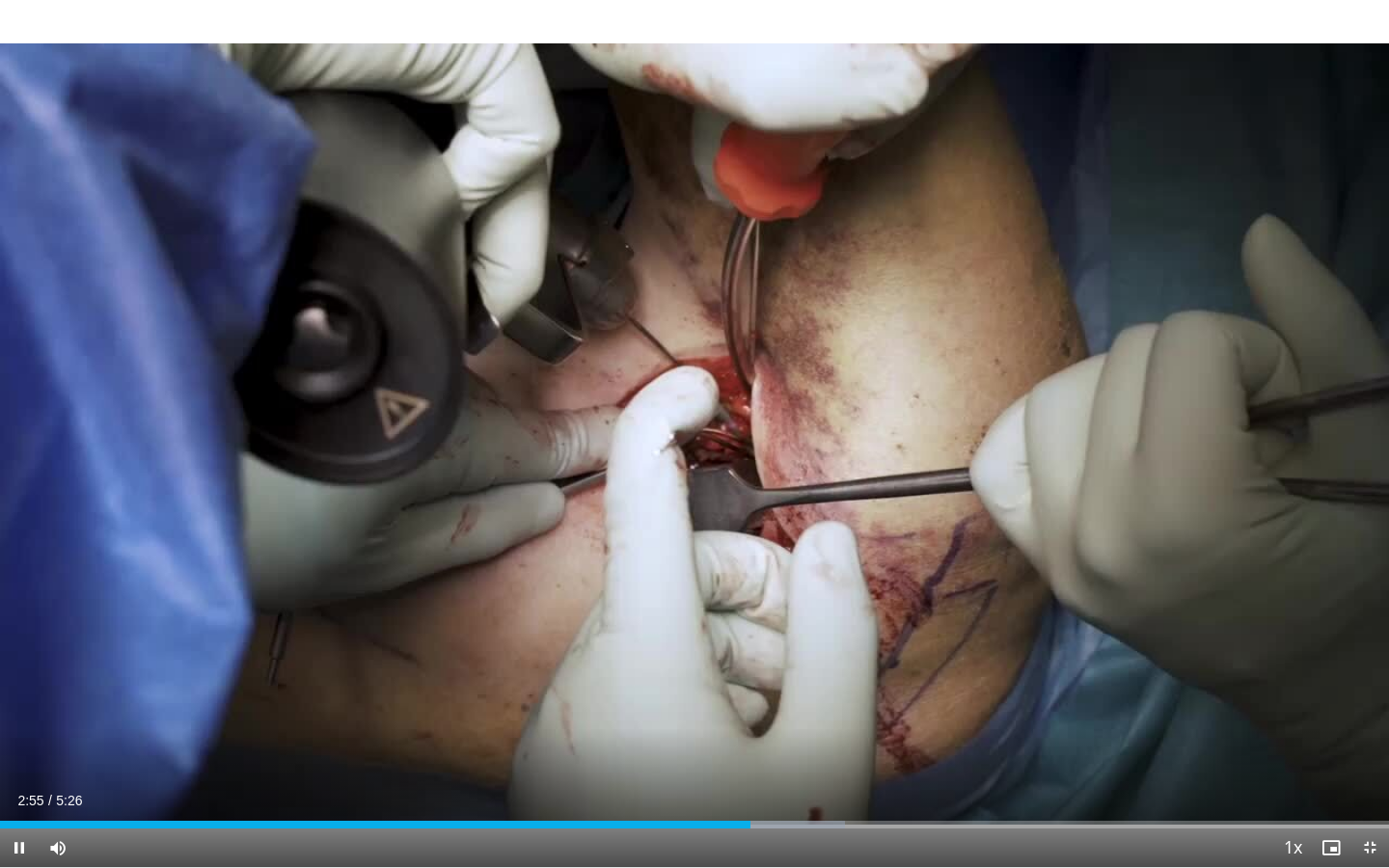 click on "Current Time  2:55 / Duration  5:26 Pause Skip Backward Skip Forward Mute 0% Loaded :  60.83% 2:56 2:47 Stream Type  LIVE Seek to live, currently behind live LIVE   1x Playback Rate 0.5x 0.75x 1x , selected 1.25x 1.5x 1.75x 2x Chapters Chapters Descriptions descriptions off , selected Captions captions settings , opens captions settings dialog captions off , selected Audio Track en (Main) , selected Exit Fullscreen Enable picture-in-picture mode" at bounding box center (694, 848) 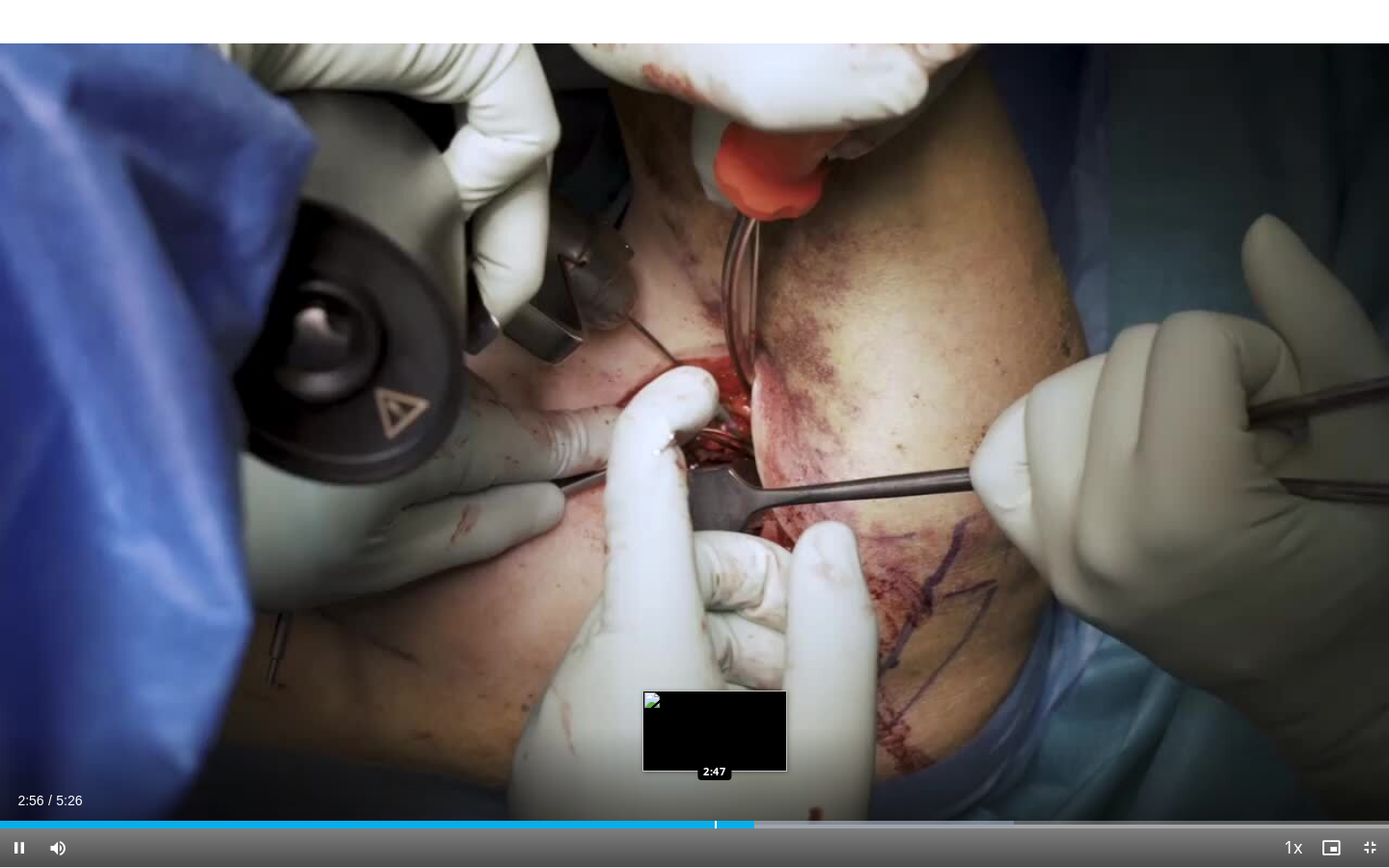 click at bounding box center [716, 825] 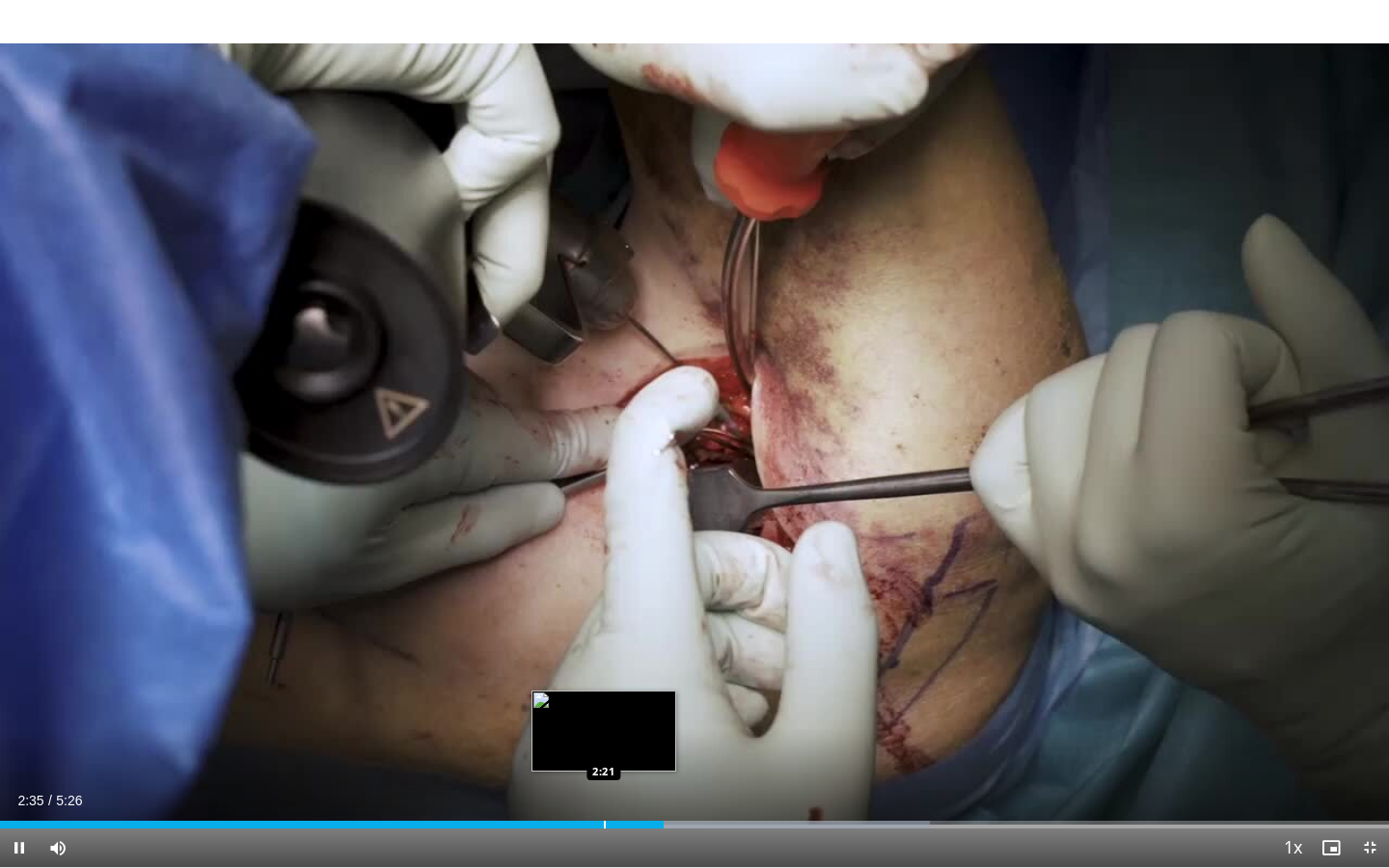 click on "Loaded :  66.91% 2:35 2:21" at bounding box center (694, 825) 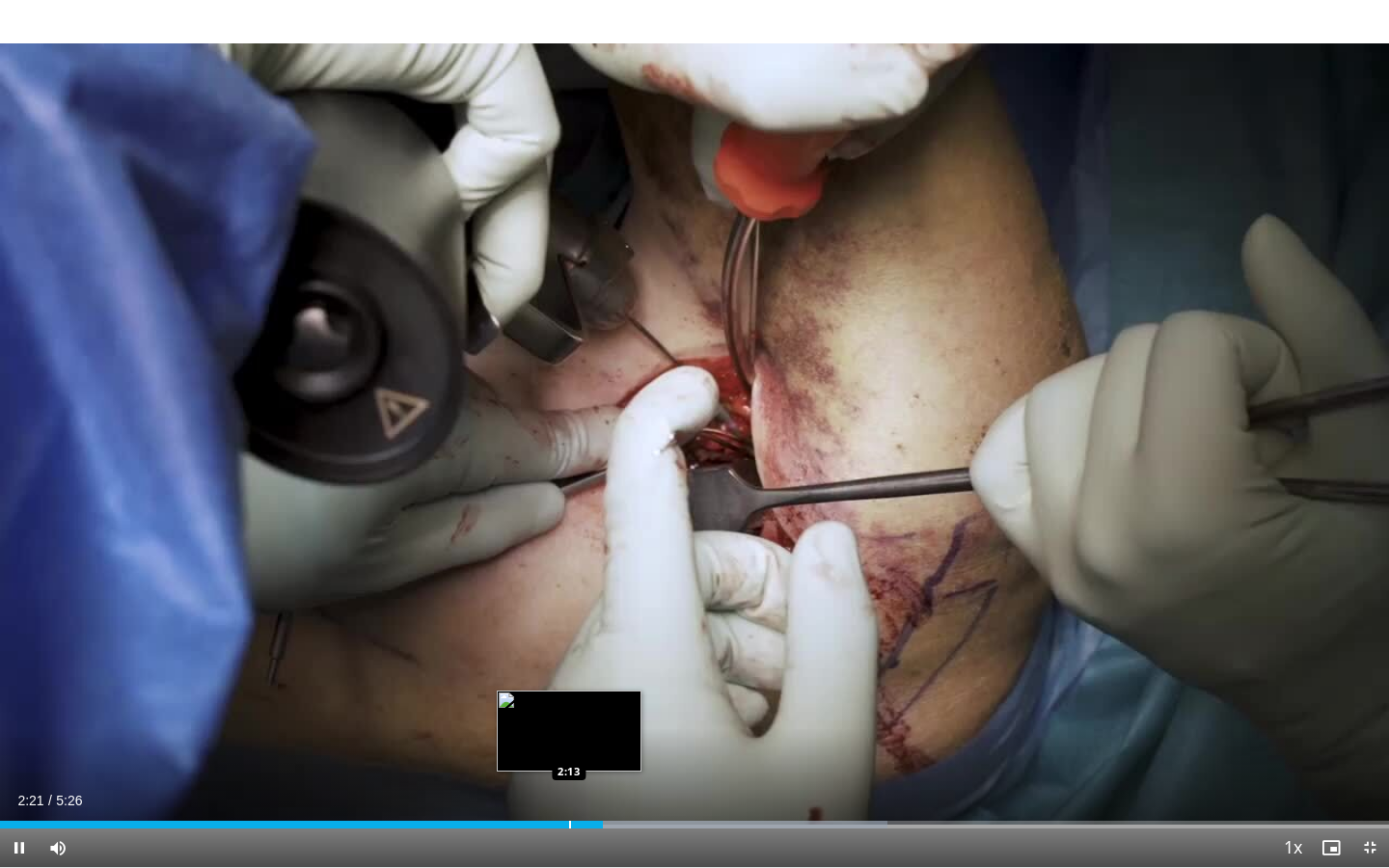 click on "Loaded :  63.87% 2:21 2:13" at bounding box center [694, 825] 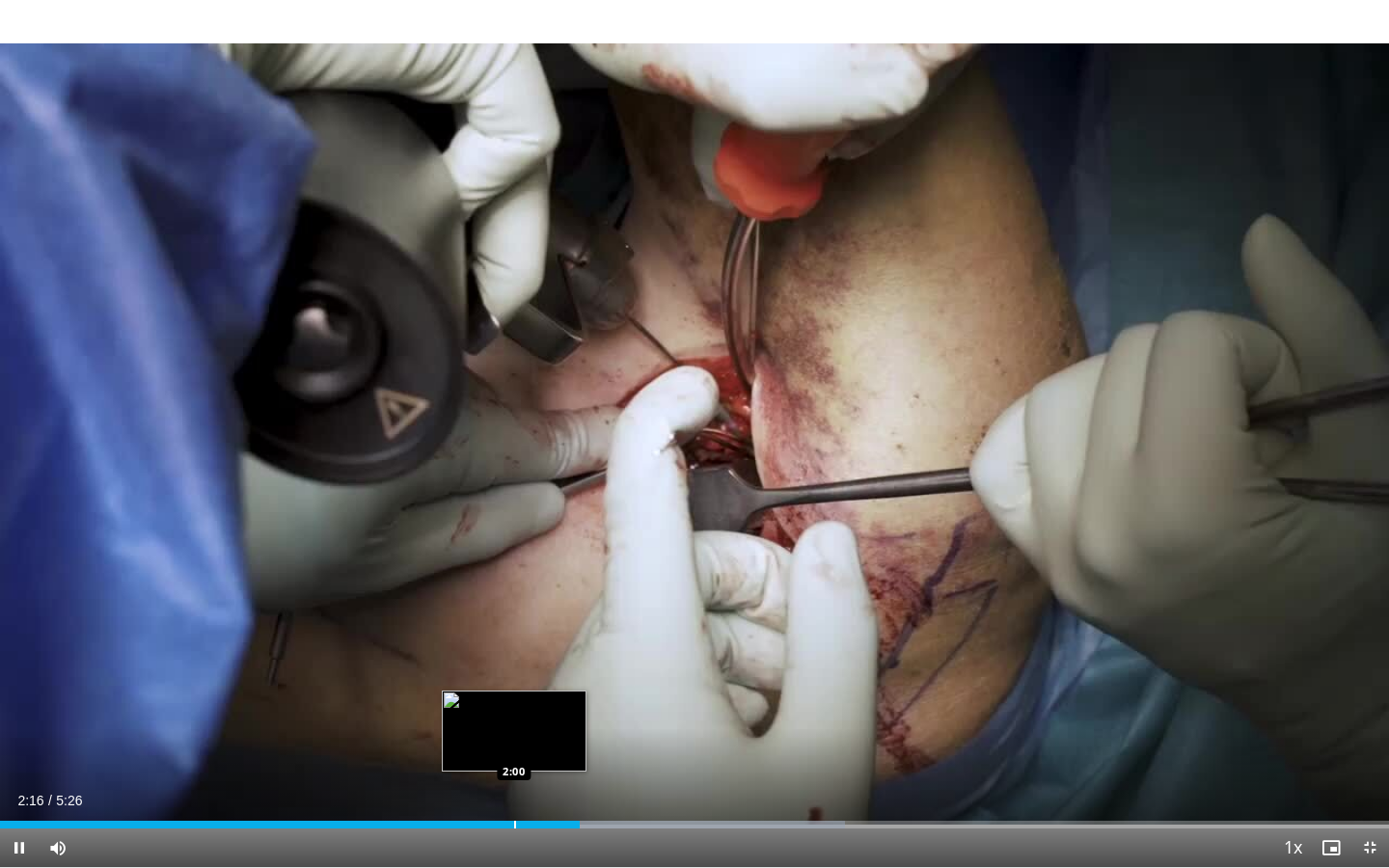 click at bounding box center [515, 825] 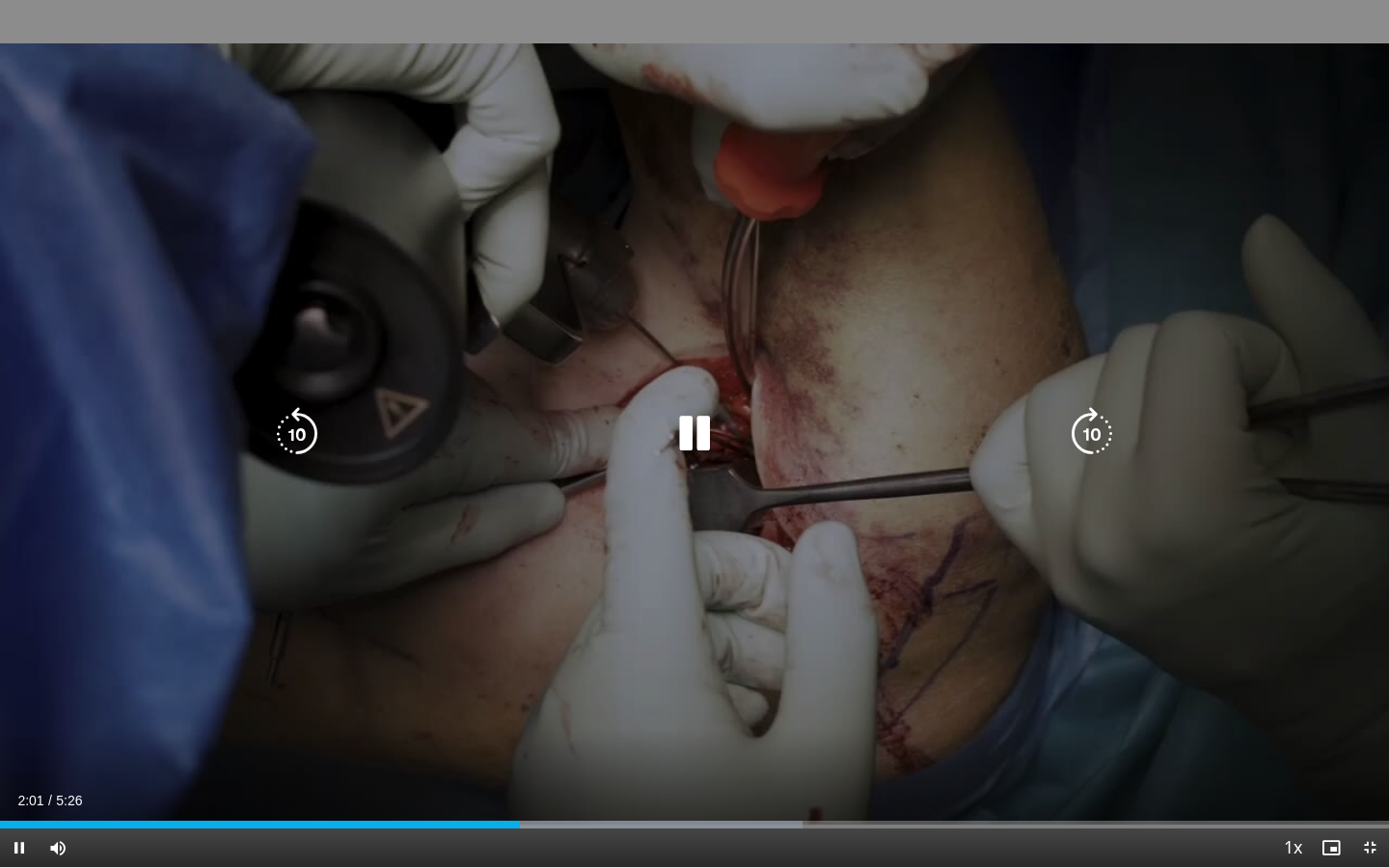 click on "40 seconds
Tap to unmute" at bounding box center (694, 433) 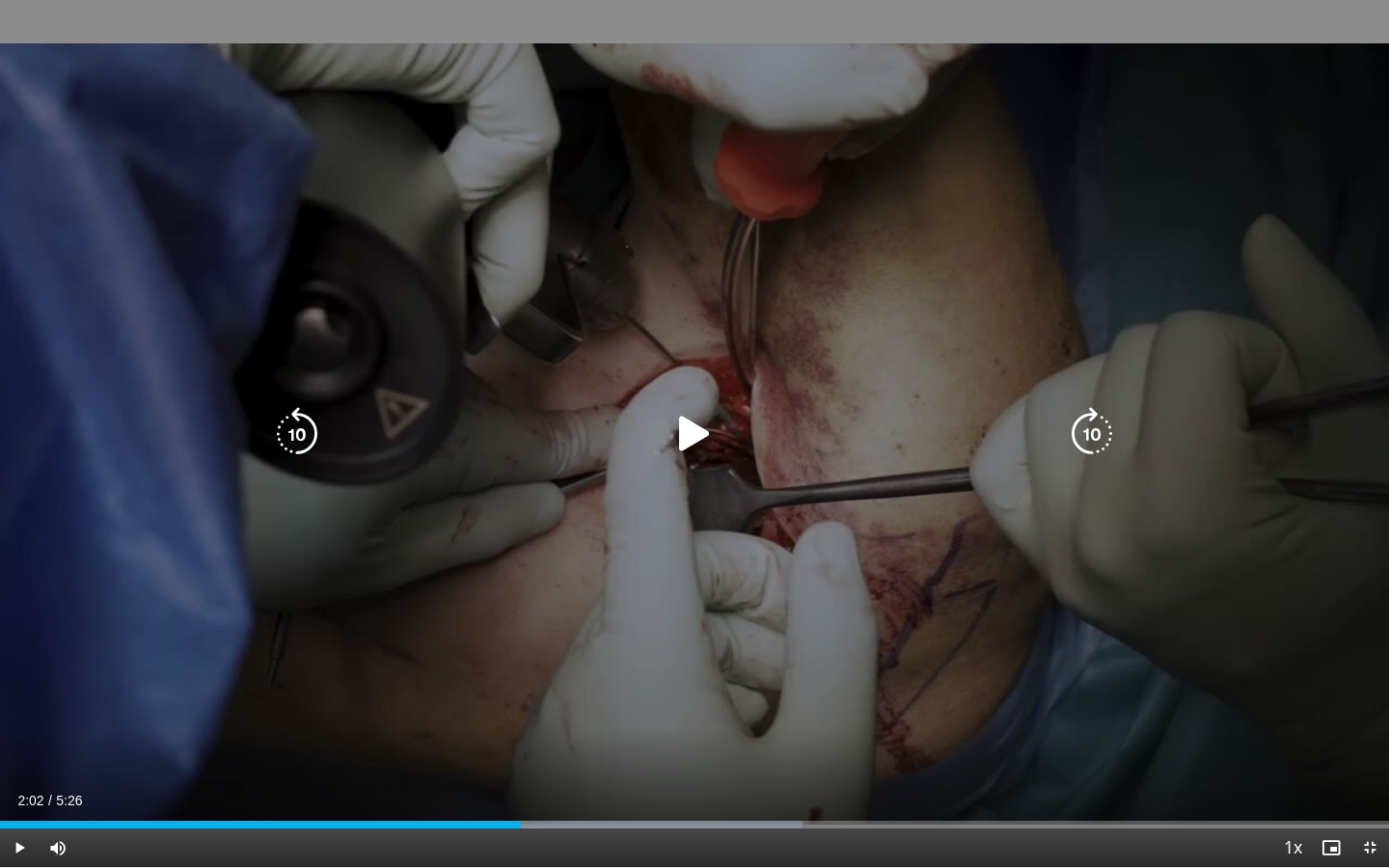 click on "40 seconds
Tap to unmute" at bounding box center [694, 433] 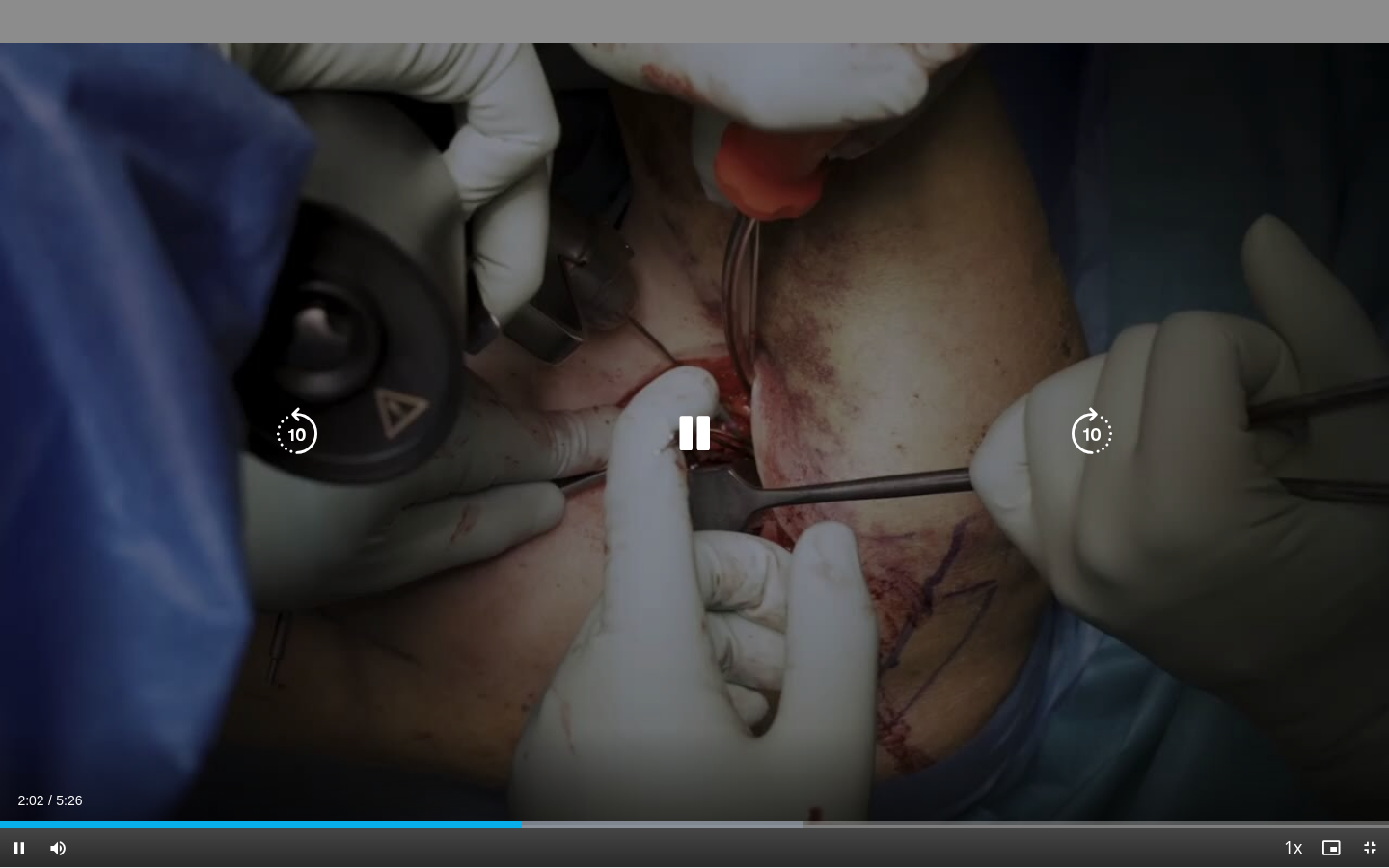 click on "40 seconds
Tap to unmute" at bounding box center [694, 433] 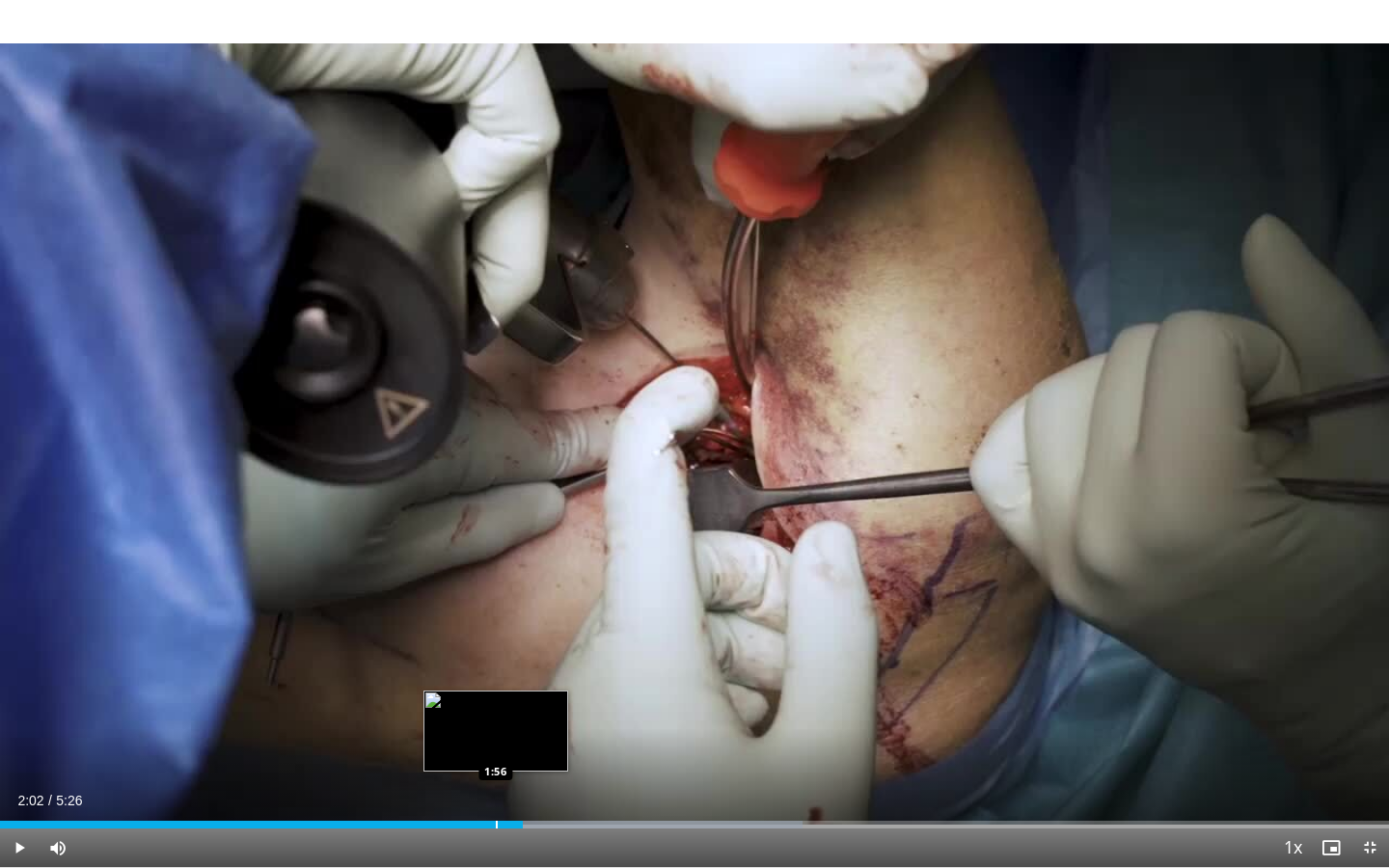 click on "2:02" at bounding box center (261, 825) 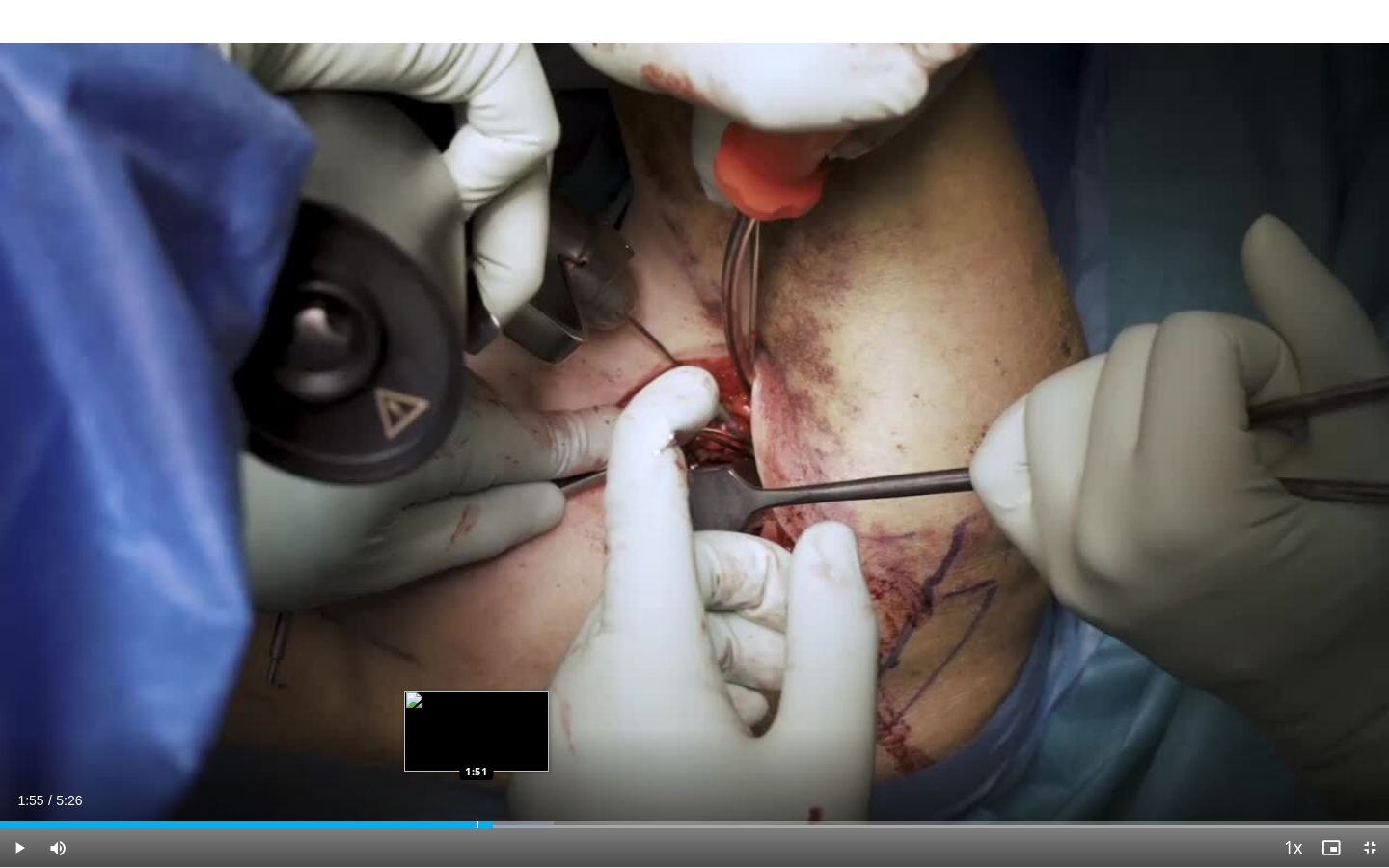 click on "1:55" at bounding box center [246, 825] 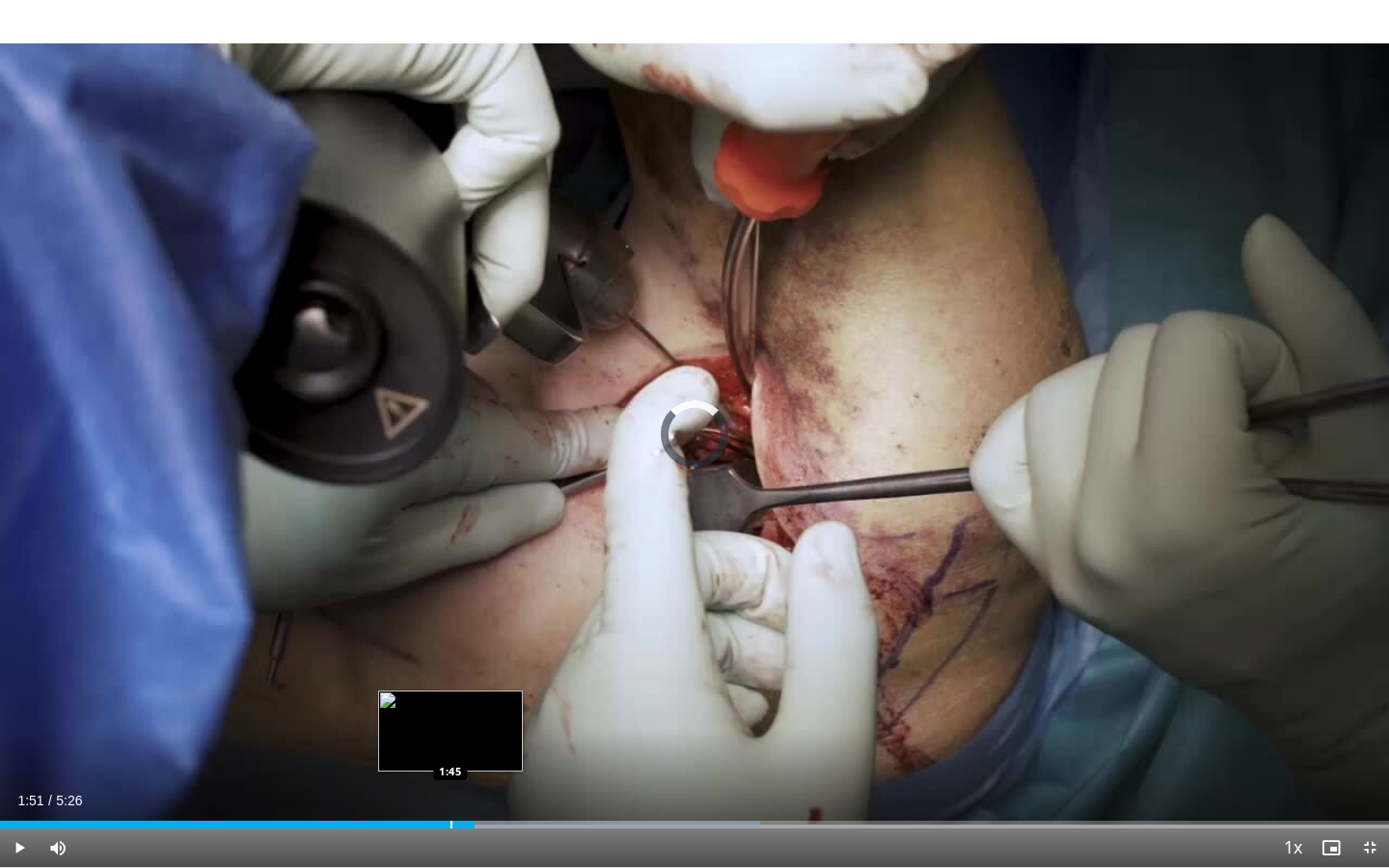 click on "1:51" at bounding box center [237, 825] 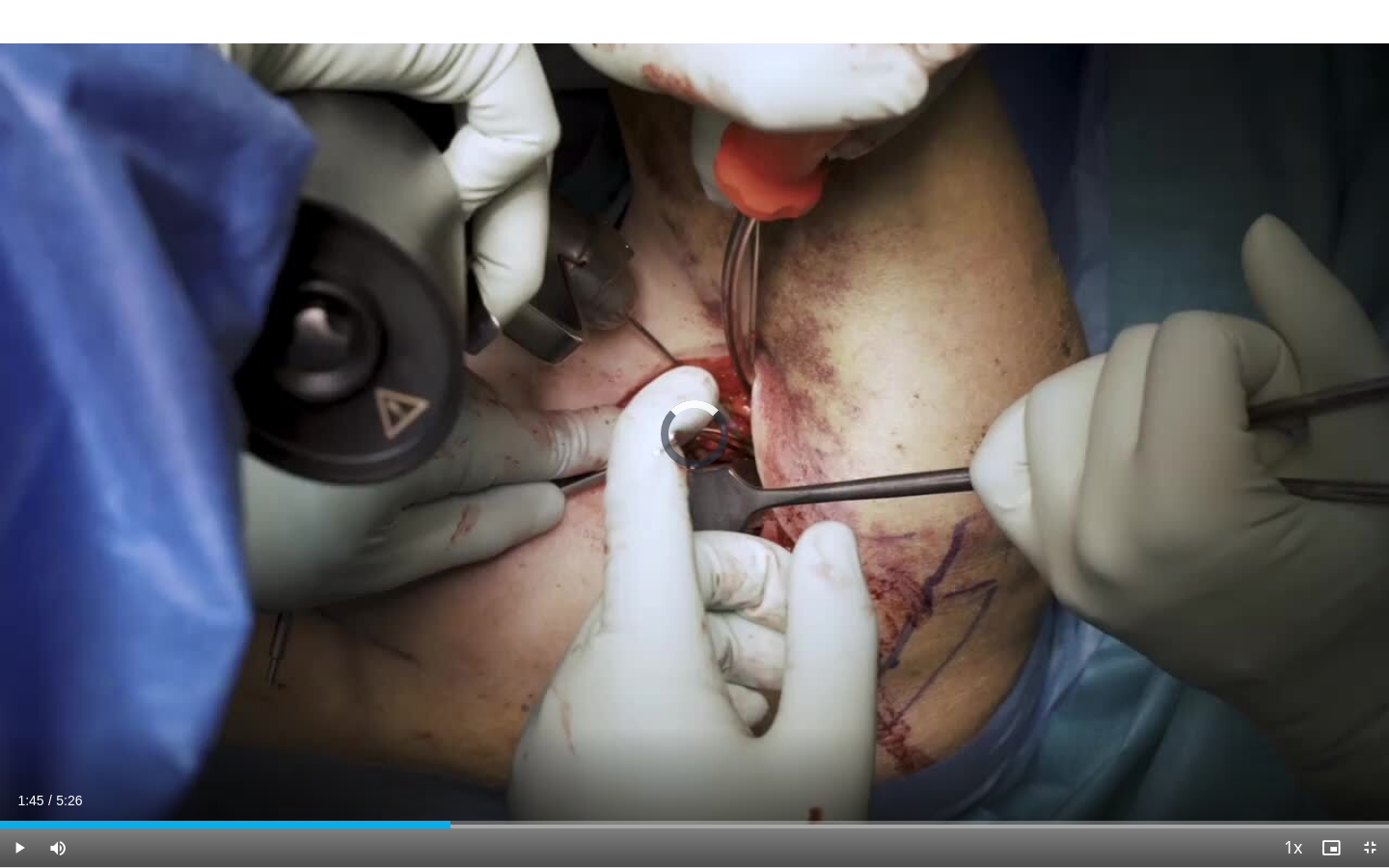 click on "1:45" at bounding box center (225, 825) 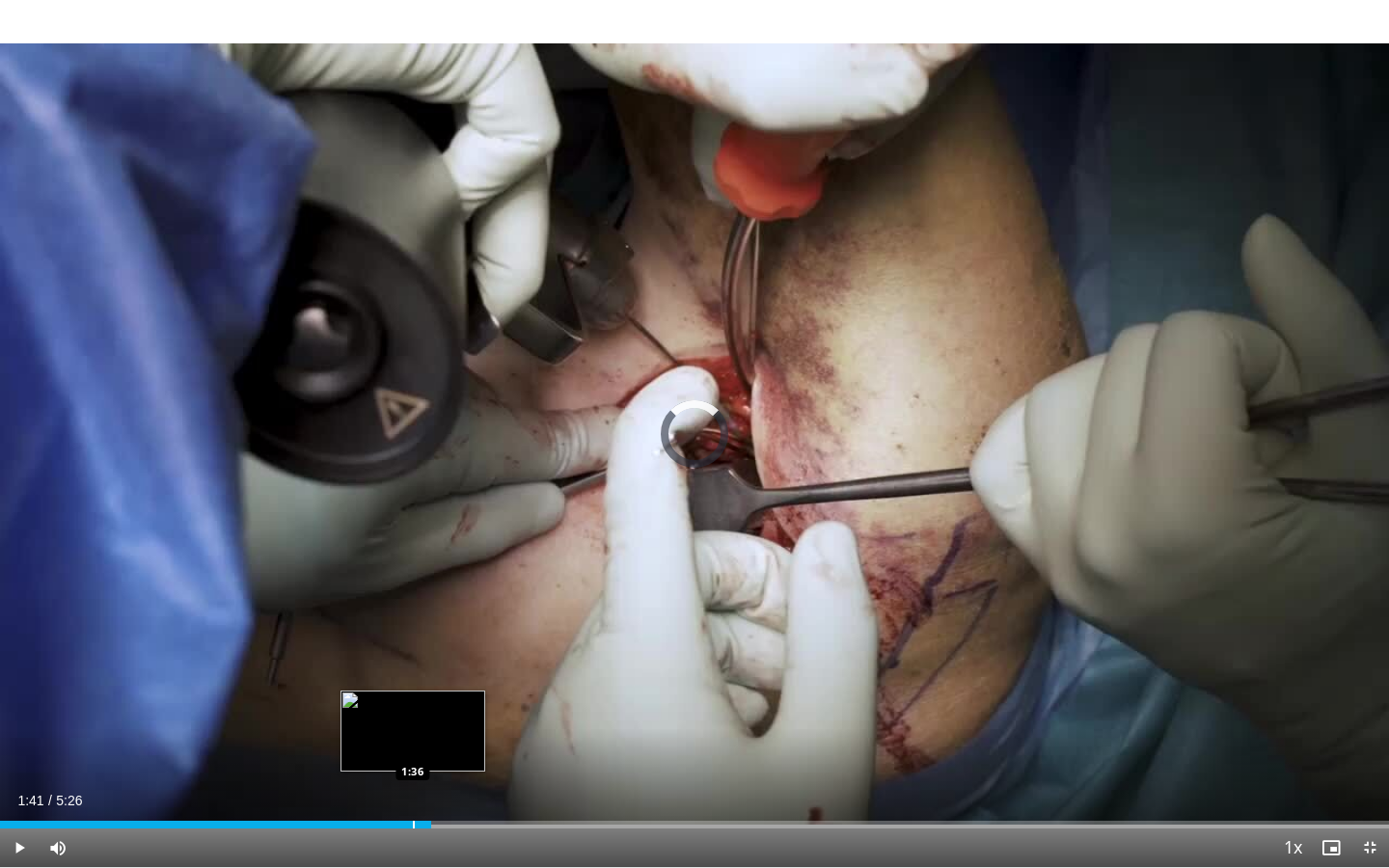 click on "1:41" at bounding box center (215, 825) 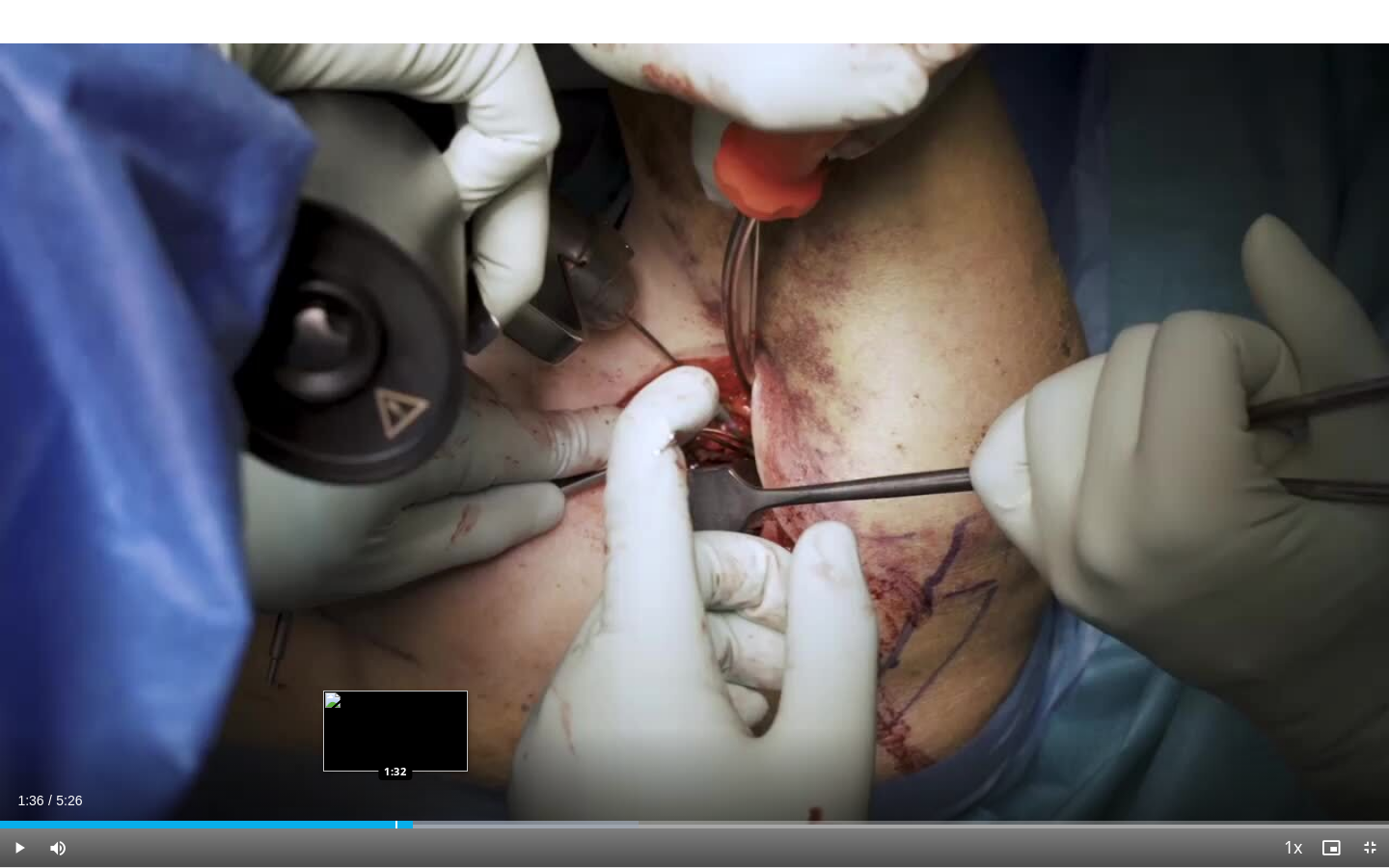 click at bounding box center [396, 825] 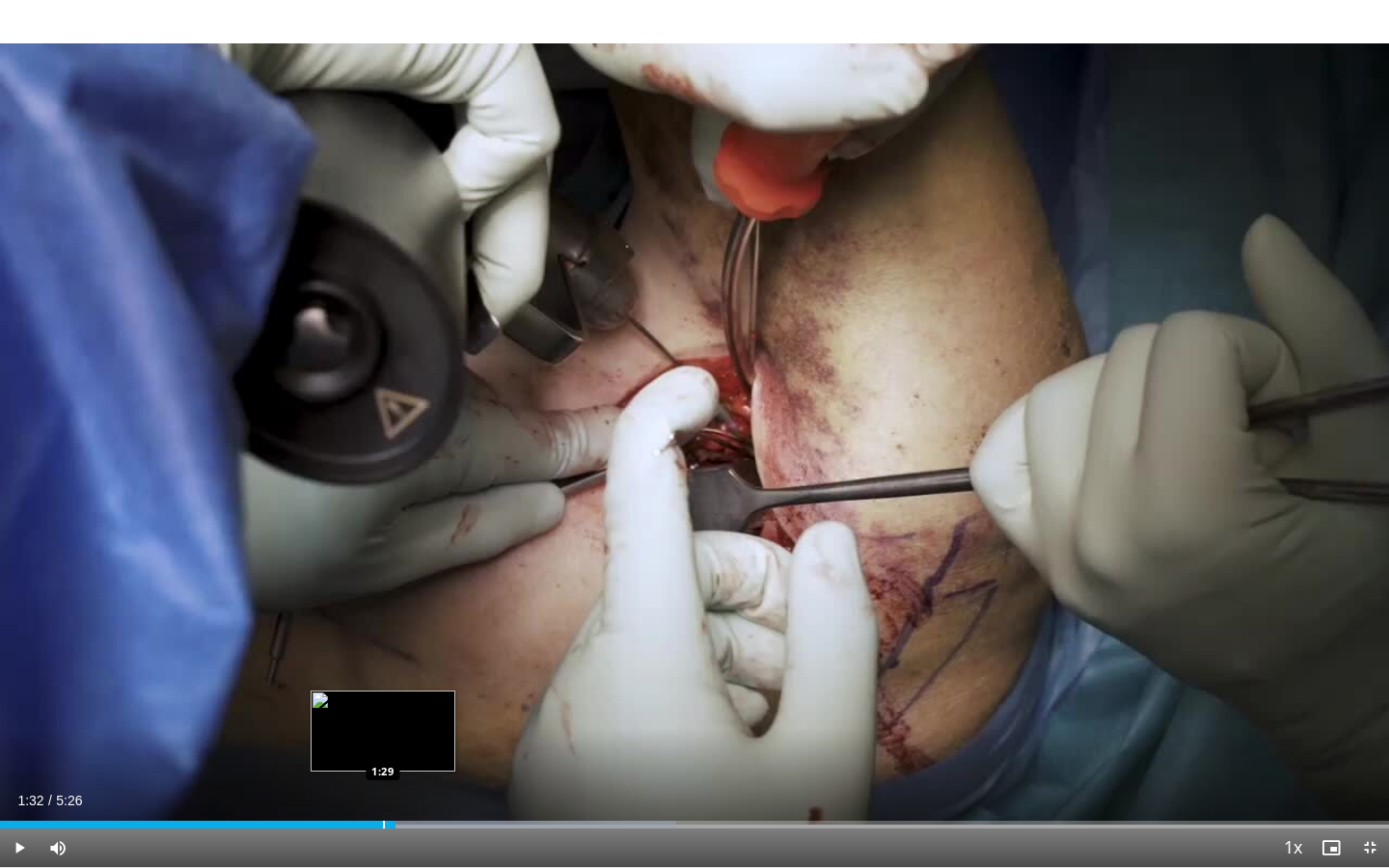 click on "1:32" at bounding box center (198, 825) 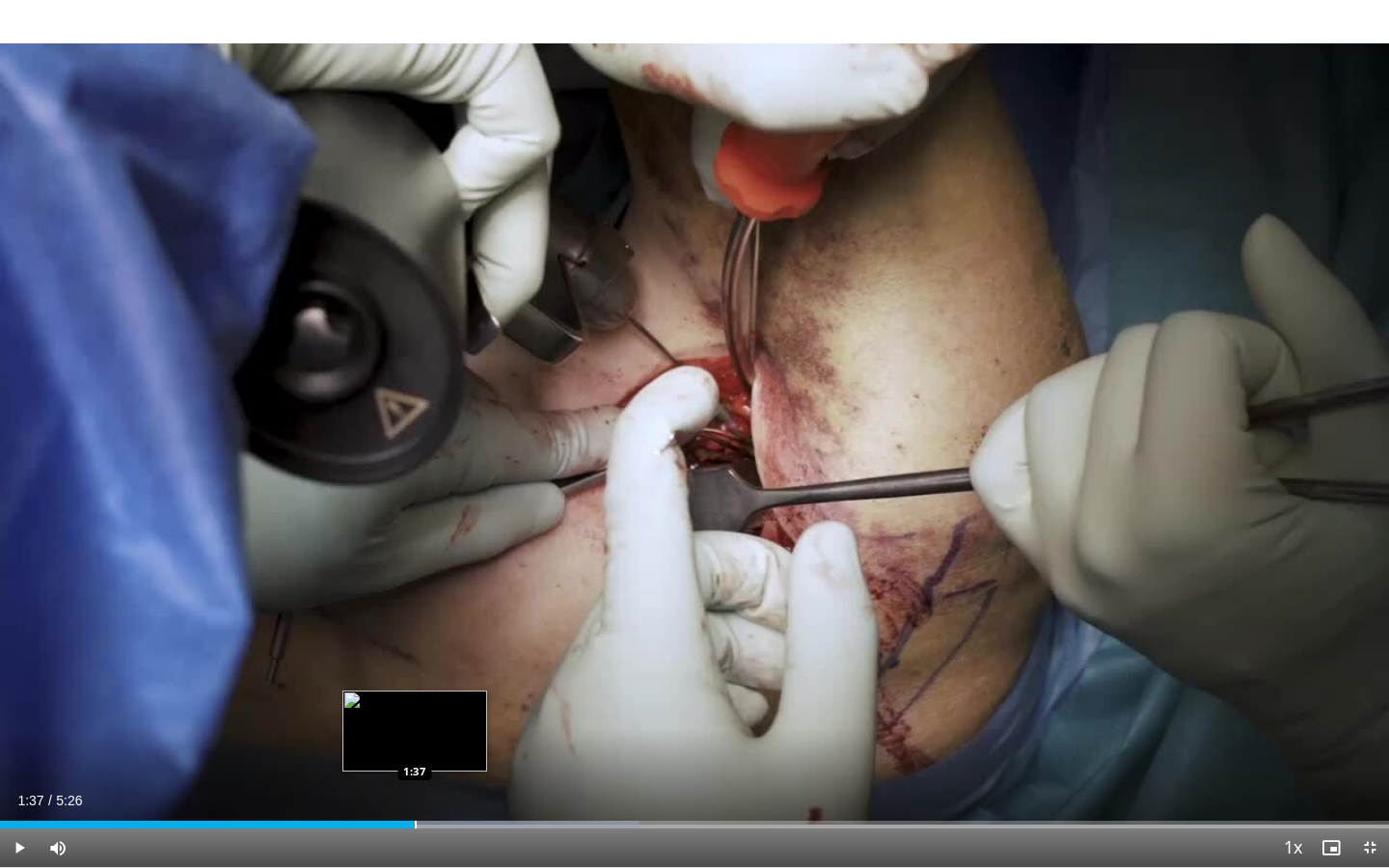 click at bounding box center (416, 825) 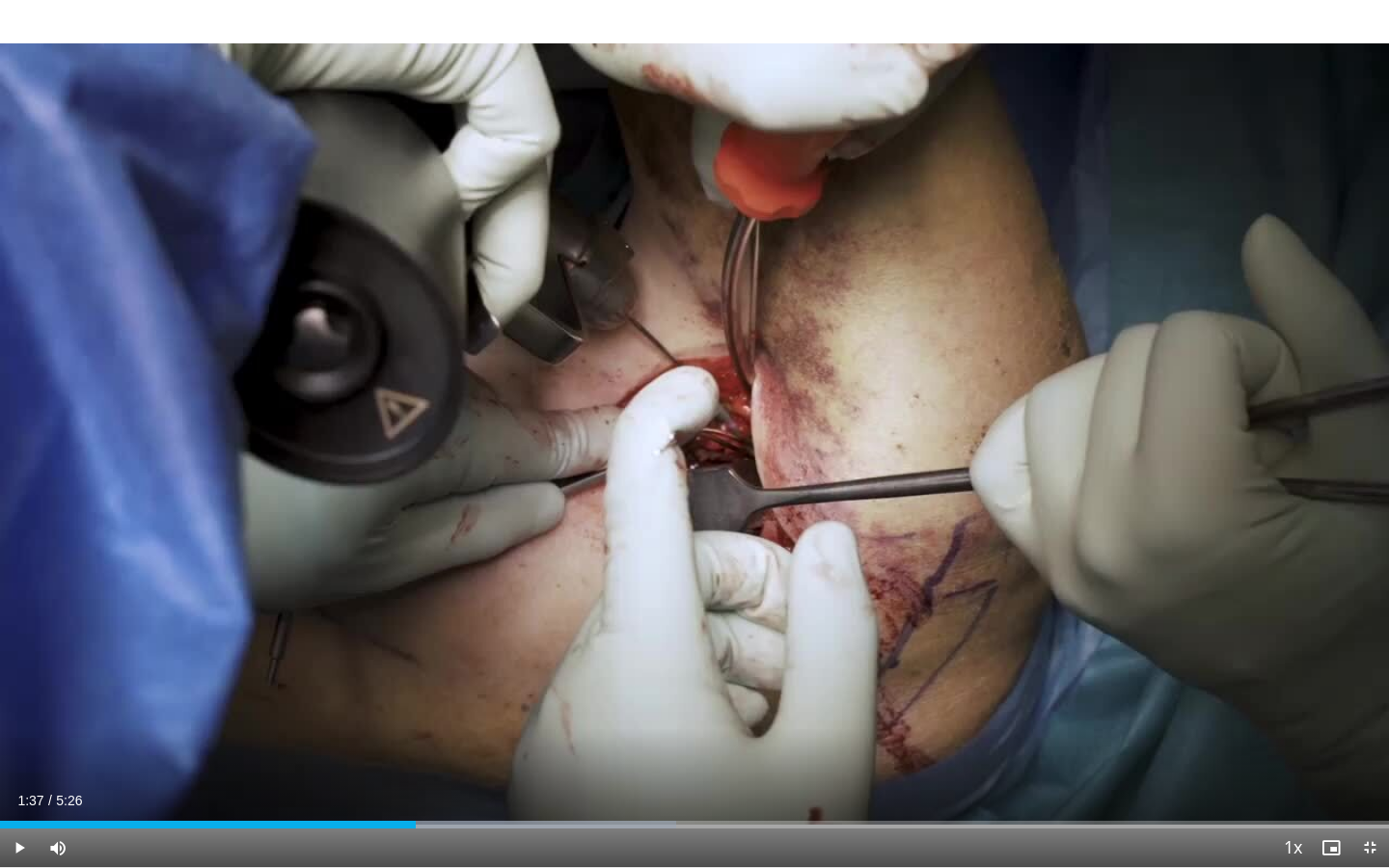 click on "Current Time  1:37 / Duration  5:26 Play Skip Backward Skip Forward Mute 0% Loaded :  48.66% 1:37 1:38 Stream Type  LIVE Seek to live, currently behind live LIVE   1x Playback Rate 0.5x 0.75x 1x , selected 1.25x 1.5x 1.75x 2x Chapters Chapters Descriptions descriptions off , selected Captions captions settings , opens captions settings dialog captions off , selected Audio Track en (Main) , selected Exit Fullscreen Enable picture-in-picture mode" at bounding box center [694, 848] 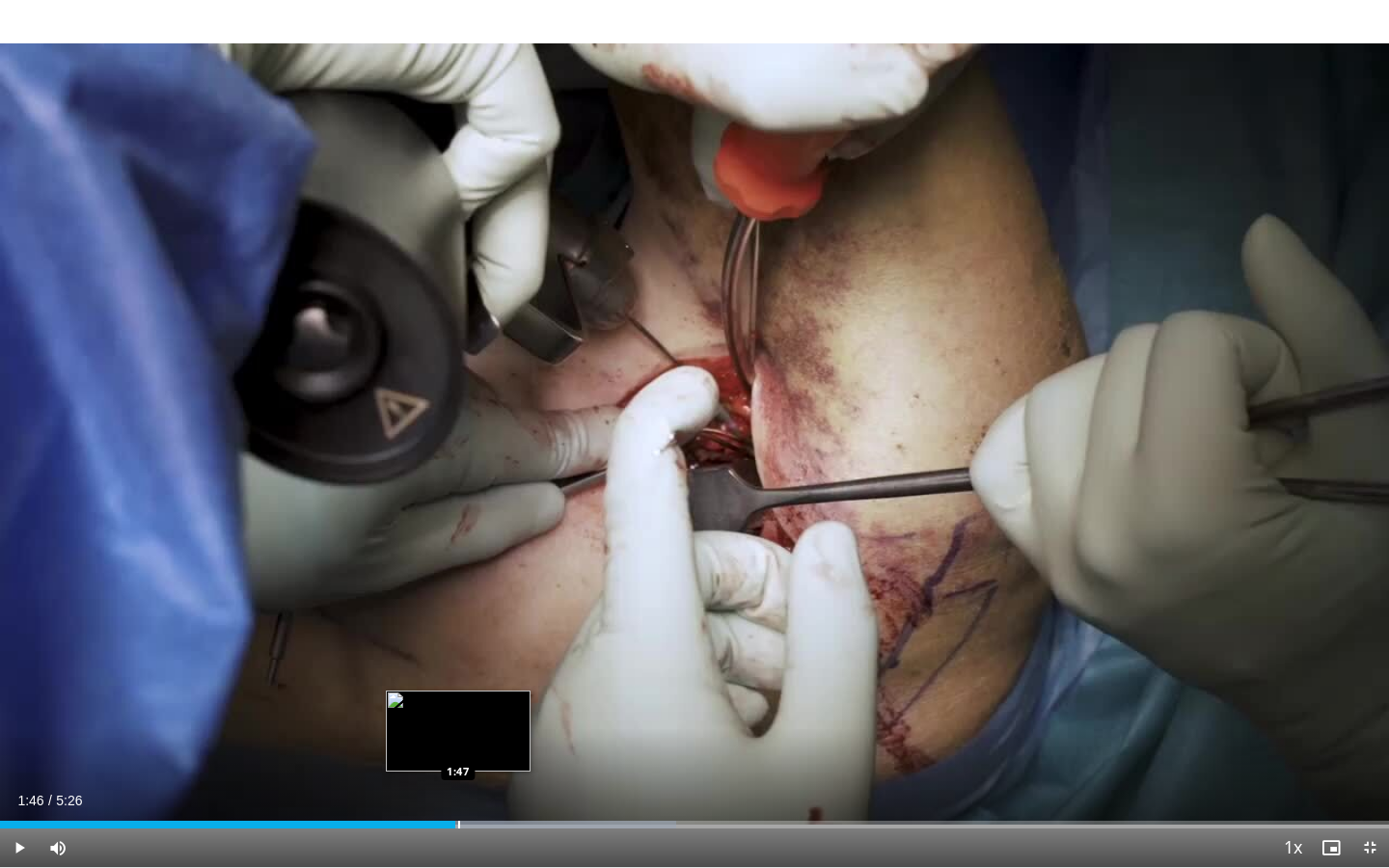 click on "Loaded :  48.66% 1:46 1:47" at bounding box center (694, 825) 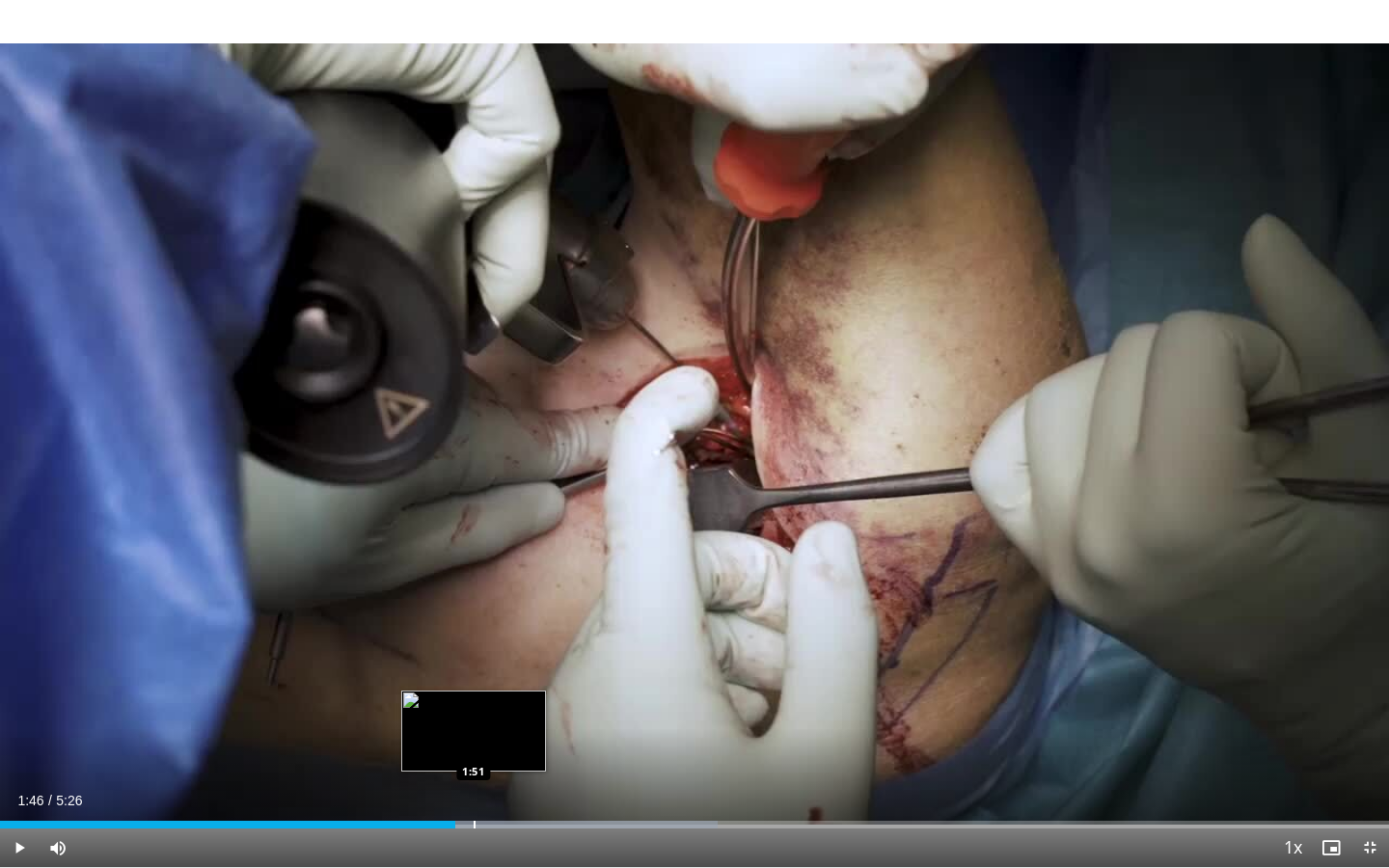 click at bounding box center [475, 825] 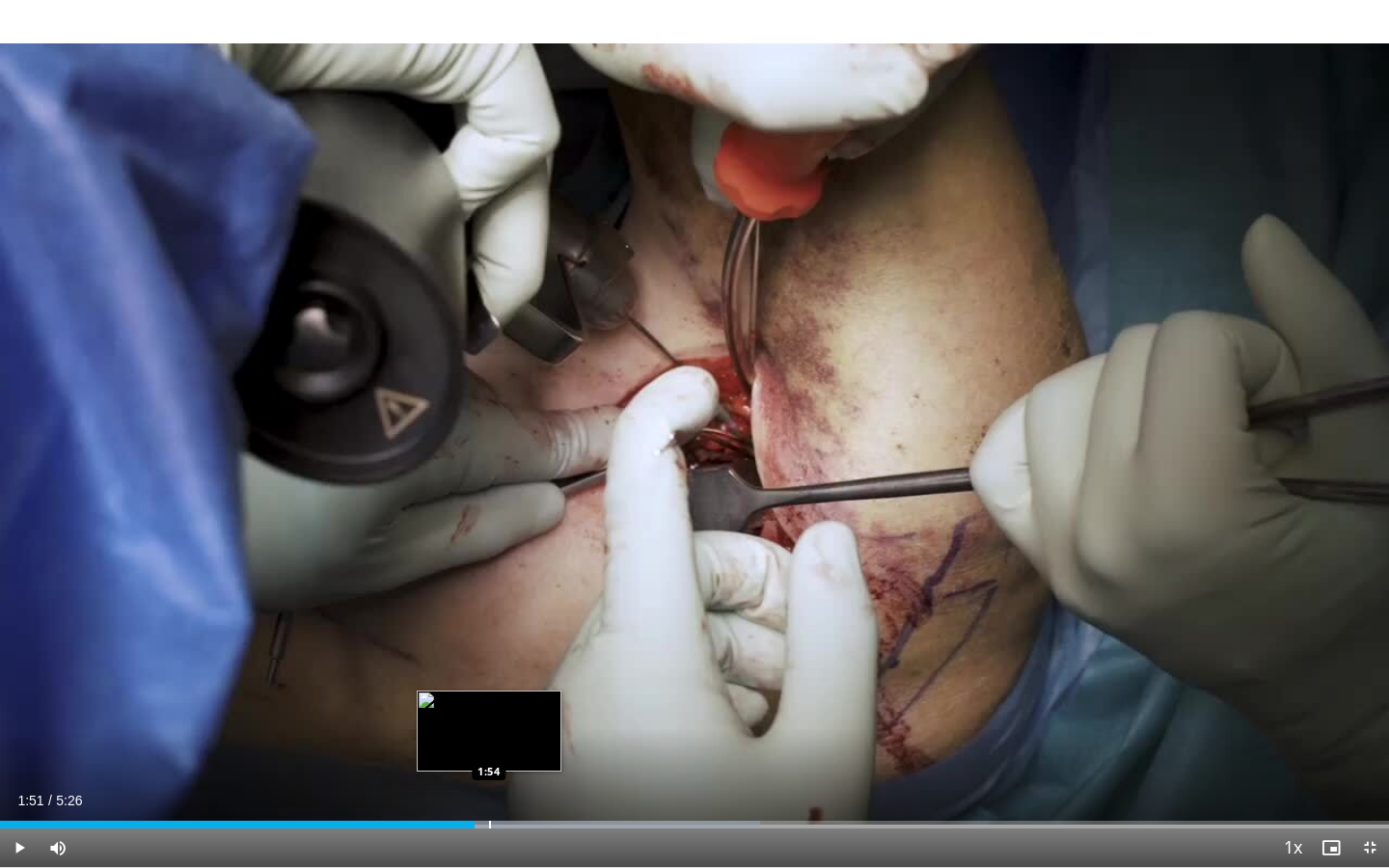 click at bounding box center (490, 825) 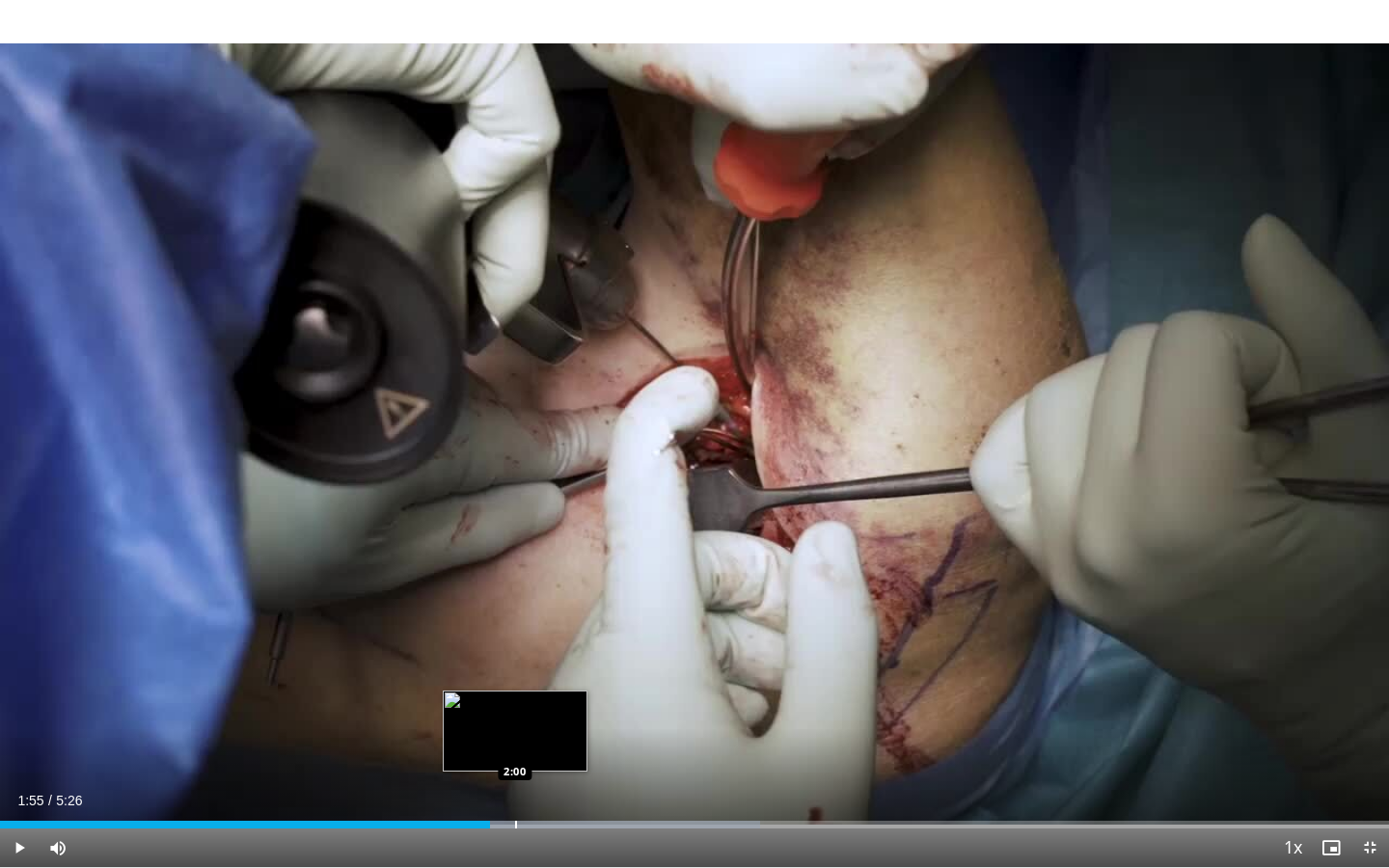 click on "Loaded :  54.74% 1:55 2:00" at bounding box center [694, 825] 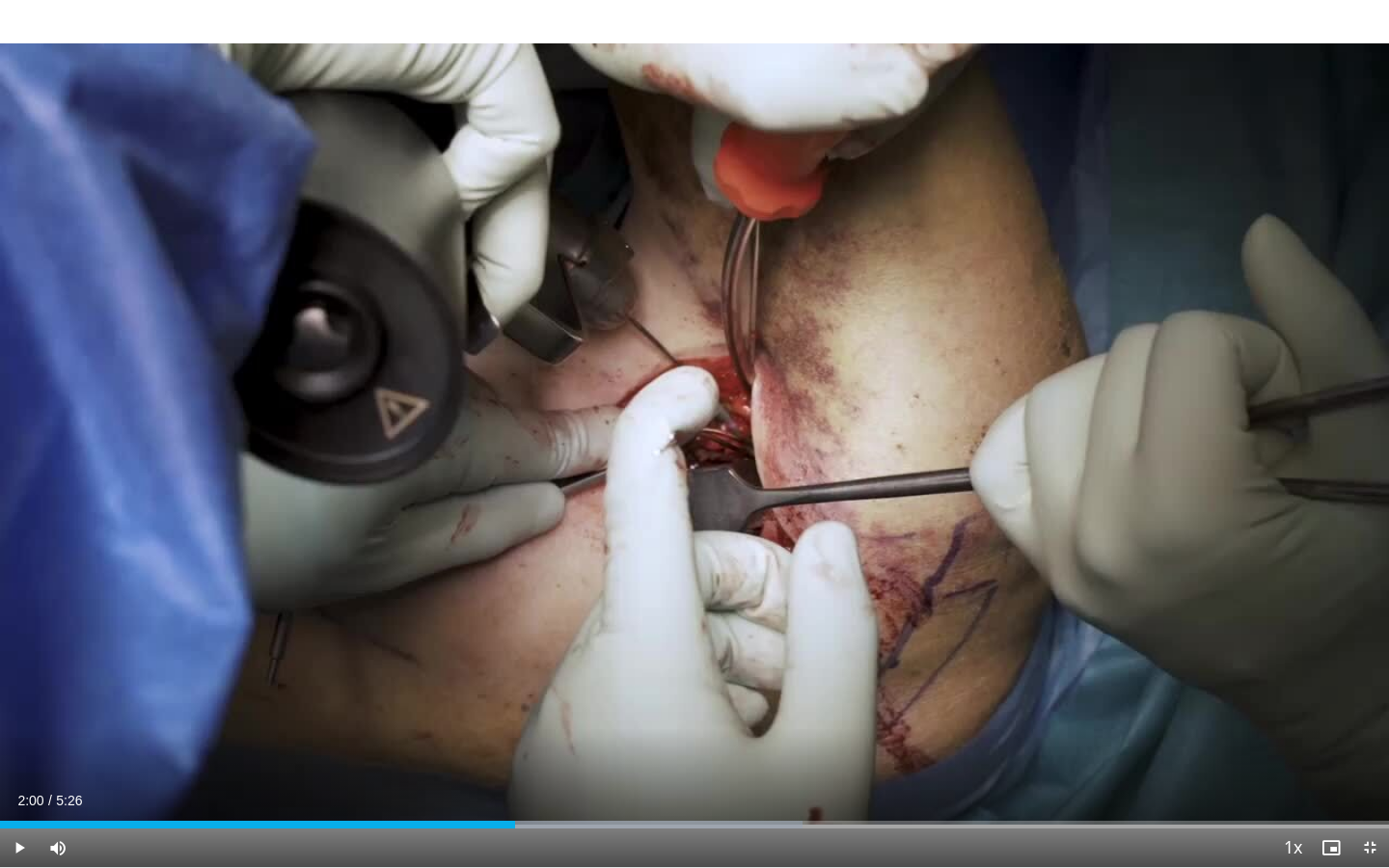 click on "Current Time  2:00 / Duration  5:26 Play Skip Backward Skip Forward Mute 0% Loaded :  57.78% 2:00 2:03 Stream Type  LIVE Seek to live, currently behind live LIVE   1x Playback Rate 0.5x 0.75x 1x , selected 1.25x 1.5x 1.75x 2x Chapters Chapters Descriptions descriptions off , selected Captions captions settings , opens captions settings dialog captions off , selected Audio Track en (Main) , selected Exit Fullscreen Enable picture-in-picture mode" at bounding box center [694, 848] 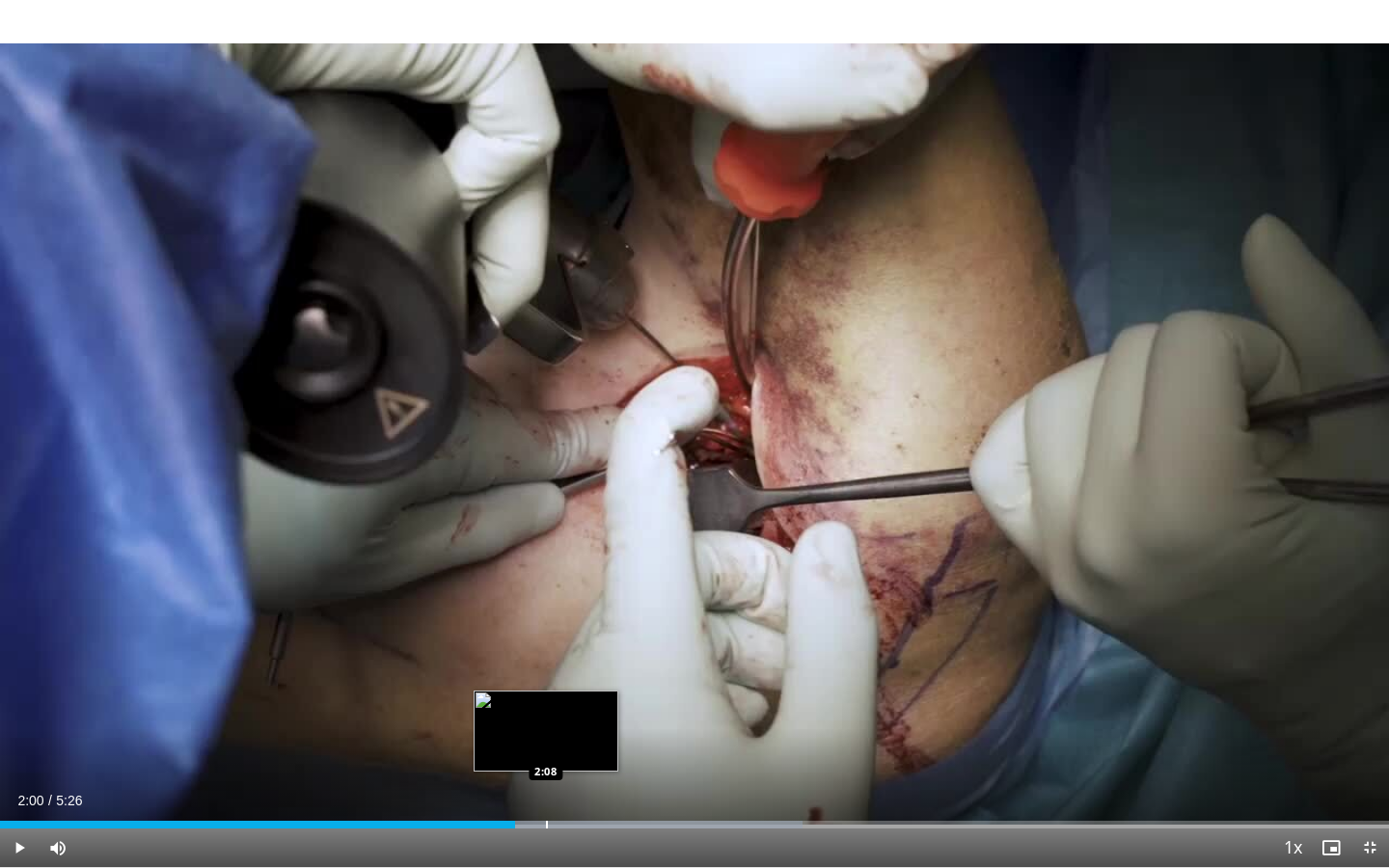 click on "Loaded :  57.78% 2:00 2:08" at bounding box center (694, 825) 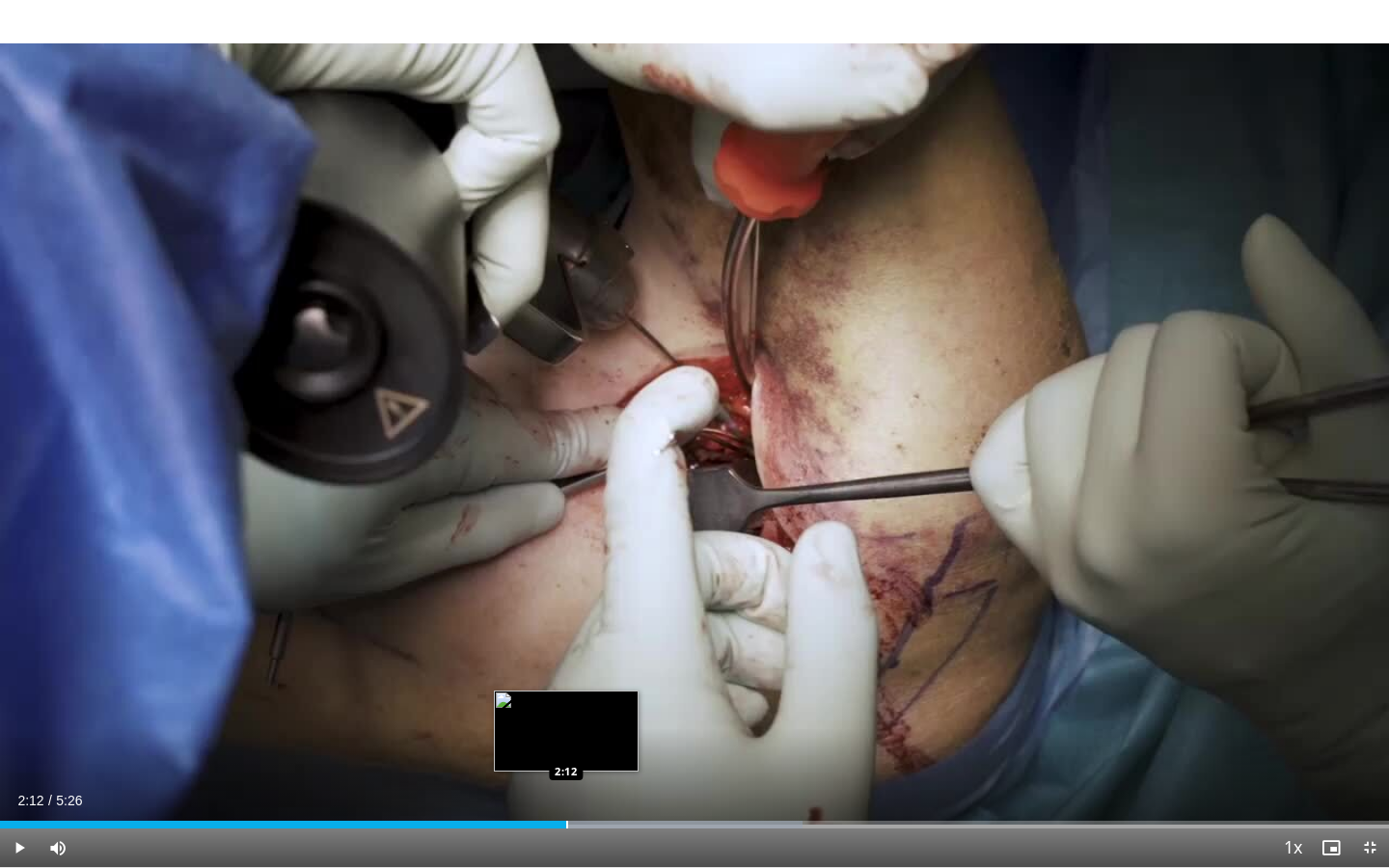 click at bounding box center (567, 825) 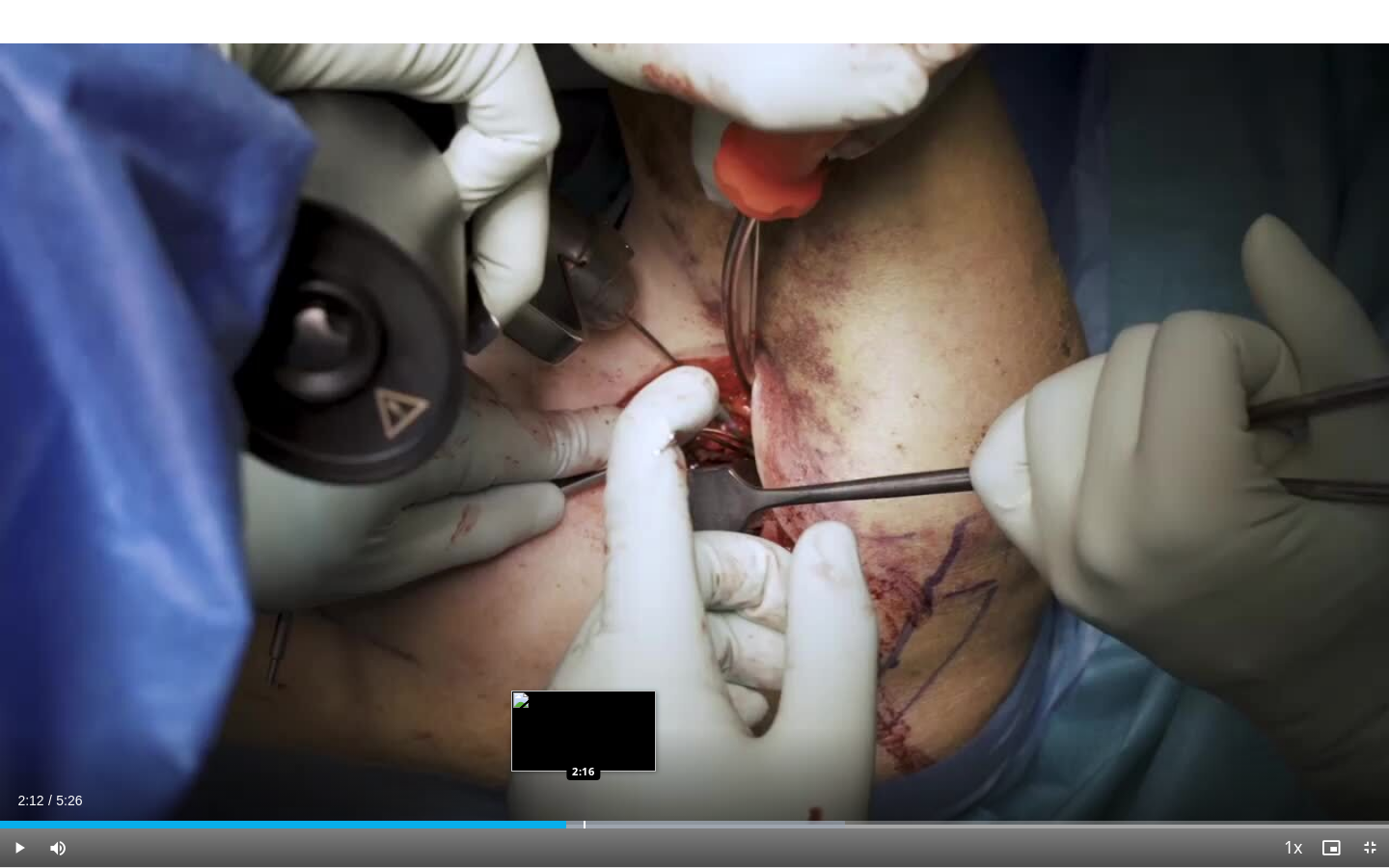 click at bounding box center (585, 825) 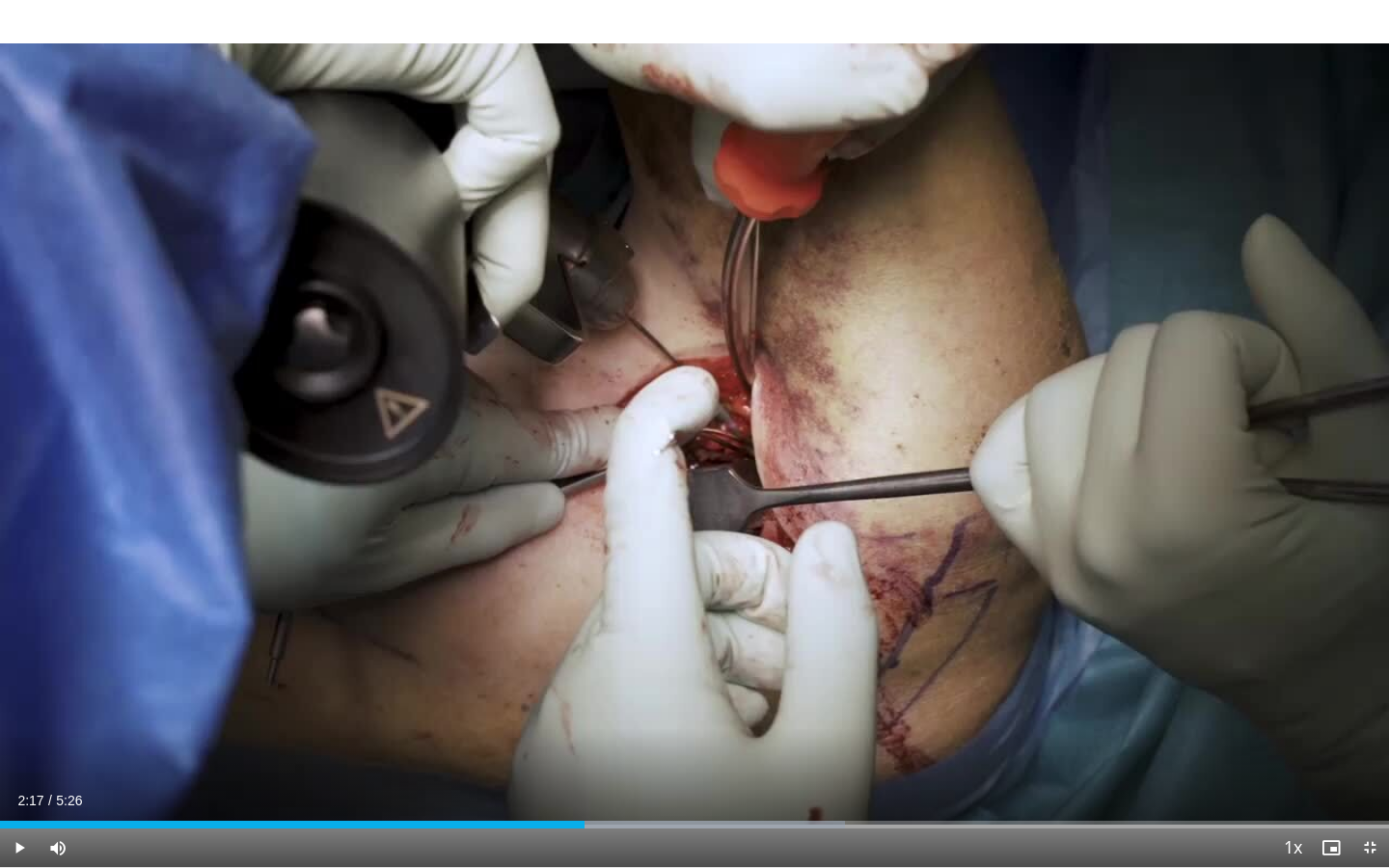 click on "Current Time  2:17 / Duration  5:26 Play Skip Backward Skip Forward Mute 0% Loaded :  60.83% 2:17 2:17 Stream Type  LIVE Seek to live, currently behind live LIVE   1x Playback Rate 0.5x 0.75x 1x , selected 1.25x 1.5x 1.75x 2x Chapters Chapters Descriptions descriptions off , selected Captions captions settings , opens captions settings dialog captions off , selected Audio Track en (Main) , selected Exit Fullscreen Enable picture-in-picture mode" at bounding box center (694, 848) 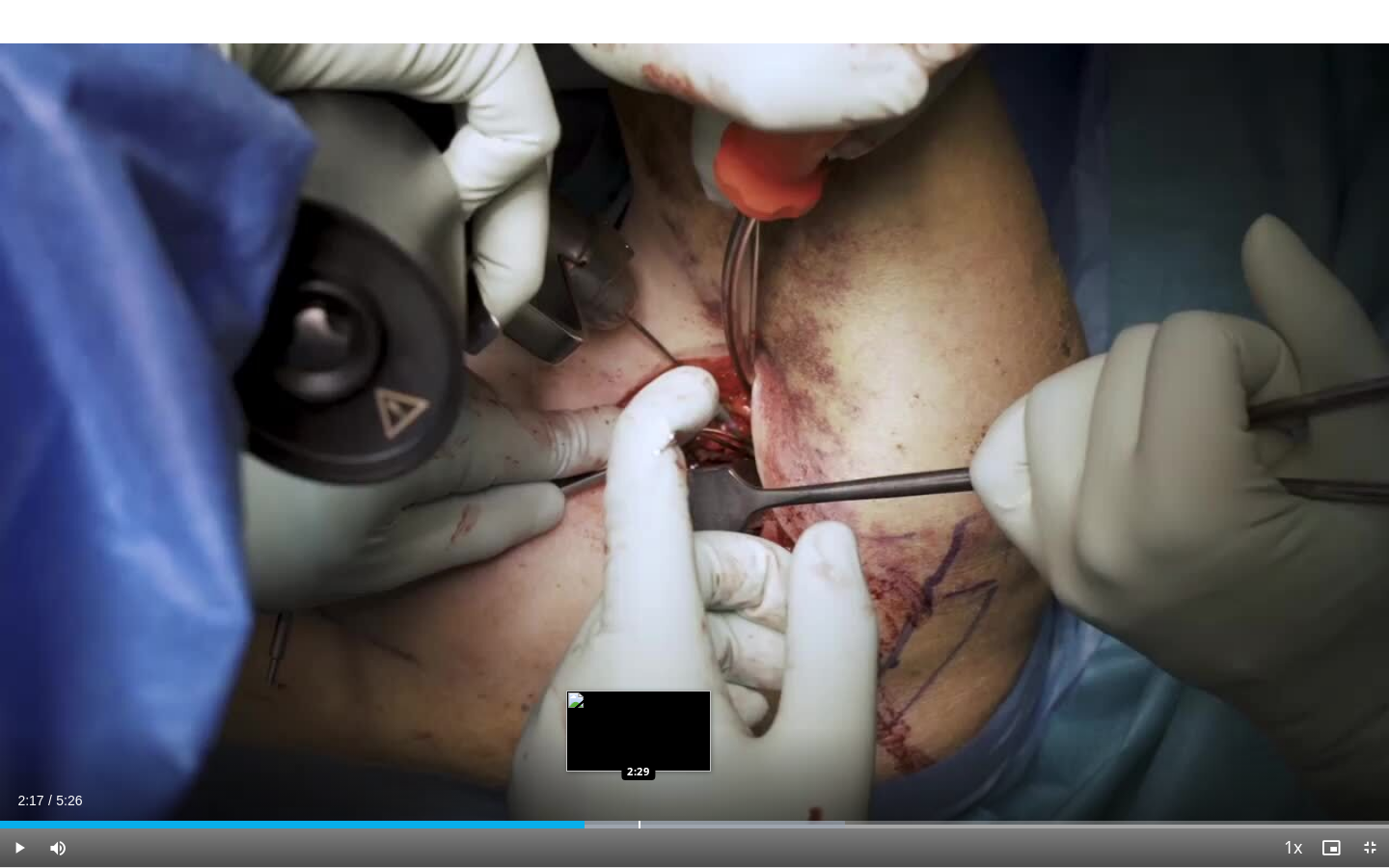 click at bounding box center [640, 825] 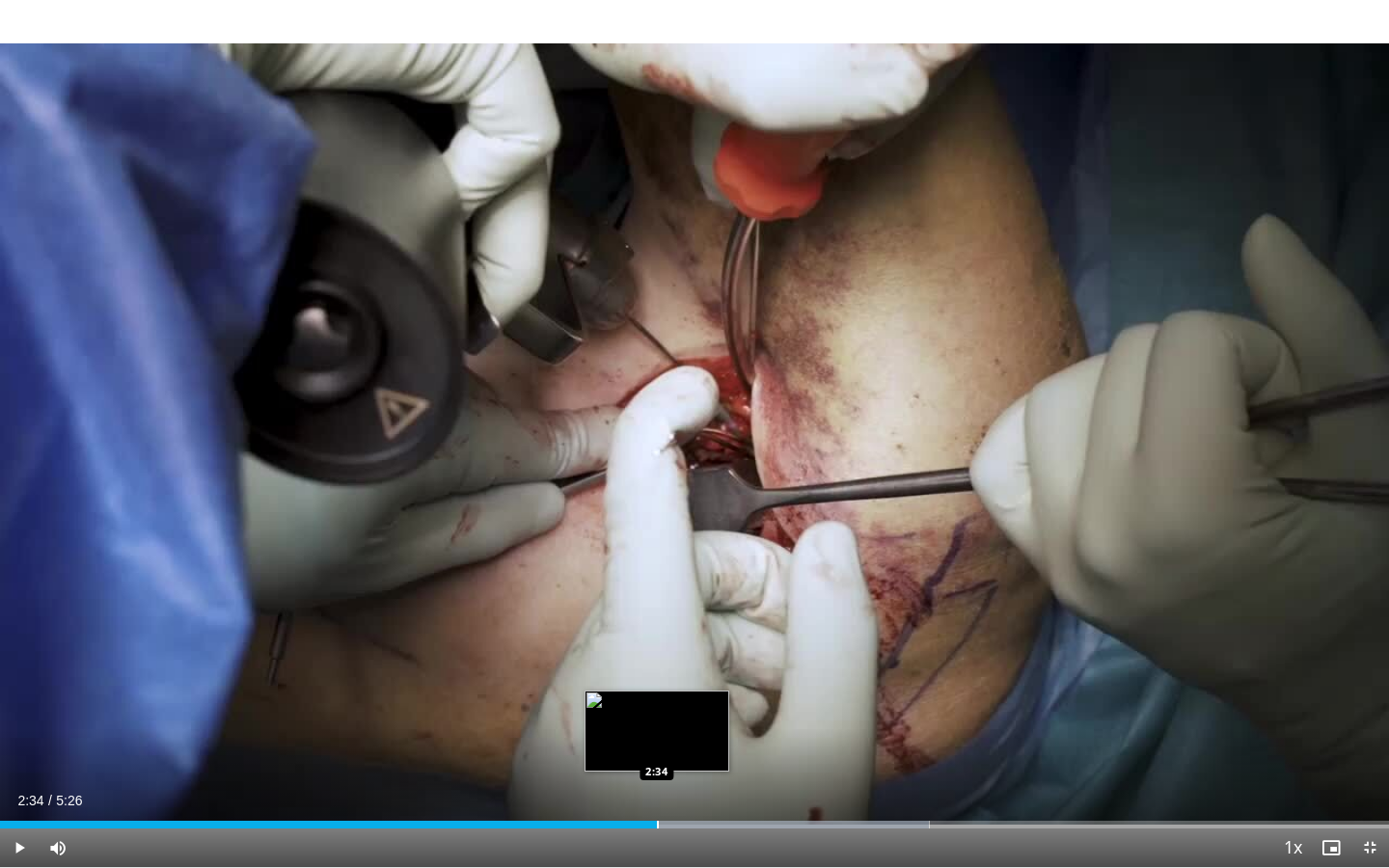 click at bounding box center (658, 825) 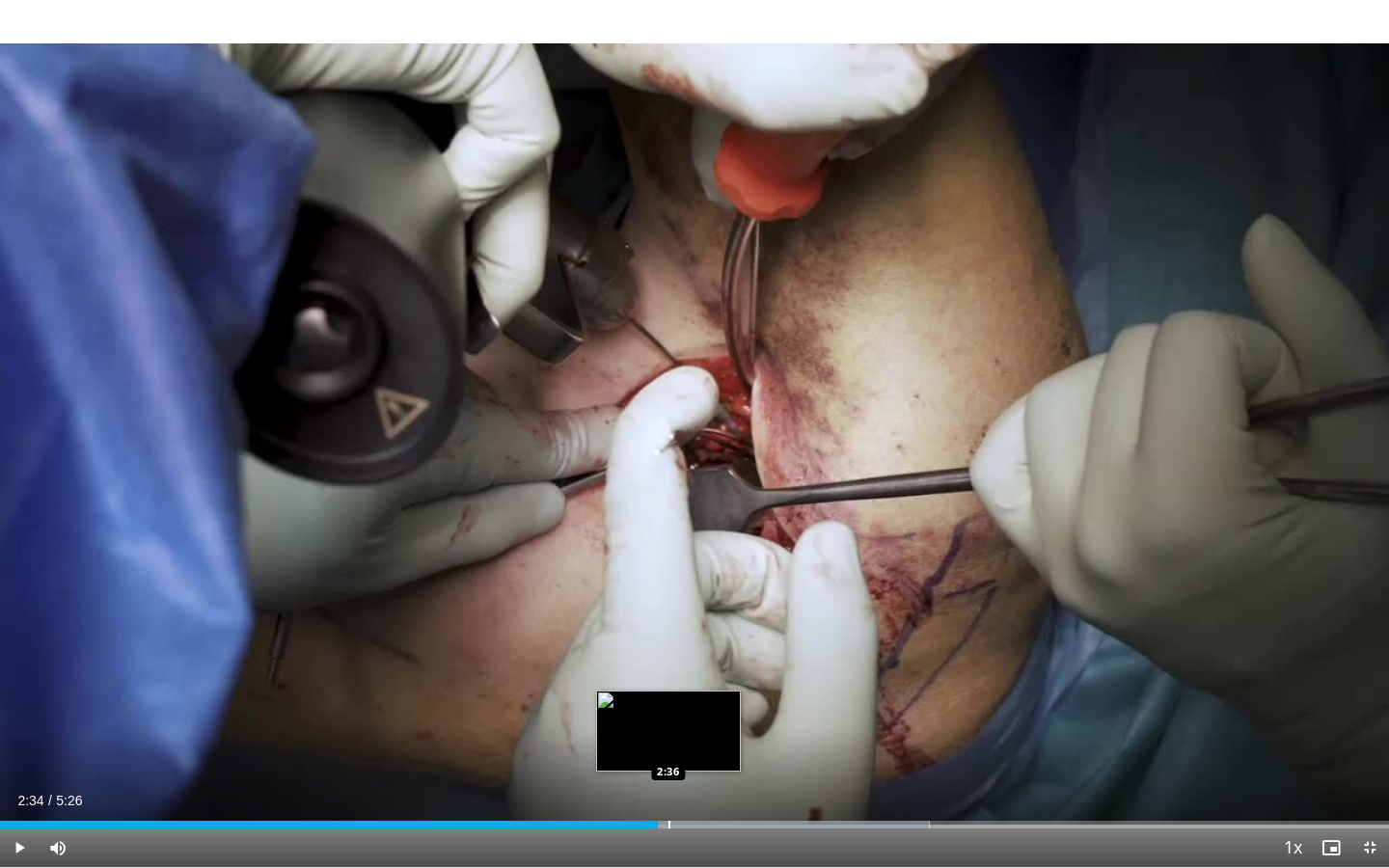 click at bounding box center (669, 825) 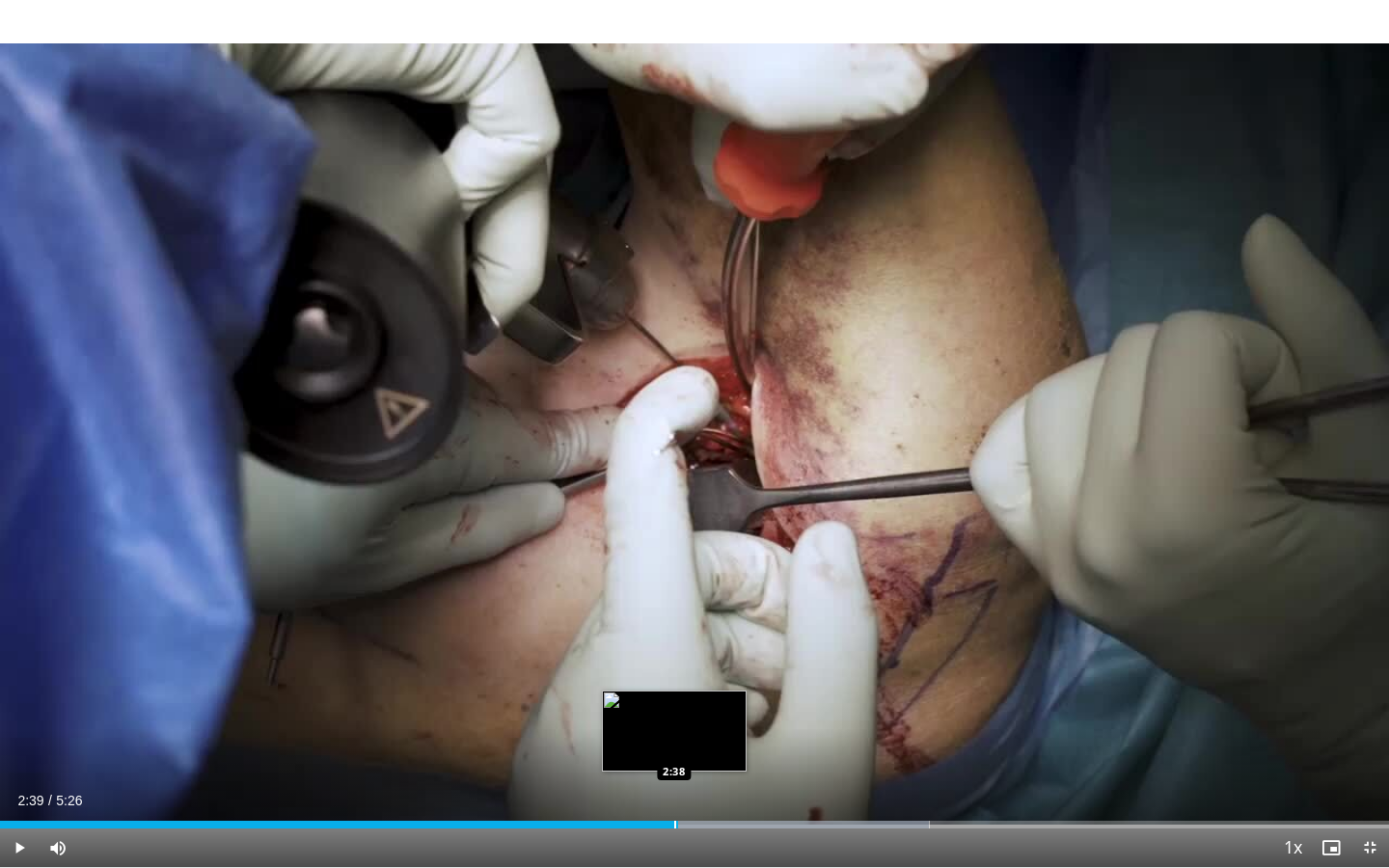 click on "Loaded :  66.91% 2:39 2:38" at bounding box center [694, 825] 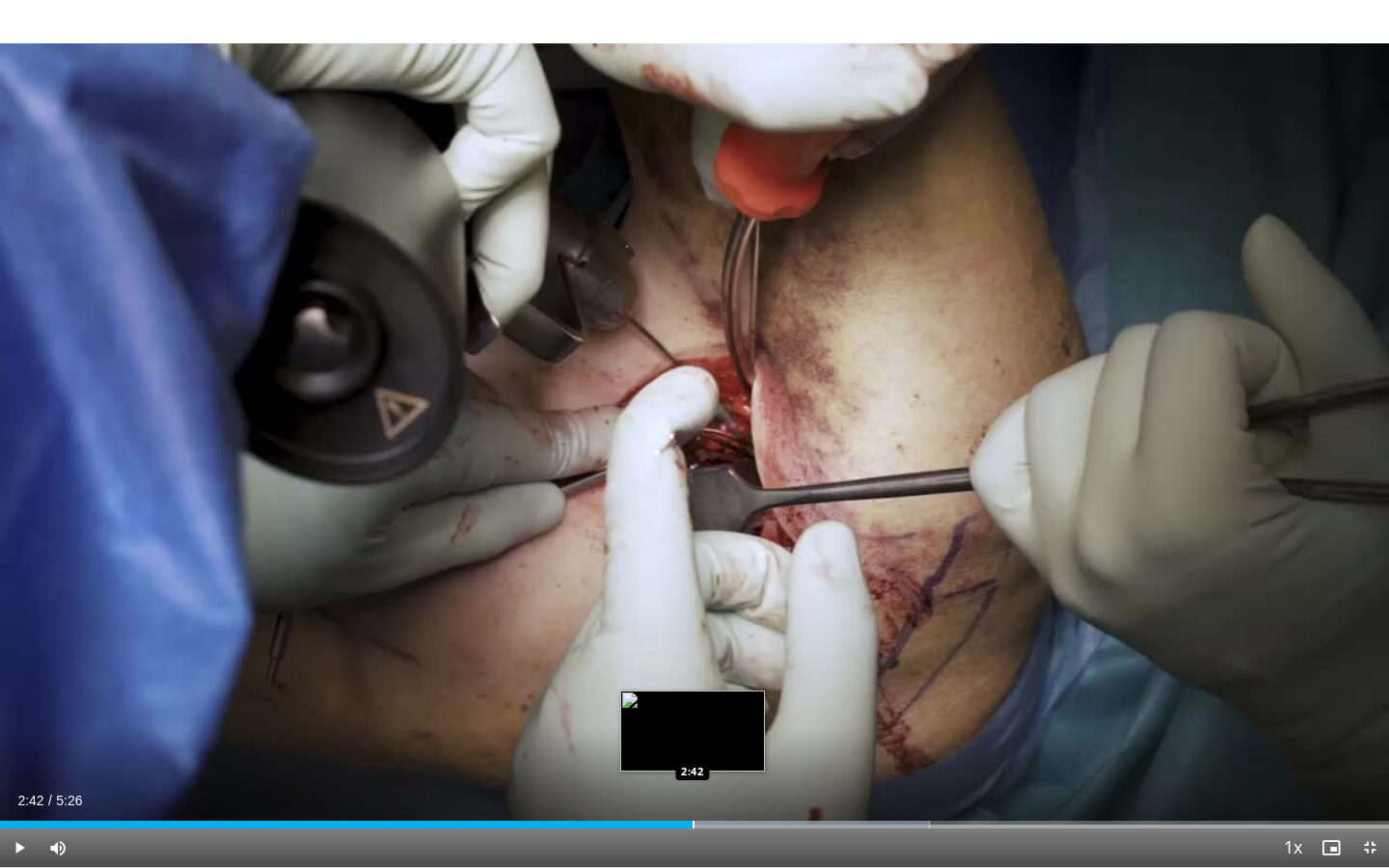 click at bounding box center (694, 825) 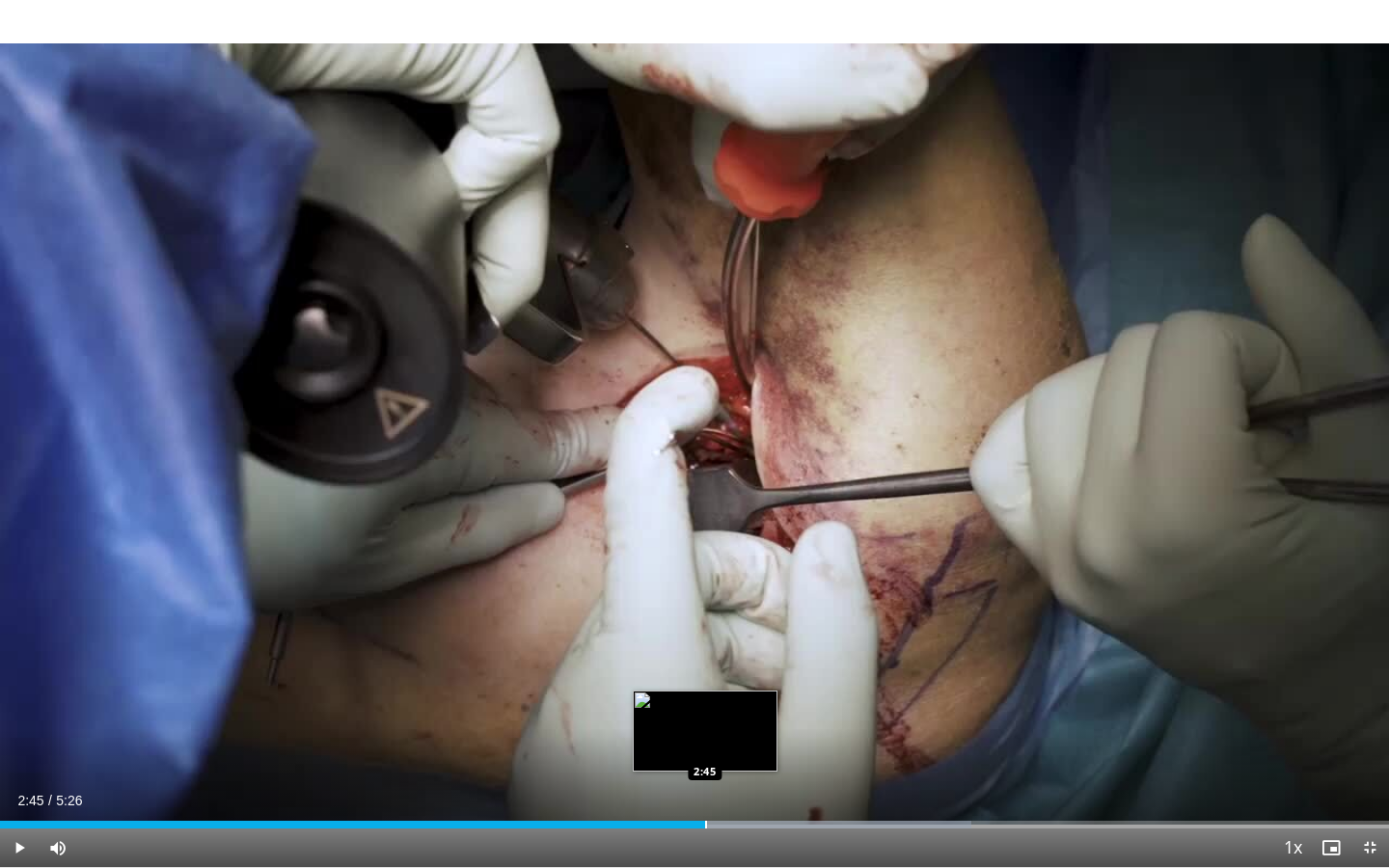 click at bounding box center [706, 825] 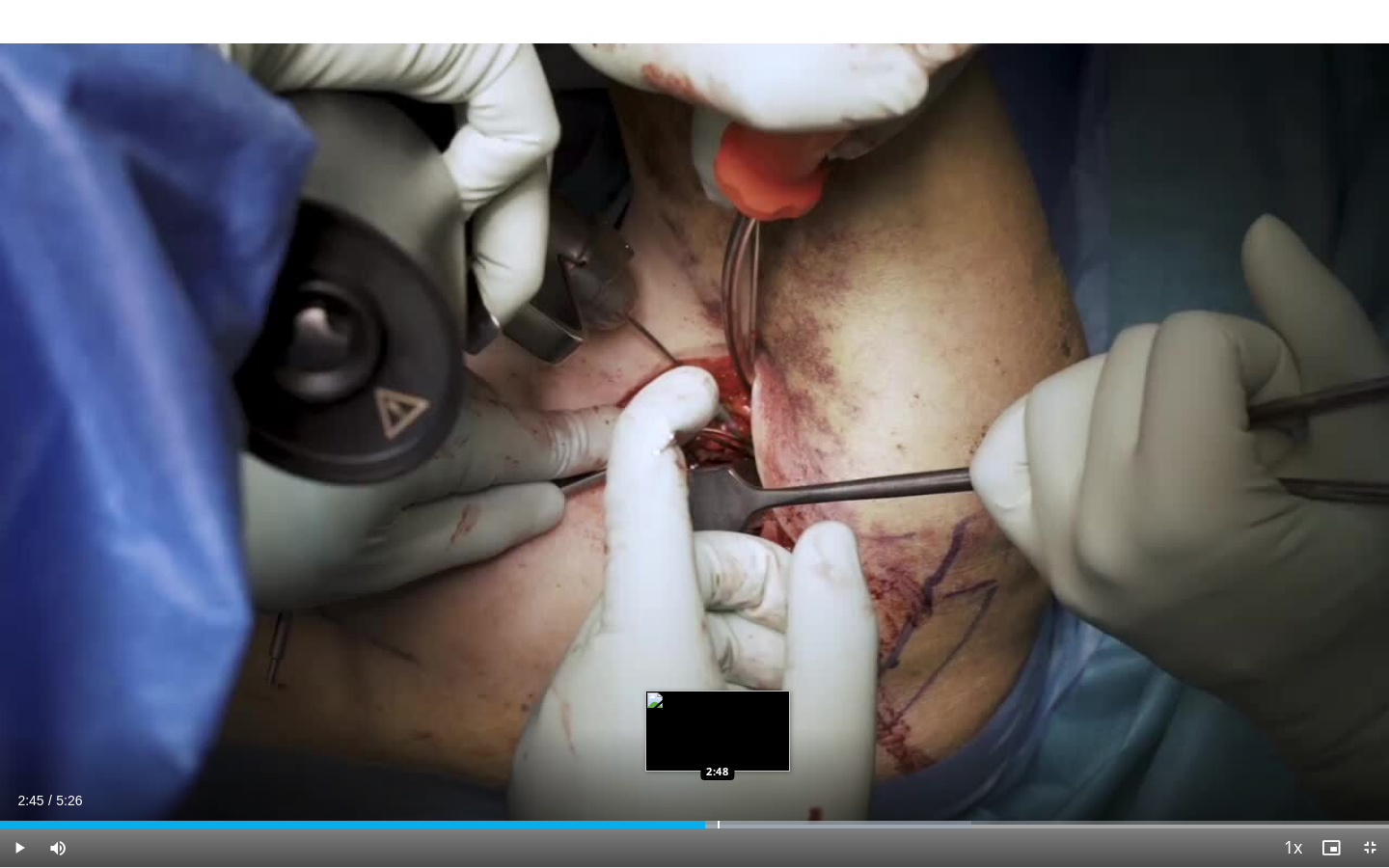 click on "Loaded :  69.95% 2:45 2:48" at bounding box center [694, 825] 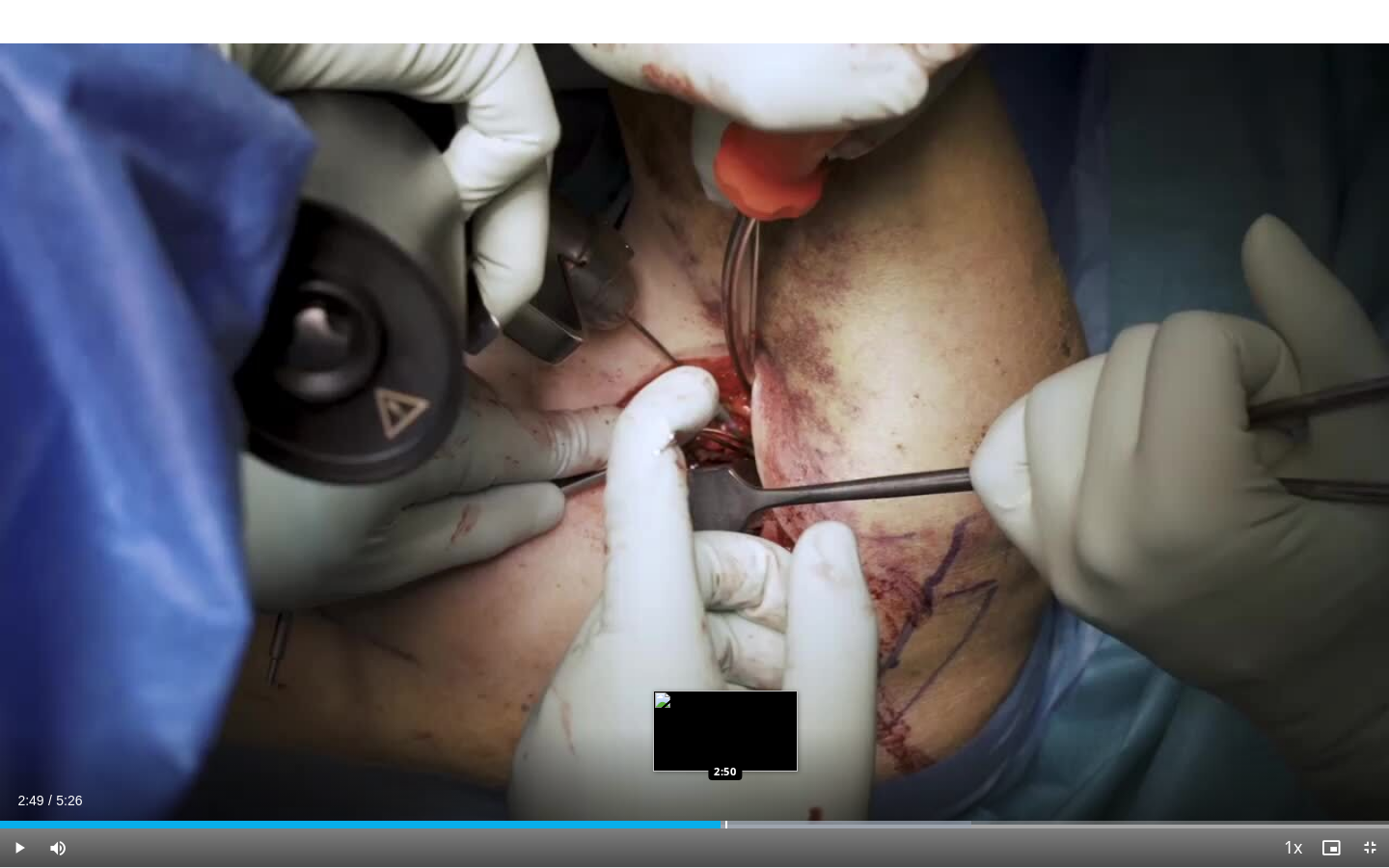 click on "Loaded :  69.95% 2:49 2:50" at bounding box center (694, 825) 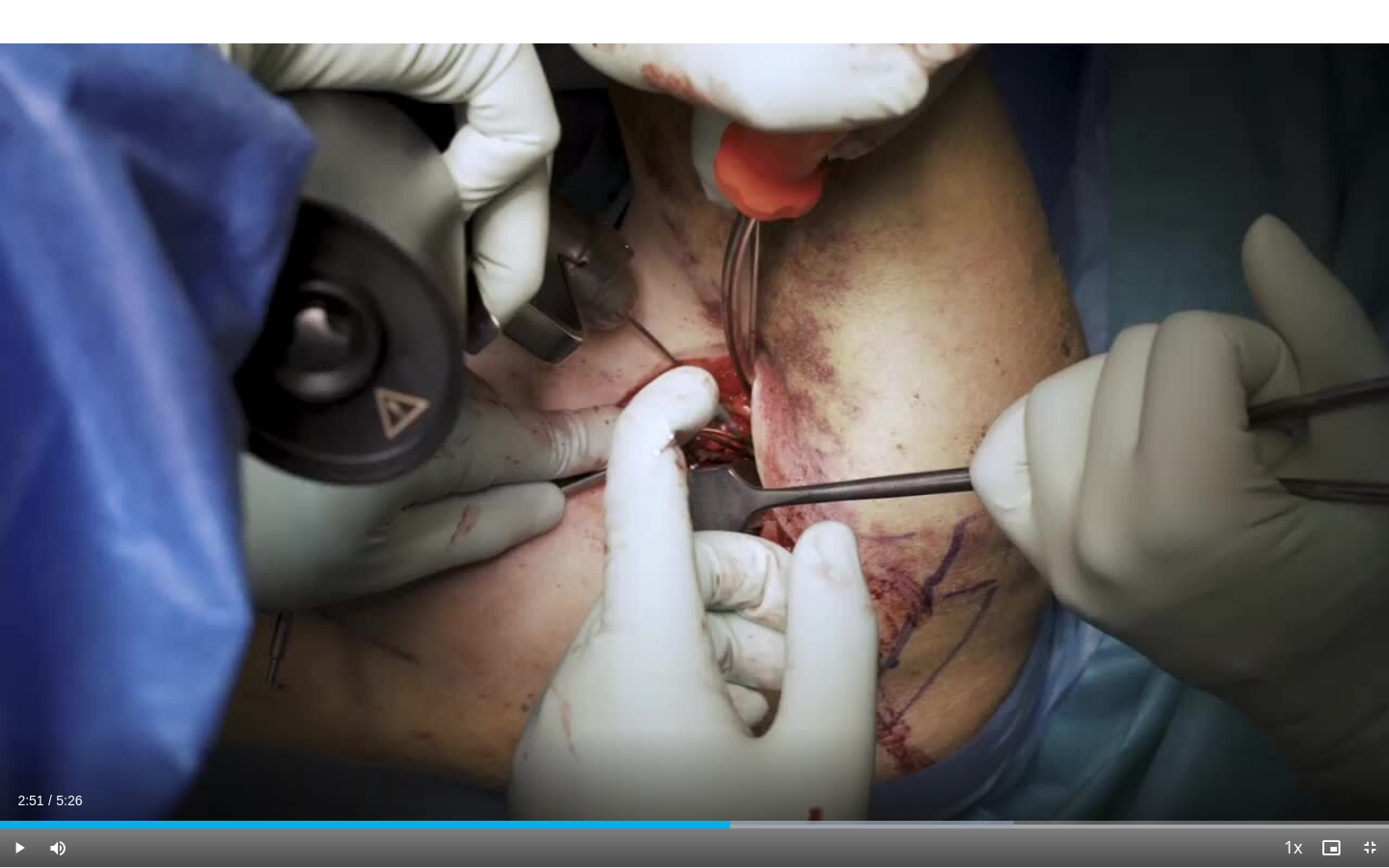 click on "Current Time  2:51 / Duration  5:26 Play Skip Backward Skip Forward Mute 0% Loaded :  73.00% 2:51 2:51 Stream Type  LIVE Seek to live, currently behind live LIVE   1x Playback Rate 0.5x 0.75x 1x , selected 1.25x 1.5x 1.75x 2x Chapters Chapters Descriptions descriptions off , selected Captions captions settings , opens captions settings dialog captions off , selected Audio Track en (Main) , selected Exit Fullscreen Enable picture-in-picture mode" at bounding box center (694, 848) 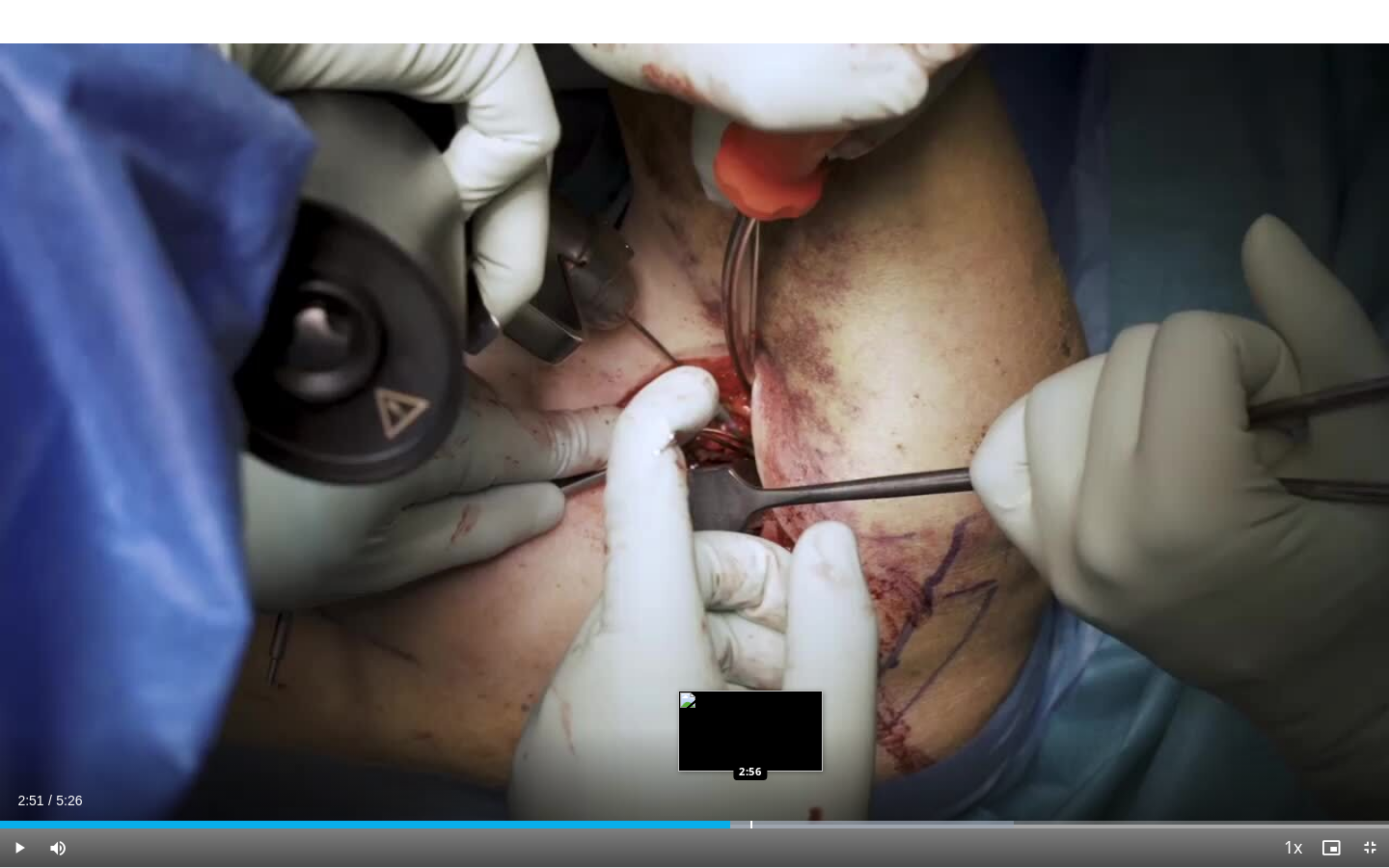 click at bounding box center (809, 825) 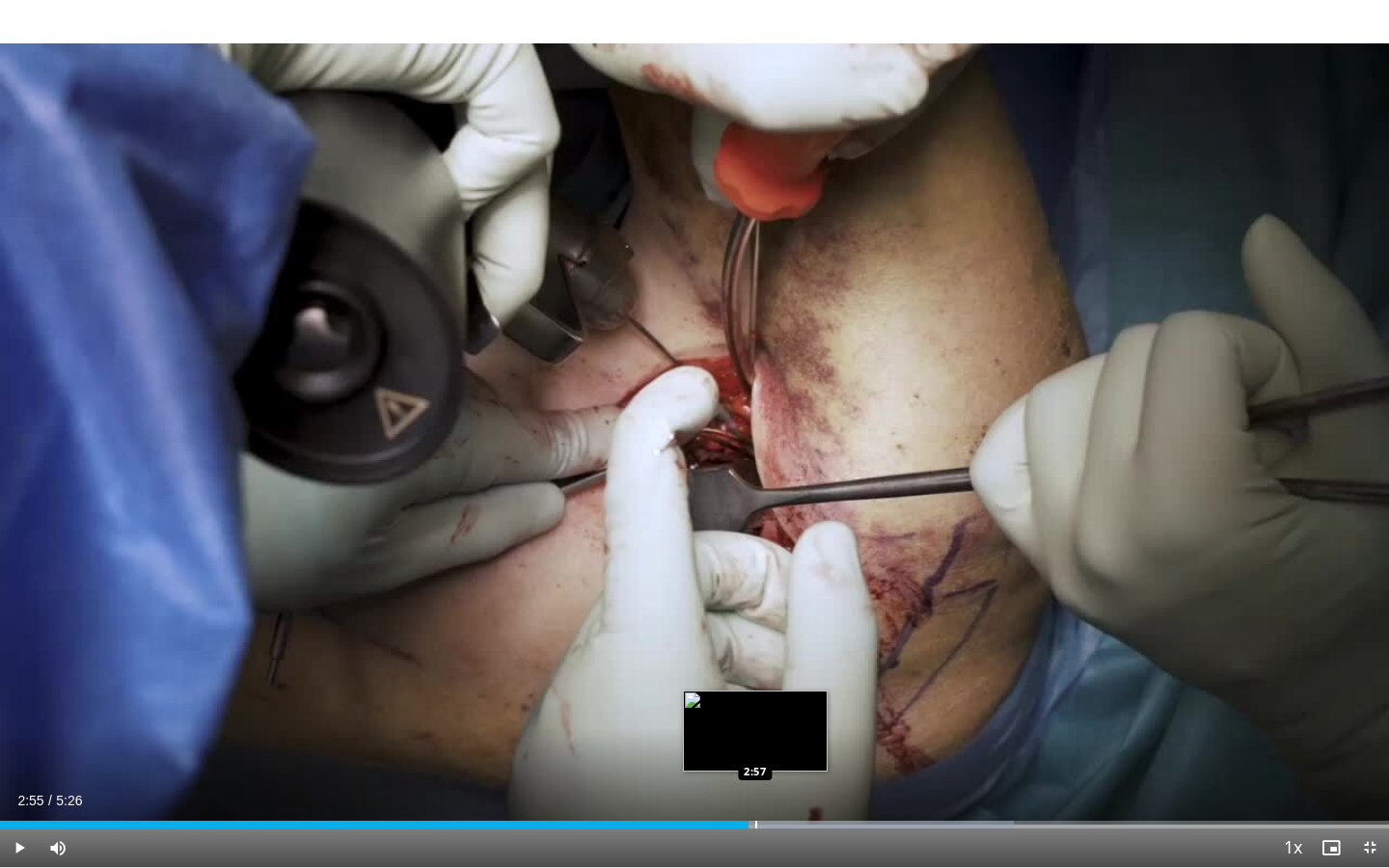 click at bounding box center [756, 825] 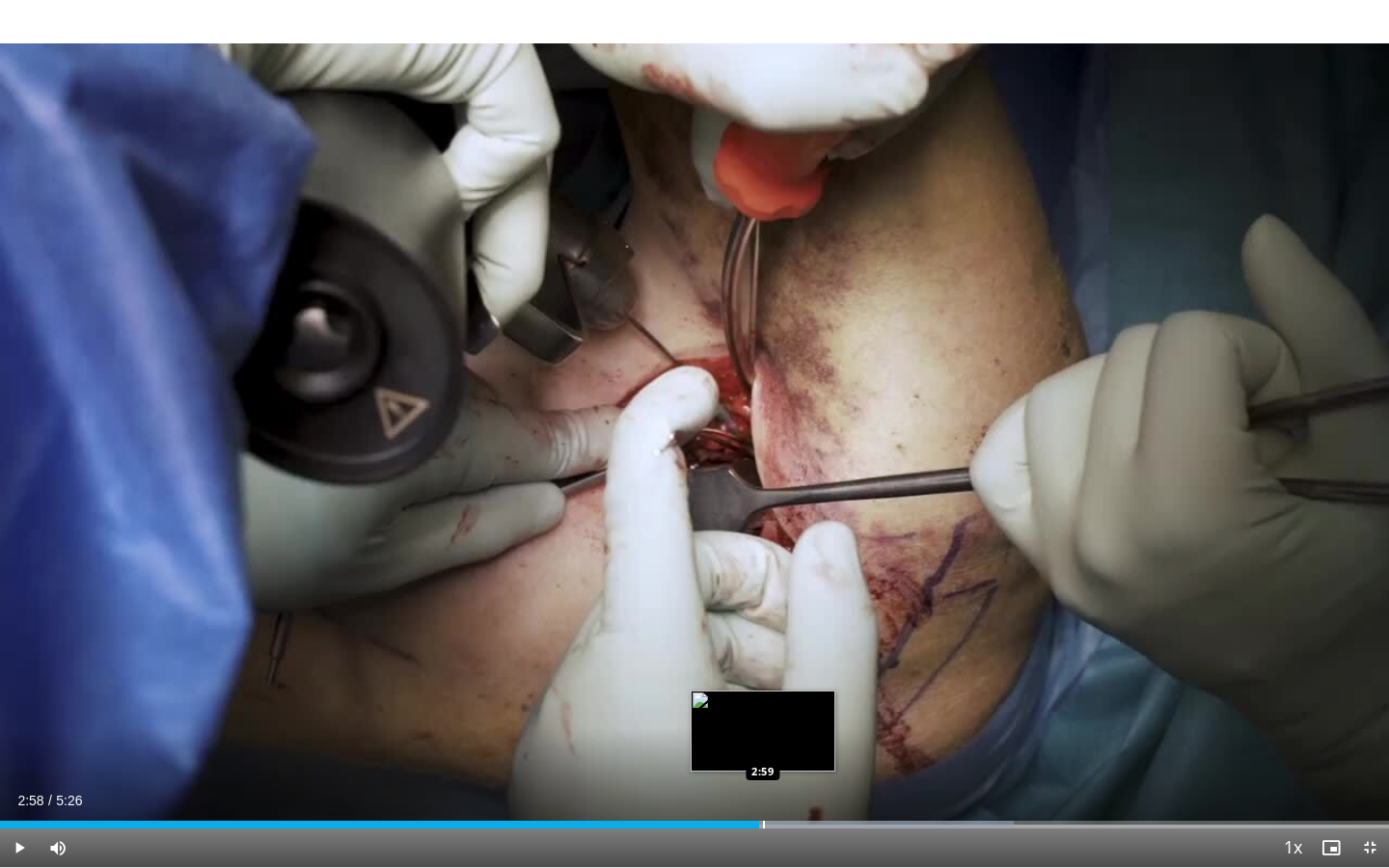 click at bounding box center (764, 825) 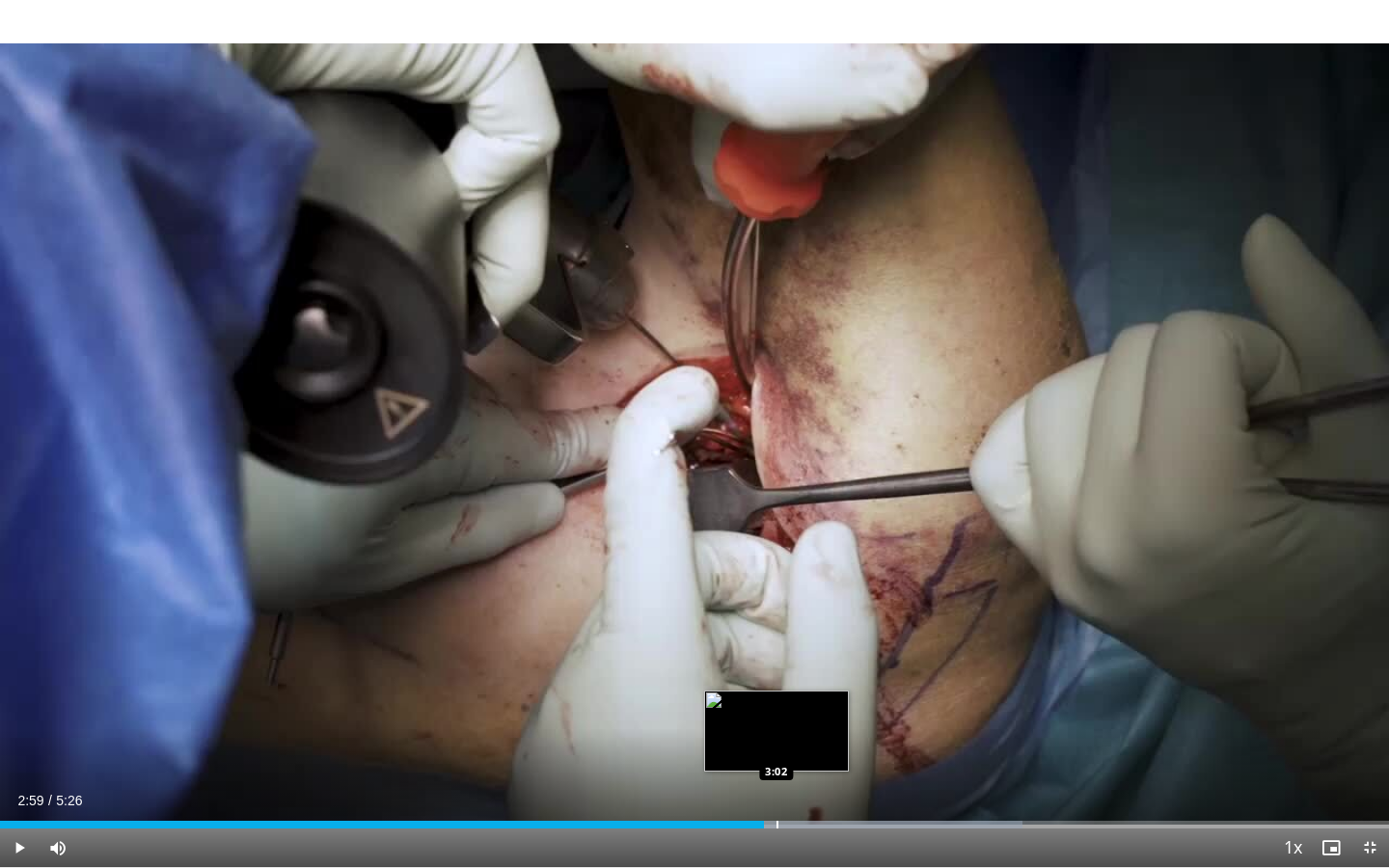 click at bounding box center [777, 825] 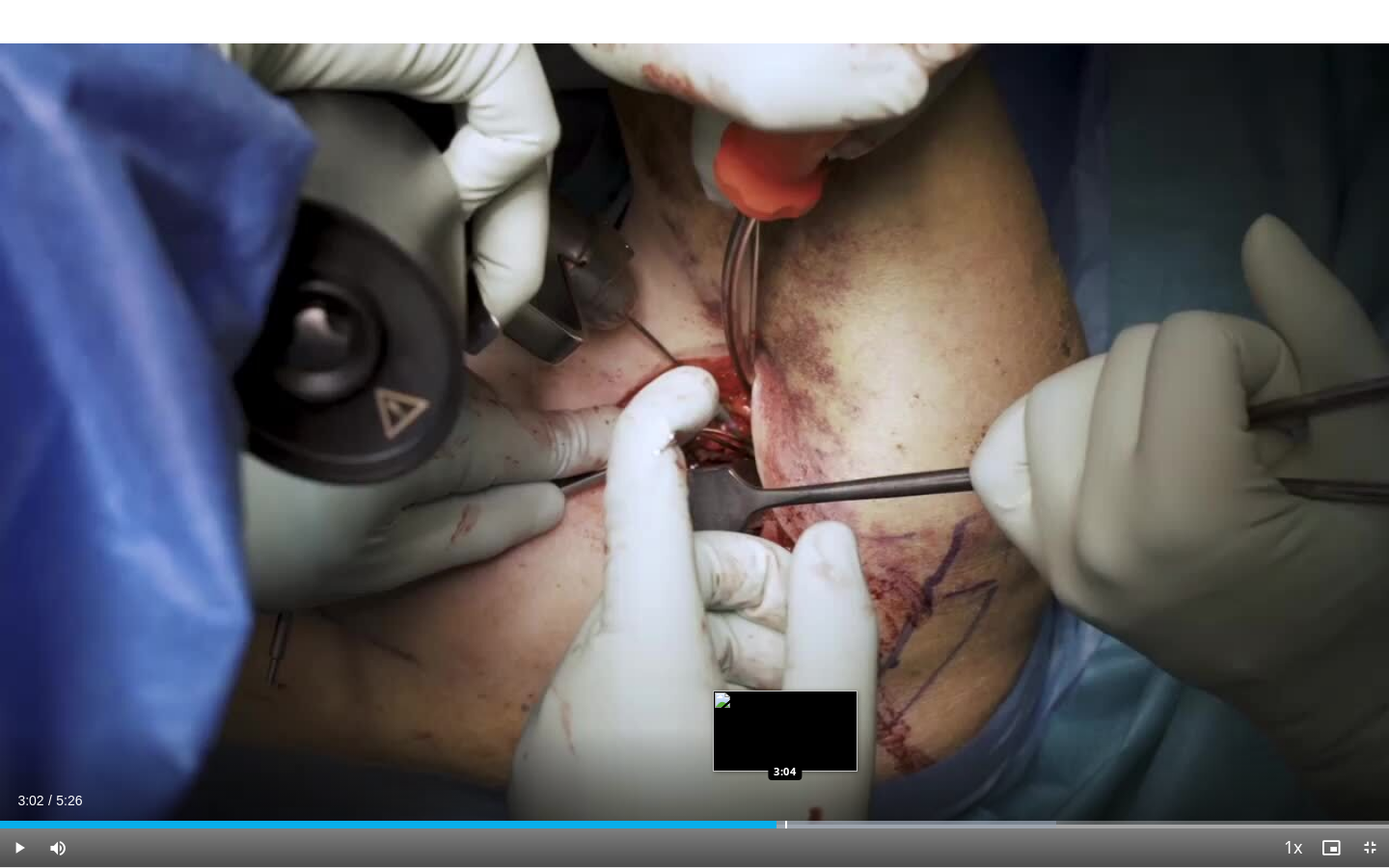 click at bounding box center [786, 825] 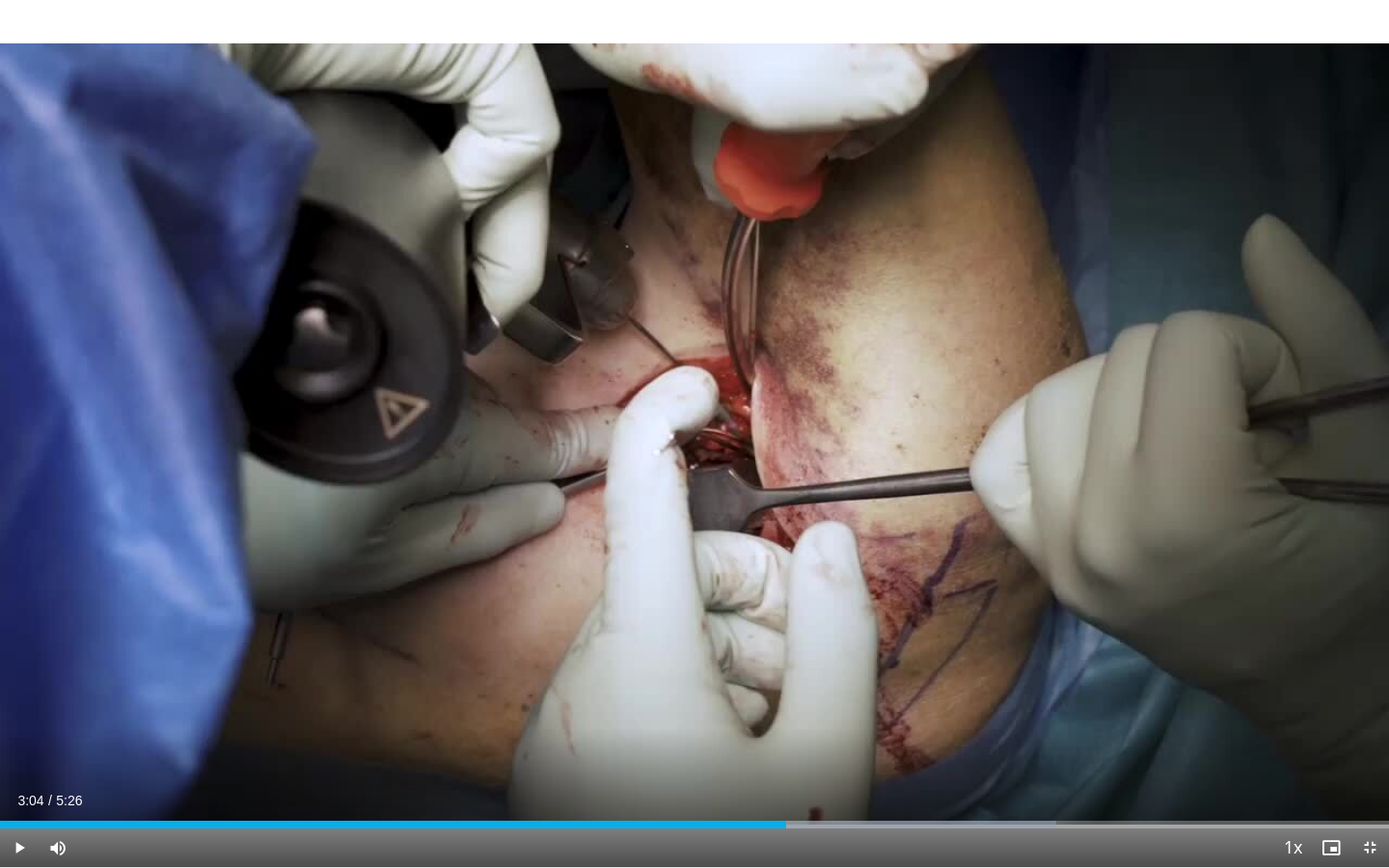 click on "Current Time  3:04 / Duration  5:26 Play Skip Backward Skip Forward Mute 0% Loaded :  76.04% 3:04 3:07 Stream Type  LIVE Seek to live, currently behind live LIVE   1x Playback Rate 0.5x 0.75x 1x , selected 1.25x 1.5x 1.75x 2x Chapters Chapters Descriptions descriptions off , selected Captions captions settings , opens captions settings dialog captions off , selected Audio Track en (Main) , selected Exit Fullscreen Enable picture-in-picture mode" at bounding box center [694, 848] 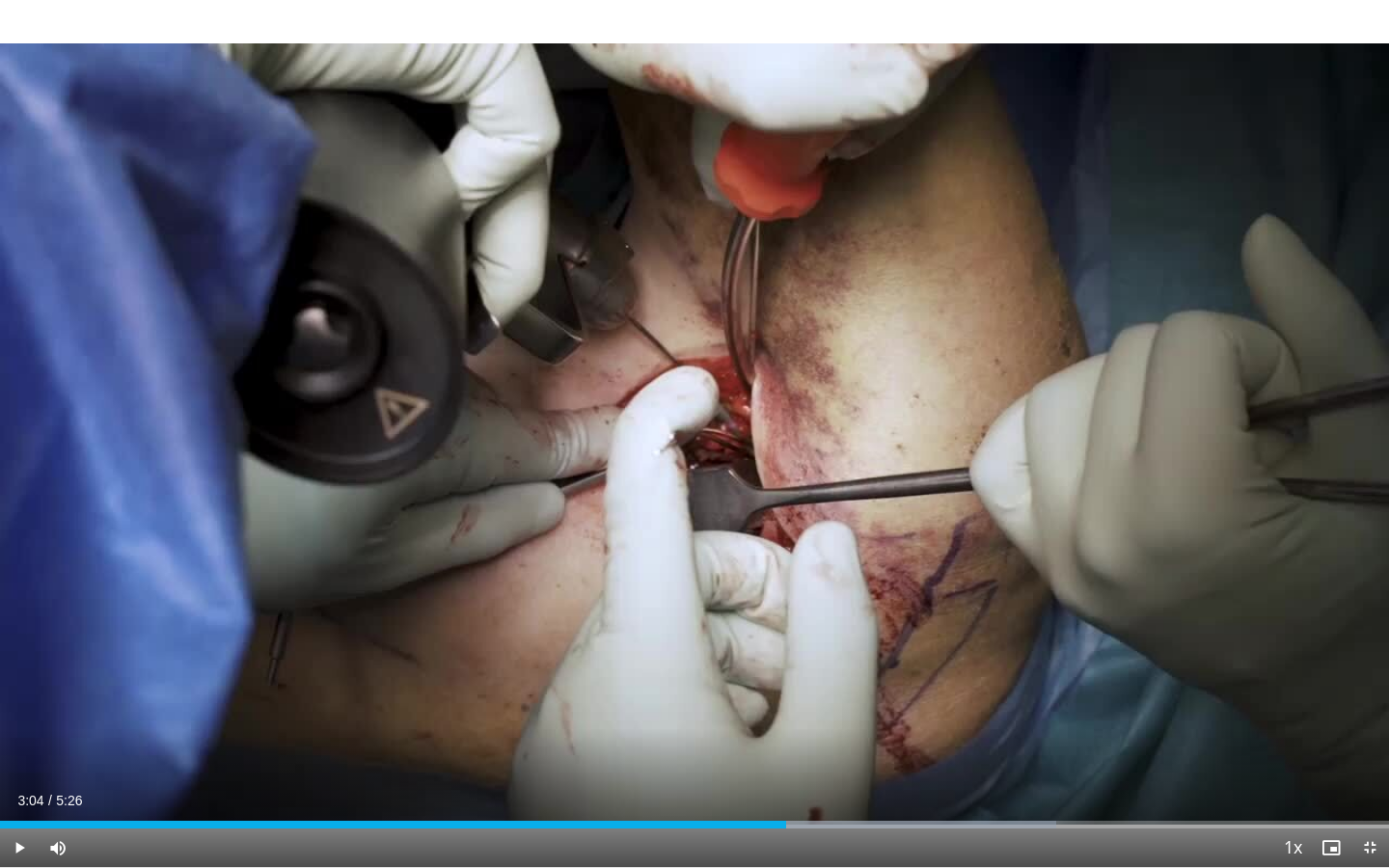 click at bounding box center [812, 825] 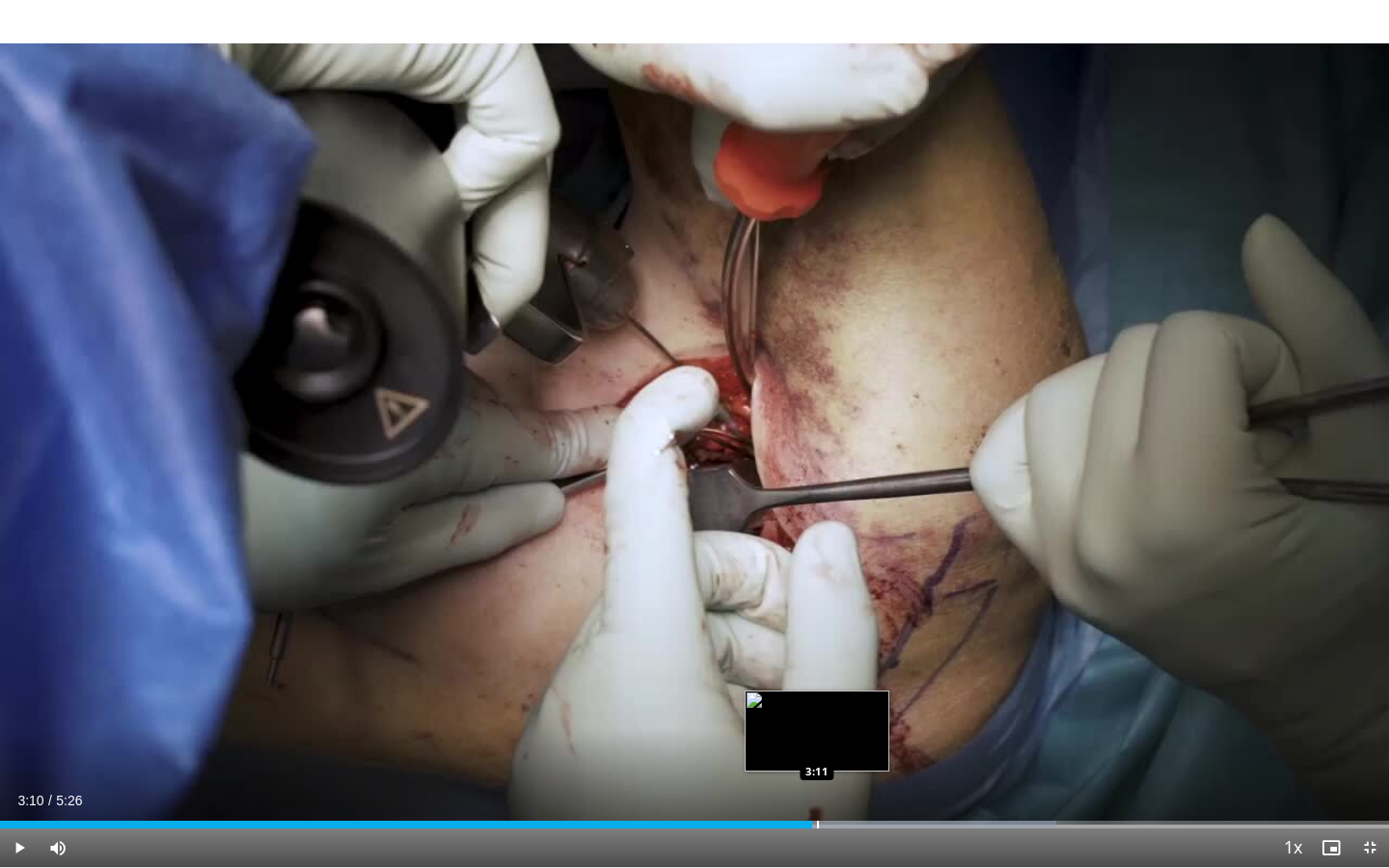 click on "Loaded :  76.04% 3:10 3:11" at bounding box center (694, 825) 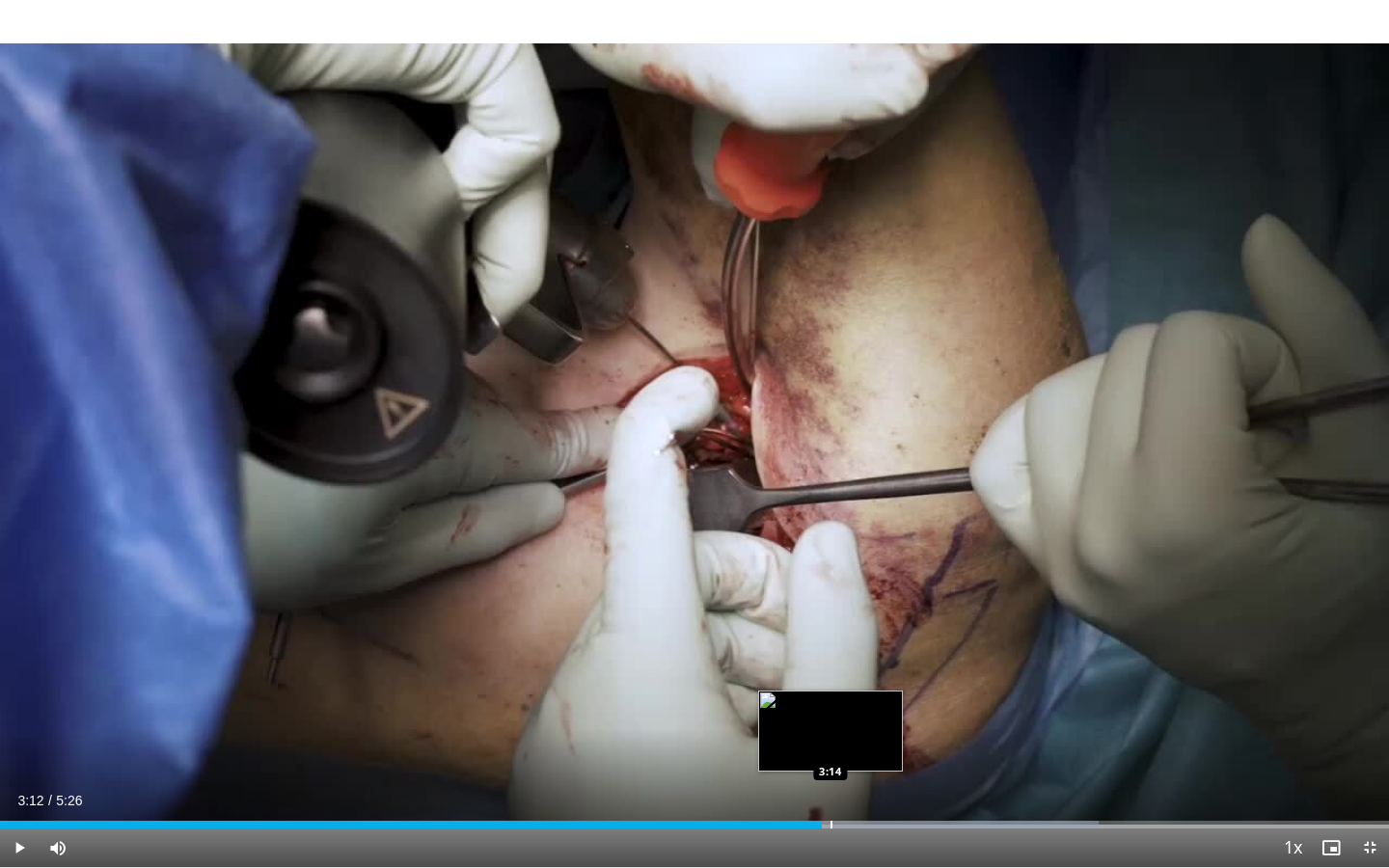 click at bounding box center [893, 825] 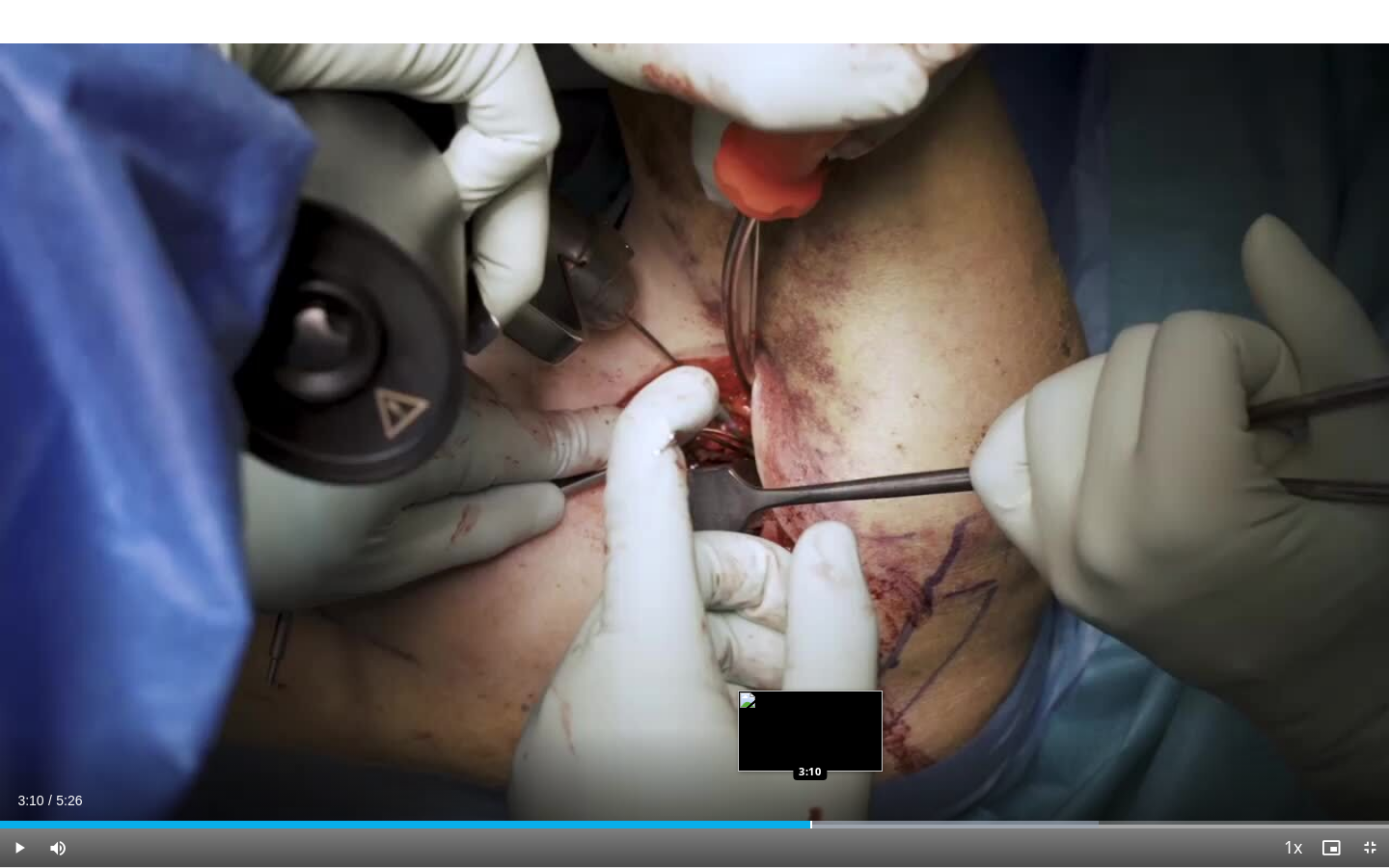 click on "3:10" at bounding box center [405, 825] 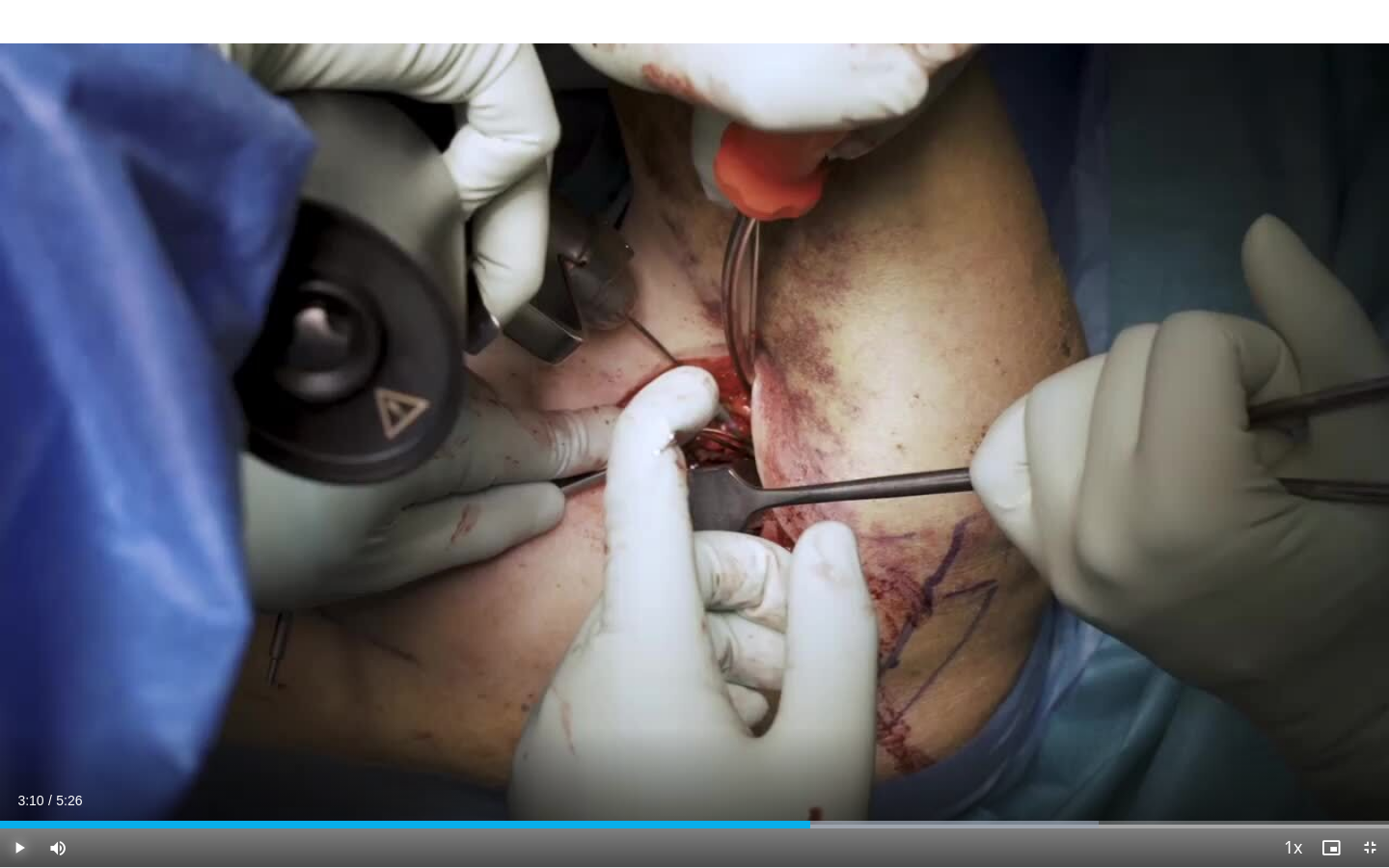 click at bounding box center [19, 848] 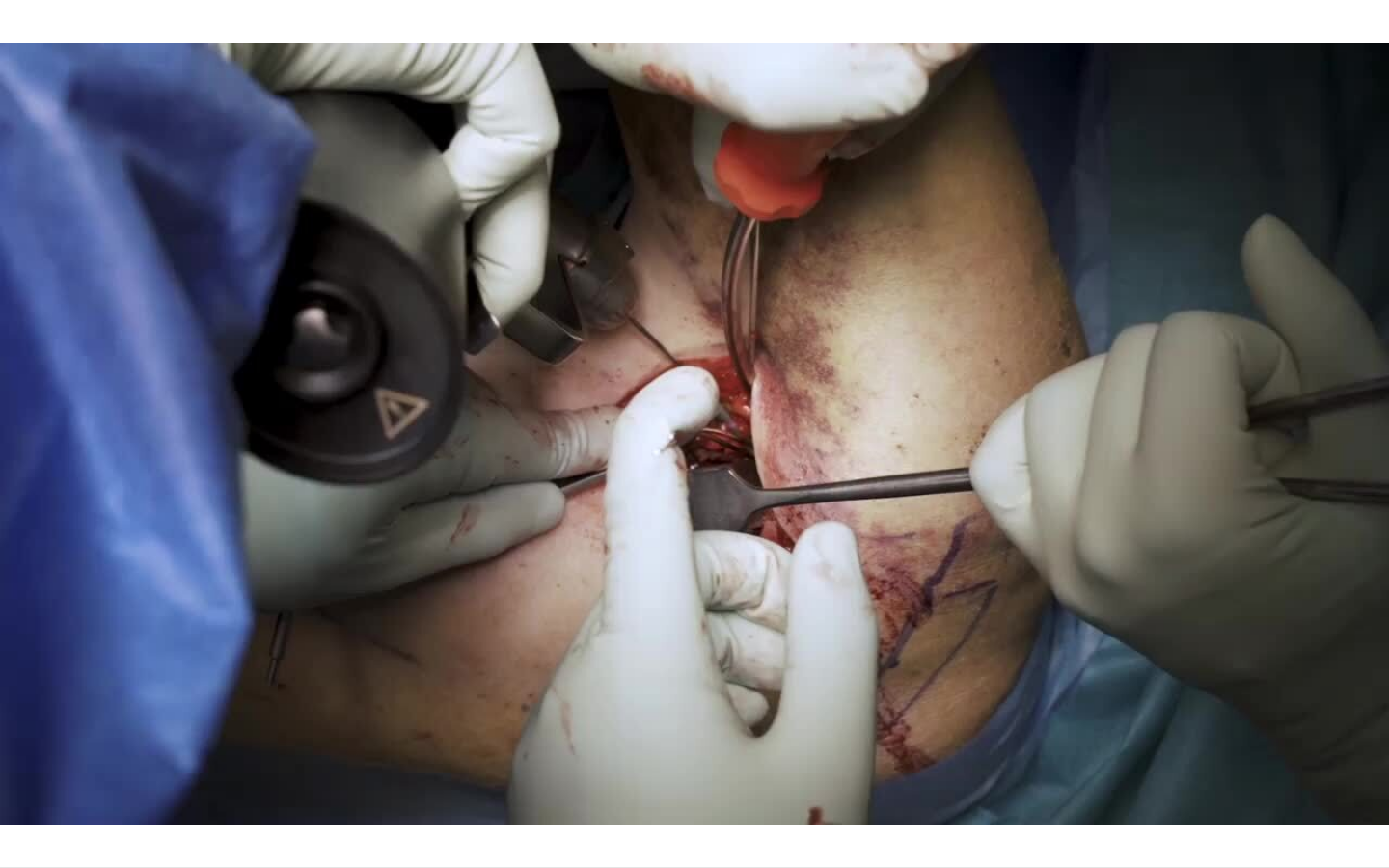 click on "40 seconds
Tap to unmute" at bounding box center (694, 433) 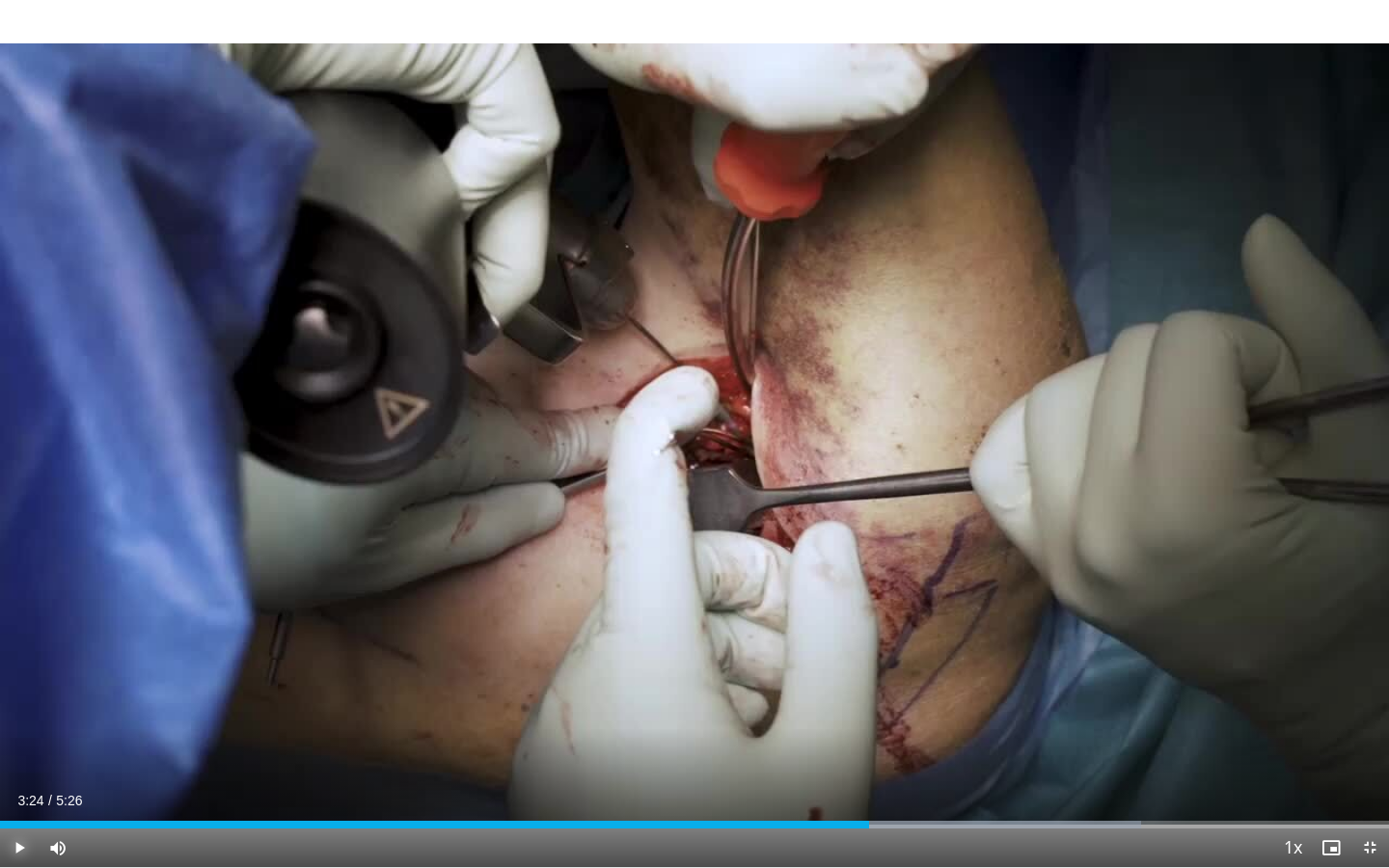 click at bounding box center [19, 848] 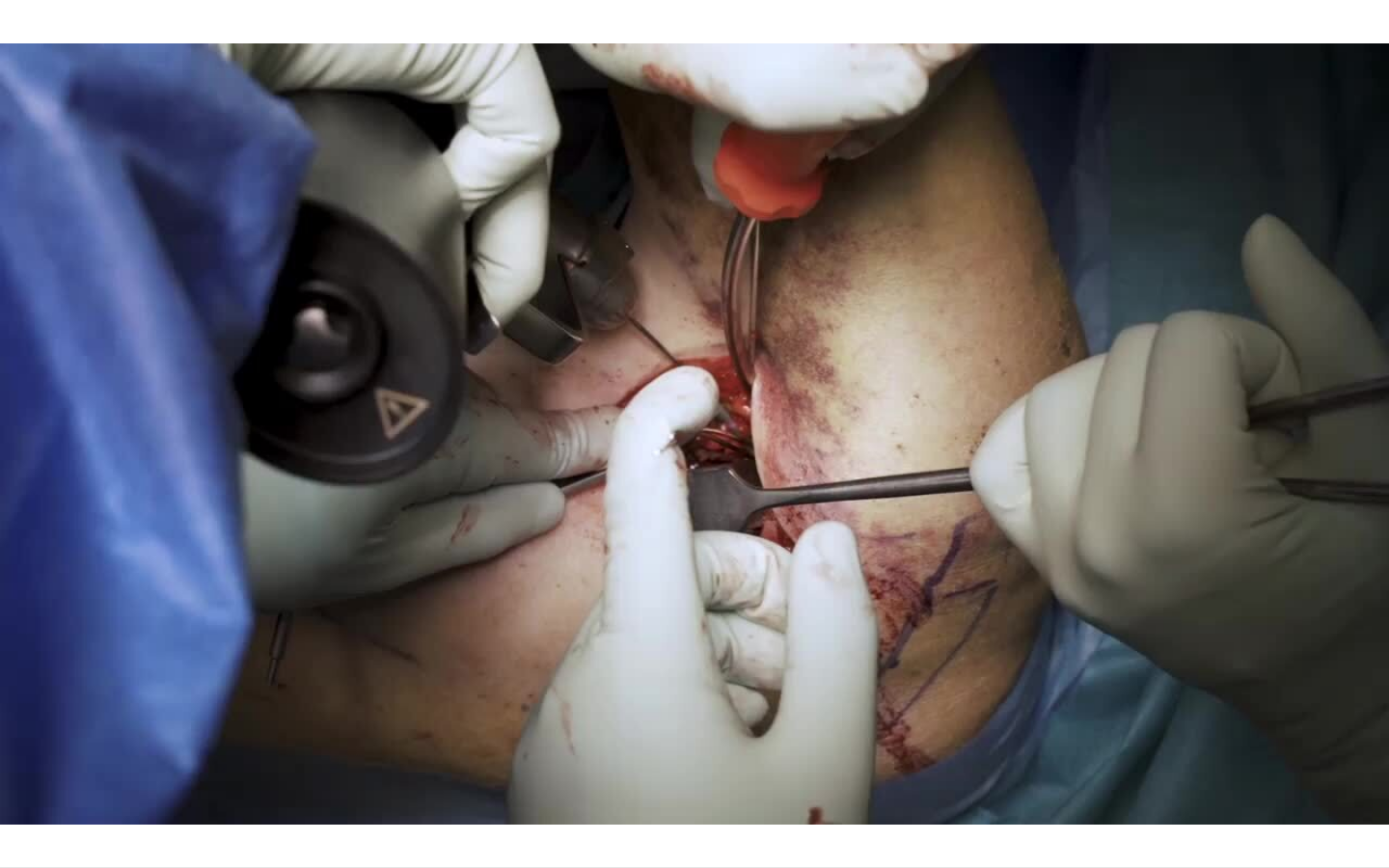 click on "40 seconds
Tap to unmute" at bounding box center [694, 433] 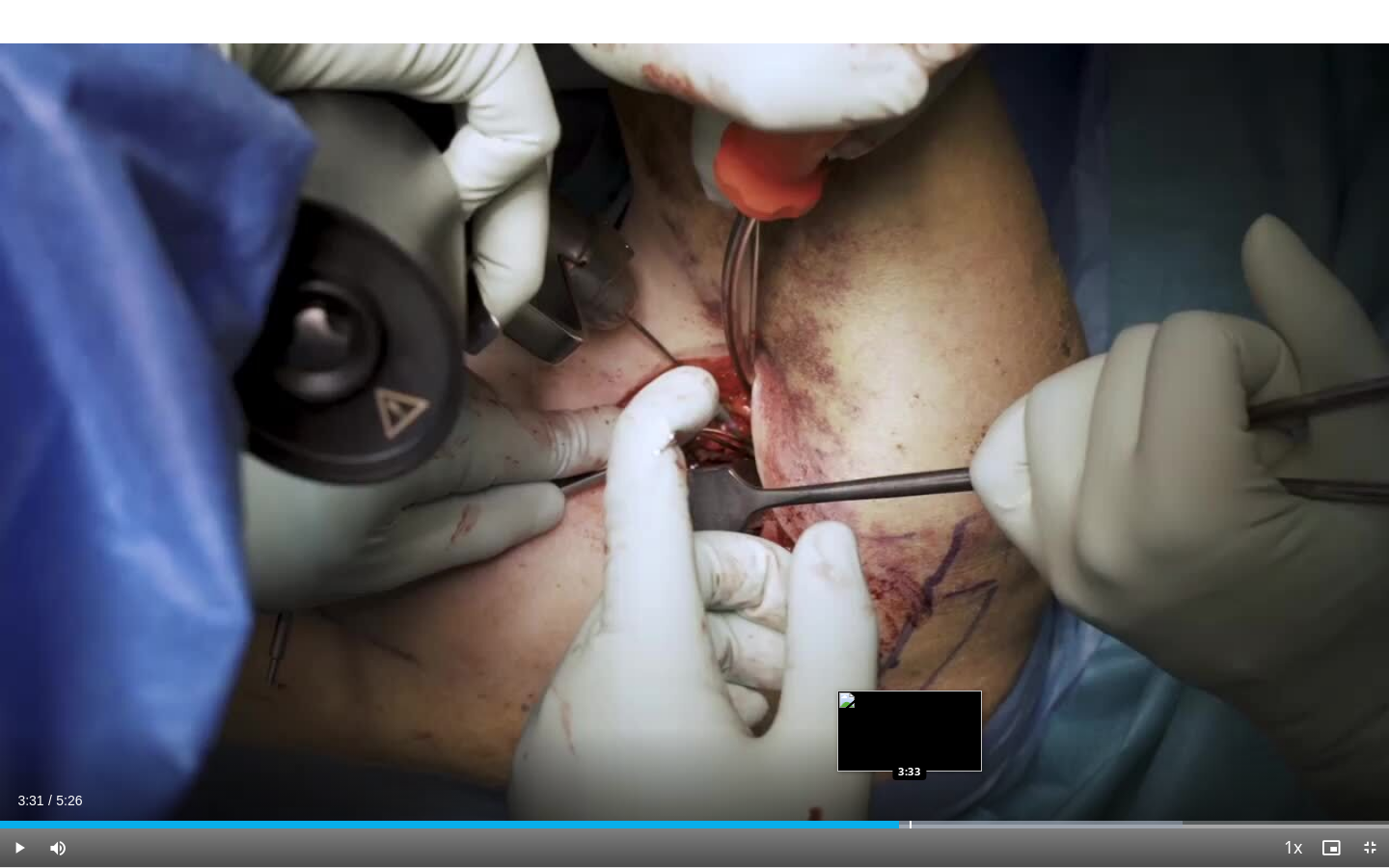 click at bounding box center [911, 825] 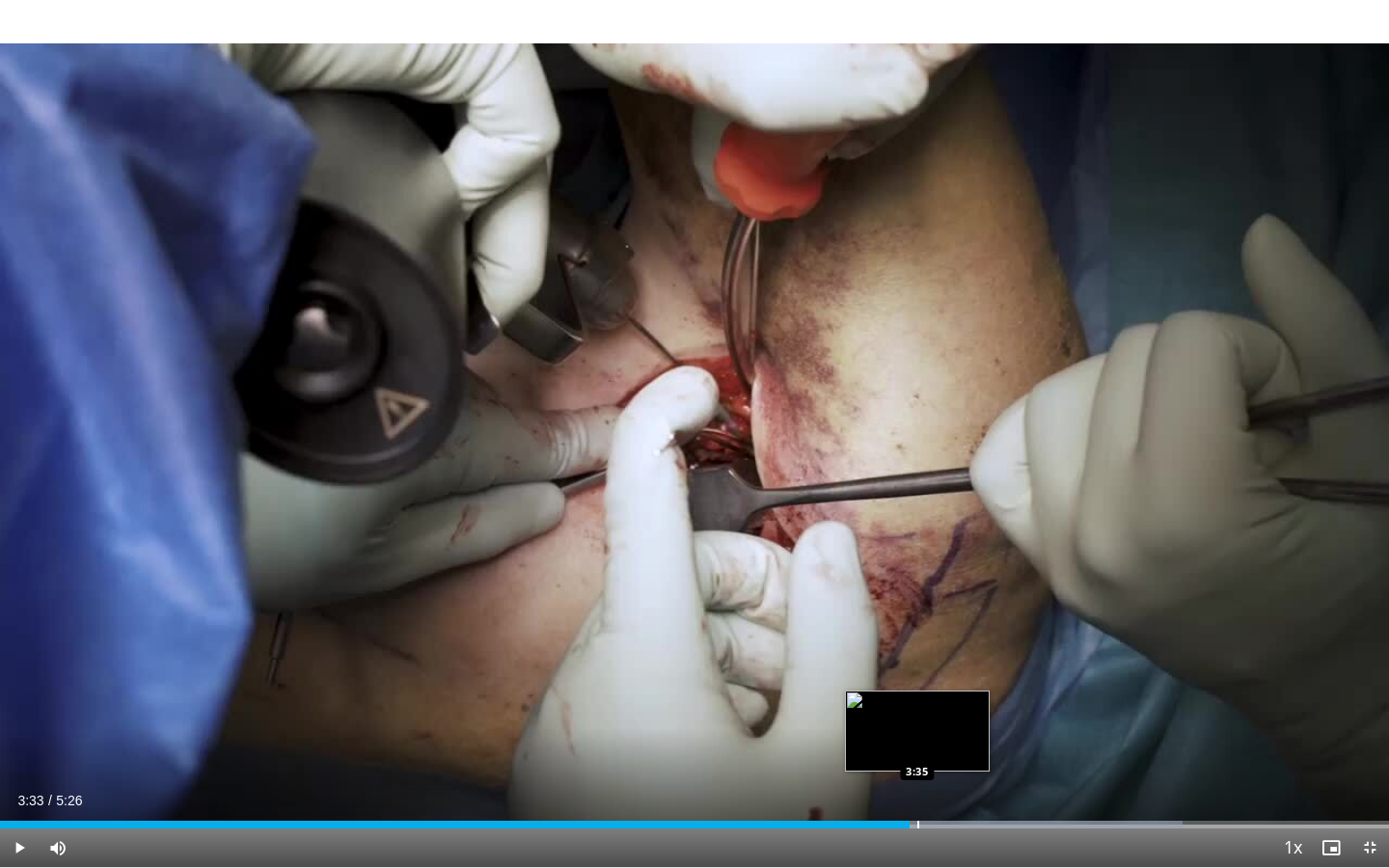 click at bounding box center [918, 825] 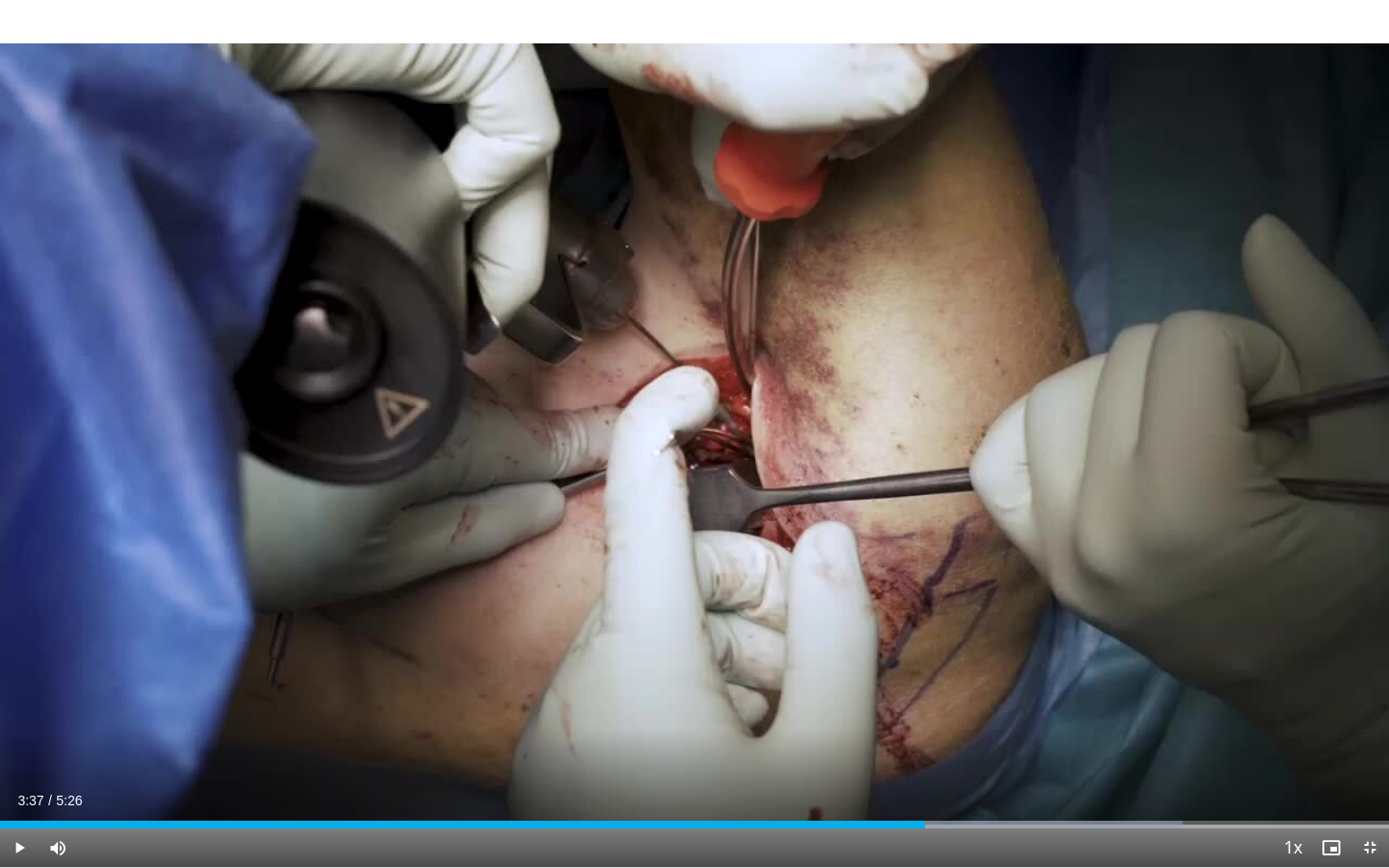 click at bounding box center (925, 825) 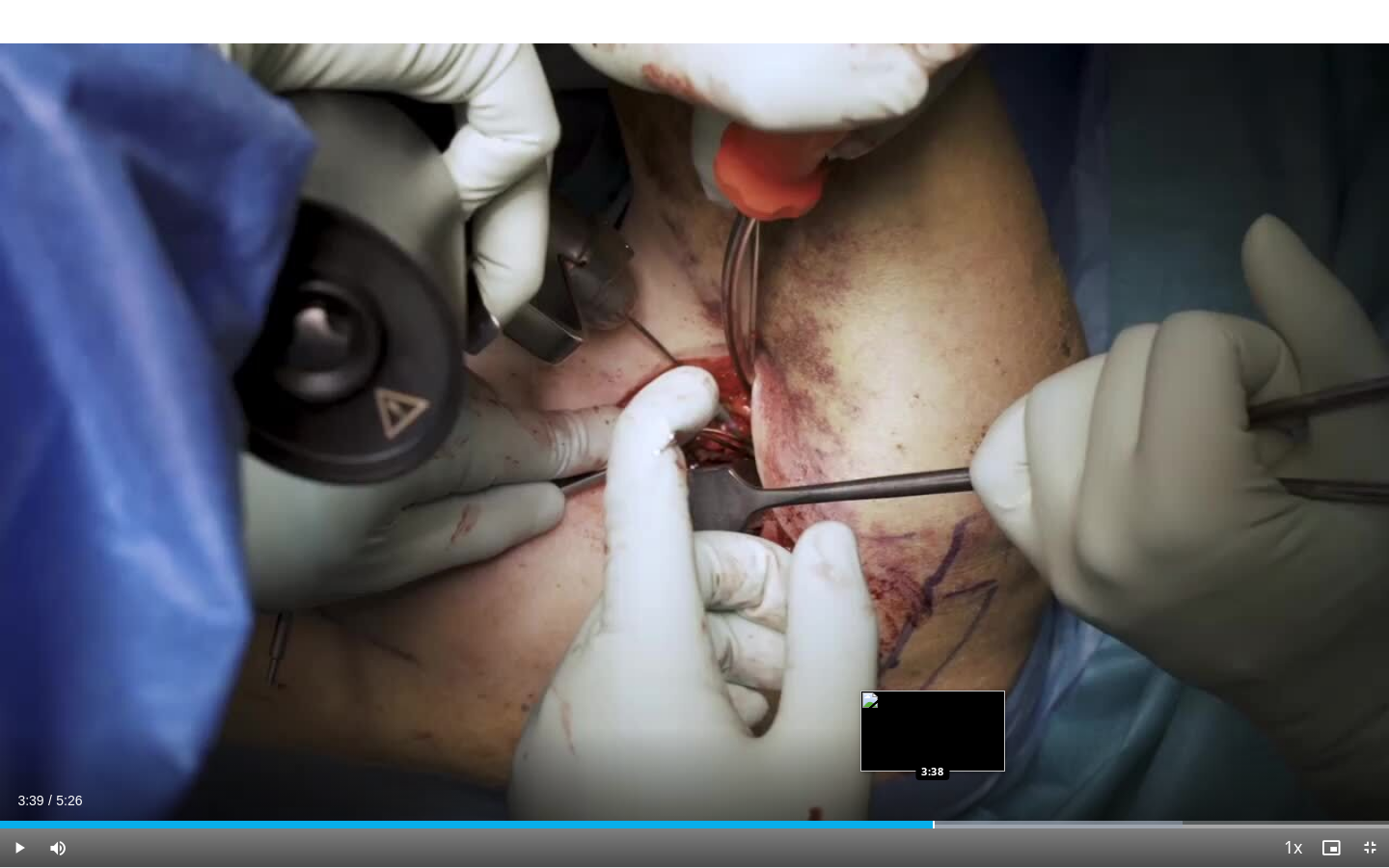 click at bounding box center (934, 825) 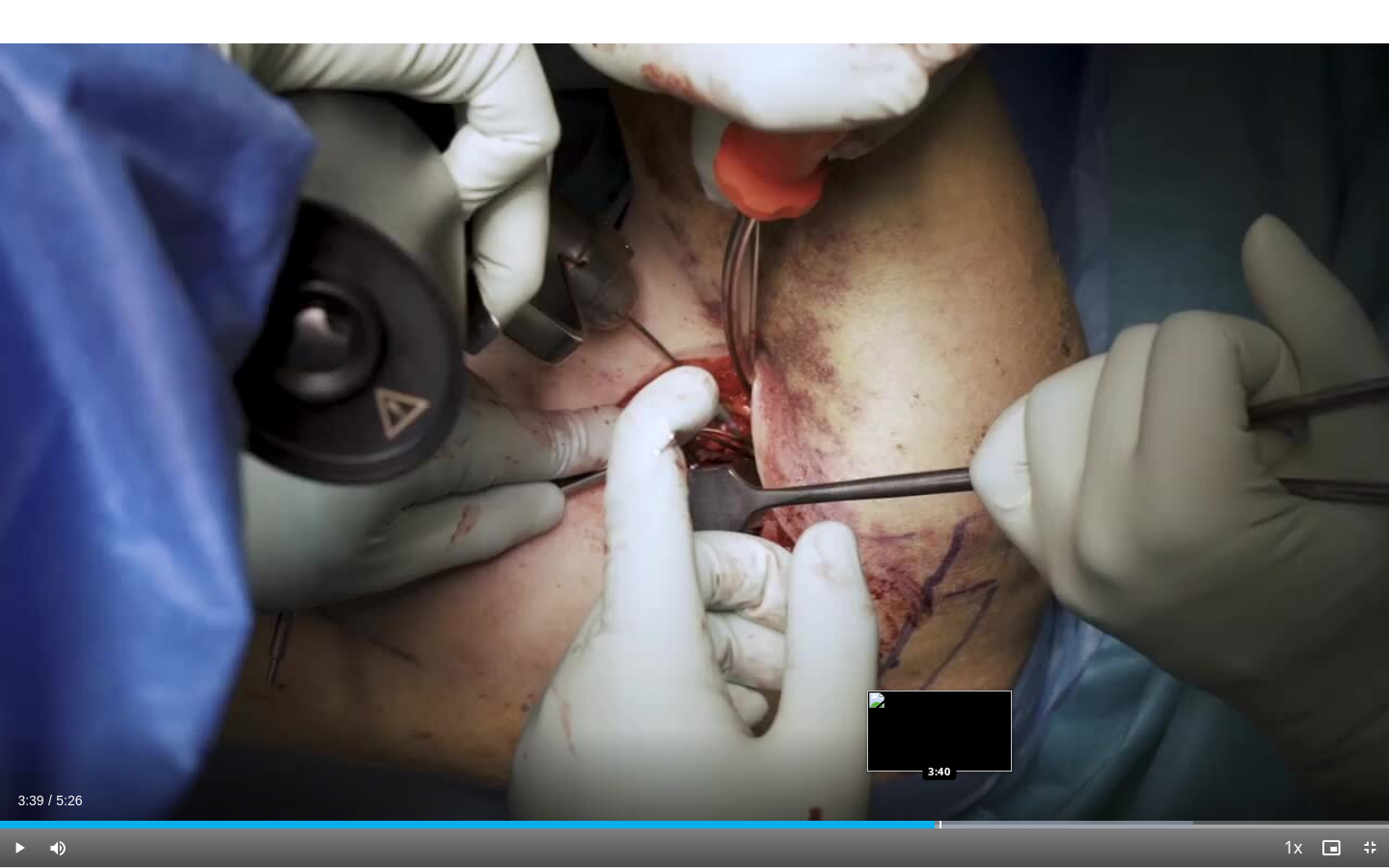 click at bounding box center [940, 825] 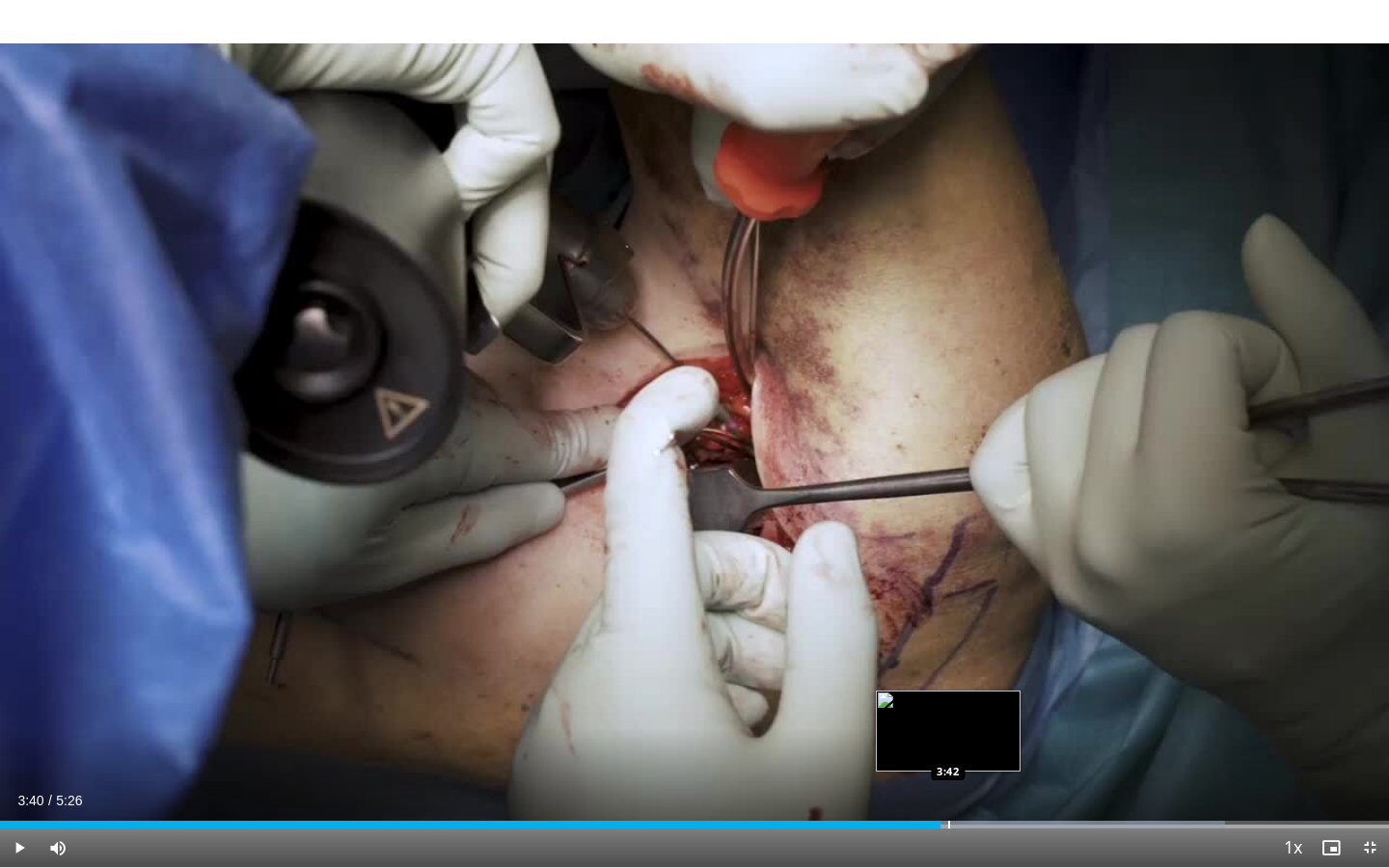 click at bounding box center (949, 825) 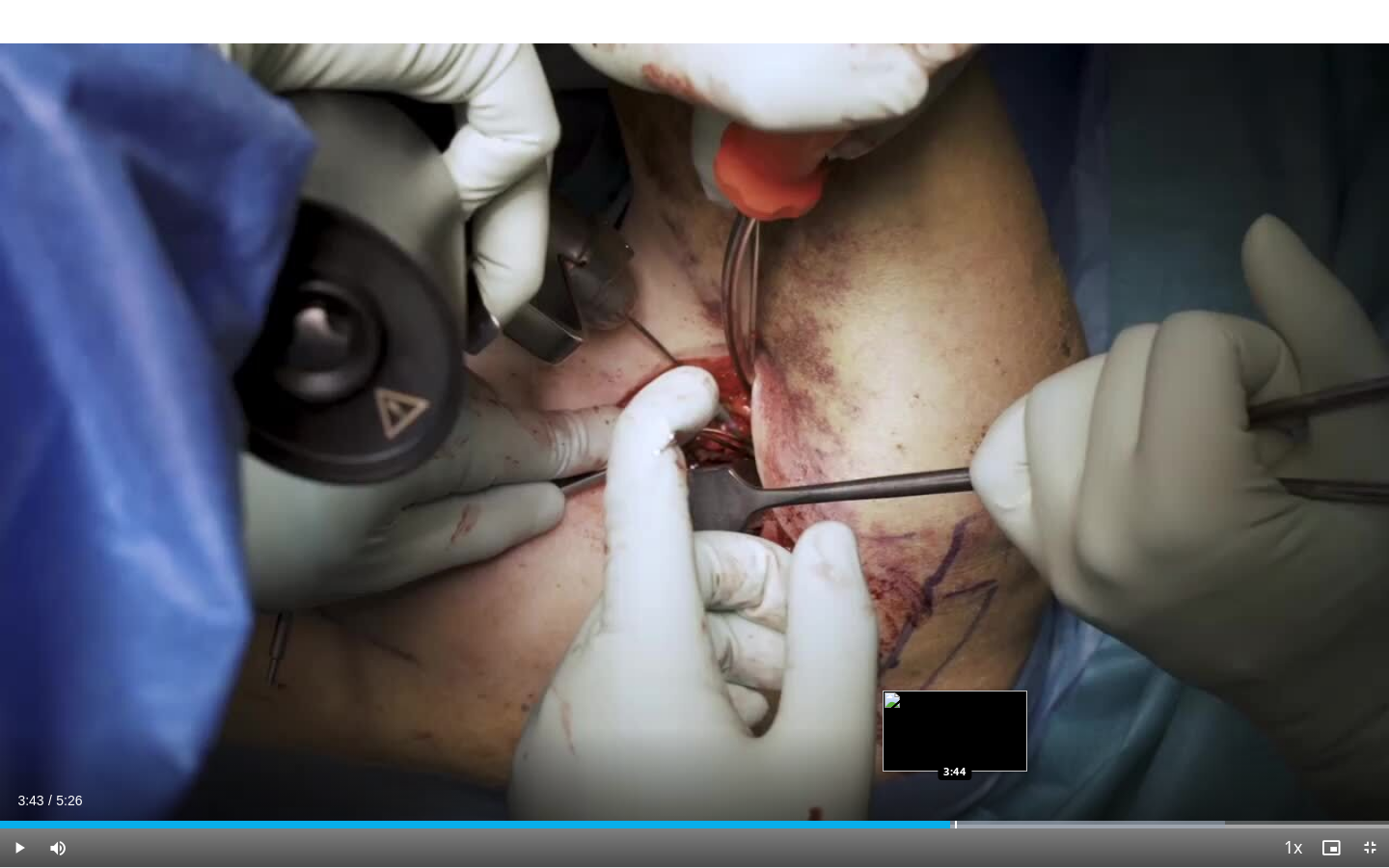click at bounding box center [956, 825] 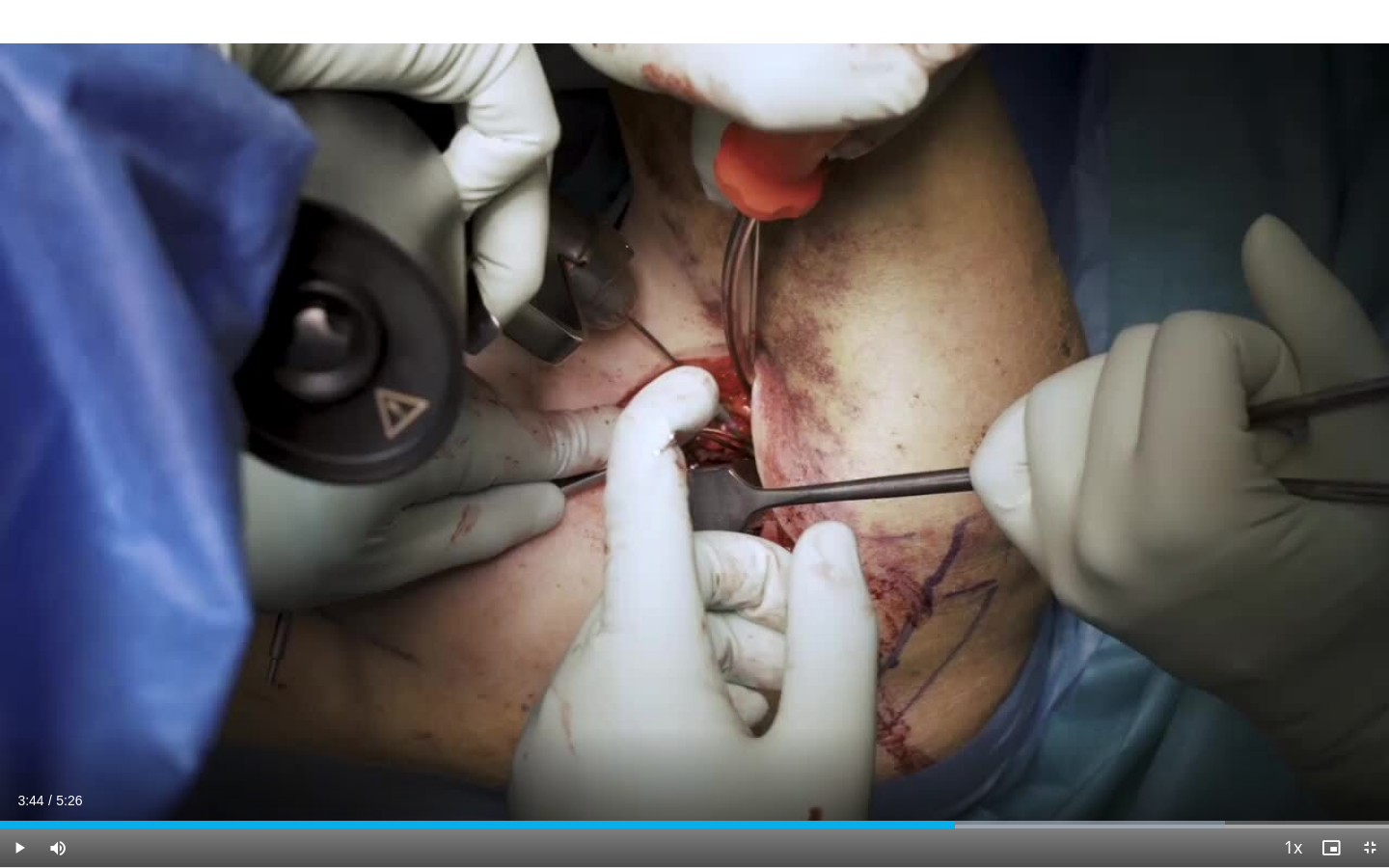click on "Current Time  3:44 / Duration  5:26 Play Skip Backward Skip Forward Mute 100% Loaded :  88.21% 3:44 3:44 Stream Type  LIVE Seek to live, currently behind live LIVE   1x Playback Rate 0.5x 0.75x 1x , selected 1.25x 1.5x 1.75x 2x Chapters Chapters Descriptions descriptions off , selected Captions captions settings , opens captions settings dialog captions off , selected Audio Track en (Main) , selected Exit Fullscreen Enable picture-in-picture mode" at bounding box center [694, 848] 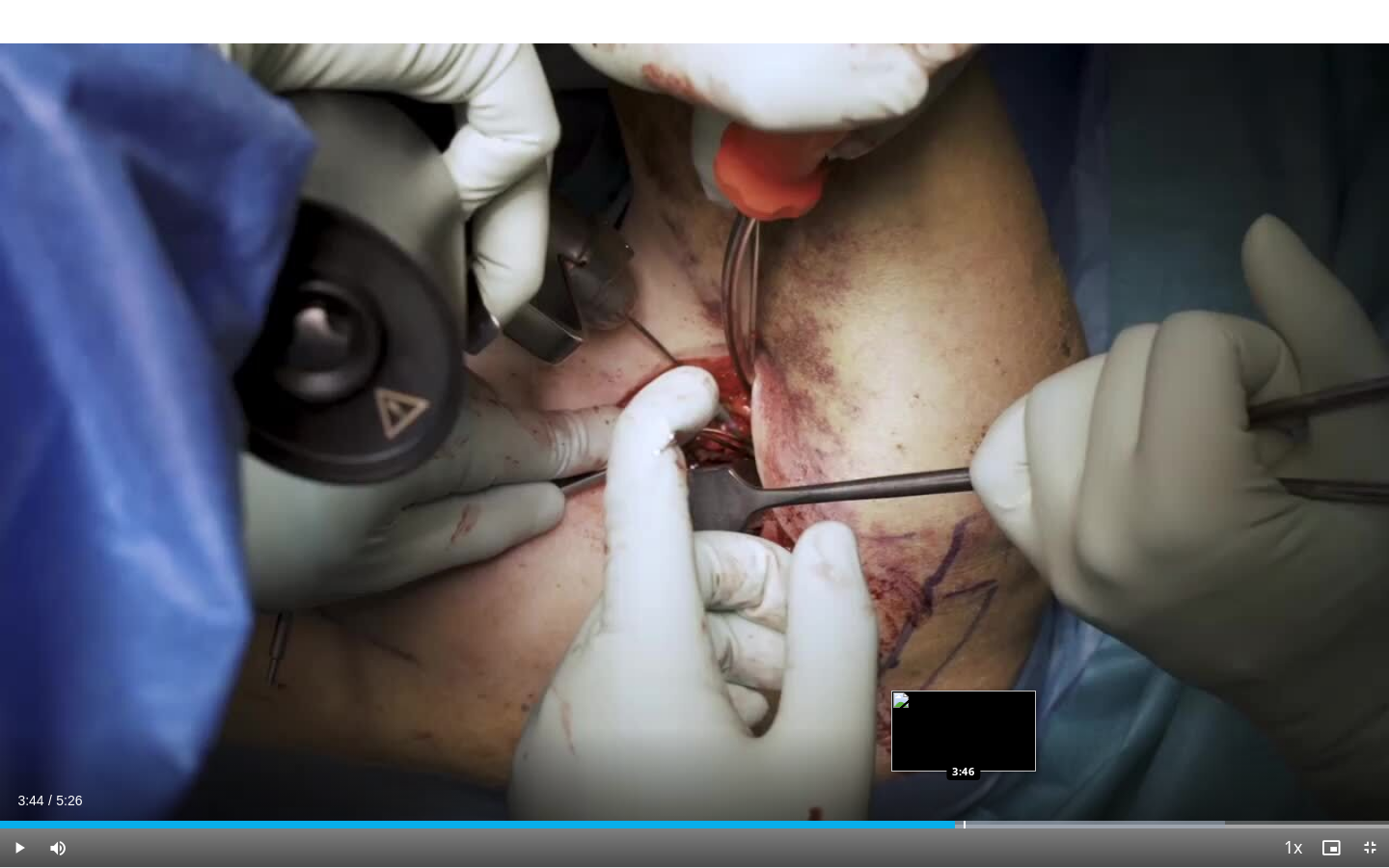click at bounding box center [965, 825] 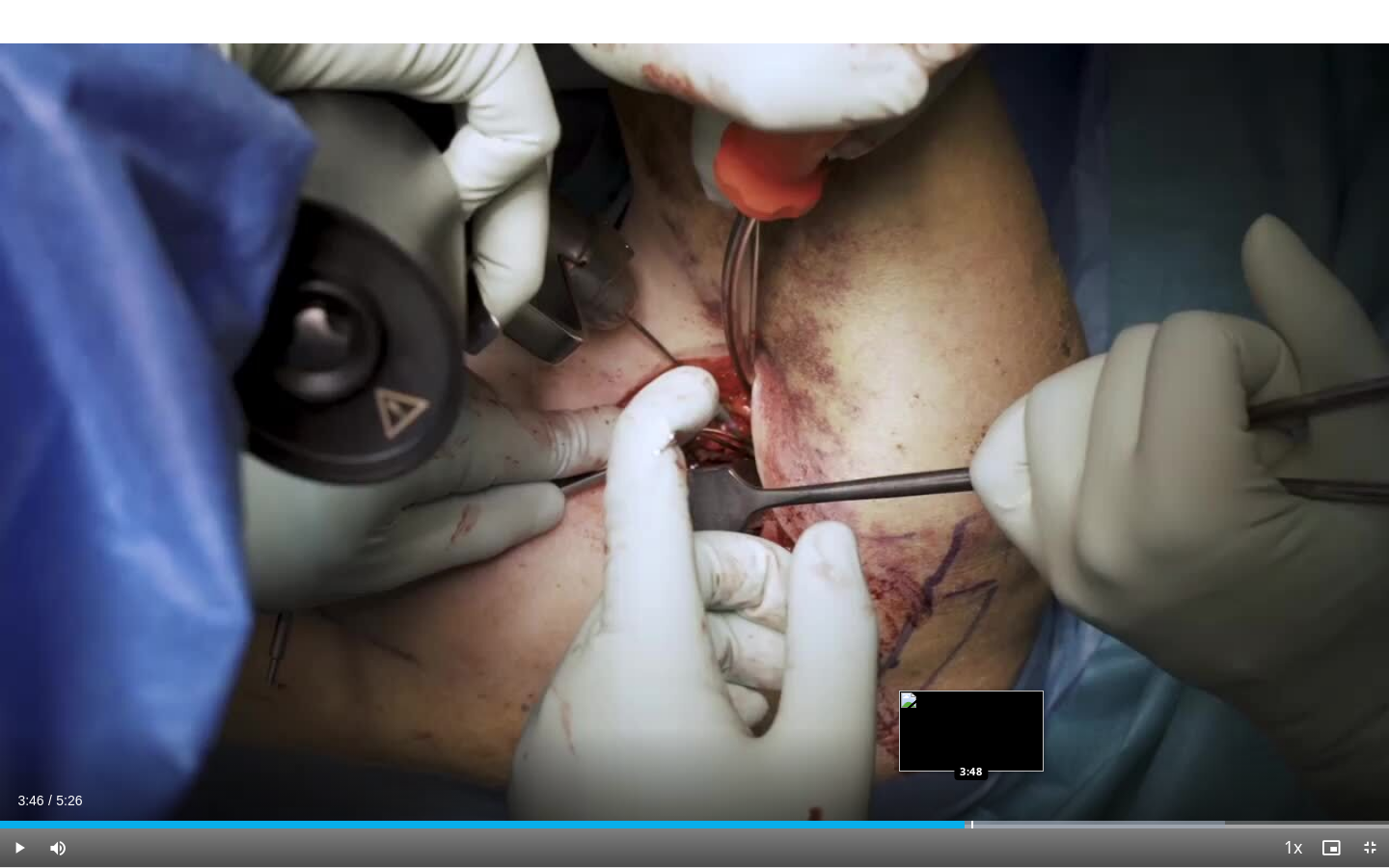 click at bounding box center [972, 825] 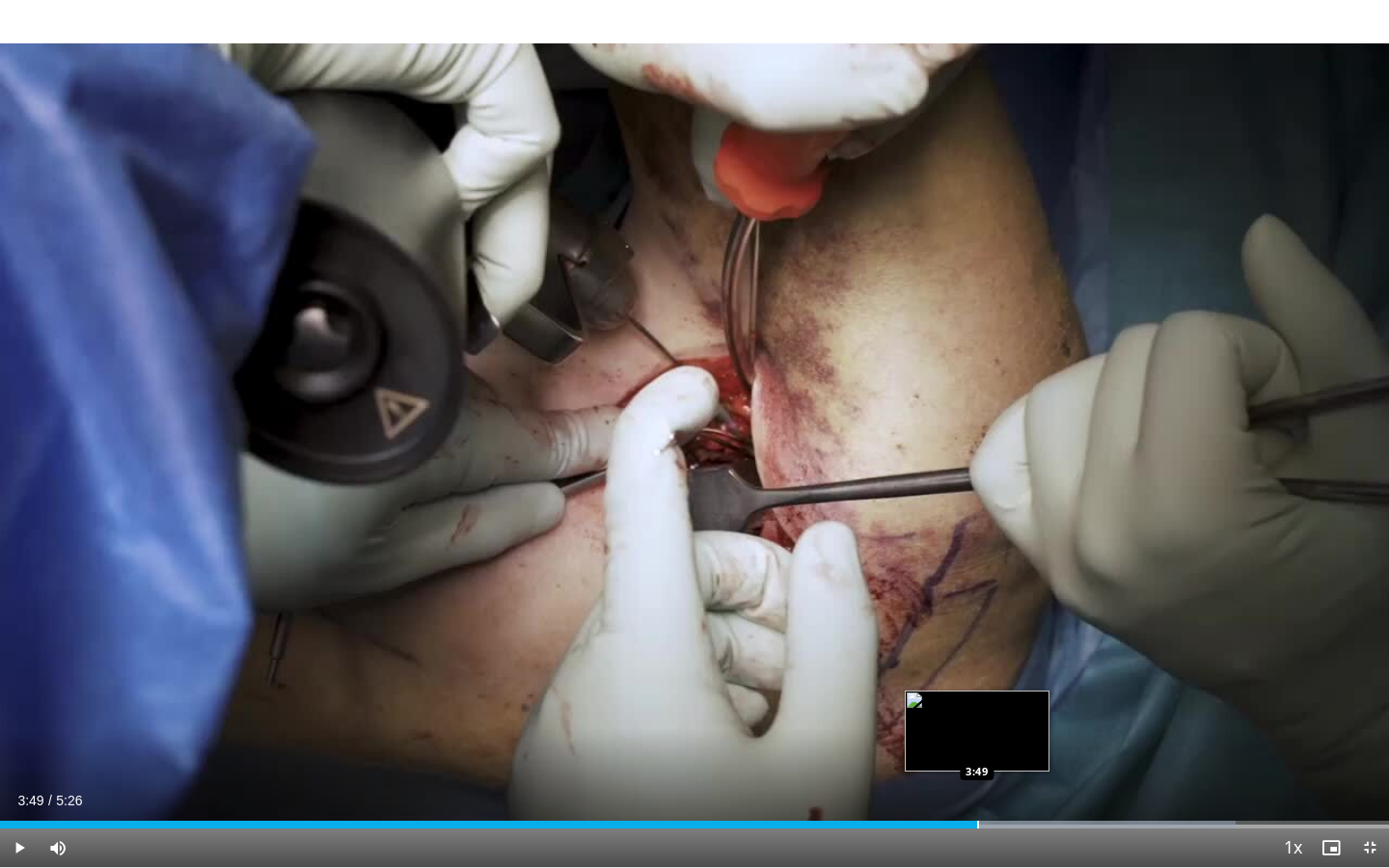 click at bounding box center (978, 825) 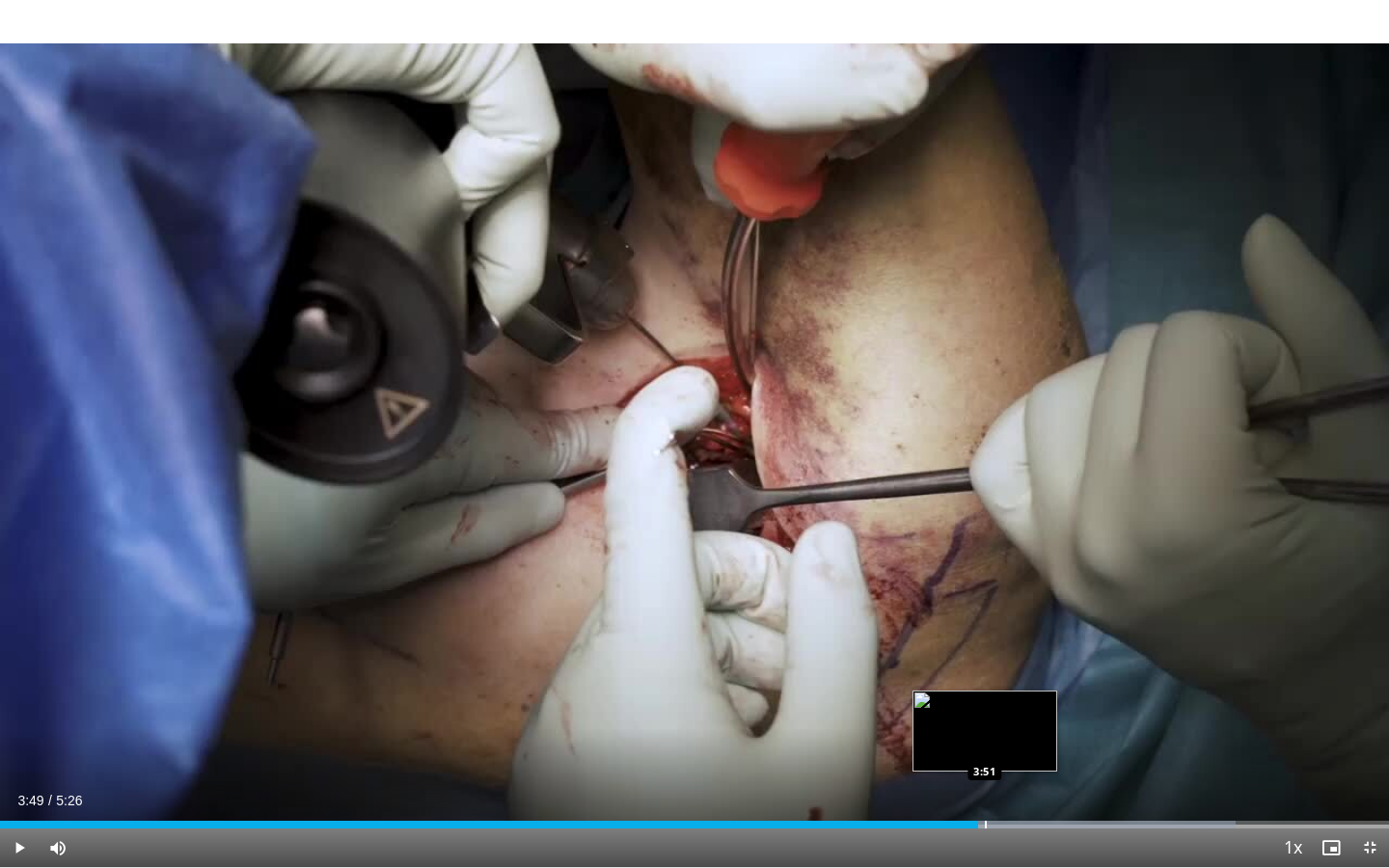 click at bounding box center [986, 825] 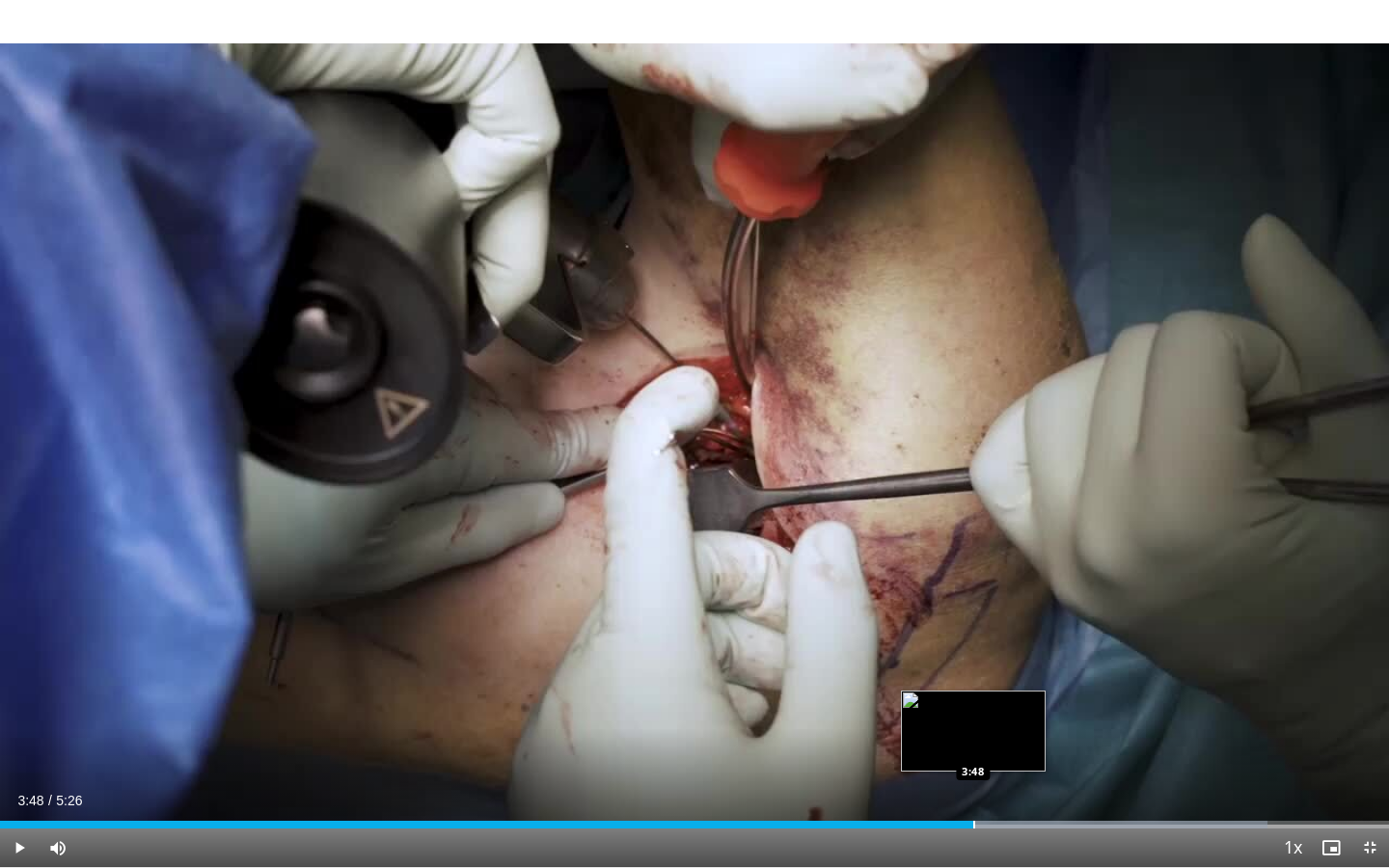 click at bounding box center (974, 825) 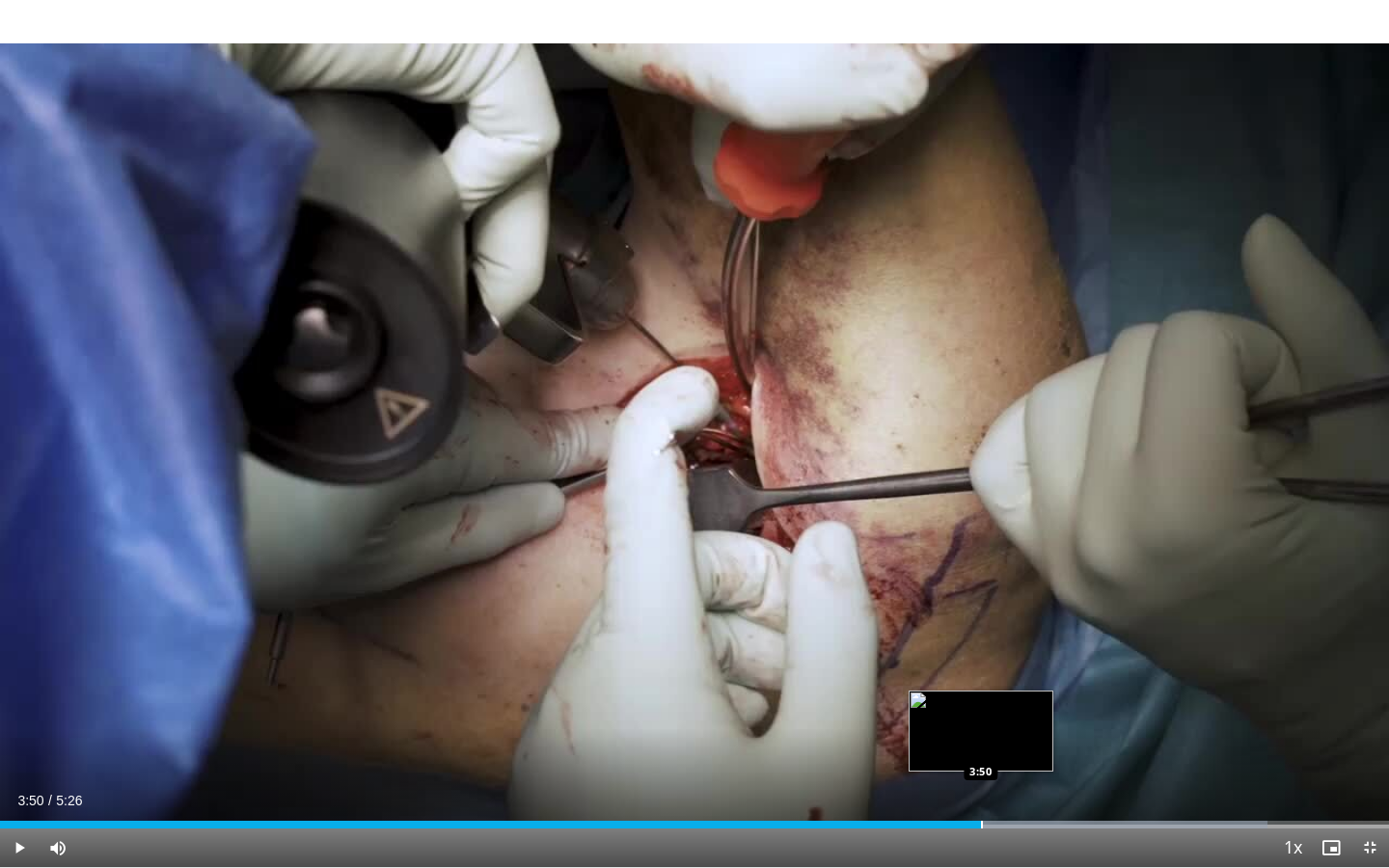 click at bounding box center [982, 825] 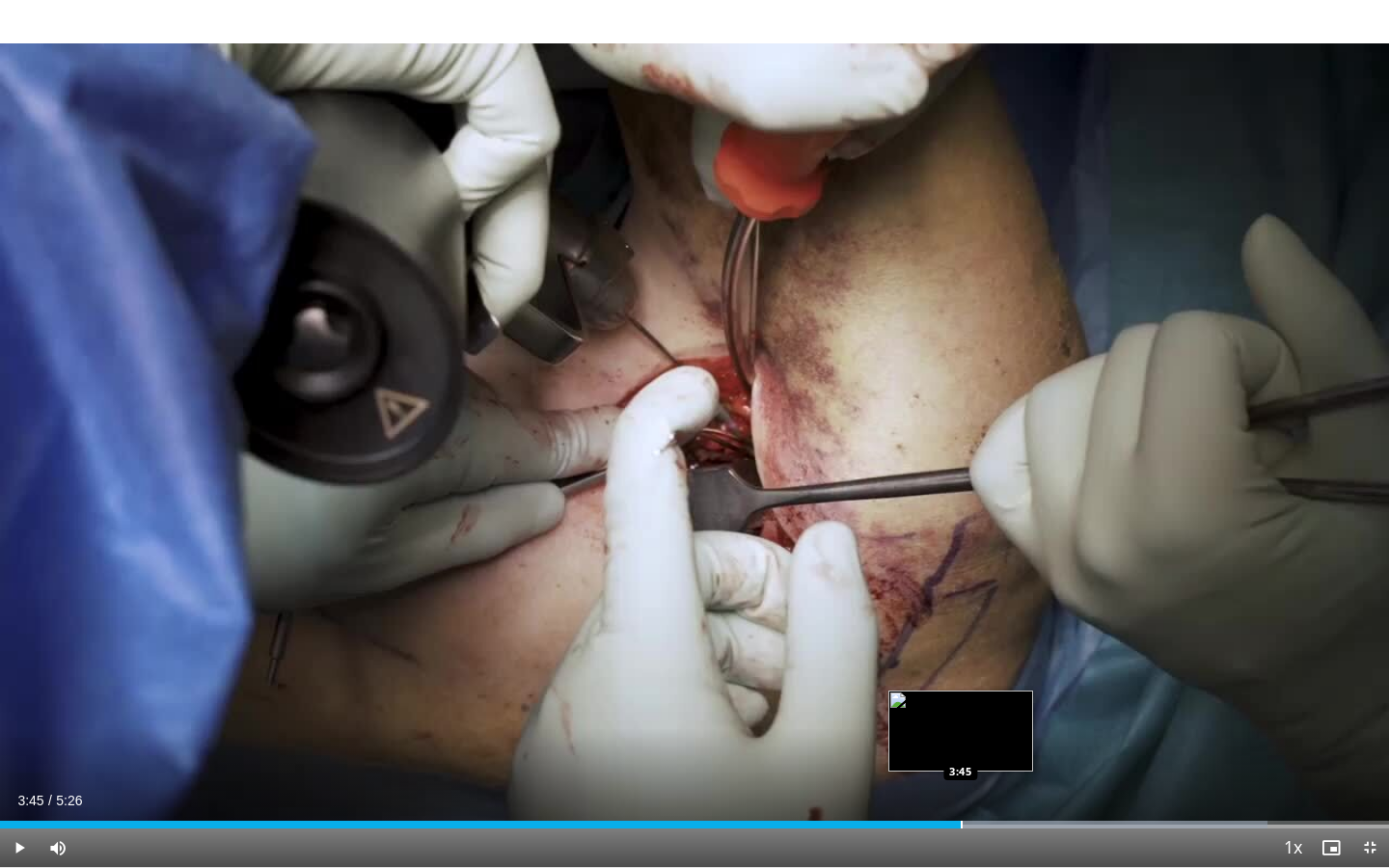 click on "3:45" at bounding box center (480, 825) 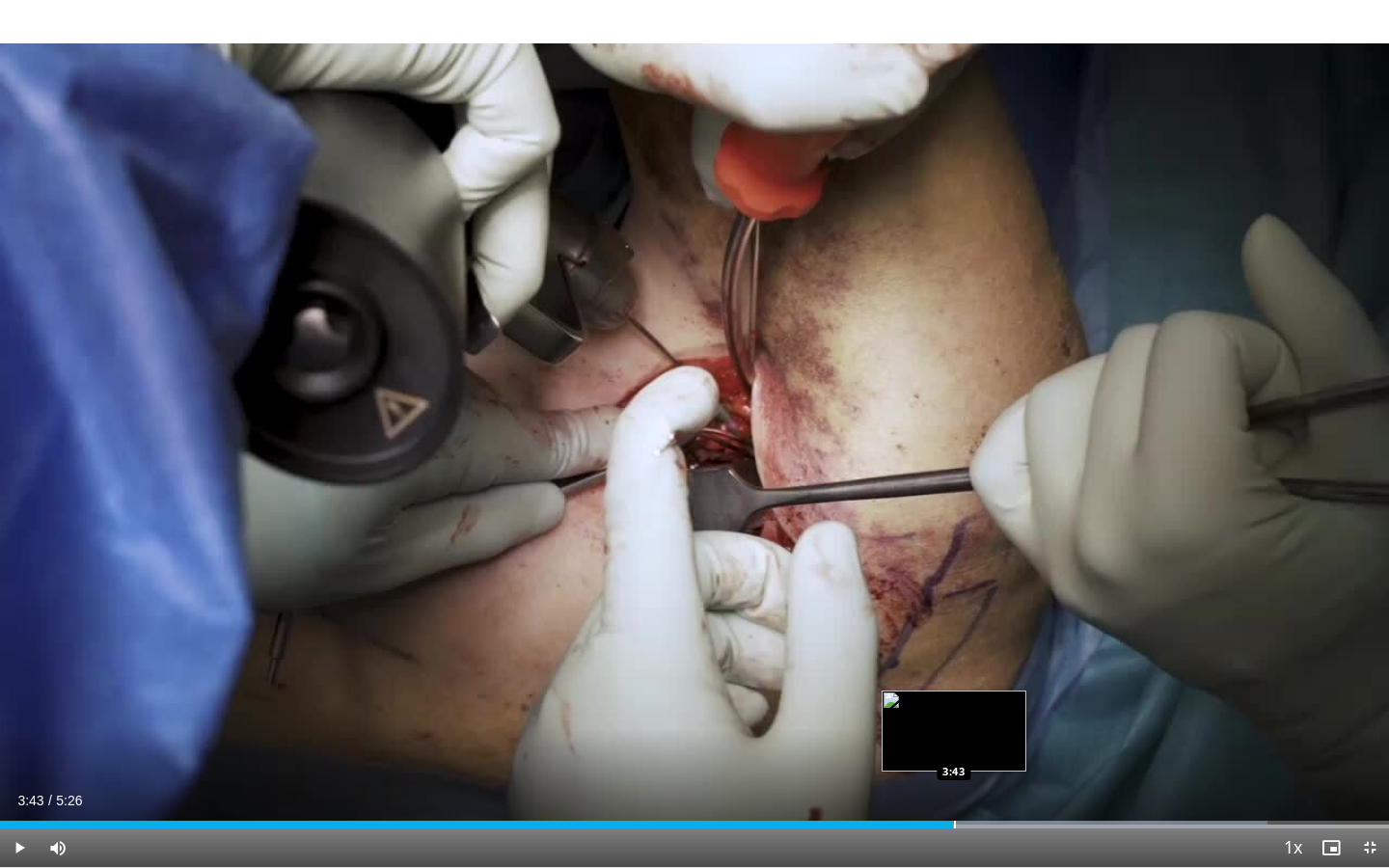click on "3:43" at bounding box center [477, 825] 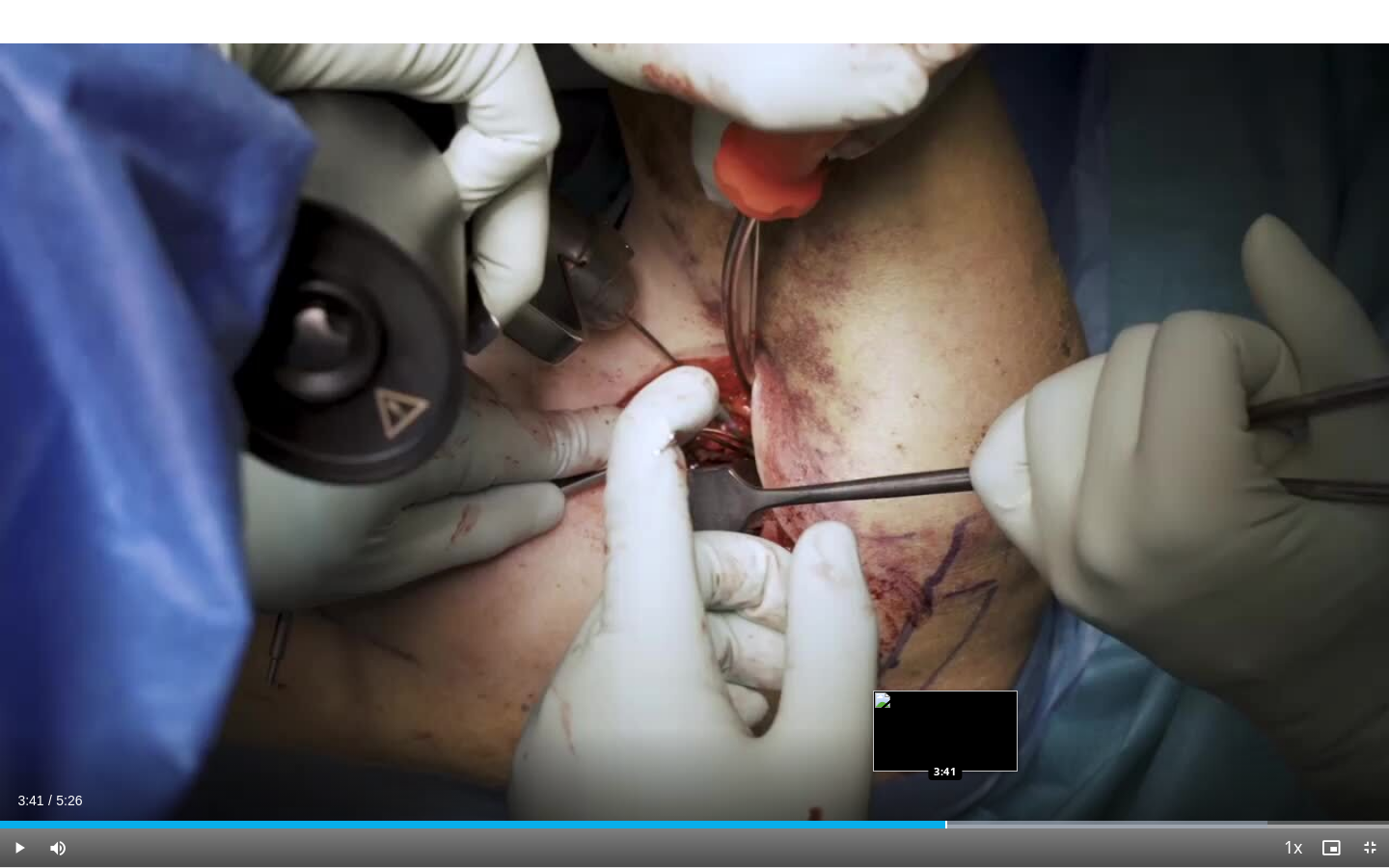click on "3:41" at bounding box center [473, 825] 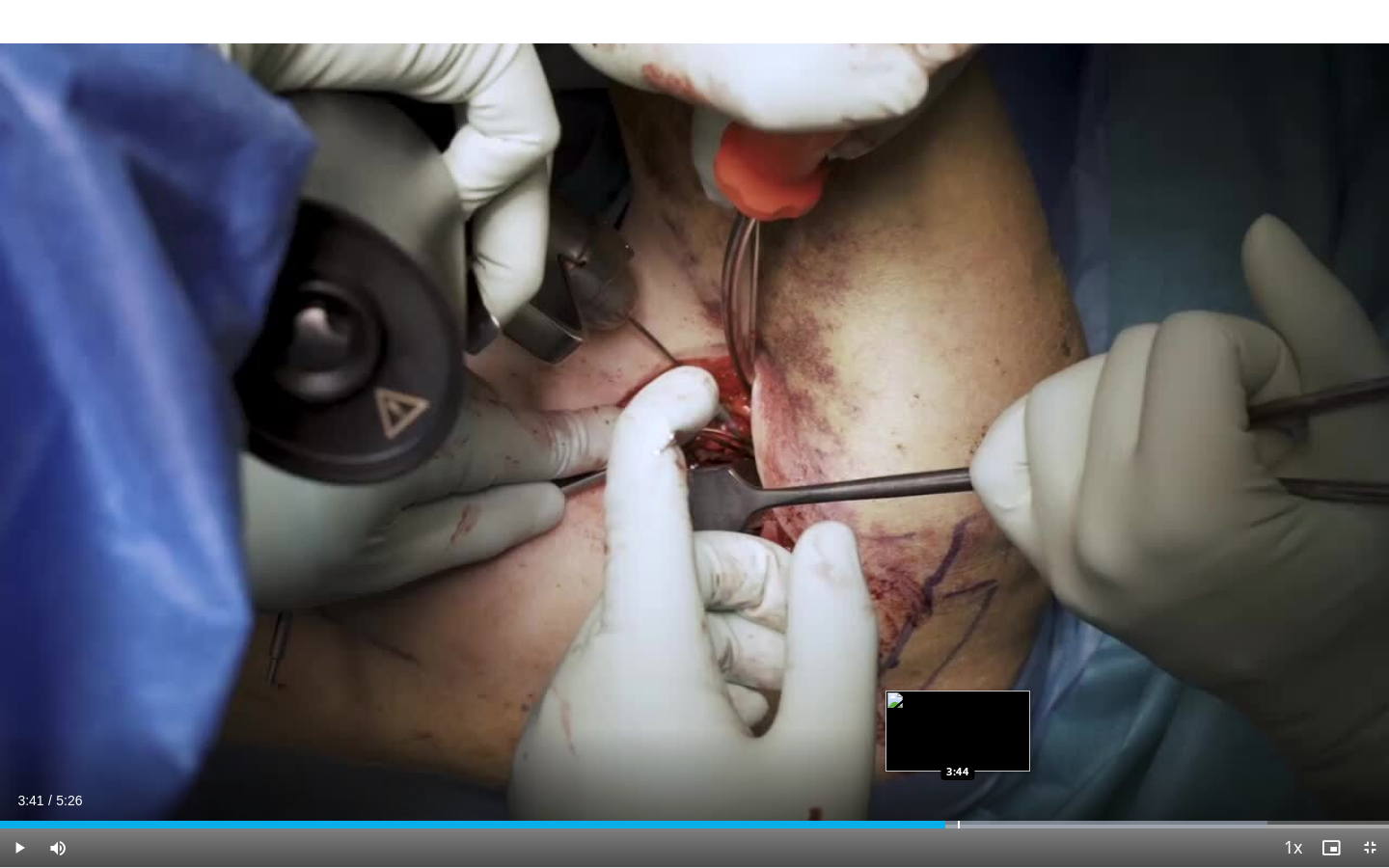 click at bounding box center (959, 825) 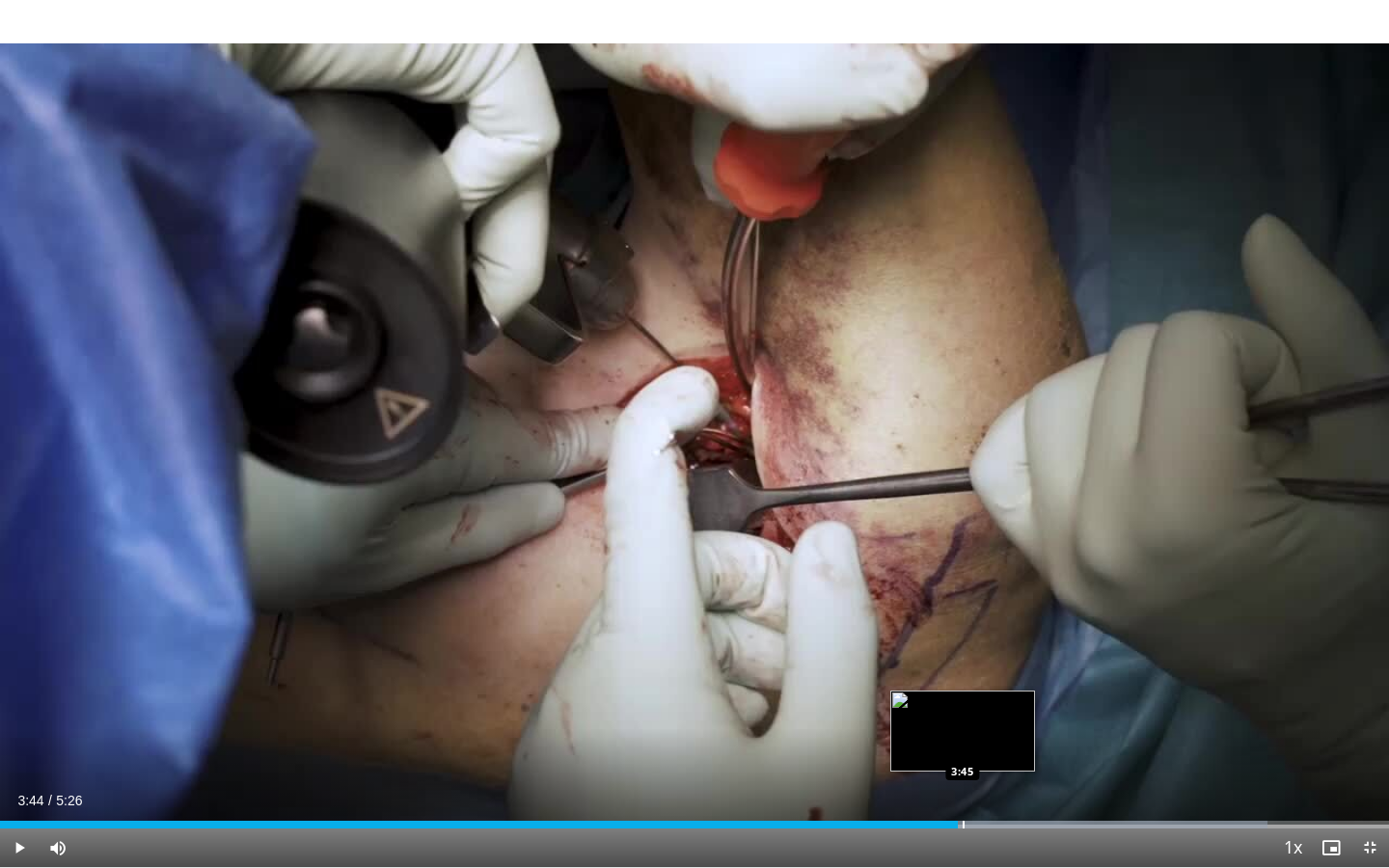 click at bounding box center (964, 825) 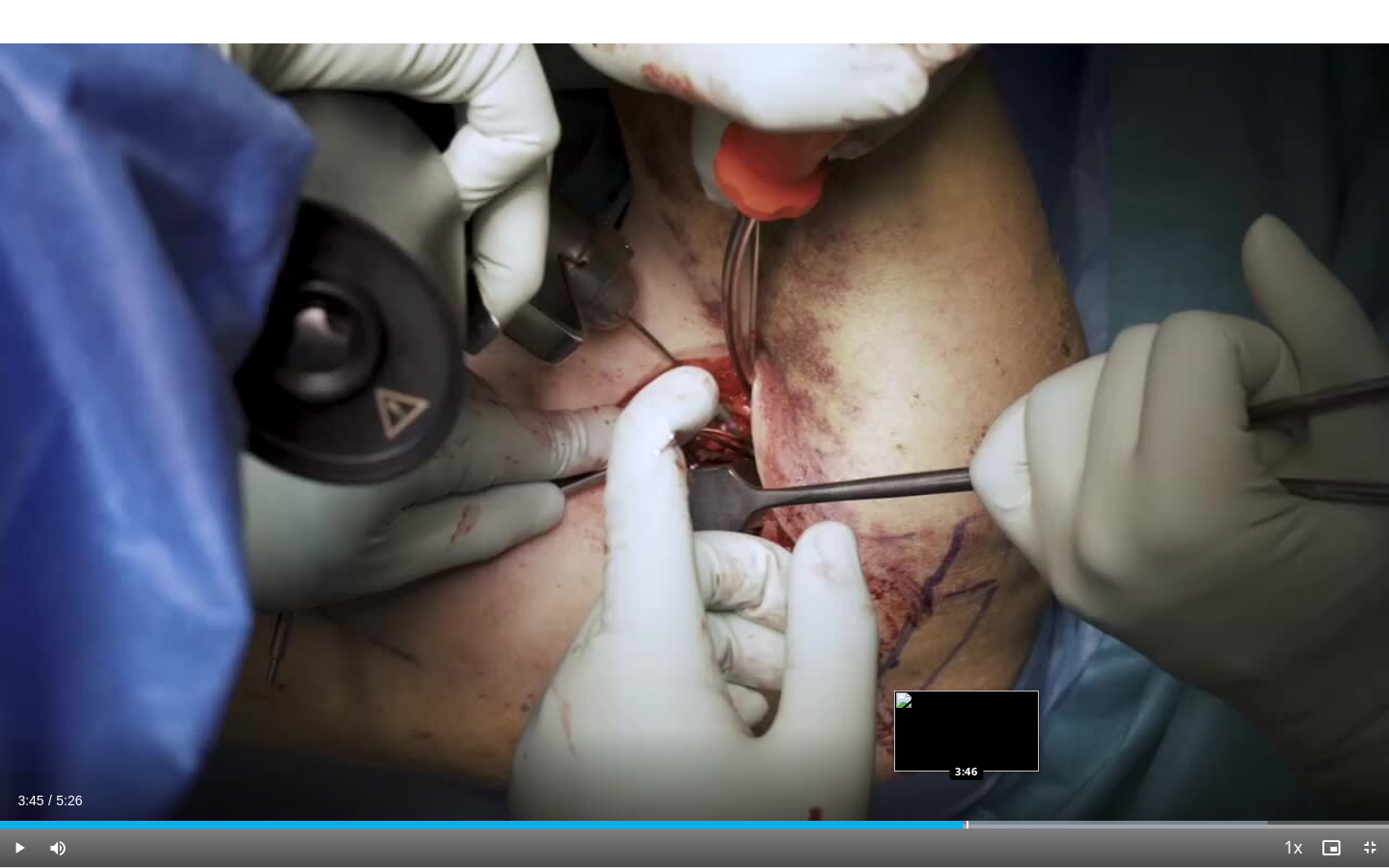 click at bounding box center [967, 825] 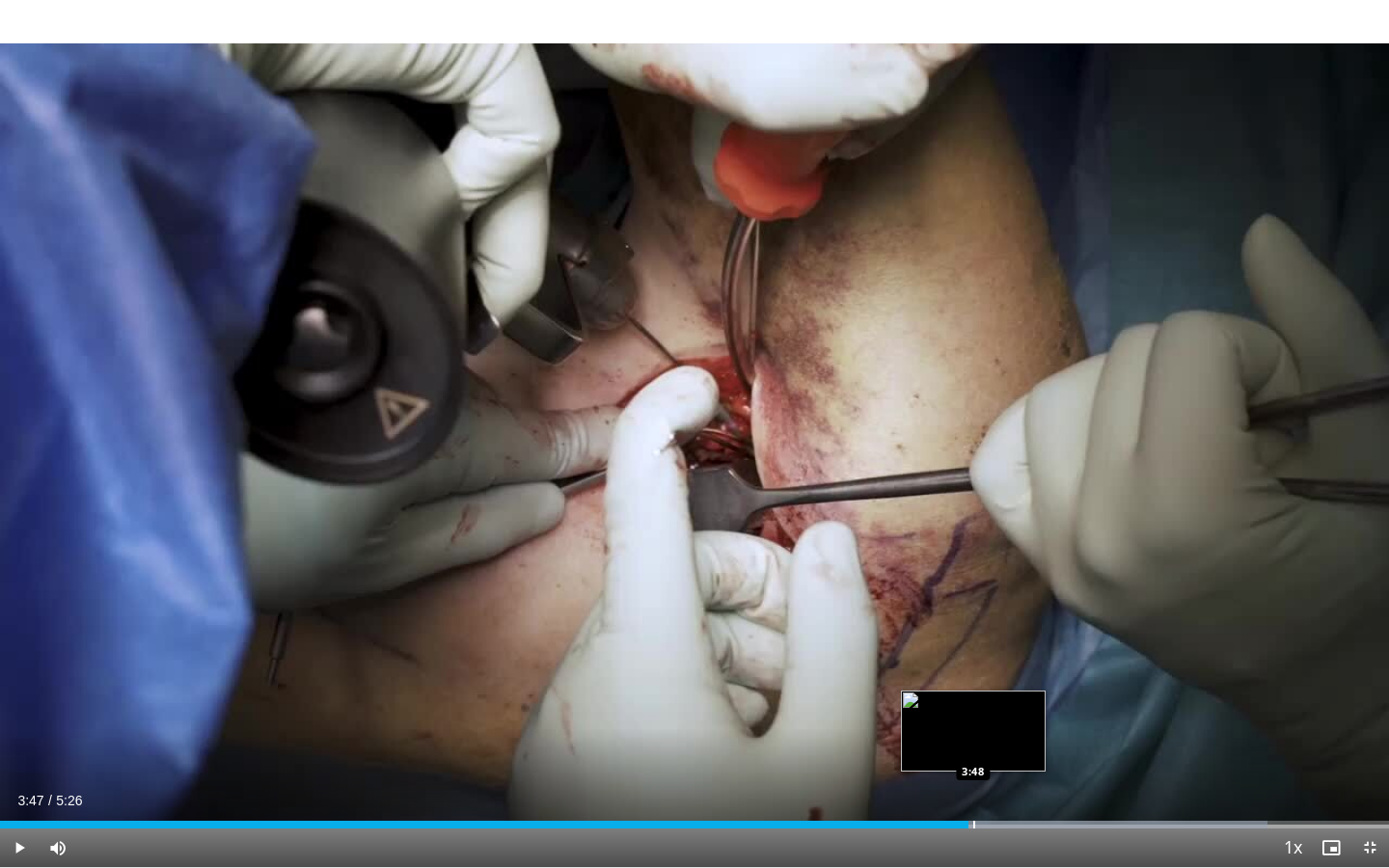 click at bounding box center (974, 825) 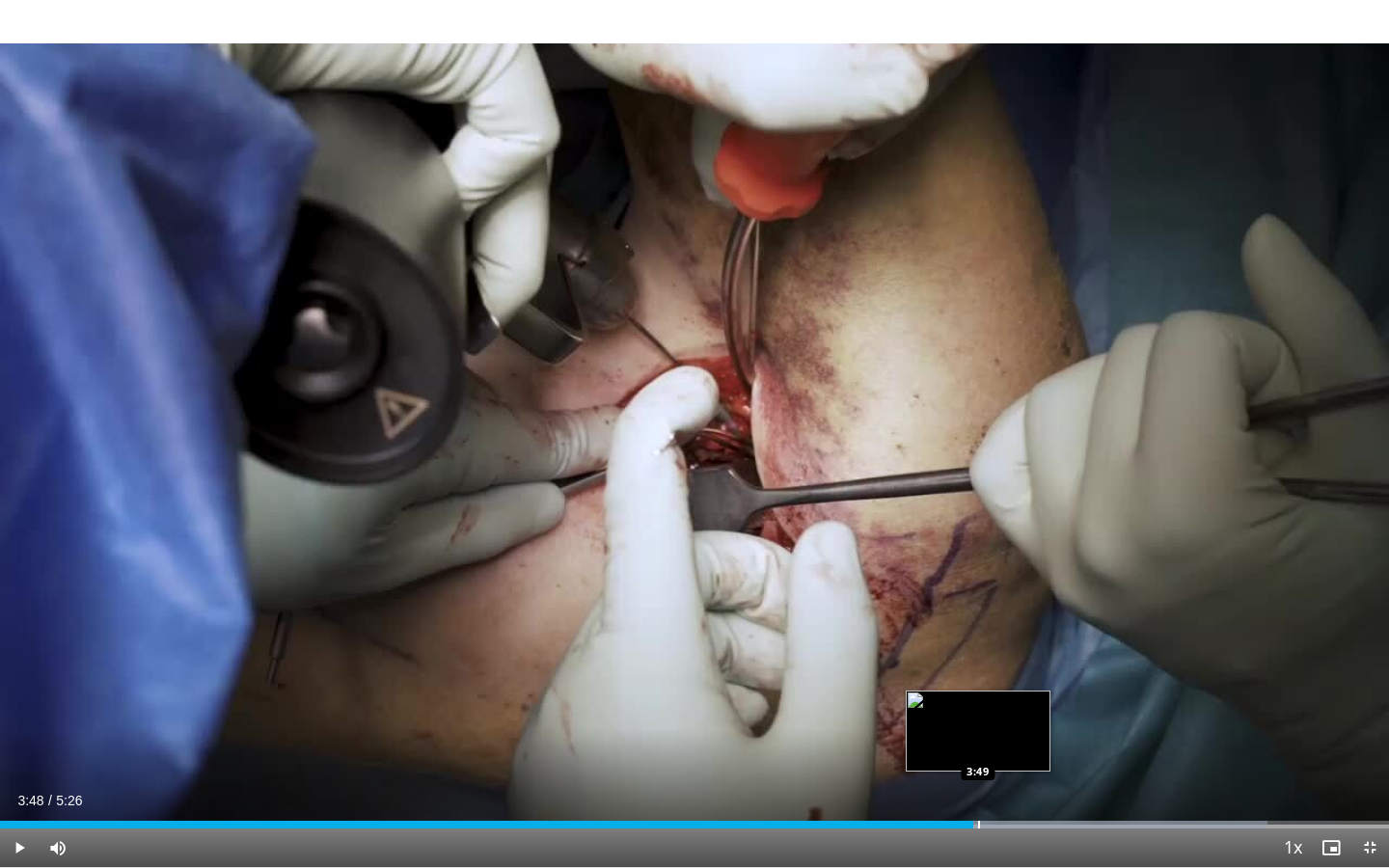 click at bounding box center (979, 825) 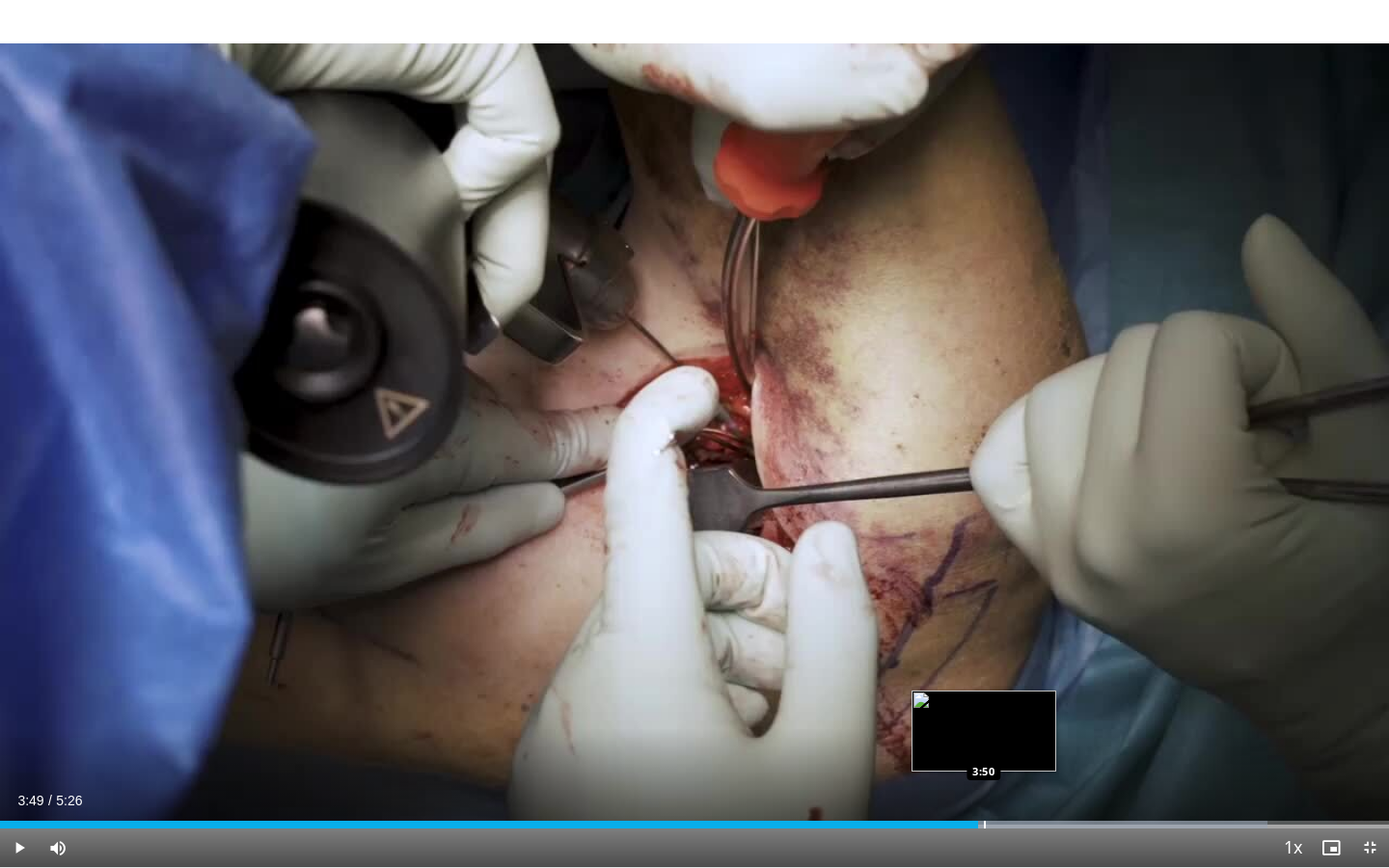 click at bounding box center [1064, 825] 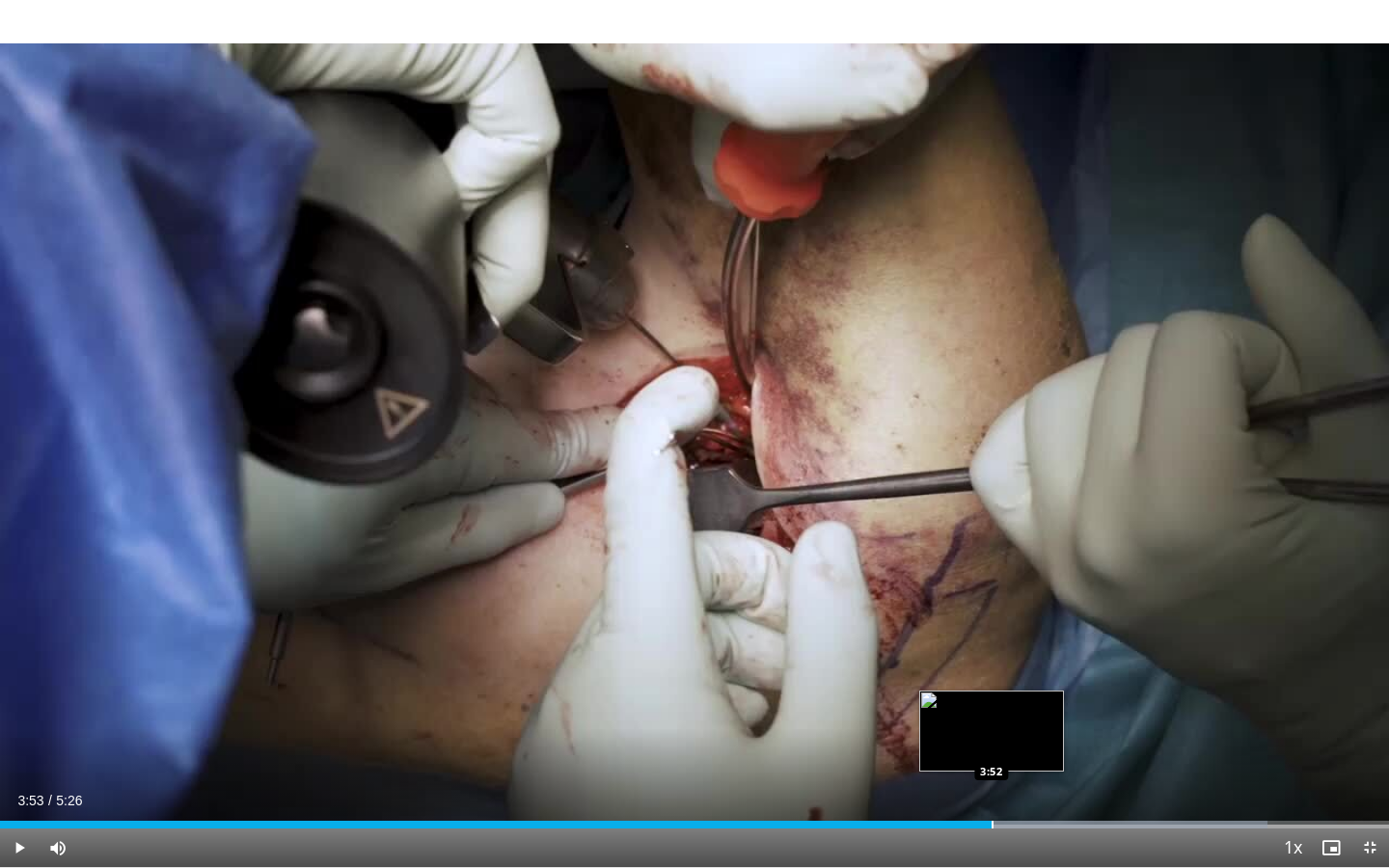 click at bounding box center [993, 825] 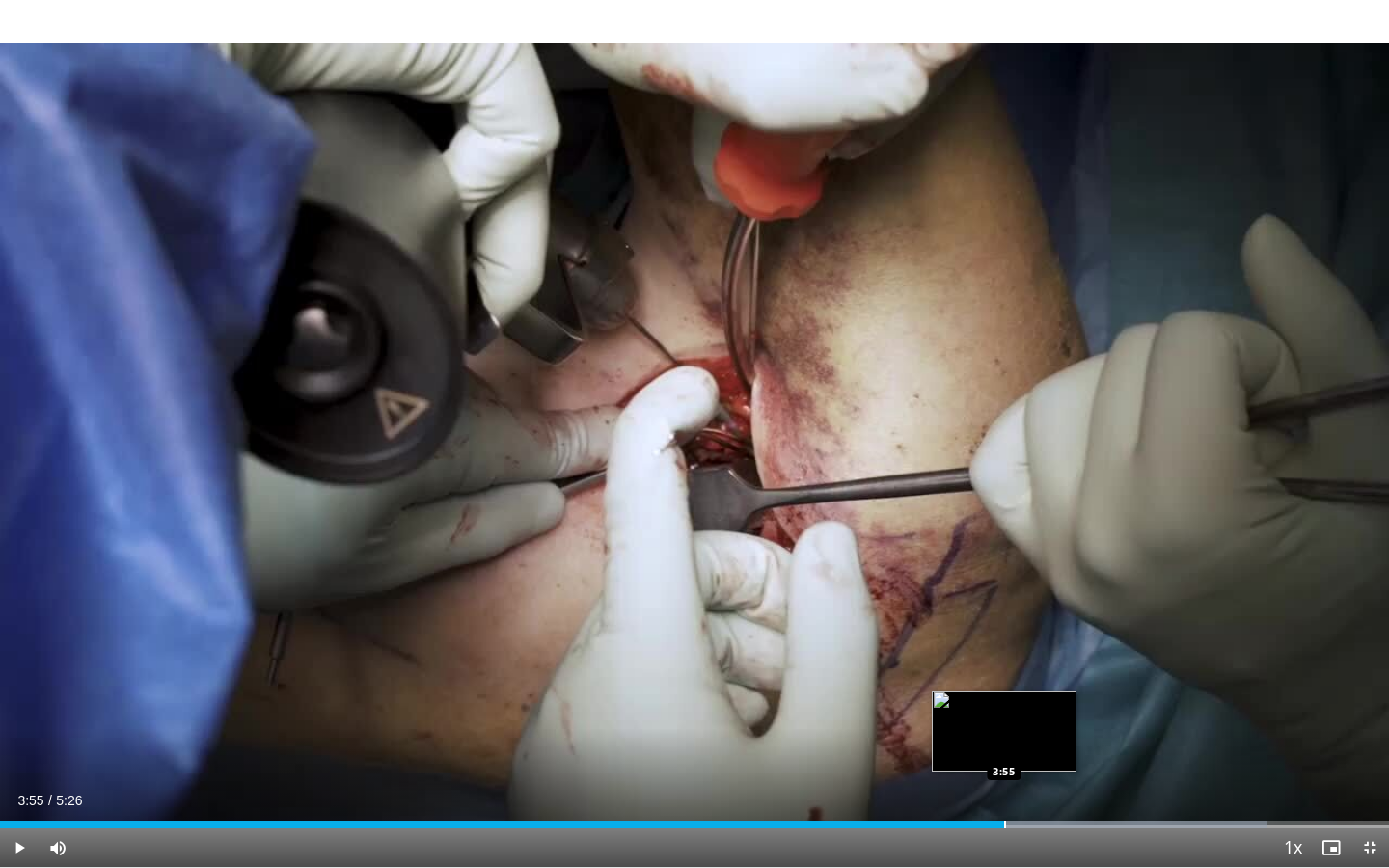 click at bounding box center [1005, 825] 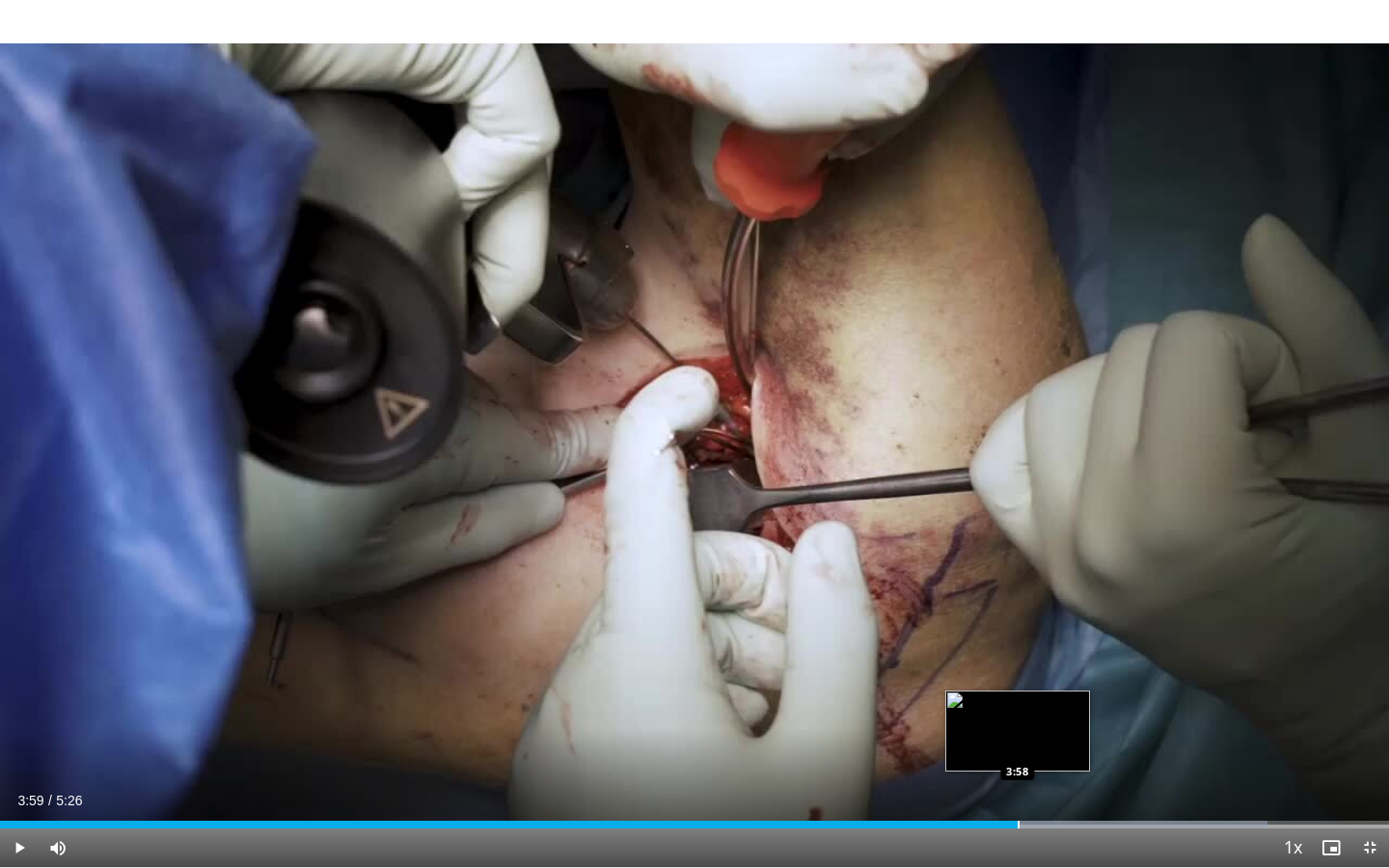 click at bounding box center (1064, 825) 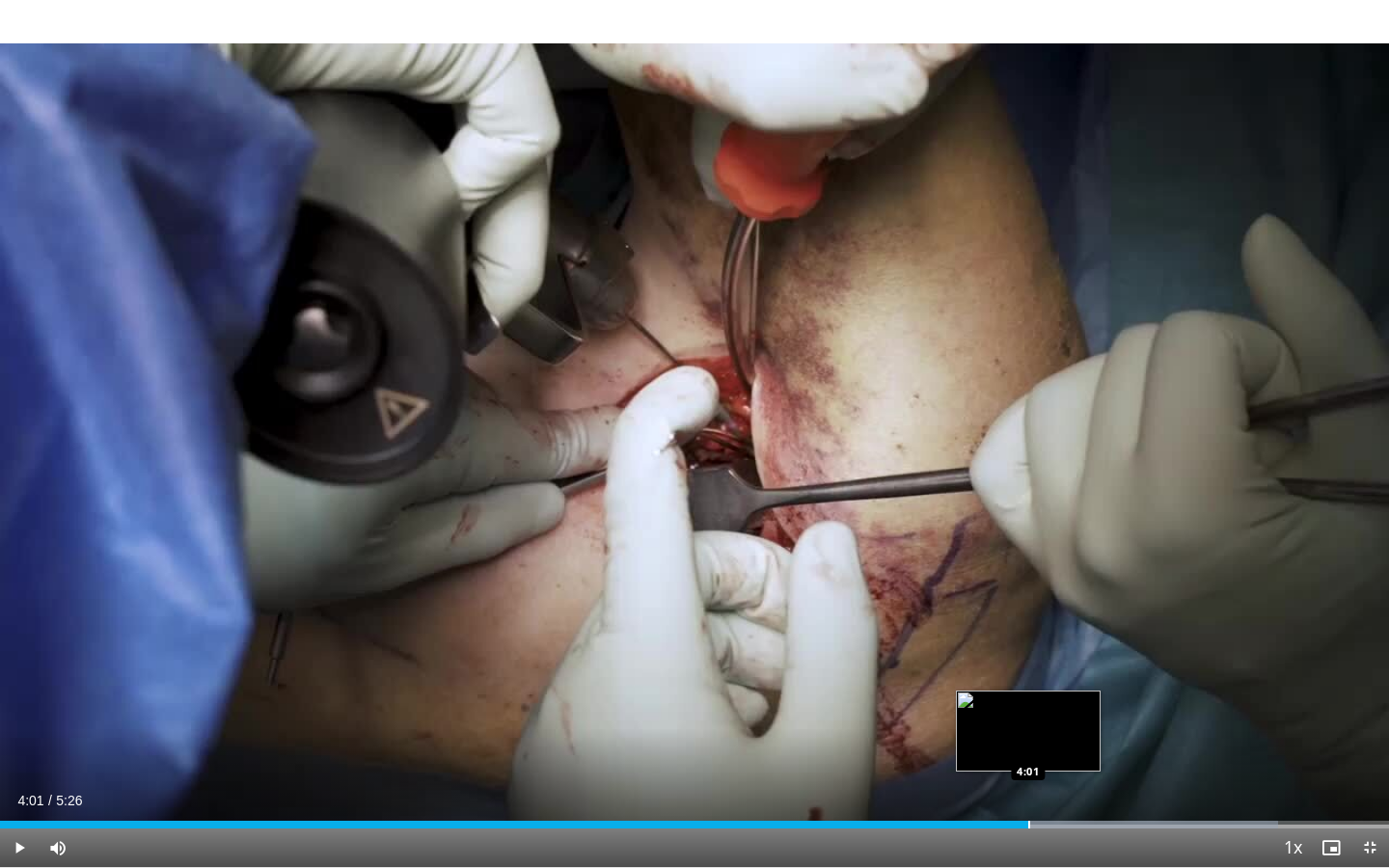 click at bounding box center (1029, 825) 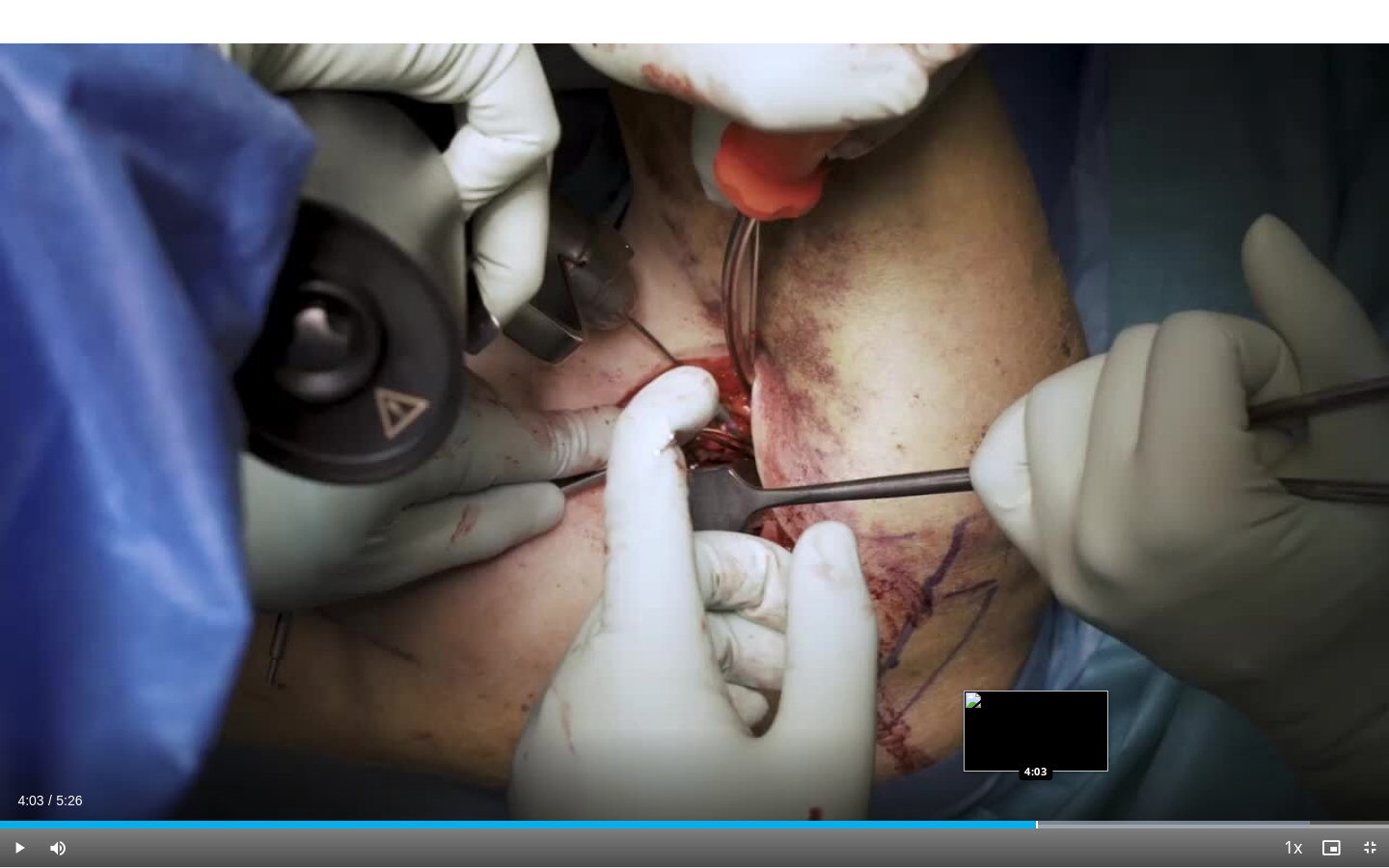 click at bounding box center [1037, 825] 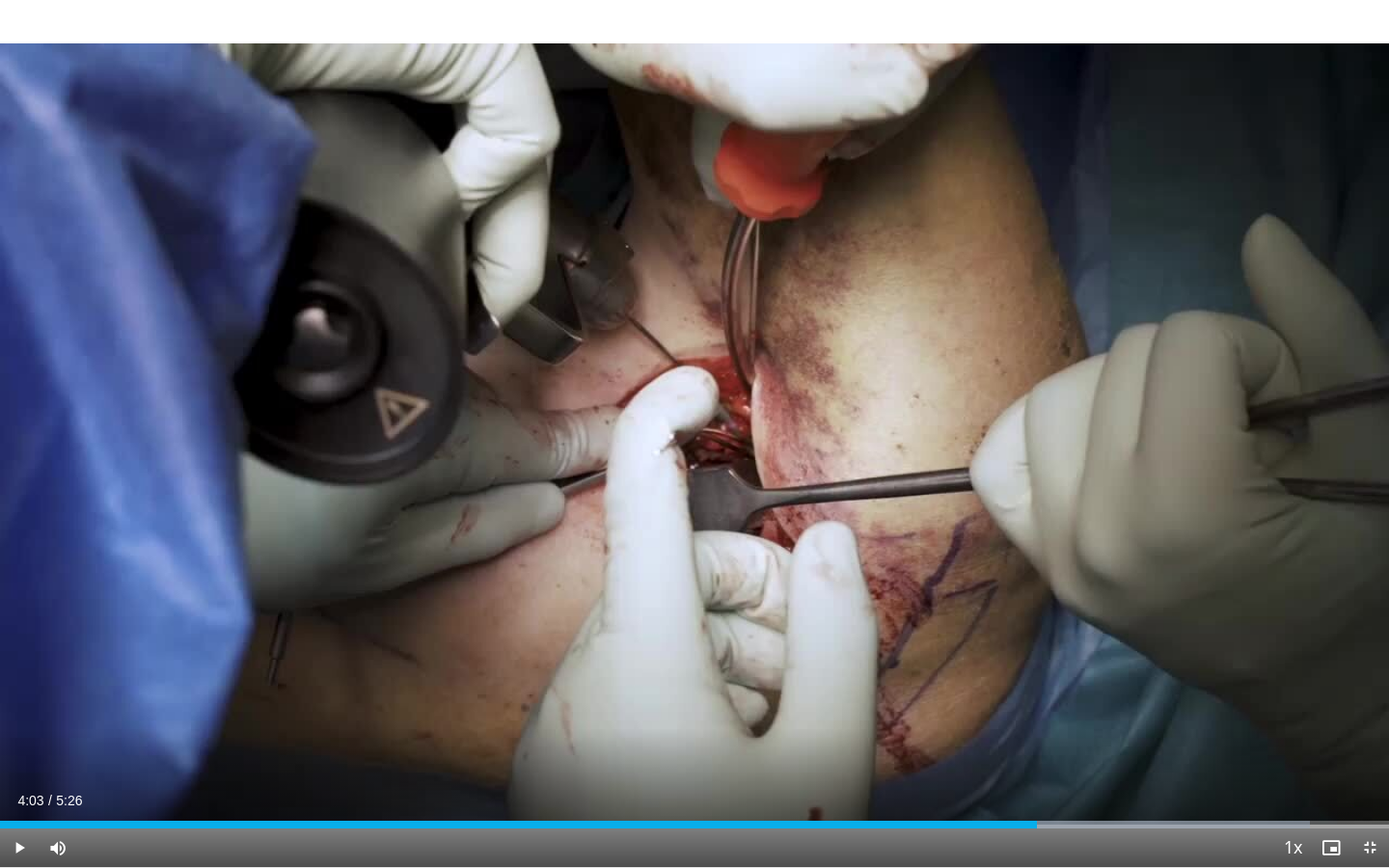 click on "Current Time  4:03 / Duration  5:26 Play Skip Backward Skip Forward Mute 100% Loaded :  94.29% 4:03 4:03 Stream Type  LIVE Seek to live, currently behind live LIVE   1x Playback Rate 0.5x 0.75x 1x , selected 1.25x 1.5x 1.75x 2x Chapters Chapters Descriptions descriptions off , selected Captions captions settings , opens captions settings dialog captions off , selected Audio Track en (Main) , selected Exit Fullscreen Enable picture-in-picture mode" at bounding box center (694, 848) 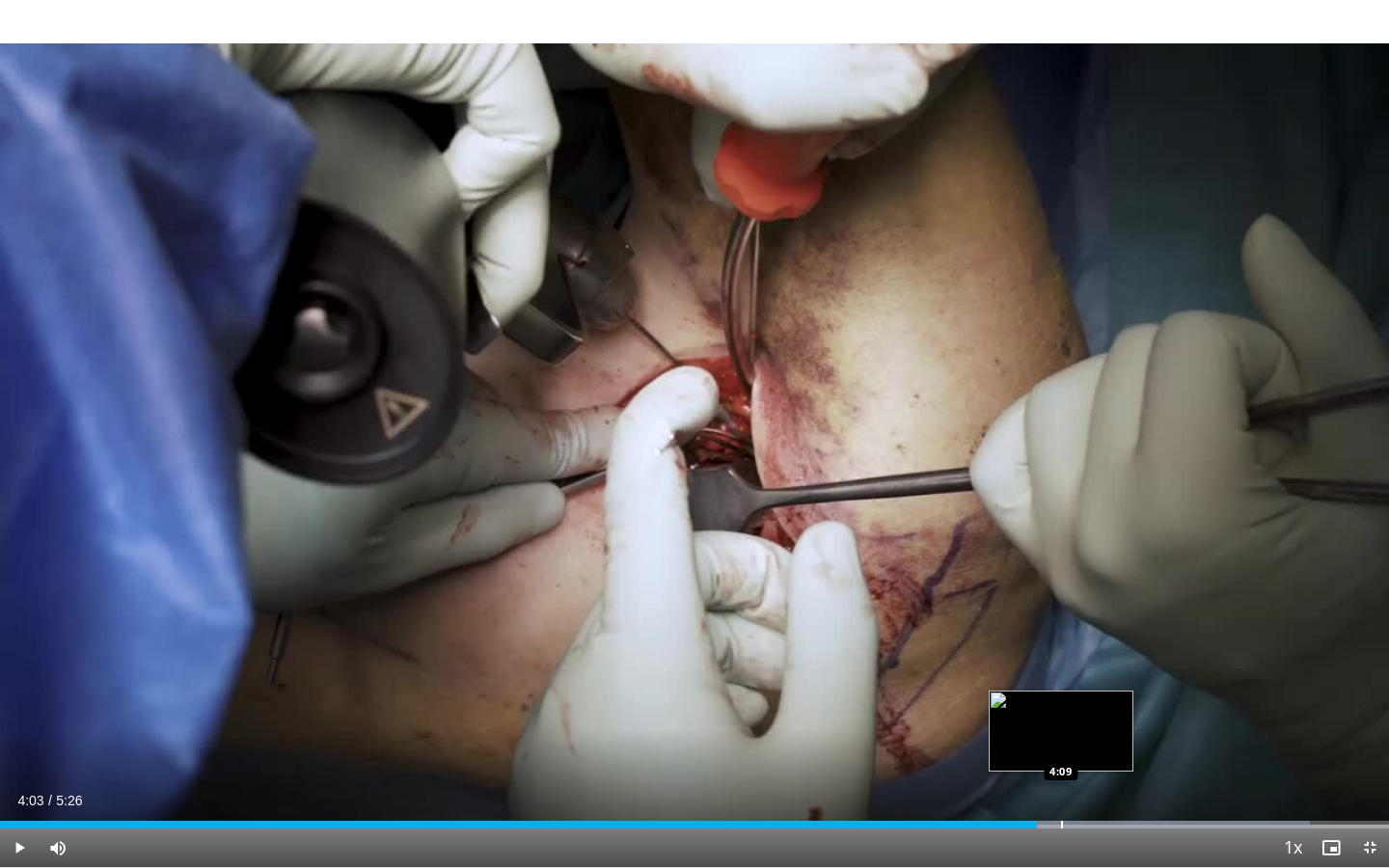 click at bounding box center (1062, 825) 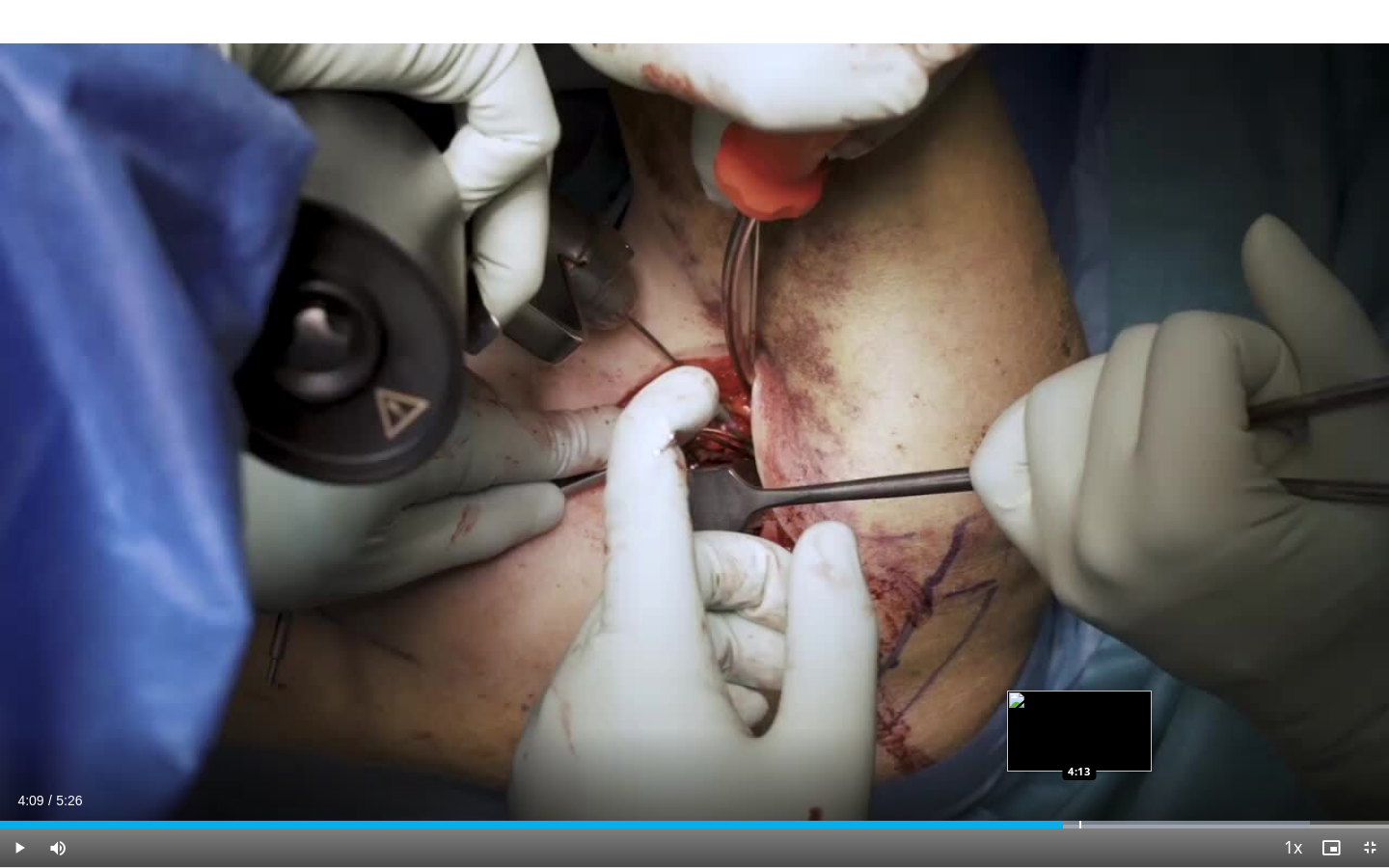 click at bounding box center (1080, 825) 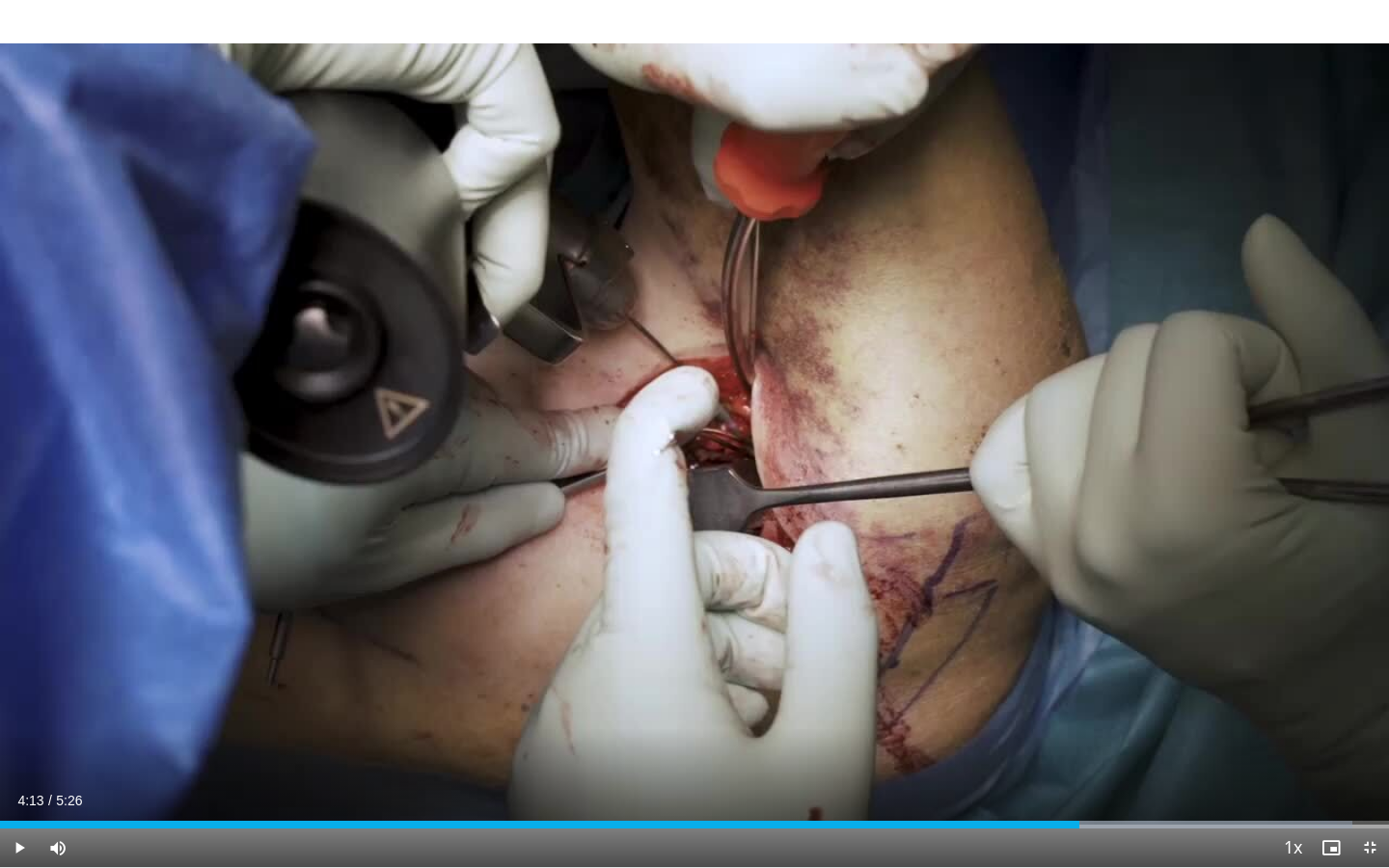 click on "Current Time  4:13 / Duration  5:26 Play Skip Backward Skip Forward Mute 100% Loaded :  97.33% 4:13 4:15 Stream Type  LIVE Seek to live, currently behind live LIVE   1x Playback Rate 0.5x 0.75x 1x , selected 1.25x 1.5x 1.75x 2x Chapters Chapters Descriptions descriptions off , selected Captions captions settings , opens captions settings dialog captions off , selected Audio Track en (Main) , selected Exit Fullscreen Enable picture-in-picture mode" at bounding box center [694, 848] 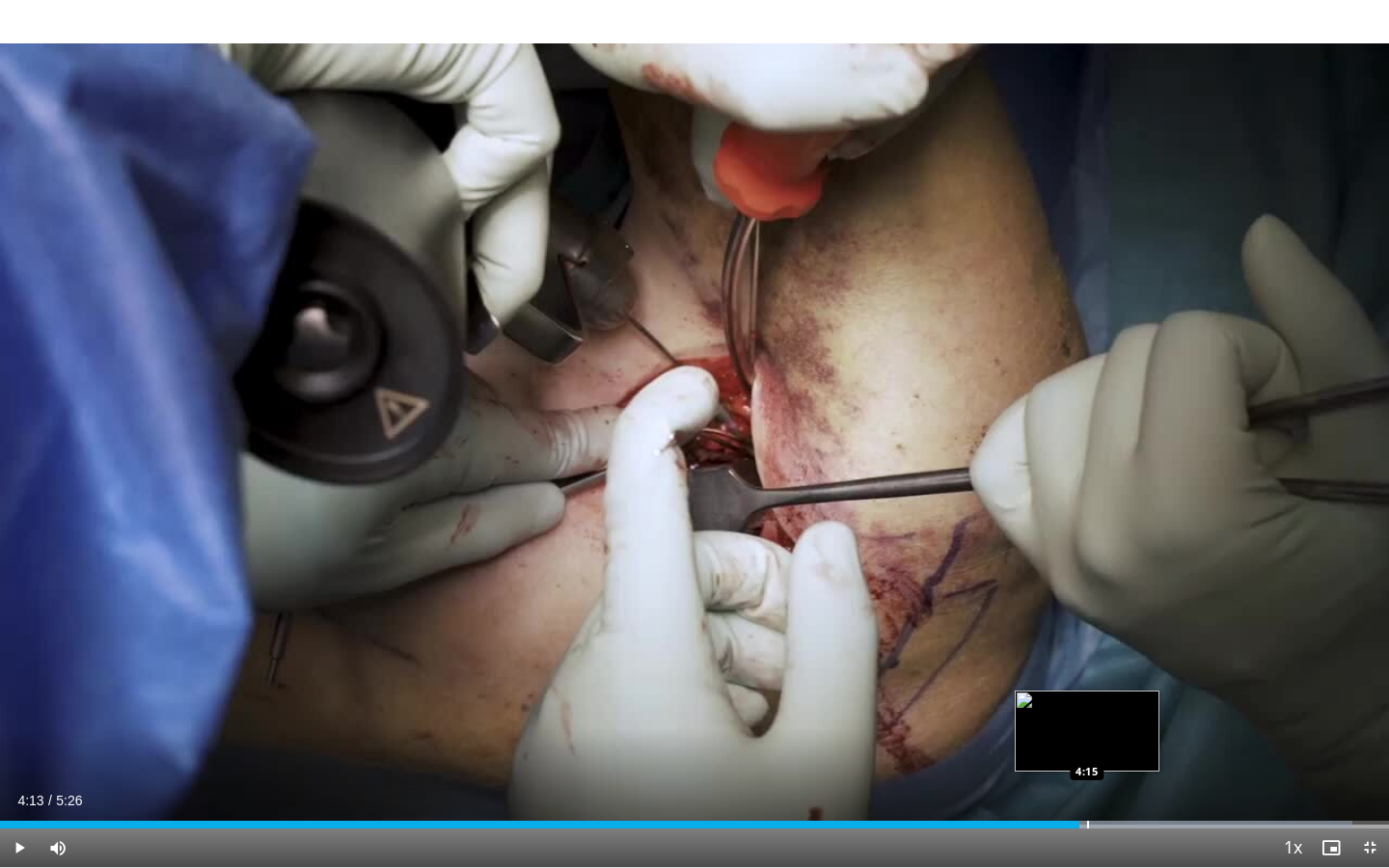 click at bounding box center (1088, 825) 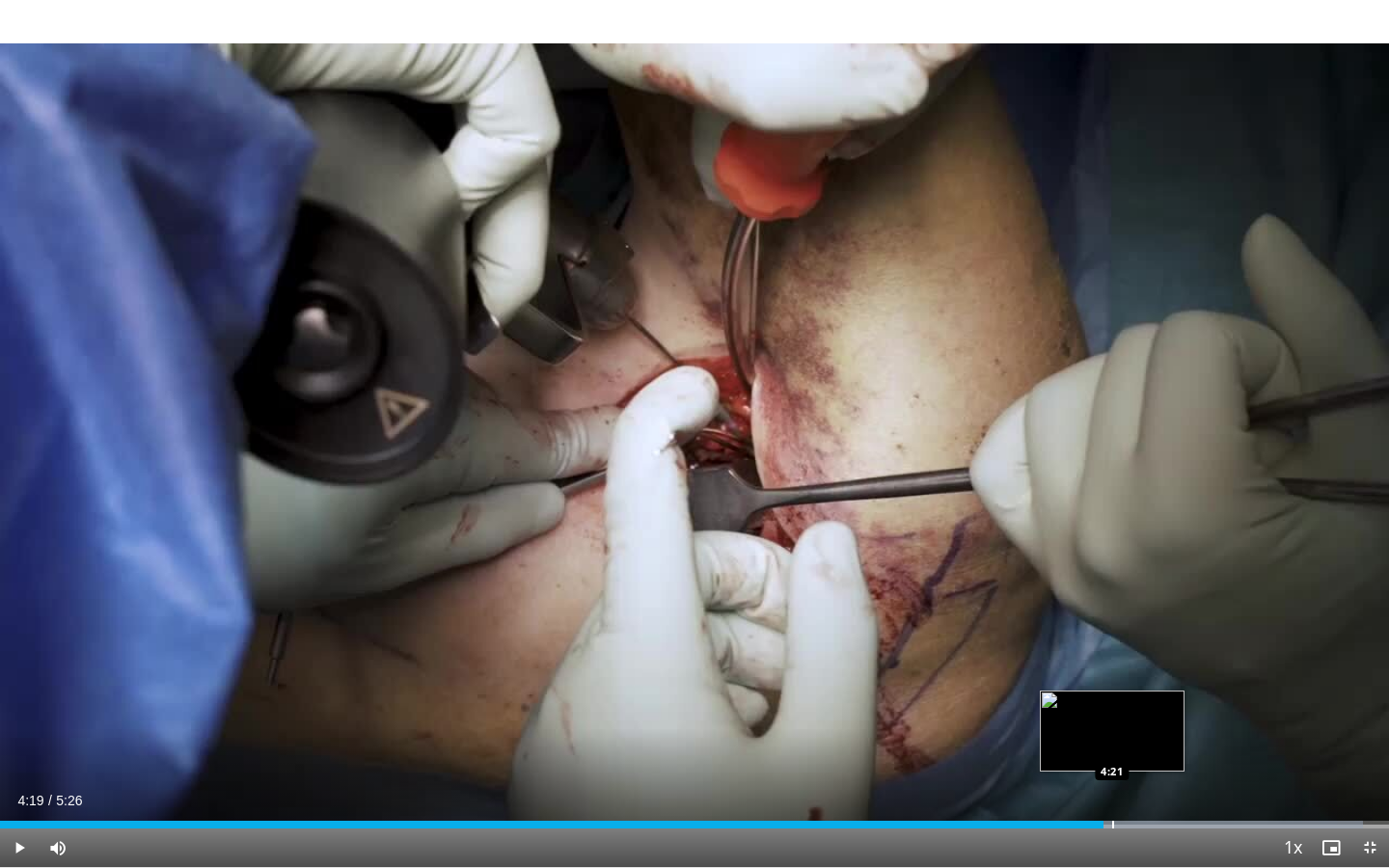 click at bounding box center [1113, 825] 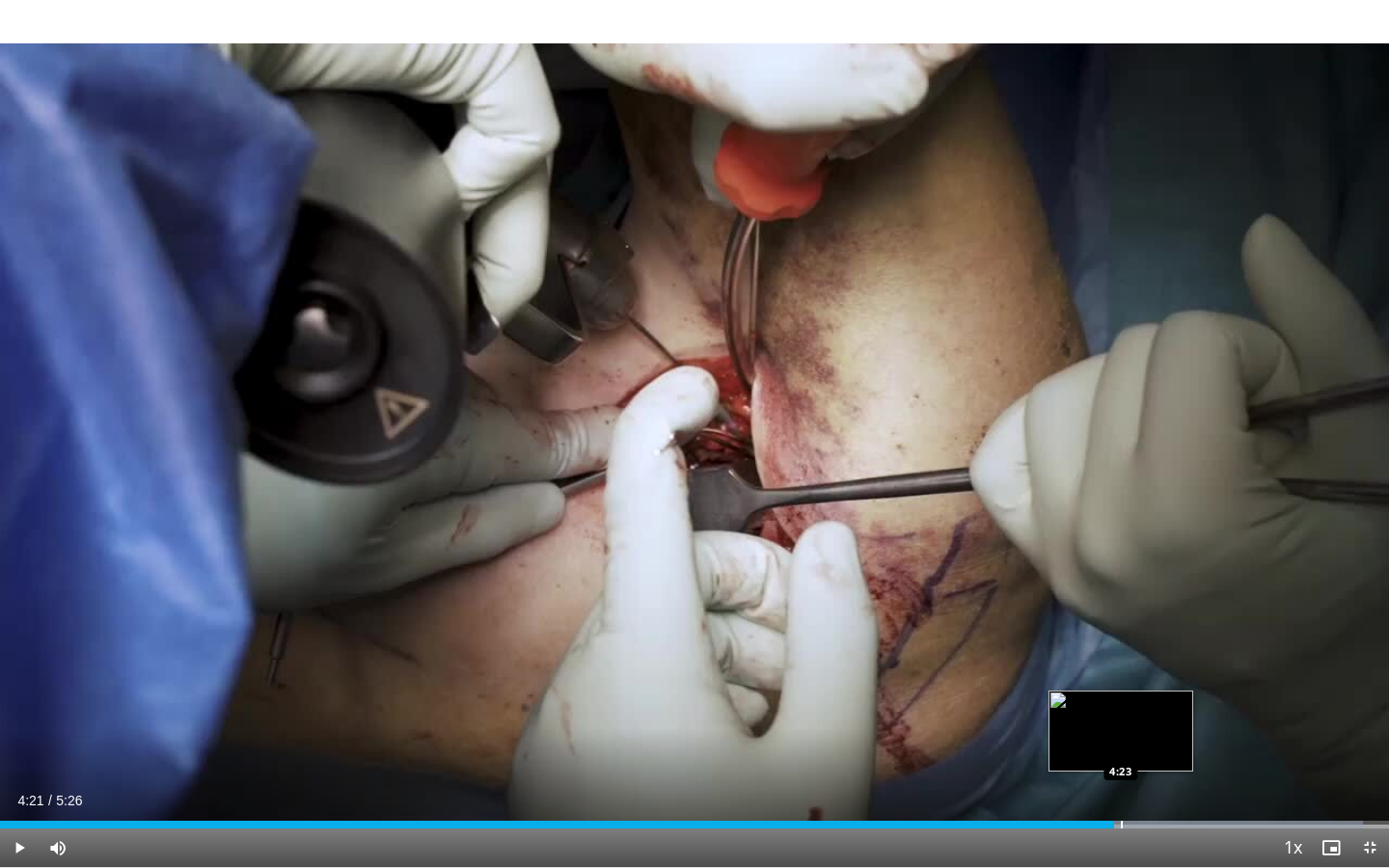 click at bounding box center [1122, 825] 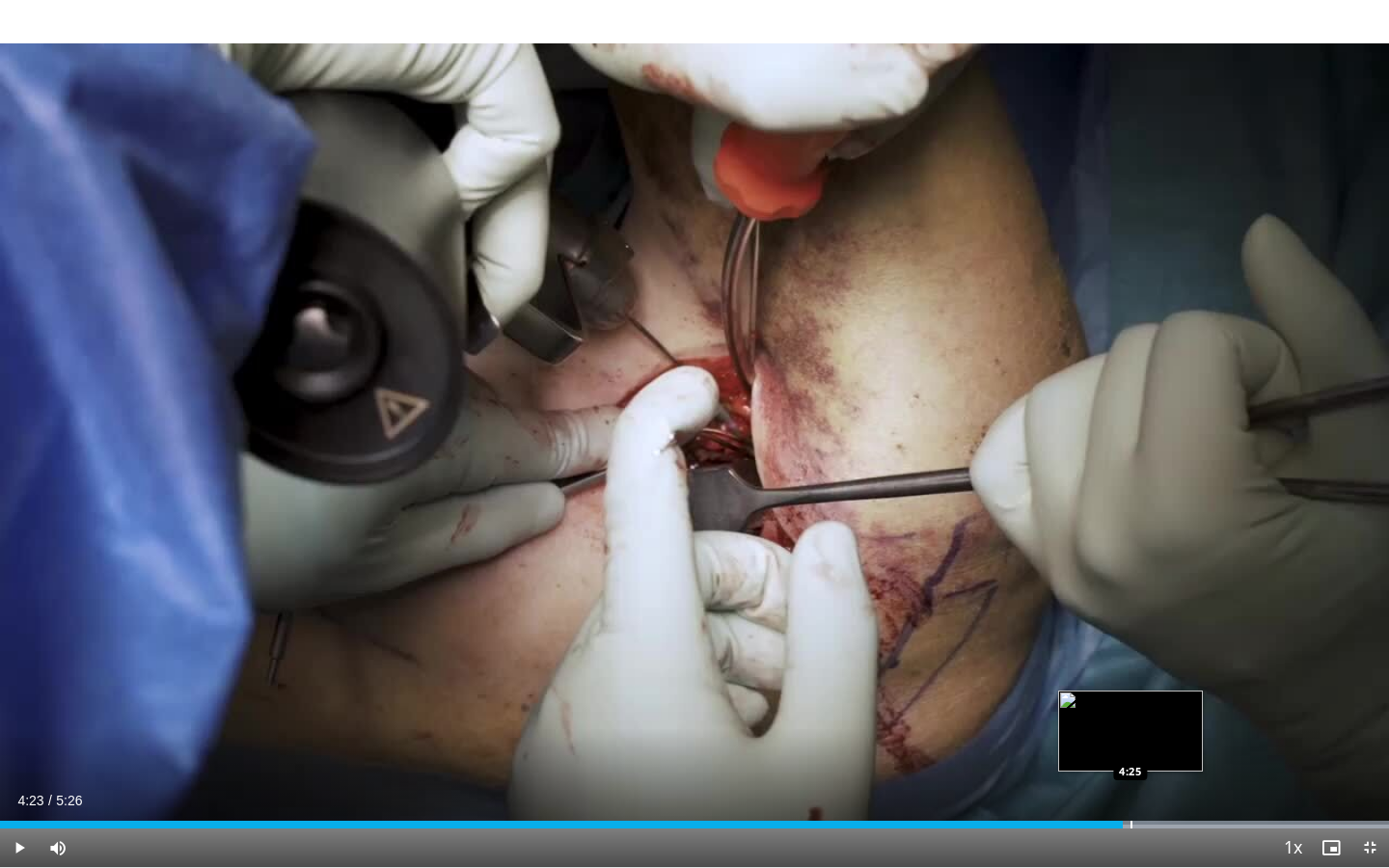 click at bounding box center [1131, 825] 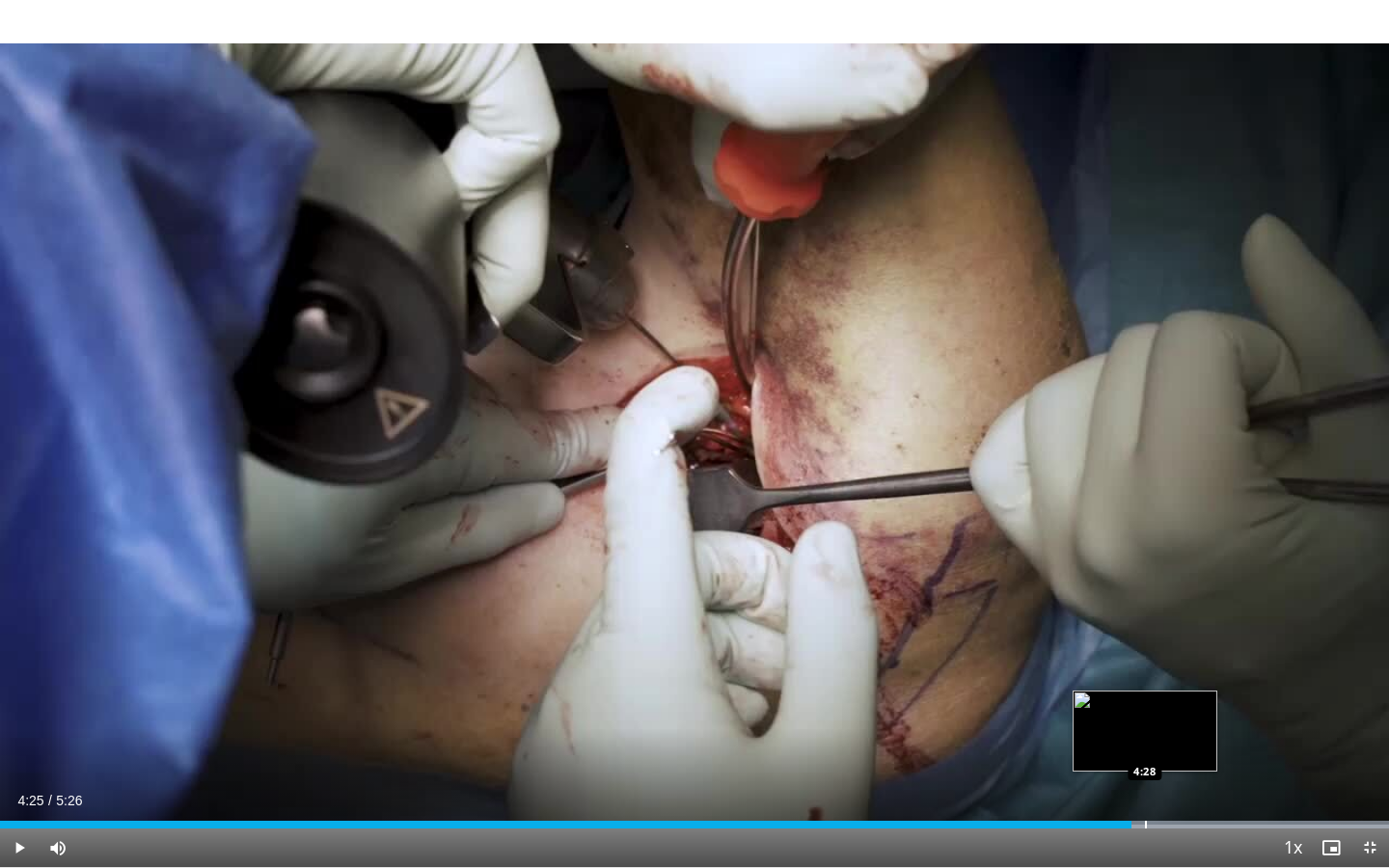 click on "Loaded :  100.00% 4:25 4:28" at bounding box center (694, 825) 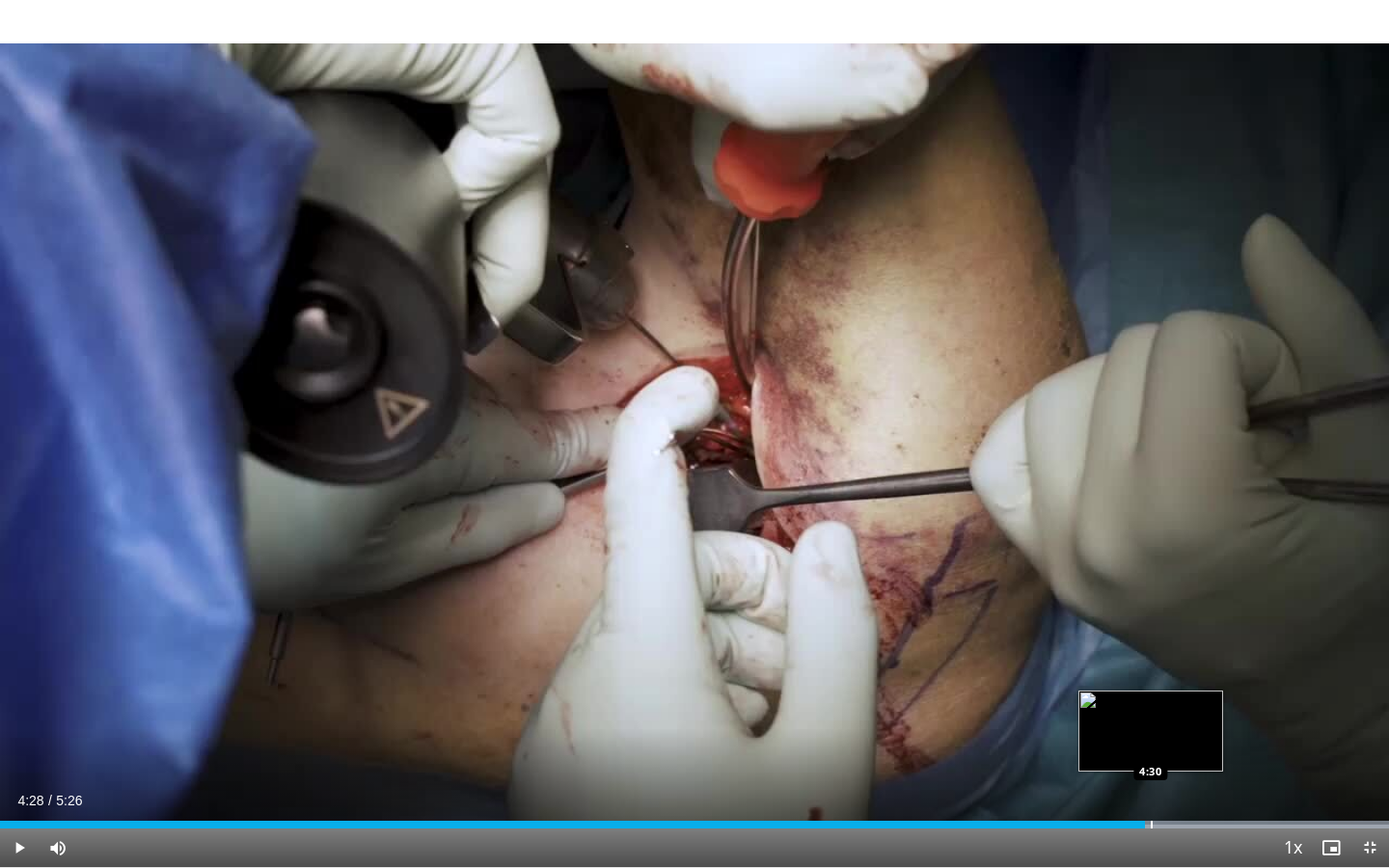 click on "Loaded :  100.00% 4:28 4:30" at bounding box center [694, 825] 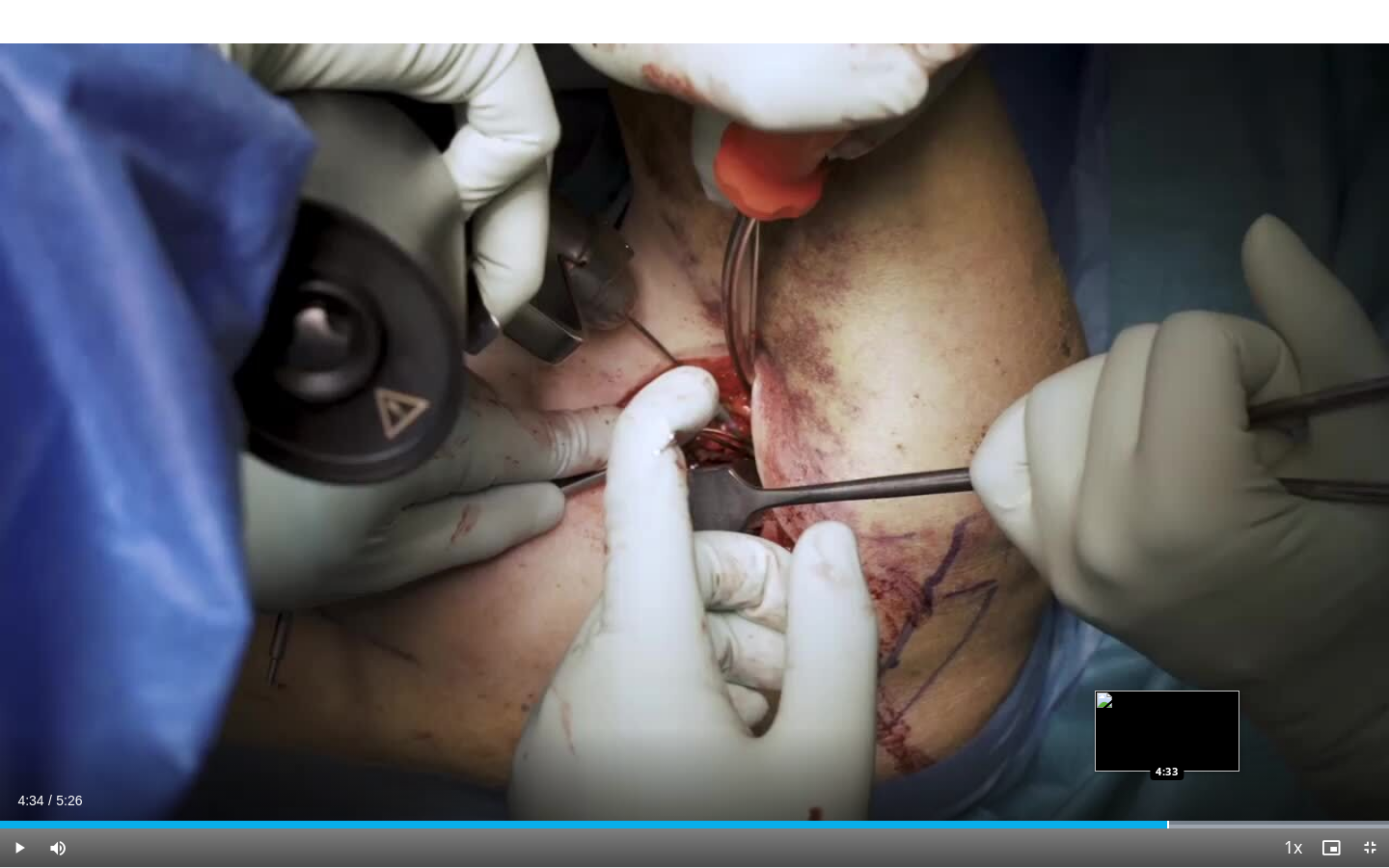 click at bounding box center (1168, 825) 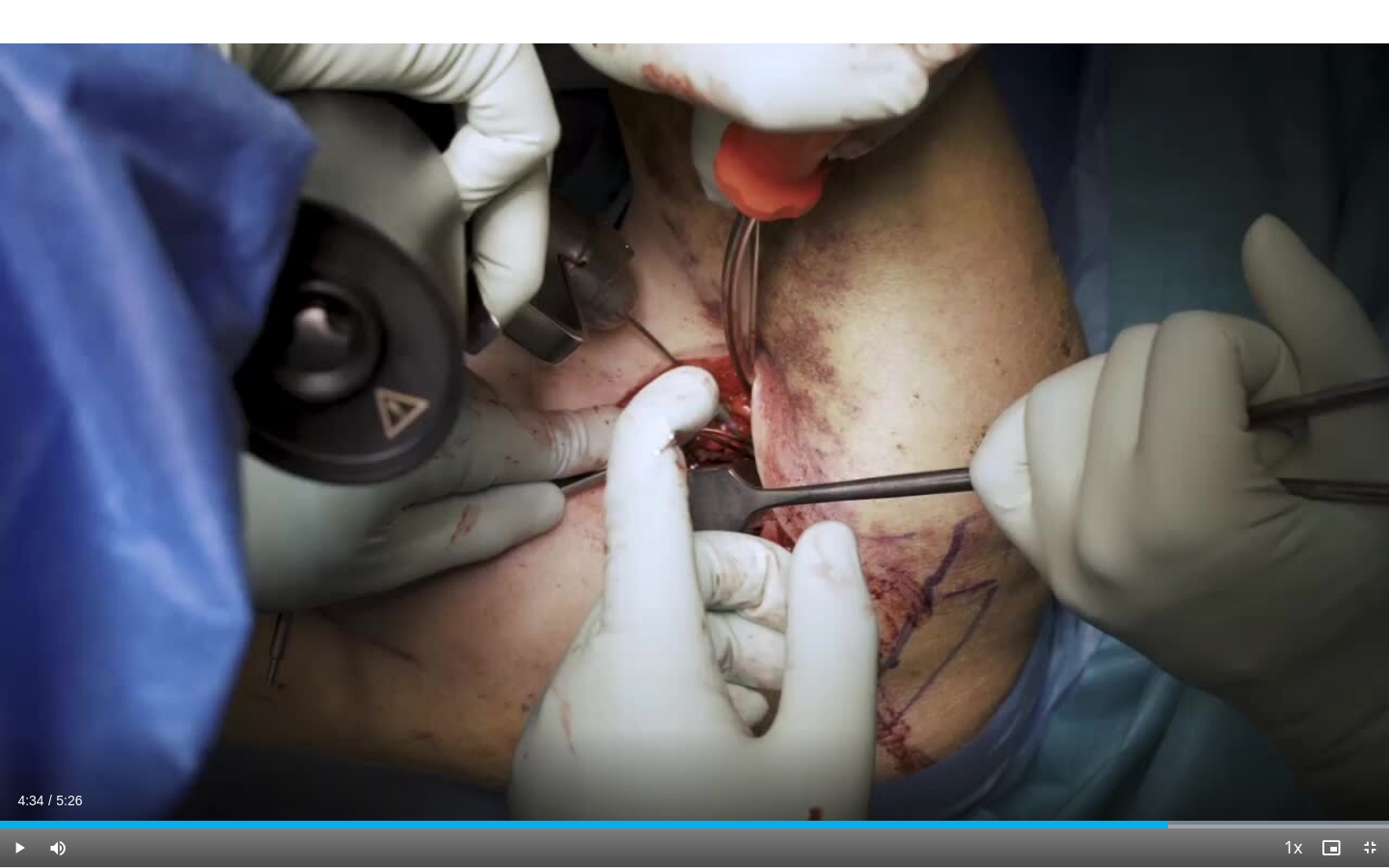 click on "Current Time  4:34 / Duration  5:26 Play Skip Backward Skip Forward Mute 100% Loaded :  100.00% 4:34 4:34 Stream Type  LIVE Seek to live, currently behind live LIVE   1x Playback Rate 0.5x 0.75x 1x , selected 1.25x 1.5x 1.75x 2x Chapters Chapters Descriptions descriptions off , selected Captions captions settings , opens captions settings dialog captions off , selected Audio Track en (Main) , selected Exit Fullscreen Enable picture-in-picture mode" at bounding box center [694, 848] 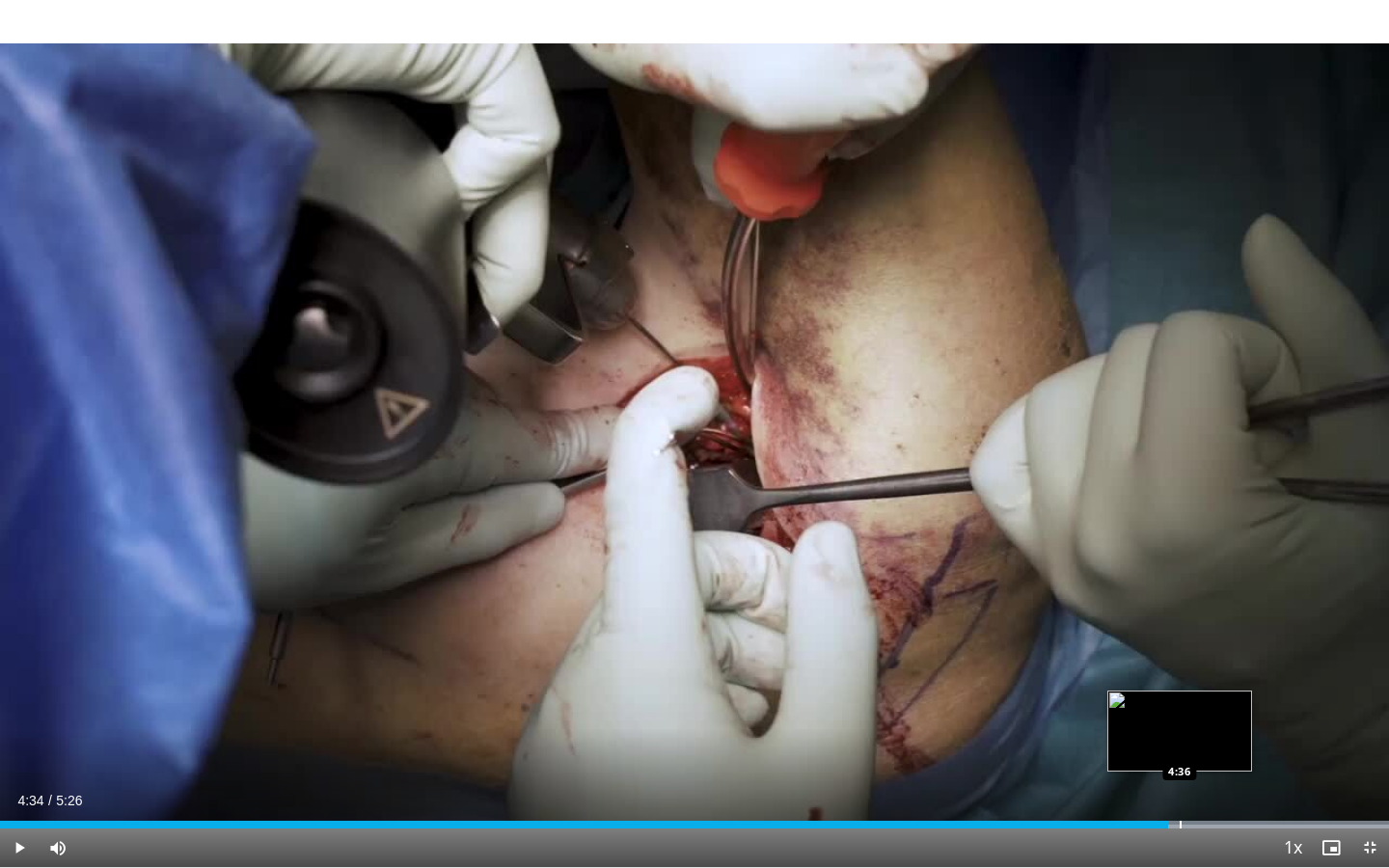 click on "Loaded :  100.00% 4:34 4:36" at bounding box center [694, 825] 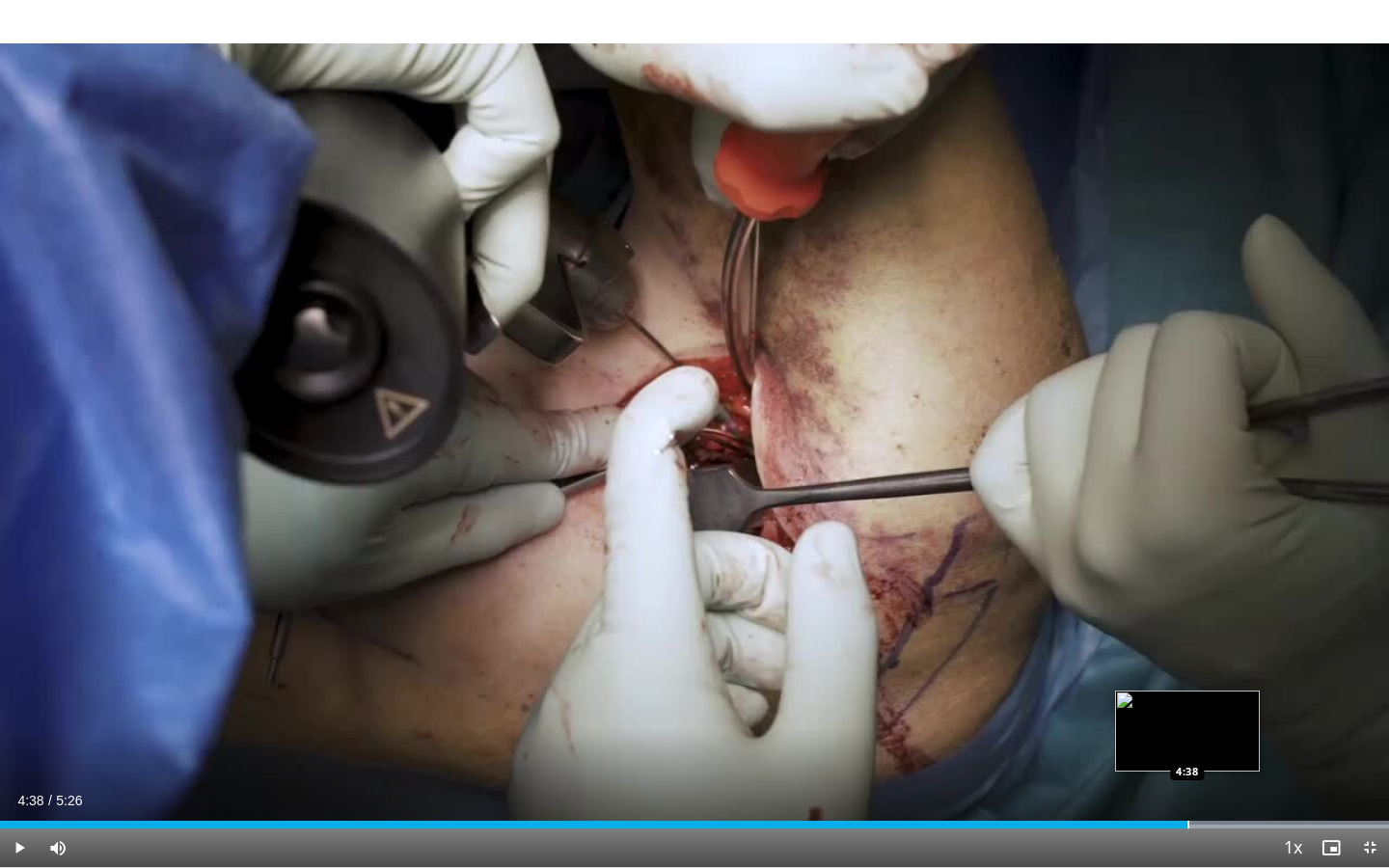 click at bounding box center (1188, 825) 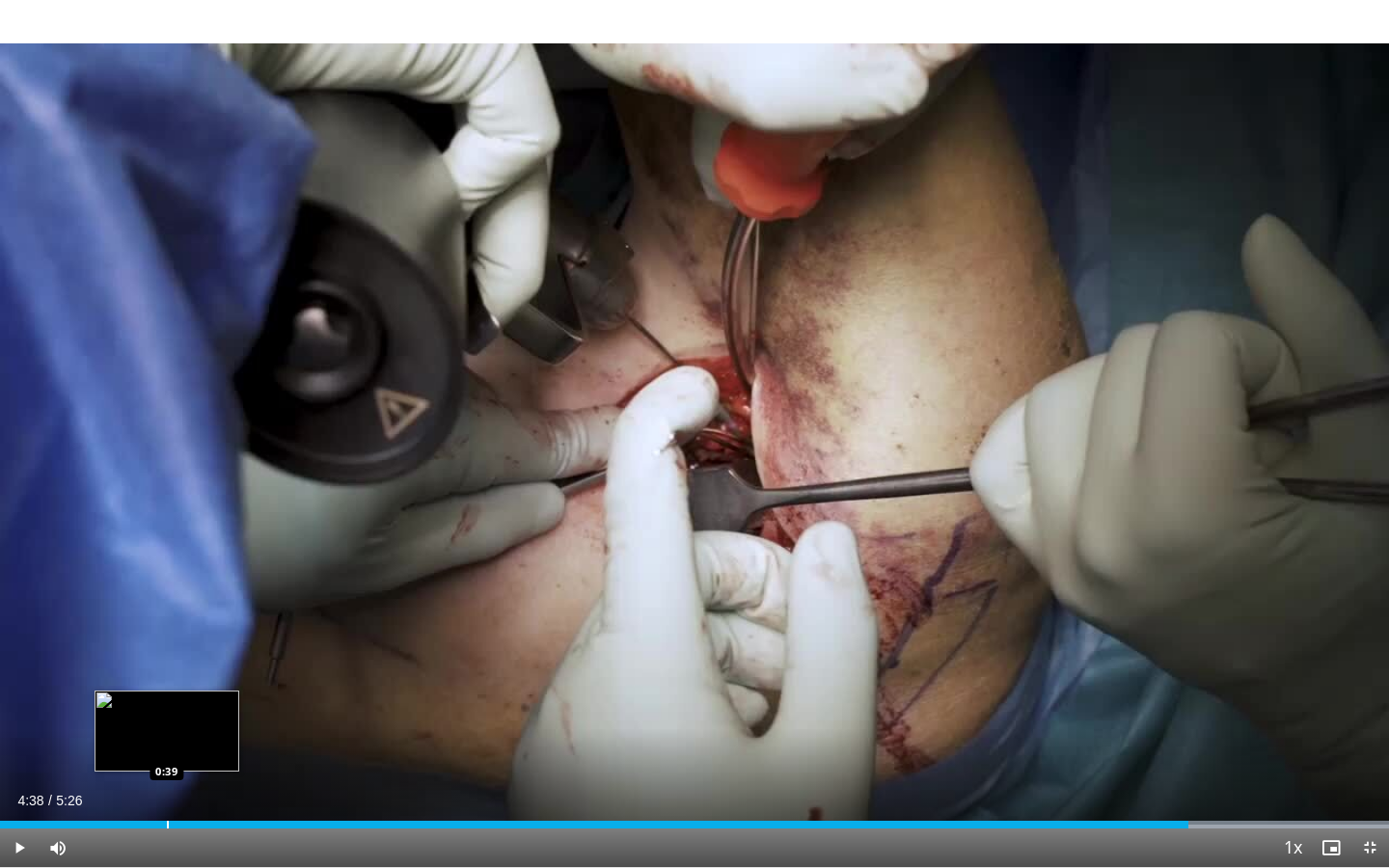 click on "4:38" at bounding box center (594, 825) 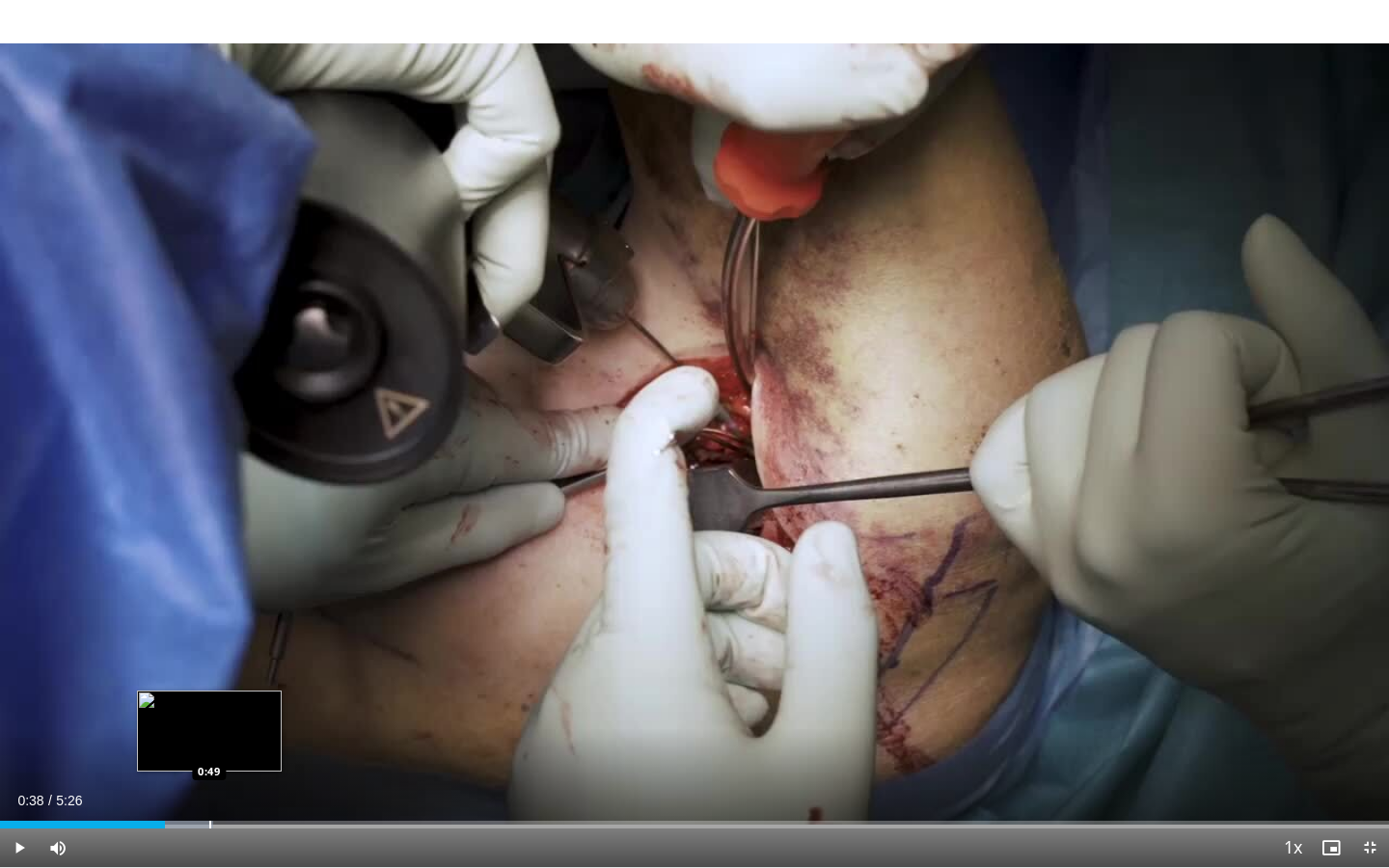 click at bounding box center (170, 825) 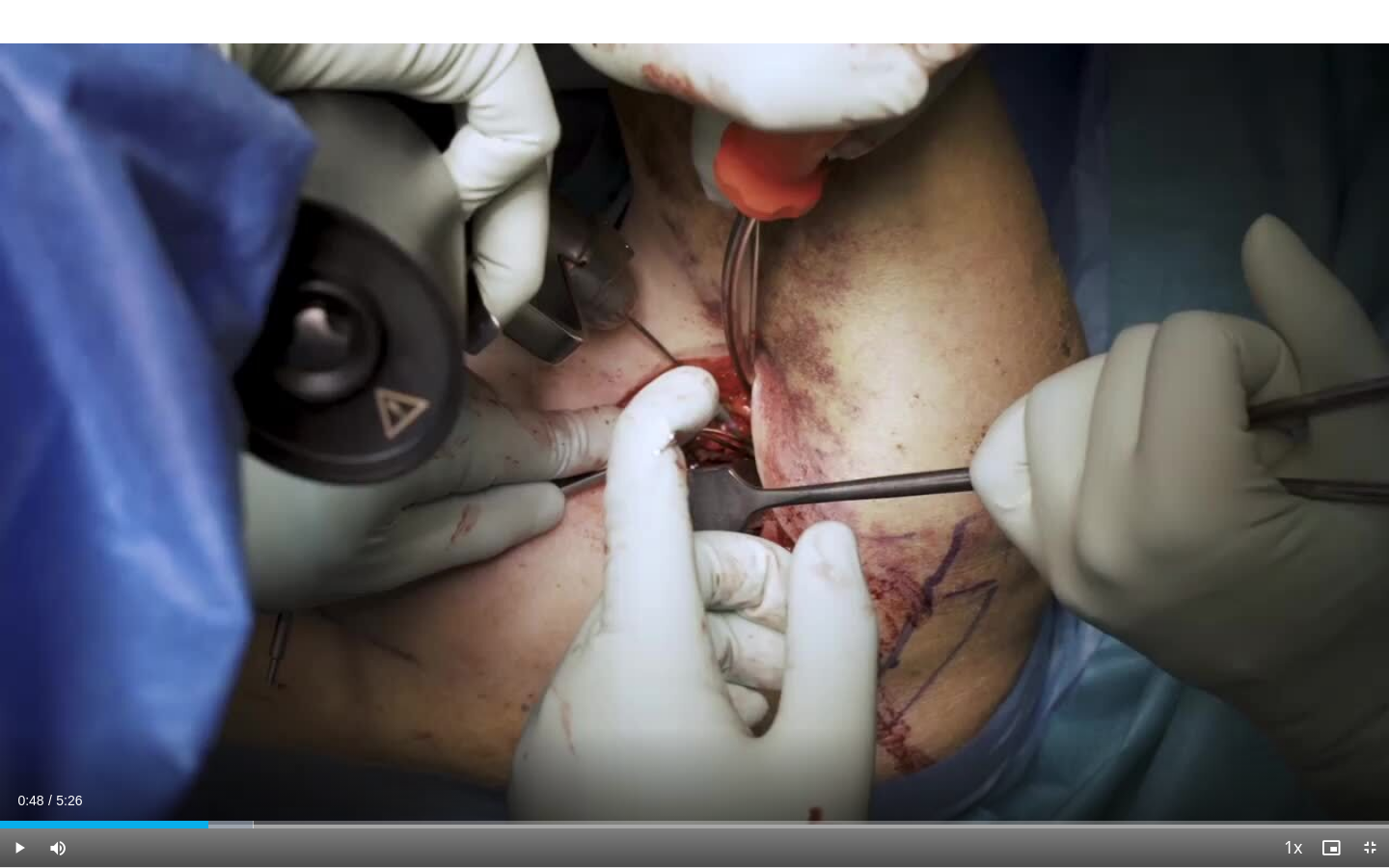 click on "Current Time  0:48 / Duration  5:26 Play Skip Backward Skip Forward Mute 100% Loaded :  18.23% 0:48 0:54 Stream Type  LIVE Seek to live, currently behind live LIVE   1x Playback Rate 0.5x 0.75x 1x , selected 1.25x 1.5x 1.75x 2x Chapters Chapters Descriptions descriptions off , selected Captions captions settings , opens captions settings dialog captions off , selected Audio Track en (Main) , selected Exit Fullscreen Enable picture-in-picture mode" at bounding box center [694, 848] 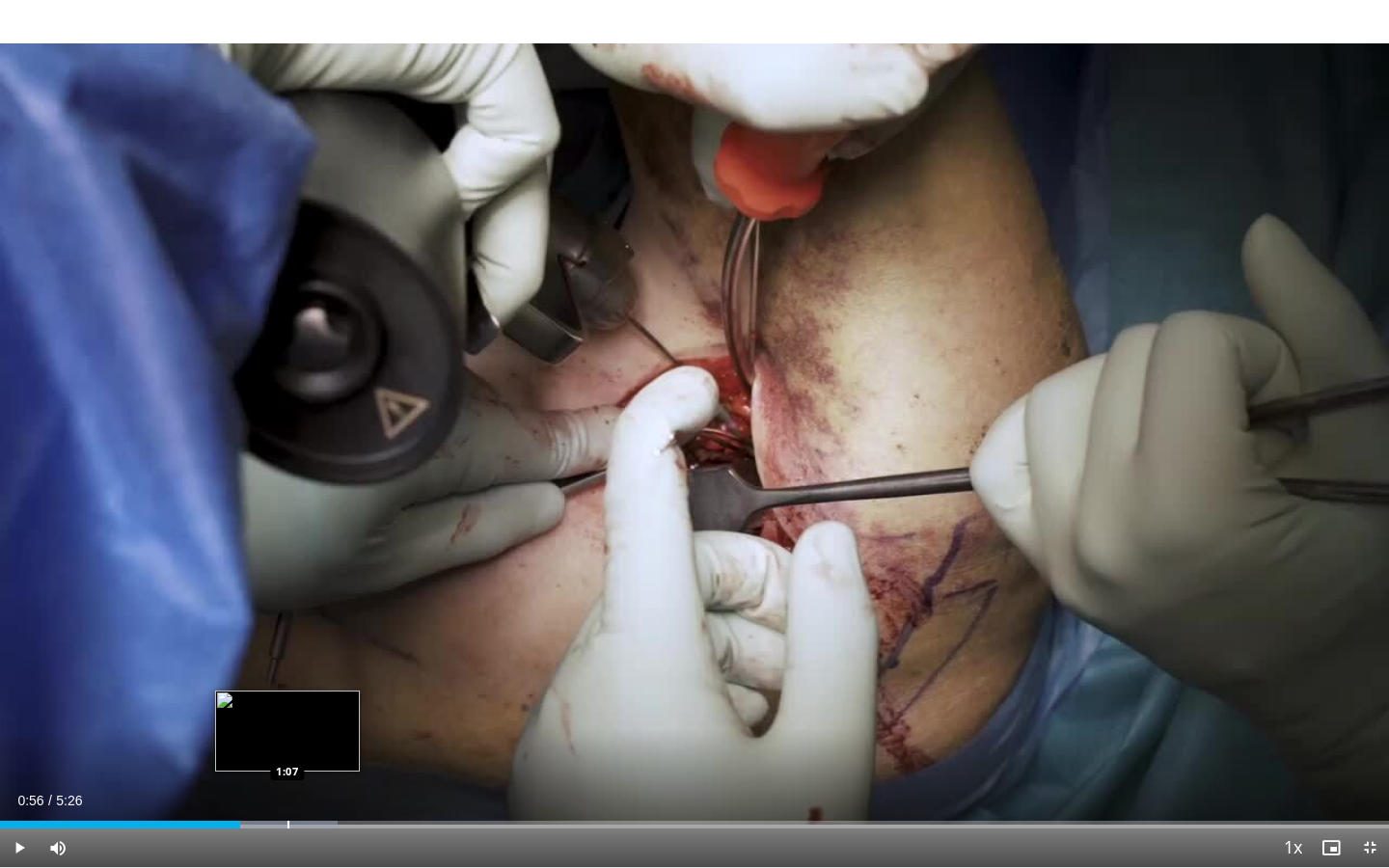 click at bounding box center (288, 825) 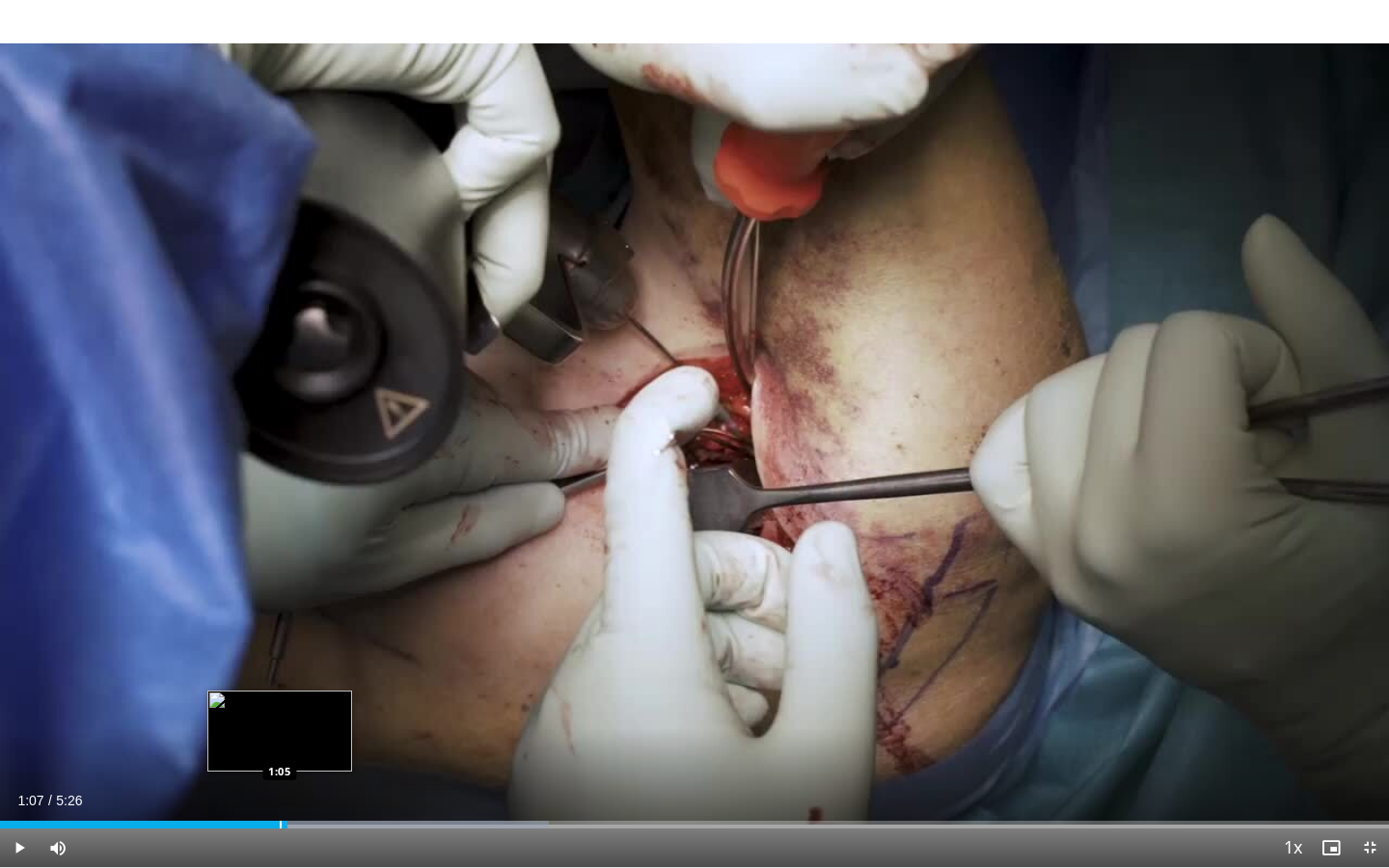 click on "1:07" at bounding box center (144, 825) 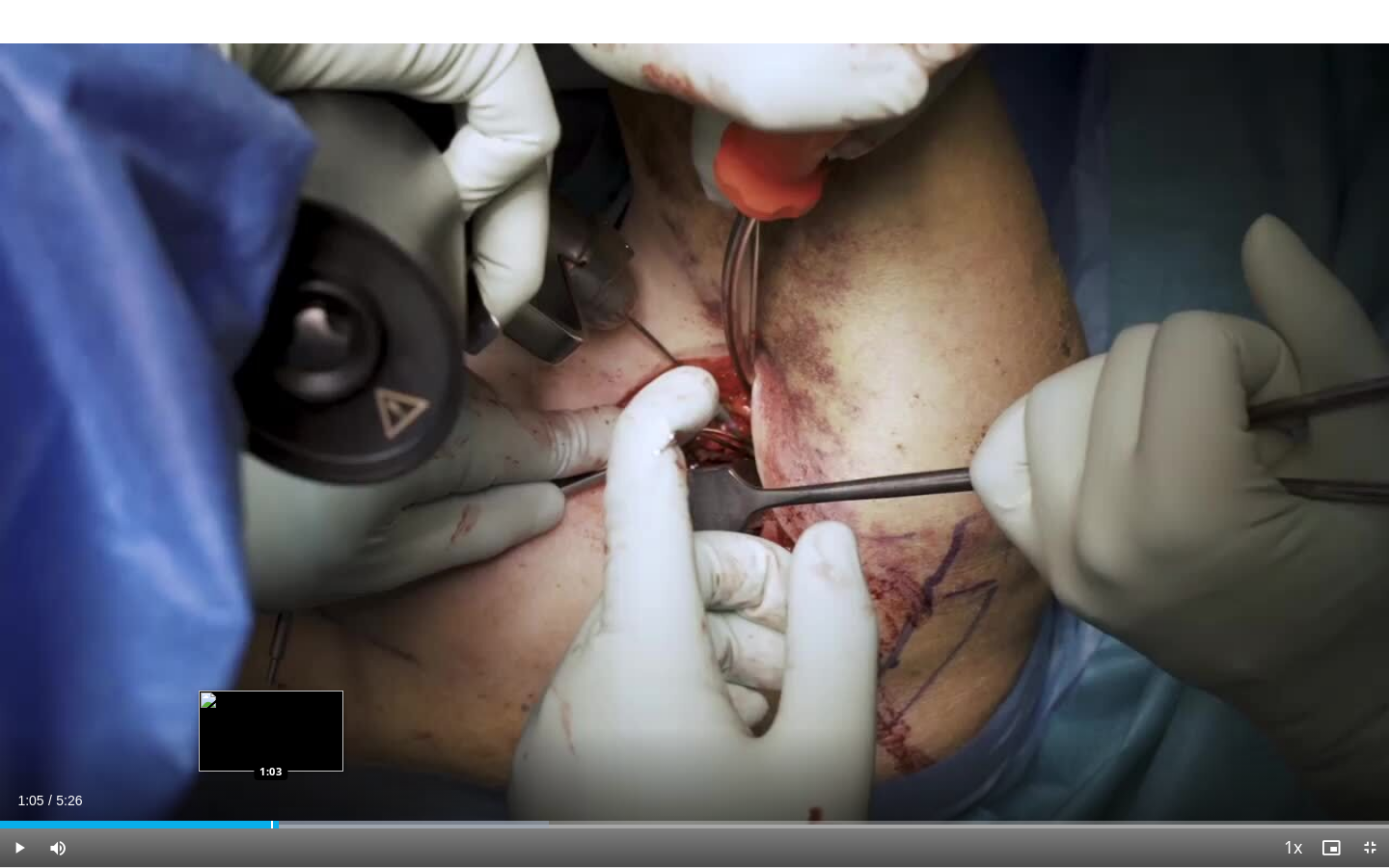 click on "1:05" at bounding box center (139, 825) 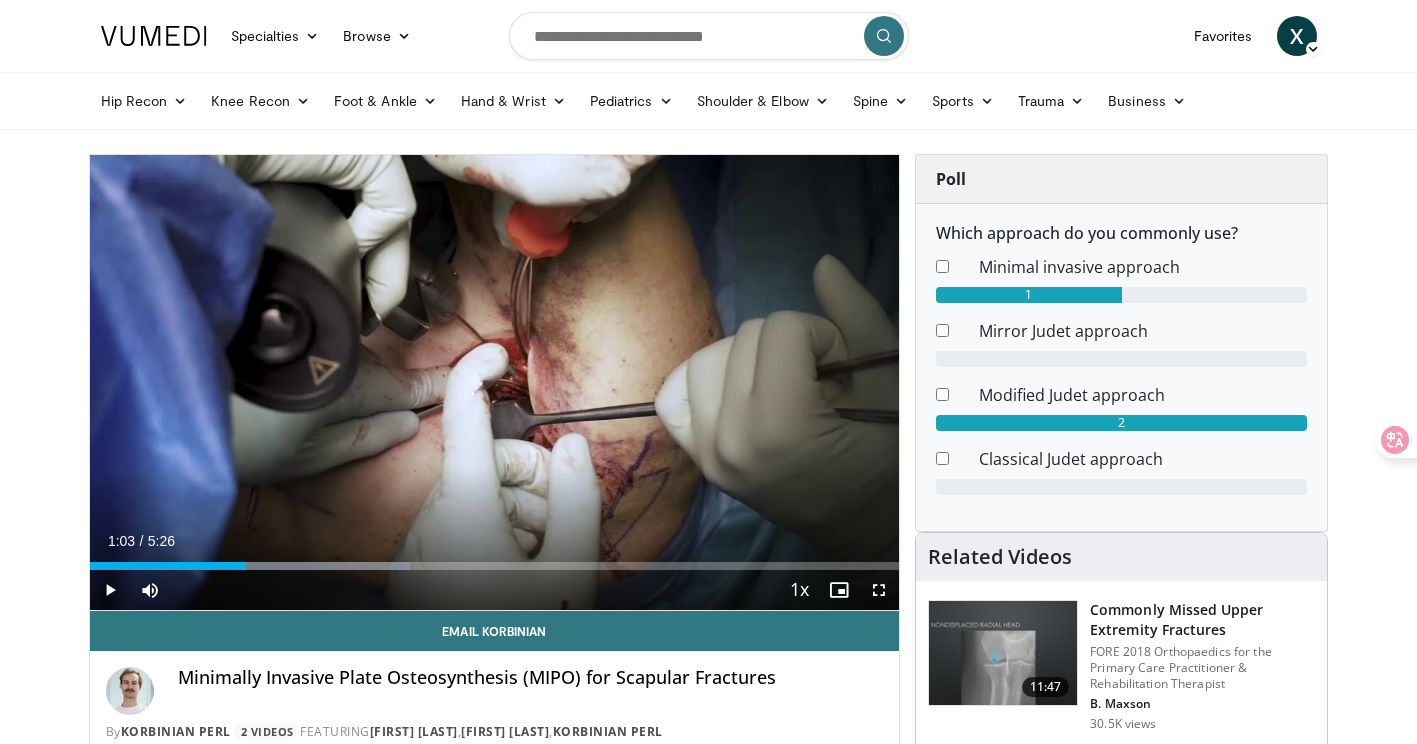 click on "Specialties
Adult & Family Medicine
Allergy, Asthma, Immunology
Anesthesiology
Cardiology
Dental
Dermatology
Endocrinology
Gastroenterology & Hepatology
General Surgery
Hematology & Oncology
Infectious Disease
Nephrology
Neurology
Neurosurgery
Obstetrics & Gynecology
Ophthalmology
Oral Maxillofacial
Orthopaedics
Otolaryngology
Pediatrics
Plastic Surgery
Podiatry
Psychiatry
Pulmonology
Radiation Oncology
Radiology
Rheumatology
Urology" at bounding box center (708, 1698) 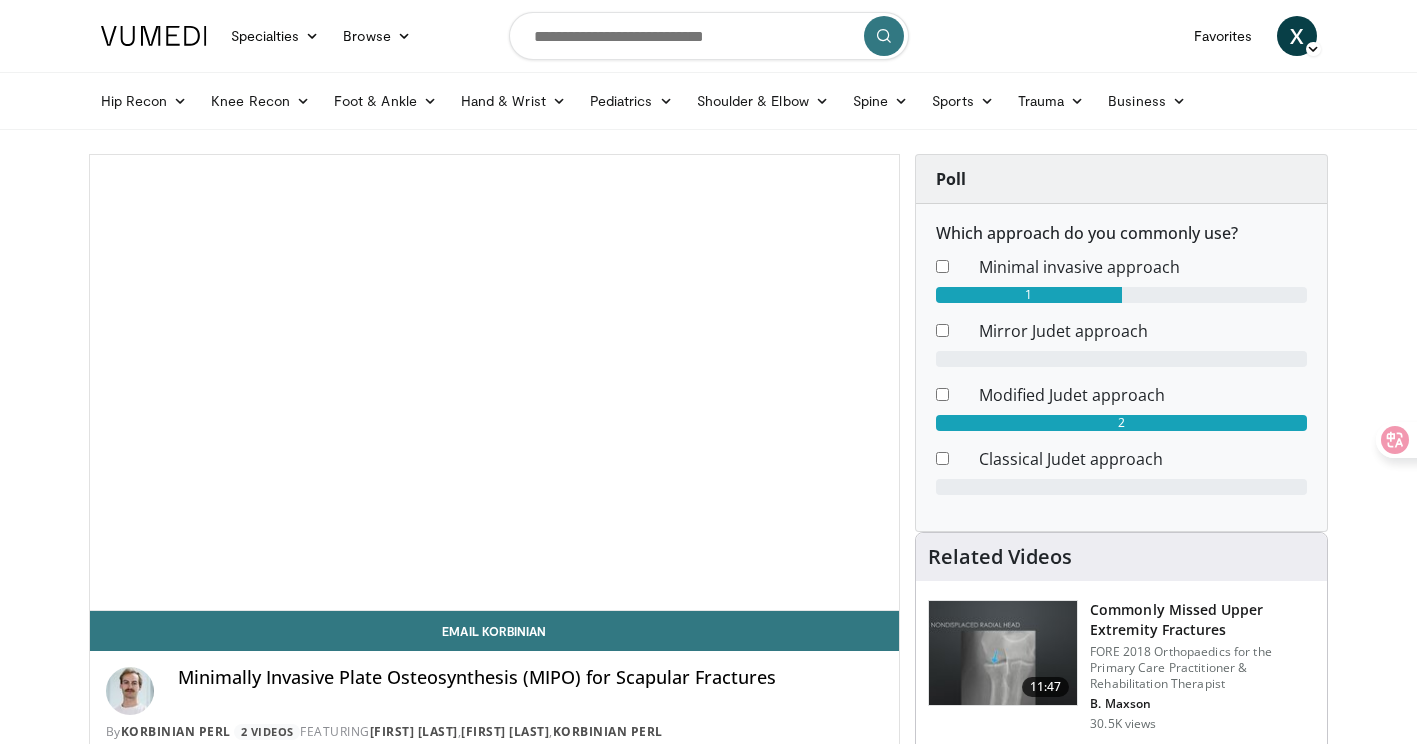 scroll, scrollTop: 0, scrollLeft: 0, axis: both 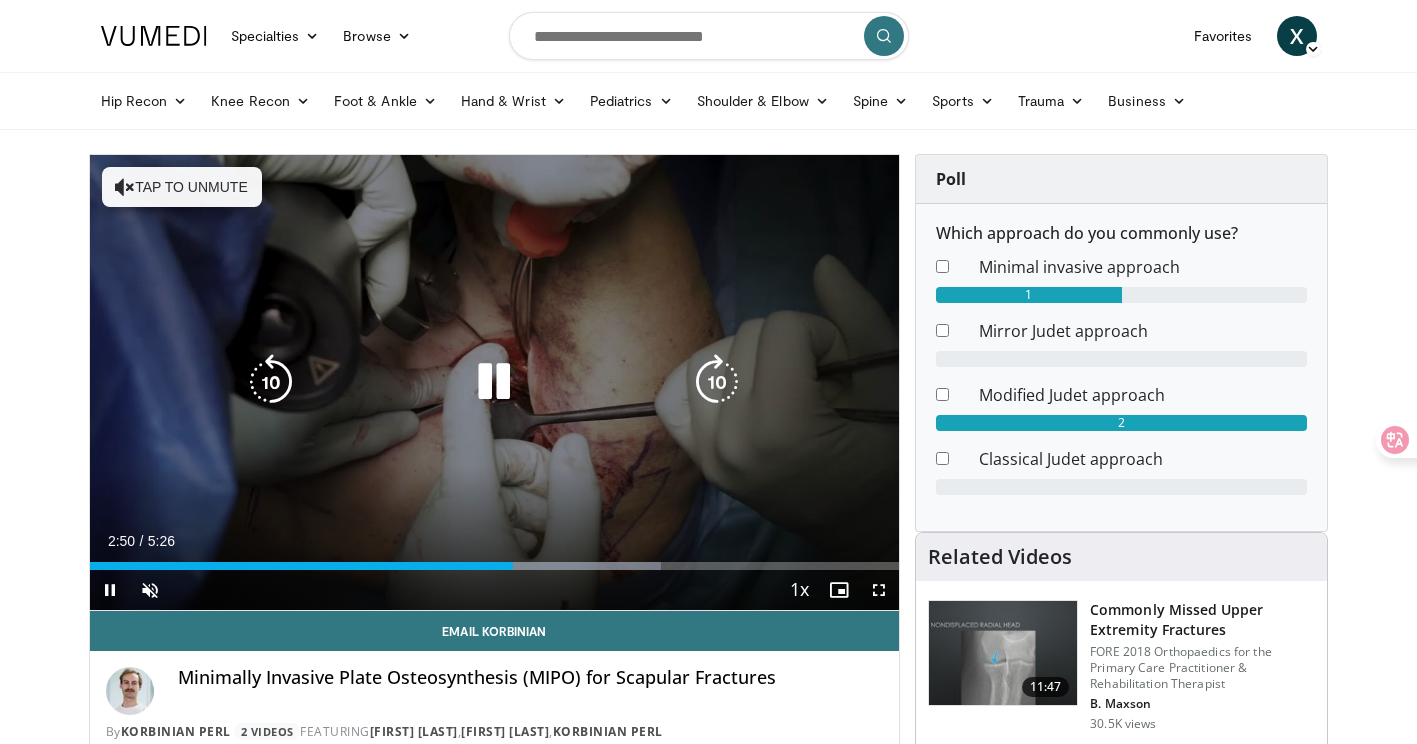 drag, startPoint x: 122, startPoint y: 188, endPoint x: 101, endPoint y: 212, distance: 31.890438 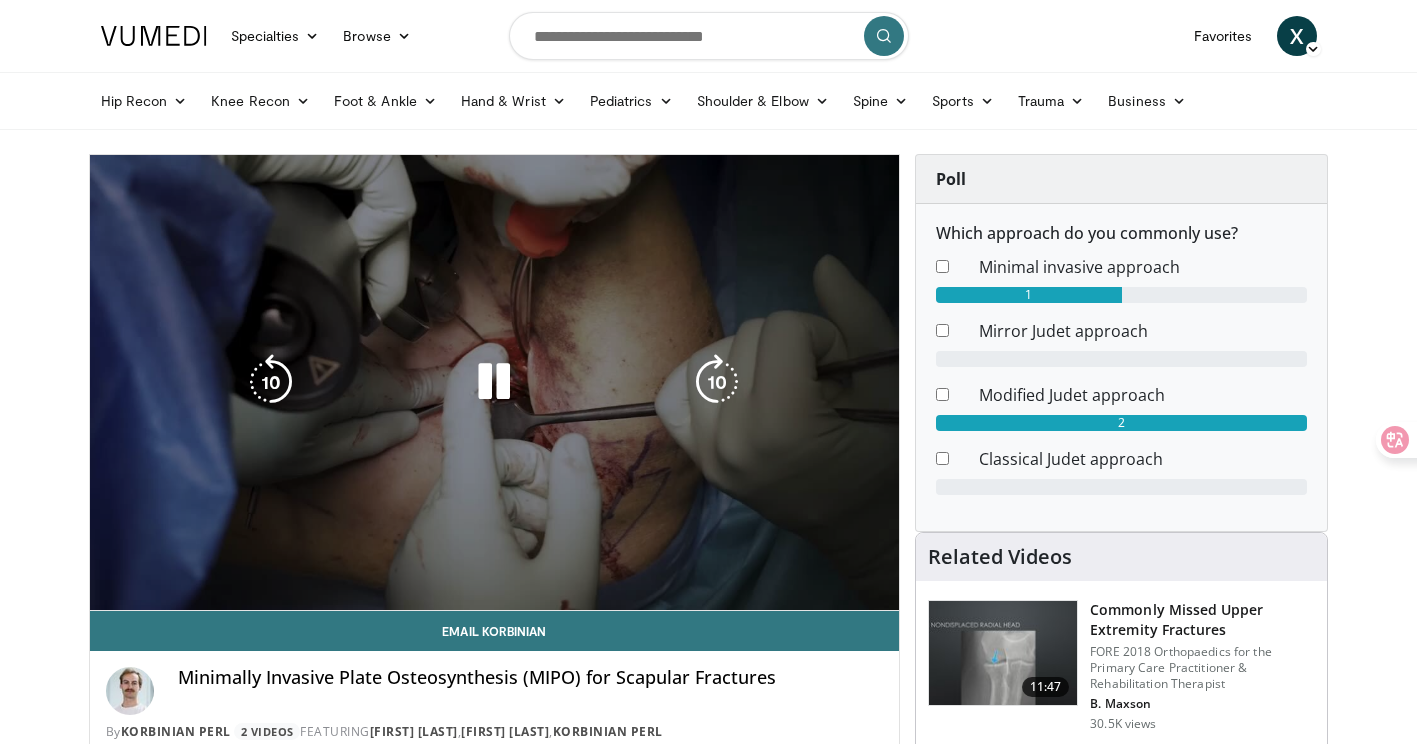 drag, startPoint x: 50, startPoint y: 312, endPoint x: 250, endPoint y: 441, distance: 237.9937 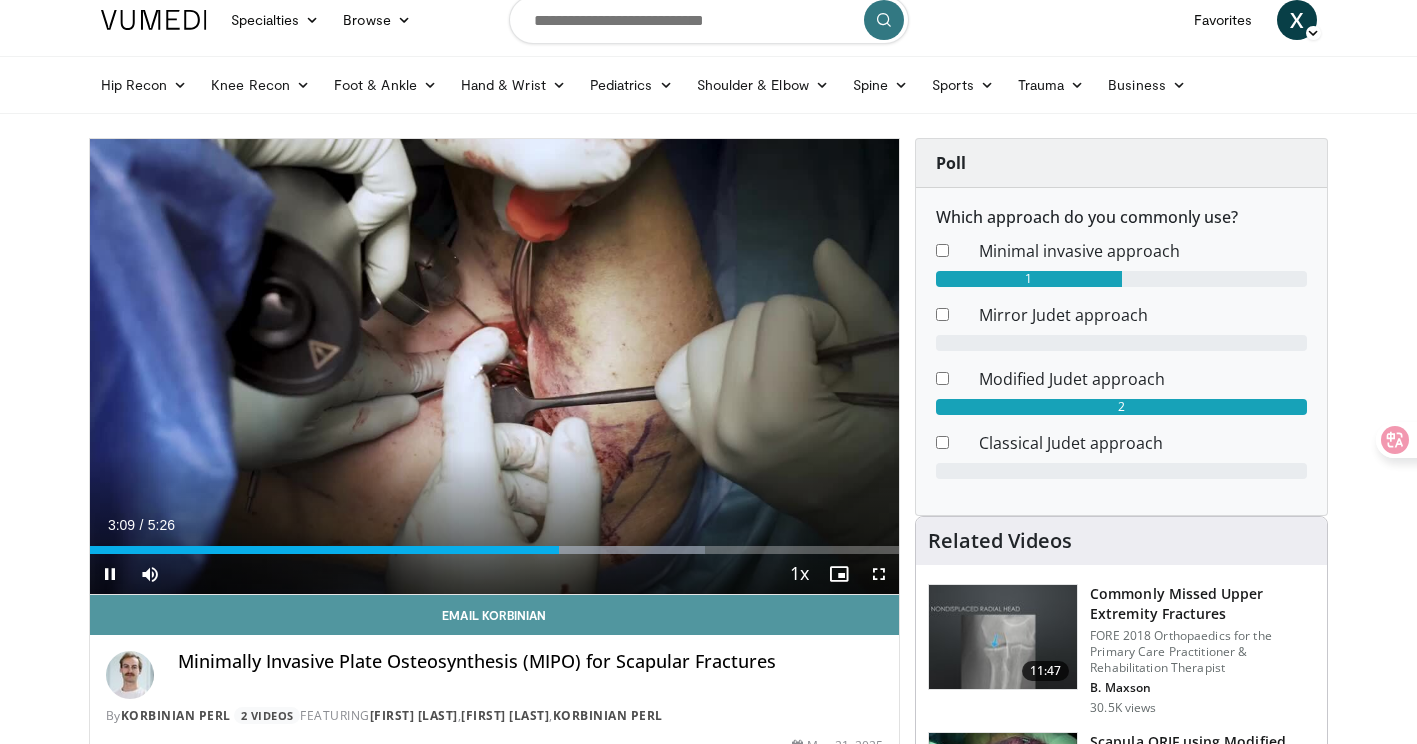 scroll, scrollTop: 300, scrollLeft: 0, axis: vertical 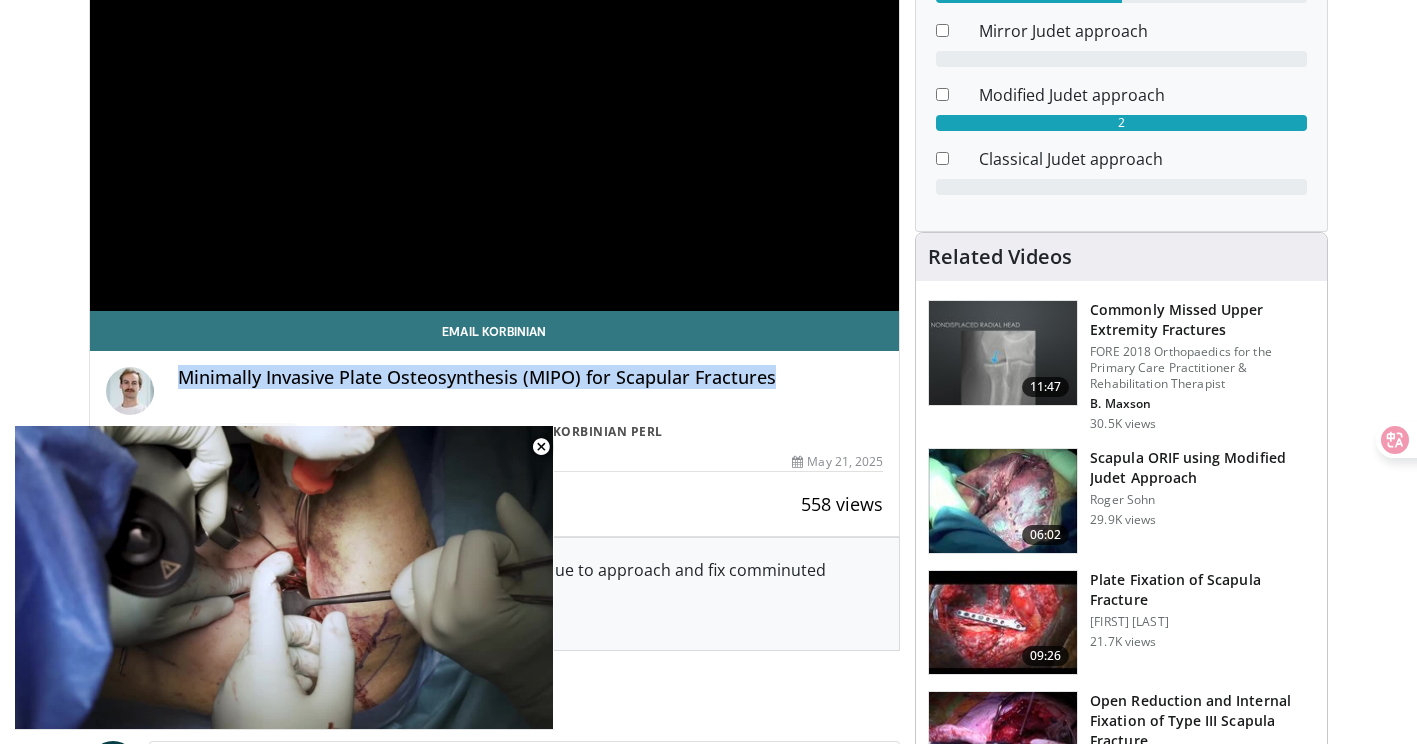 drag, startPoint x: 179, startPoint y: 375, endPoint x: 776, endPoint y: 389, distance: 597.1641 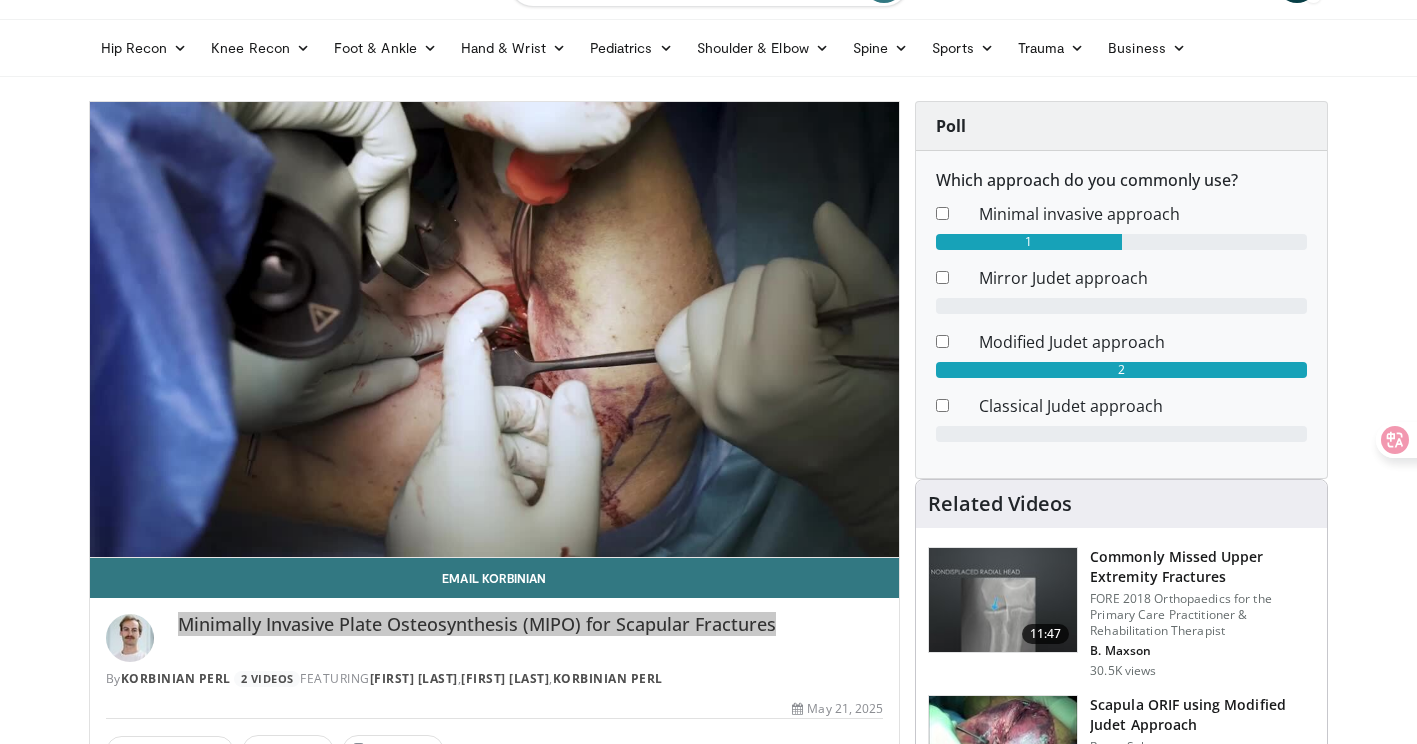 scroll, scrollTop: 0, scrollLeft: 0, axis: both 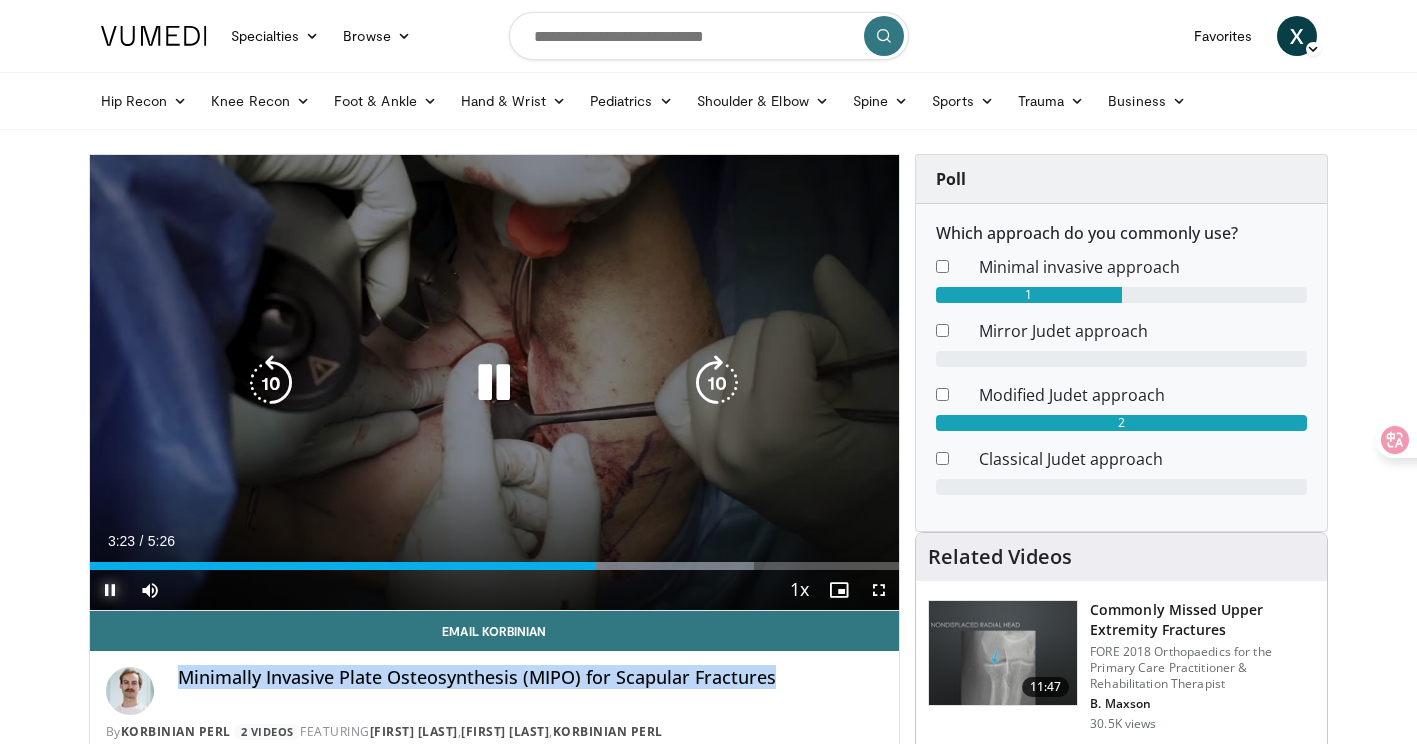 drag, startPoint x: 114, startPoint y: 589, endPoint x: 867, endPoint y: 424, distance: 770.8657 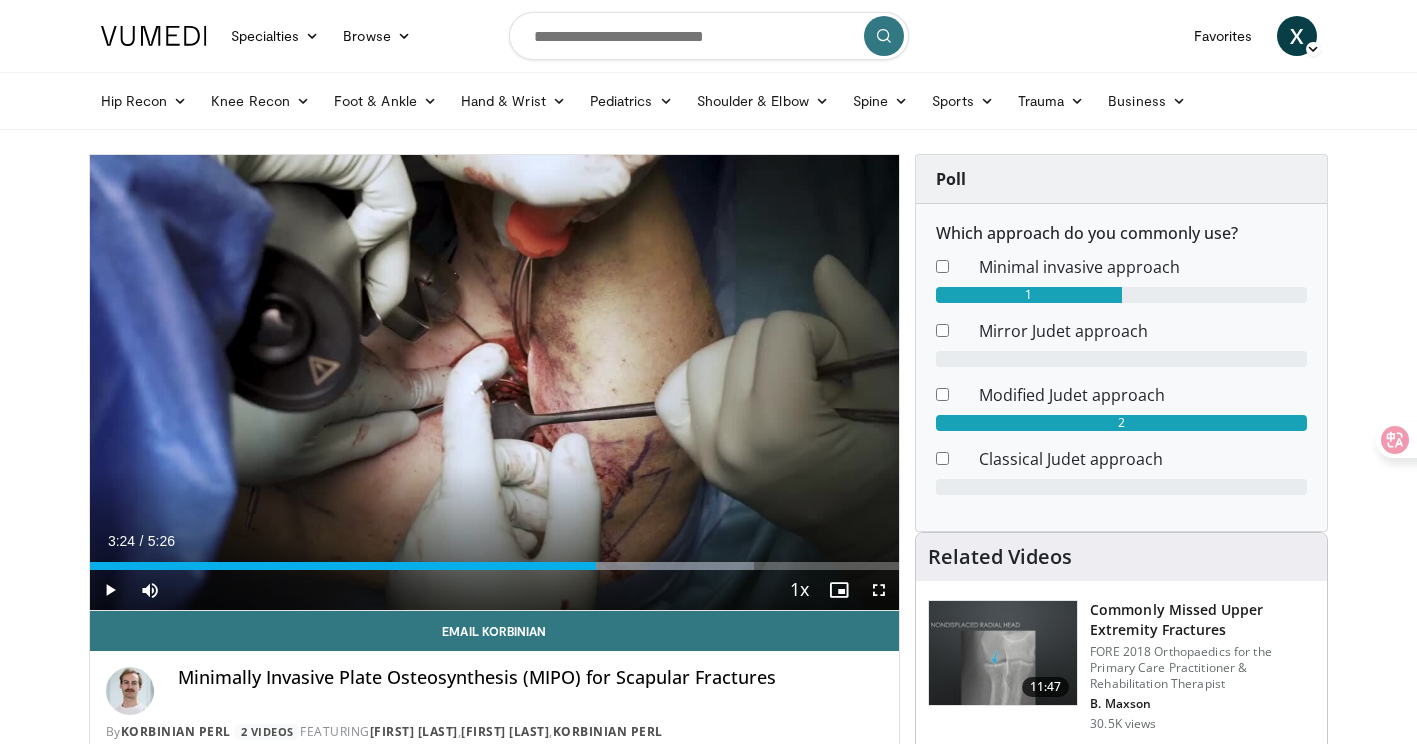 click on "Specialties
Adult & Family Medicine
Allergy, Asthma, Immunology
Anesthesiology
Cardiology
Dental
Dermatology
Endocrinology
Gastroenterology & Hepatology
General Surgery
Hematology & Oncology
Infectious Disease
Nephrology
Neurology
Neurosurgery
Obstetrics & Gynecology
Ophthalmology
Oral Maxillofacial
Orthopaedics
Otolaryngology
Pediatrics
Plastic Surgery
Podiatry
Psychiatry
Pulmonology
Radiation Oncology
Radiology
Rheumatology
Urology" at bounding box center (708, 1698) 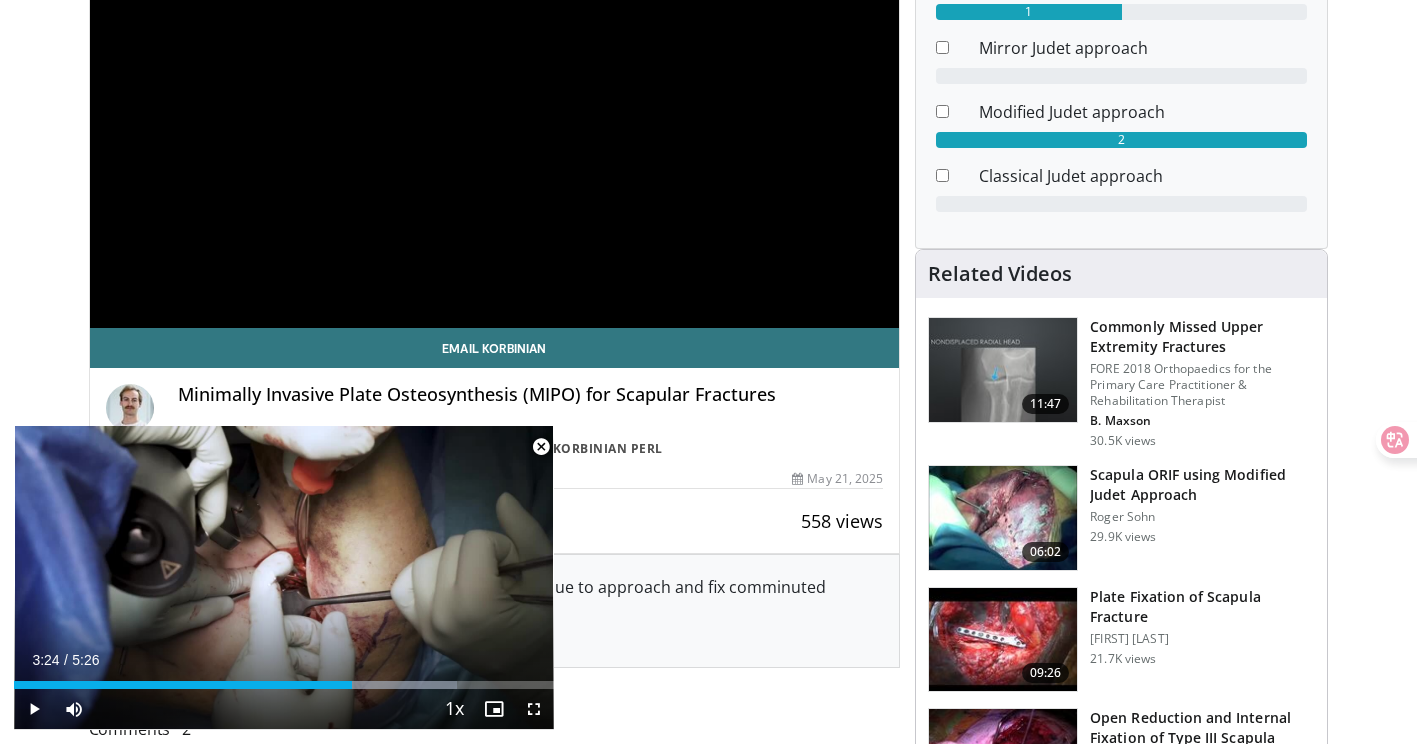 scroll, scrollTop: 300, scrollLeft: 0, axis: vertical 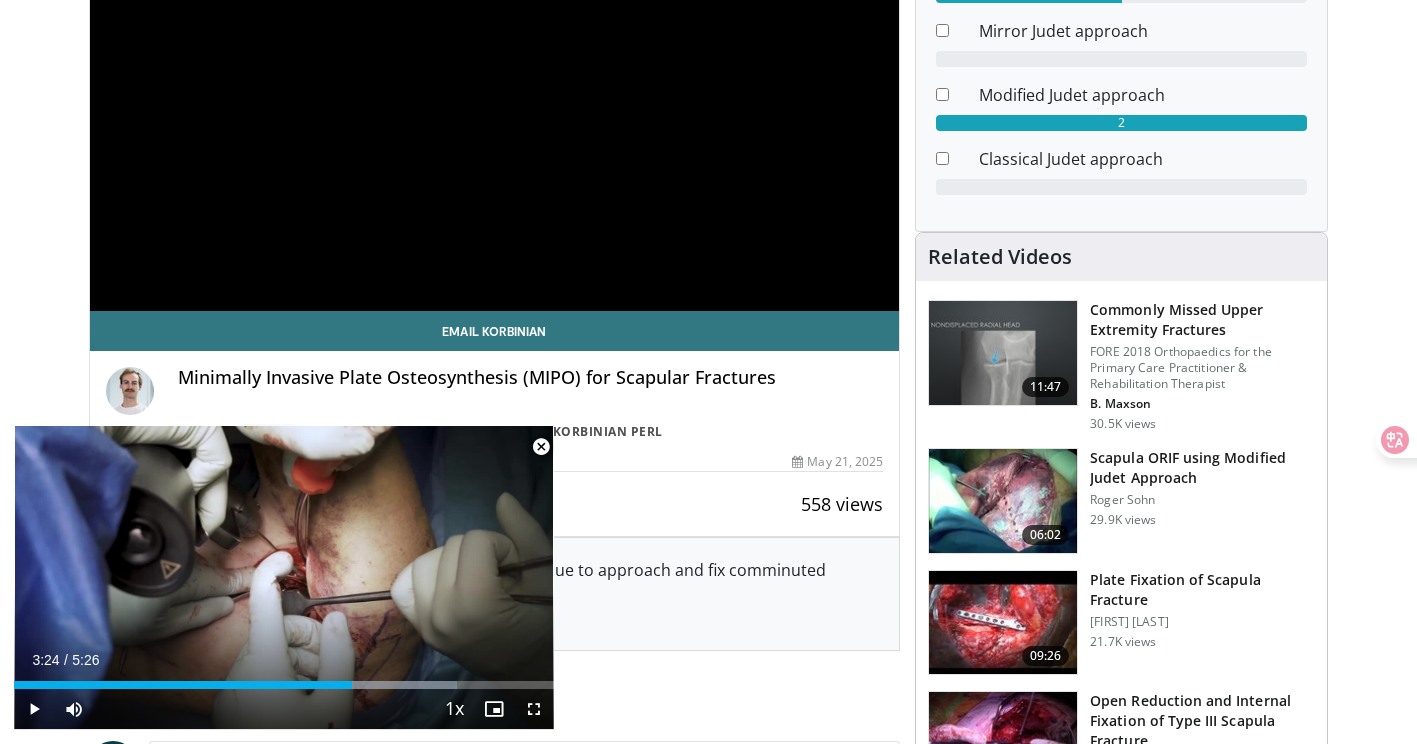 click at bounding box center (541, 447) 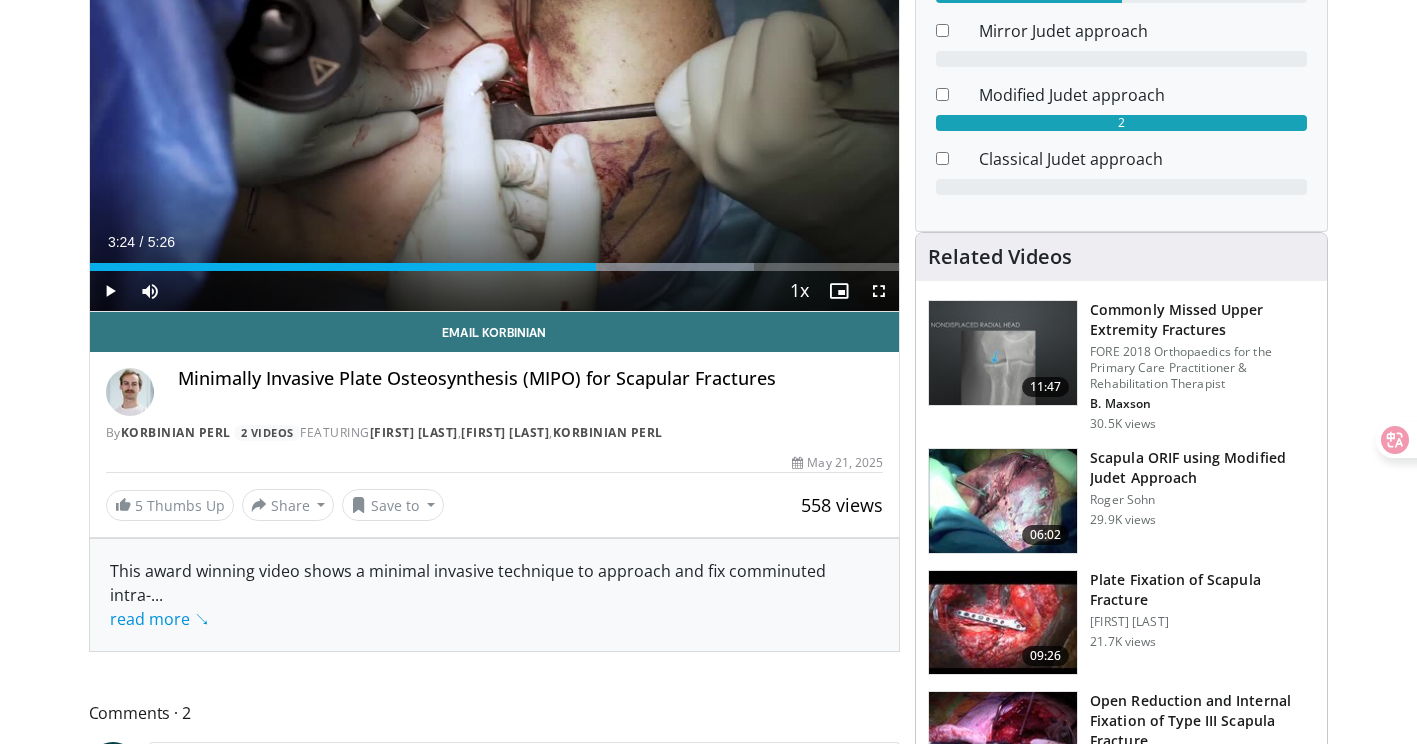 drag, startPoint x: 45, startPoint y: 370, endPoint x: 44, endPoint y: 130, distance: 240.00209 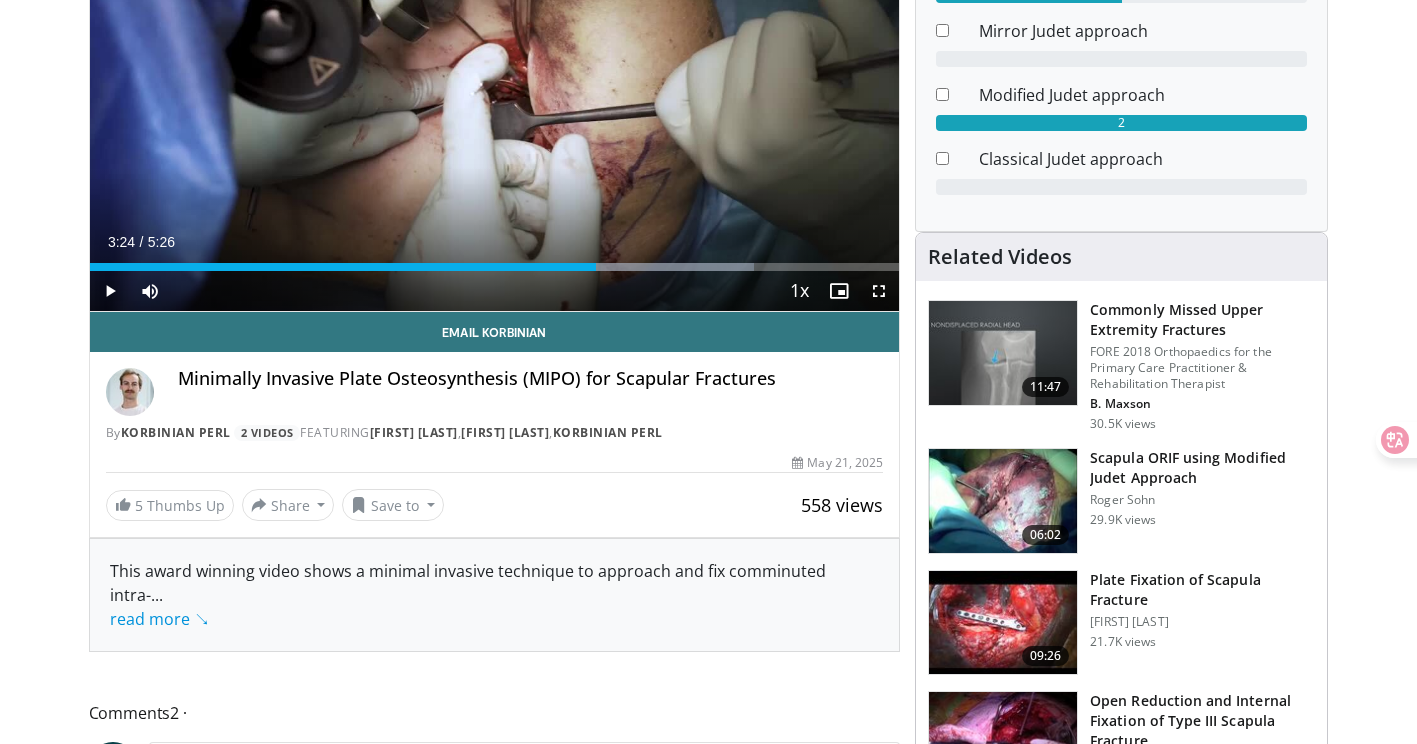 click on "Minimally Invasive Plate Osteosynthesis (MIPO) for Scapular Fractures
By
Korbinian Perl
2 Videos
FEATURING
Reto Babst ,
Frank JP Beeres ,
Korbinian Perl" at bounding box center (495, 405) 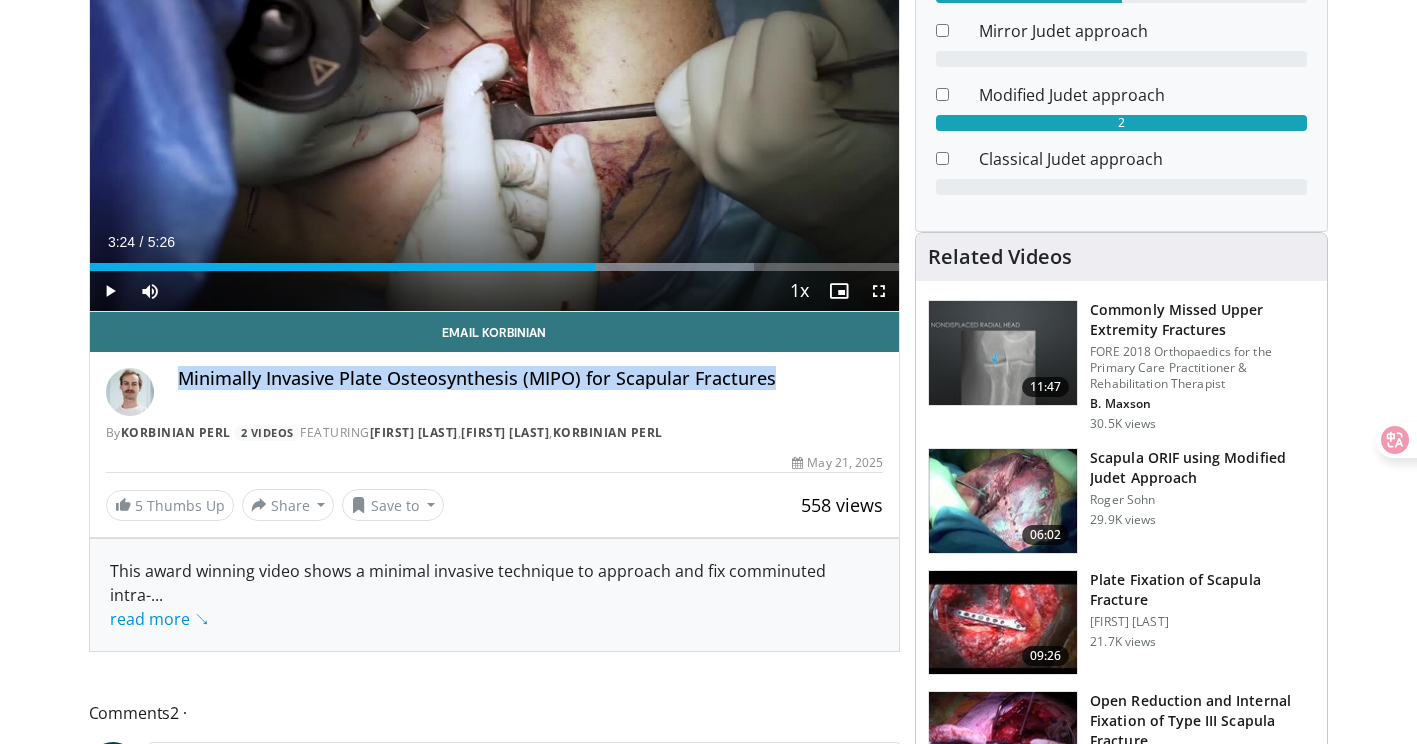 drag, startPoint x: 180, startPoint y: 381, endPoint x: 772, endPoint y: 395, distance: 592.1655 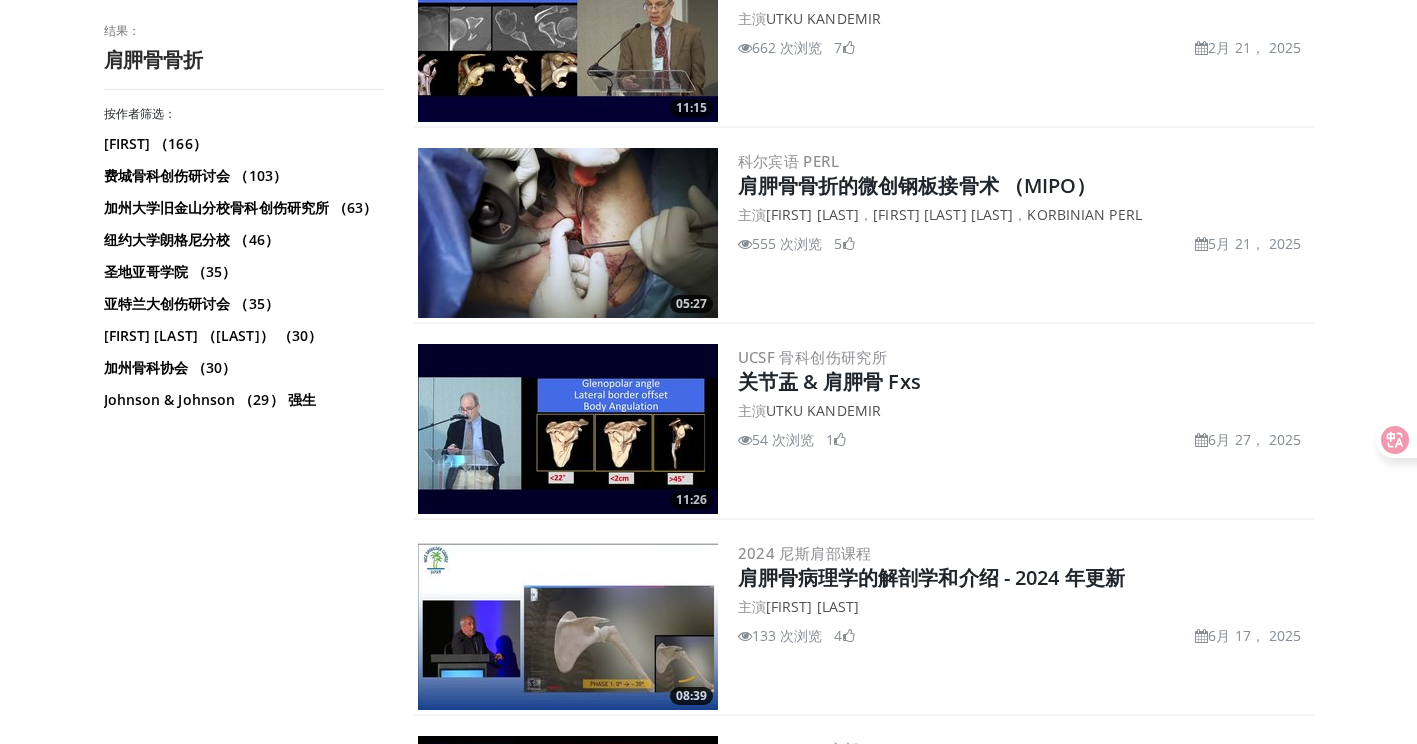 scroll, scrollTop: 900, scrollLeft: 0, axis: vertical 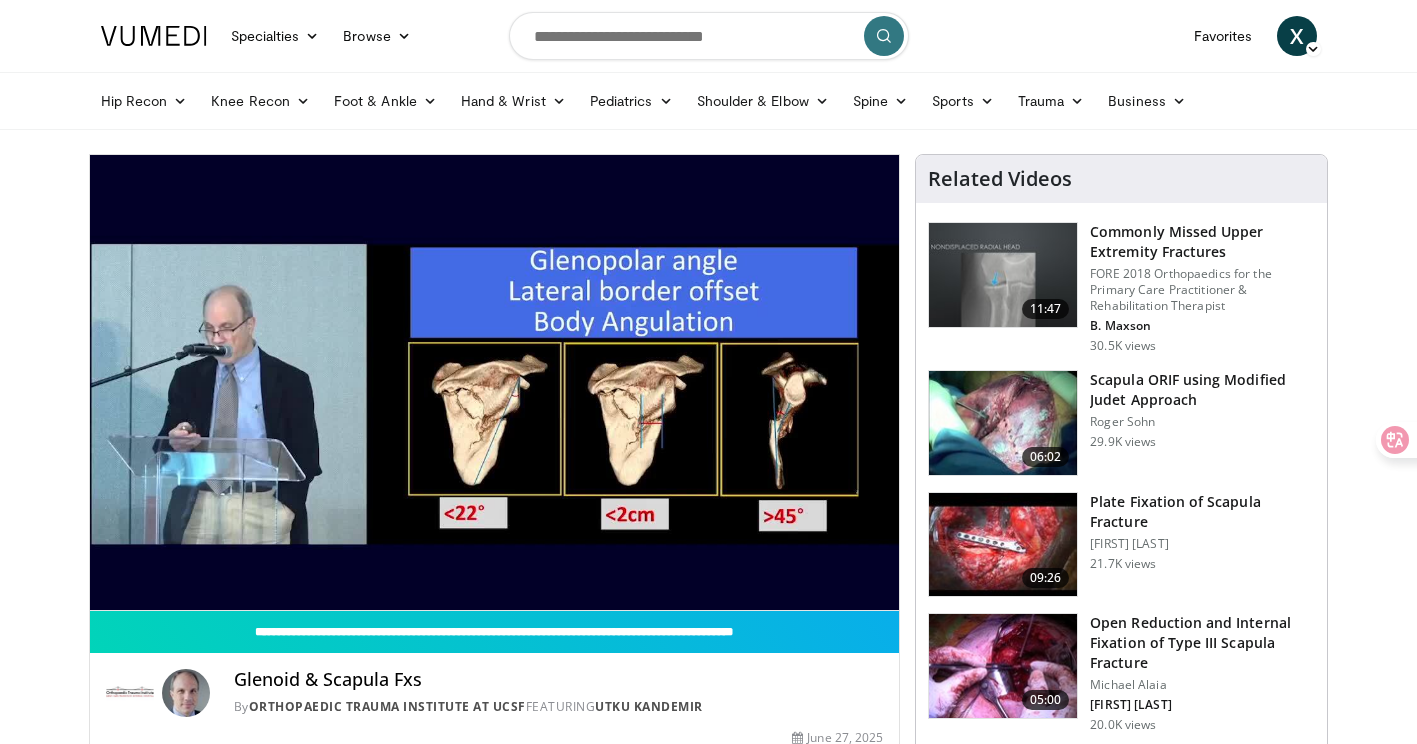 click on "Specialties
Adult & Family Medicine
Allergy, Asthma, Immunology
Anesthesiology
Cardiology
Dental
Dermatology
Endocrinology
Gastroenterology & Hepatology
General Surgery
Hematology & Oncology
Infectious Disease
Nephrology
Neurology
Neurosurgery
Obstetrics & Gynecology
Ophthalmology
Oral Maxillofacial
Orthopaedics
Otolaryngology
Pediatrics
Plastic Surgery
Podiatry
Psychiatry
Pulmonology
Radiation Oncology
Radiology
Rheumatology
Urology" at bounding box center (708, 1509) 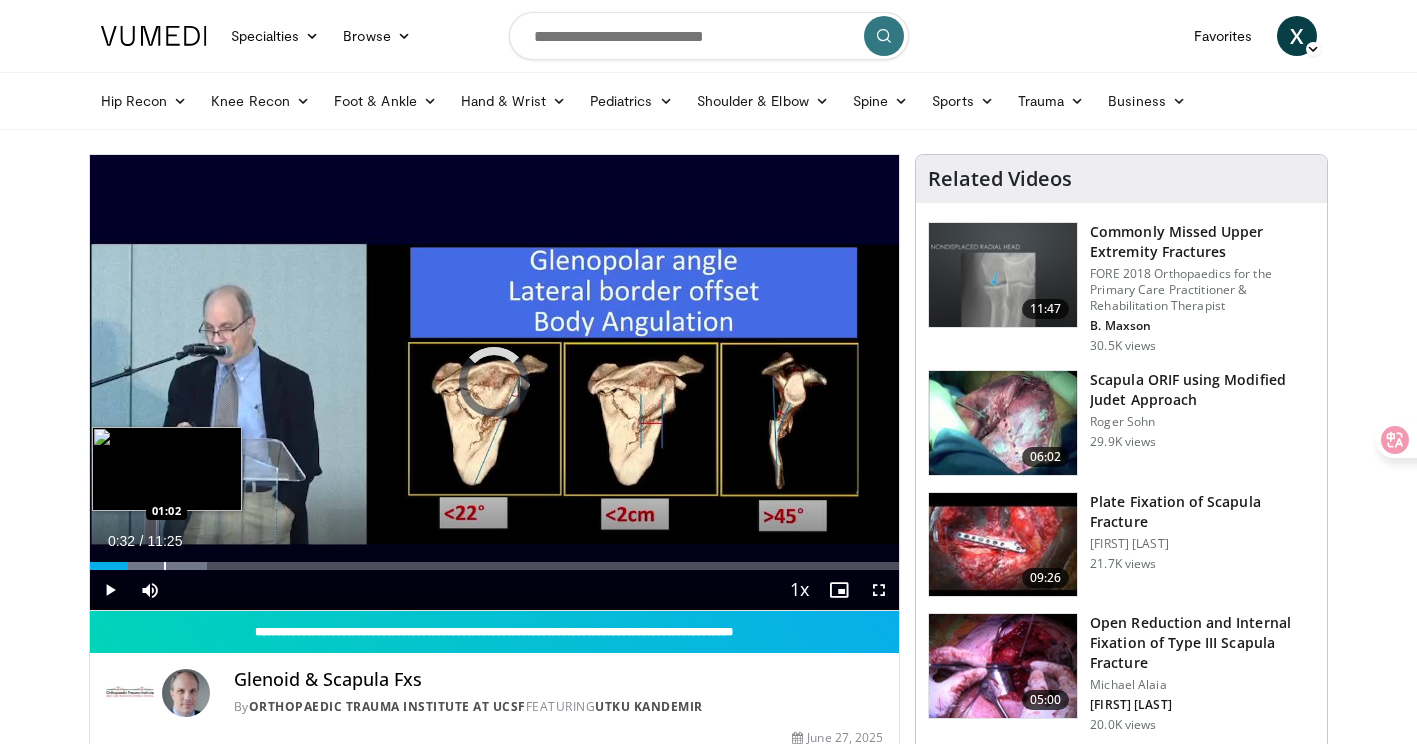 click at bounding box center (150, 566) 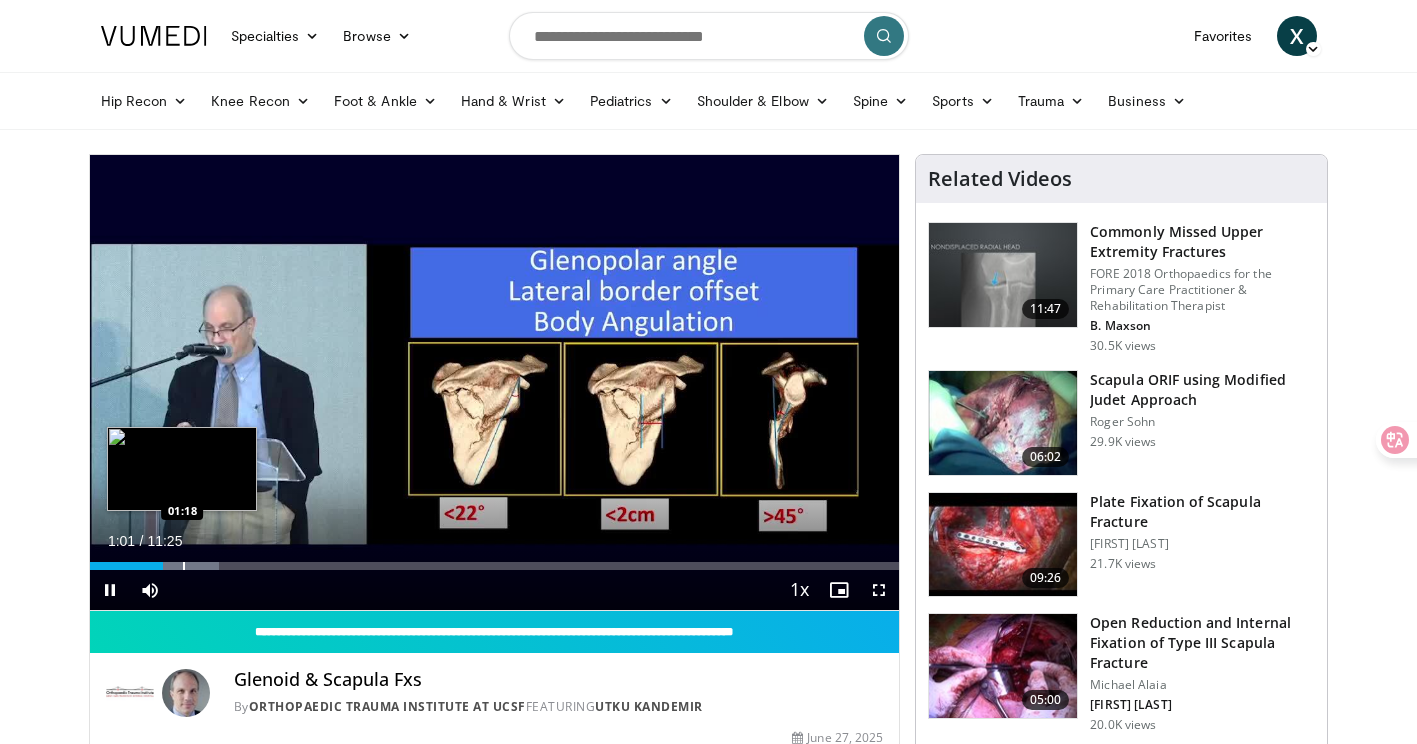 click at bounding box center [184, 566] 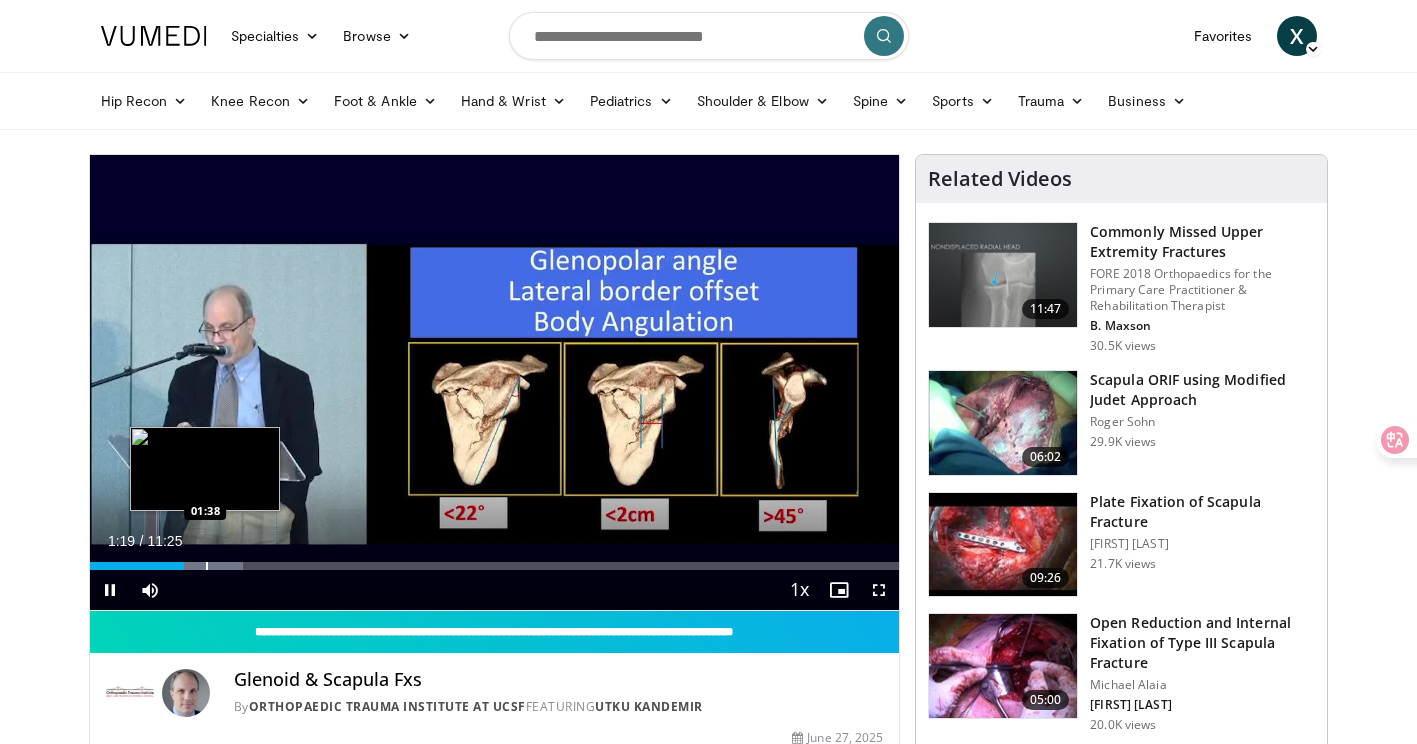 click at bounding box center [196, 566] 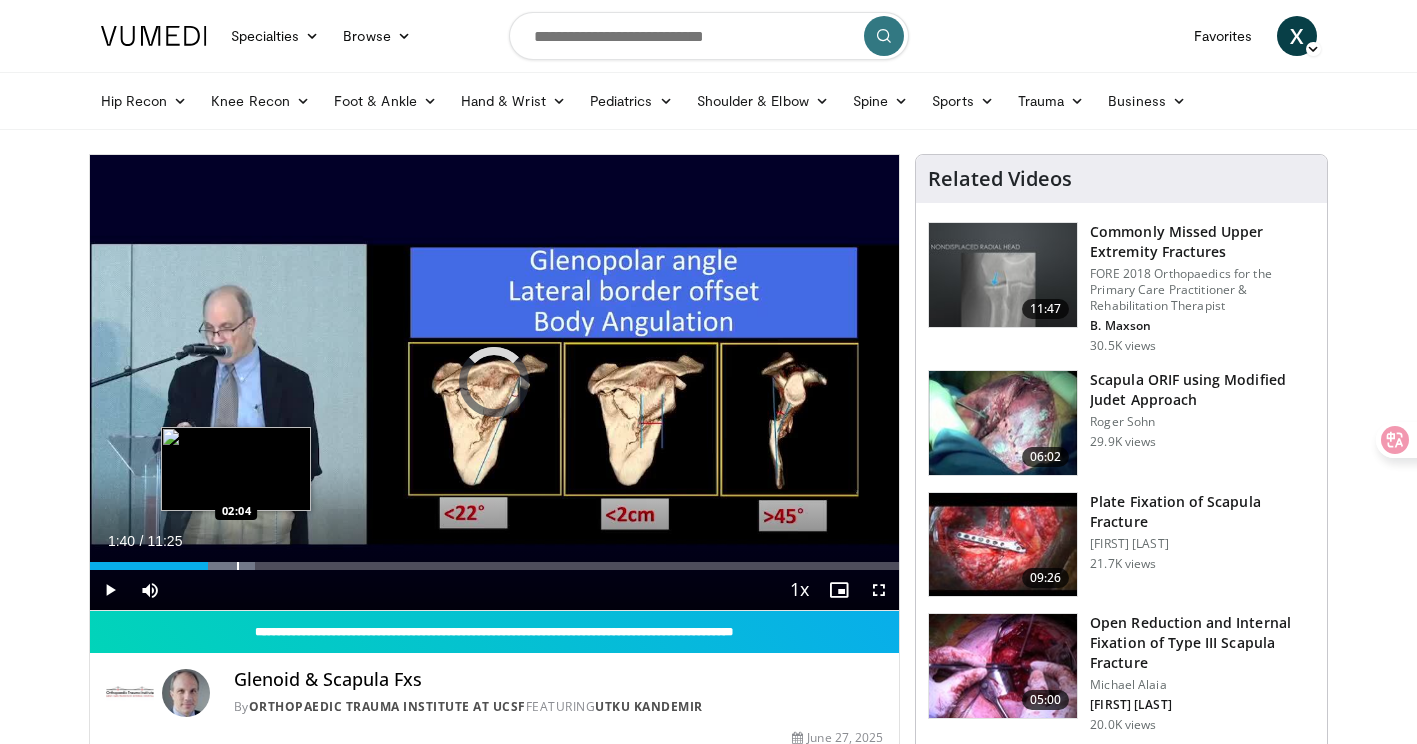 click at bounding box center [238, 566] 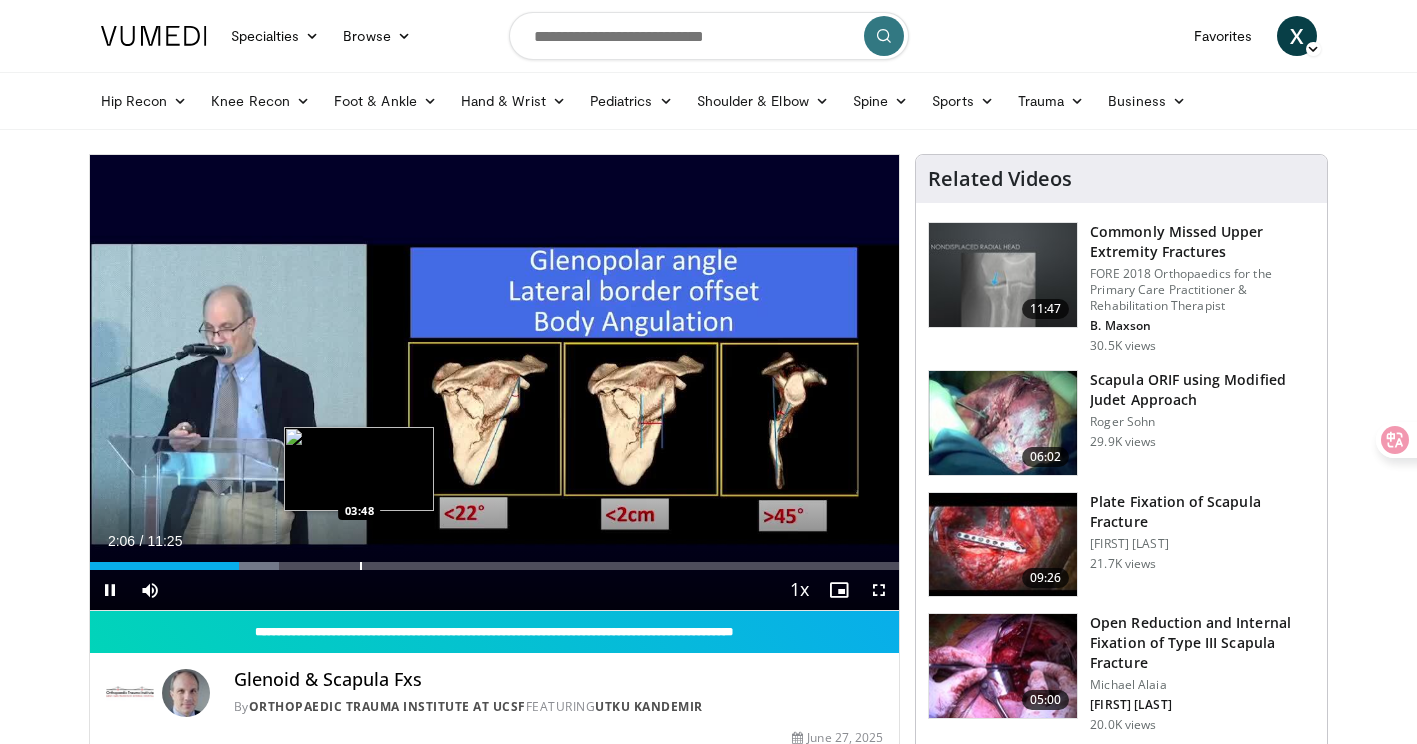 click on "Loaded :  23.35% 02:06 03:48" at bounding box center [495, 566] 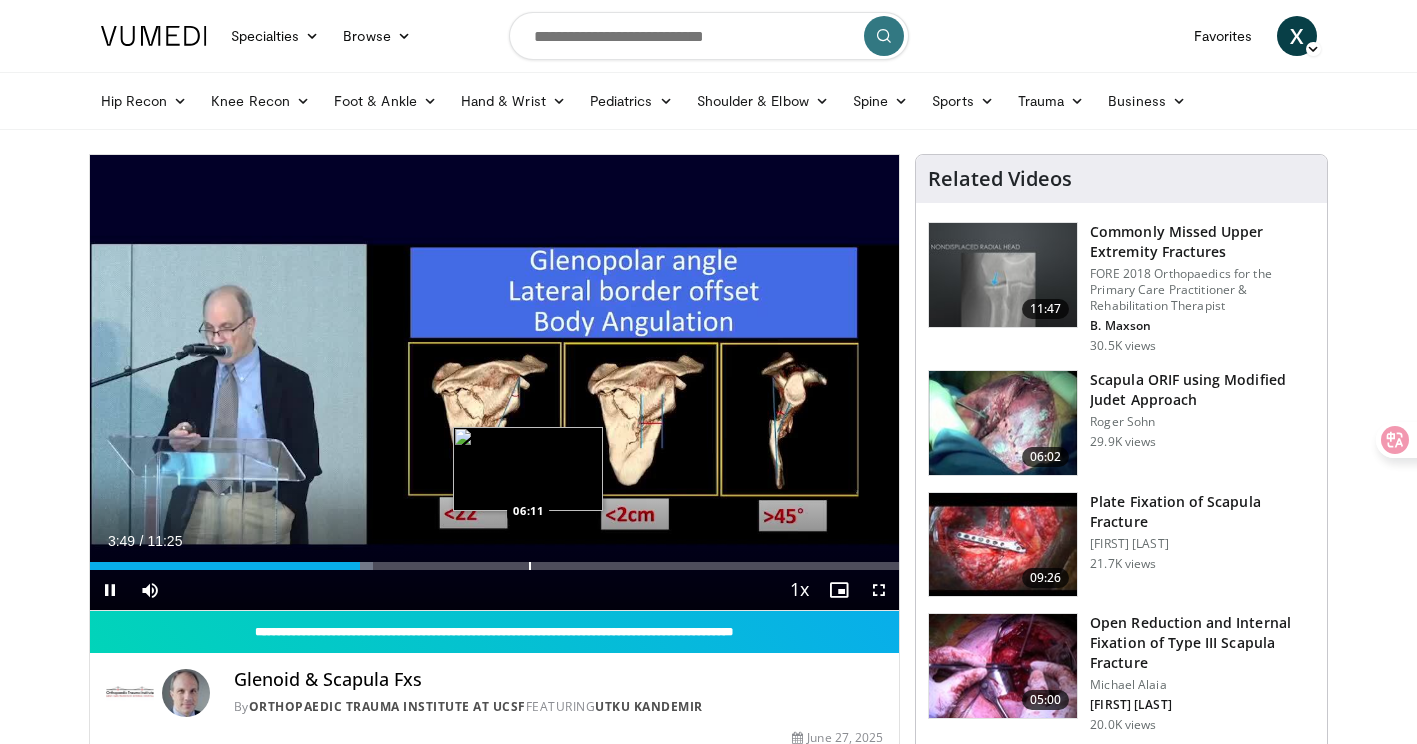 click on "Loaded :  35.03% 03:49 06:11" at bounding box center (495, 566) 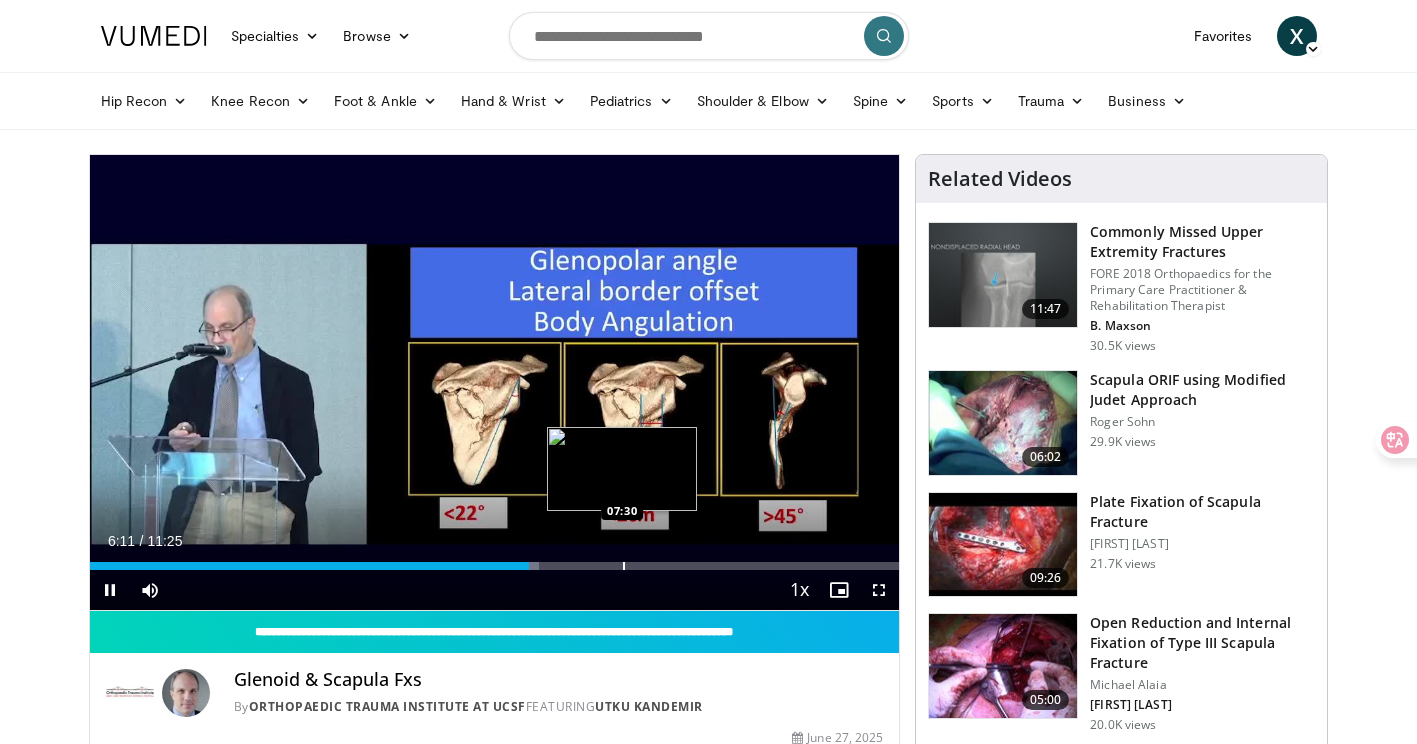 click at bounding box center [624, 566] 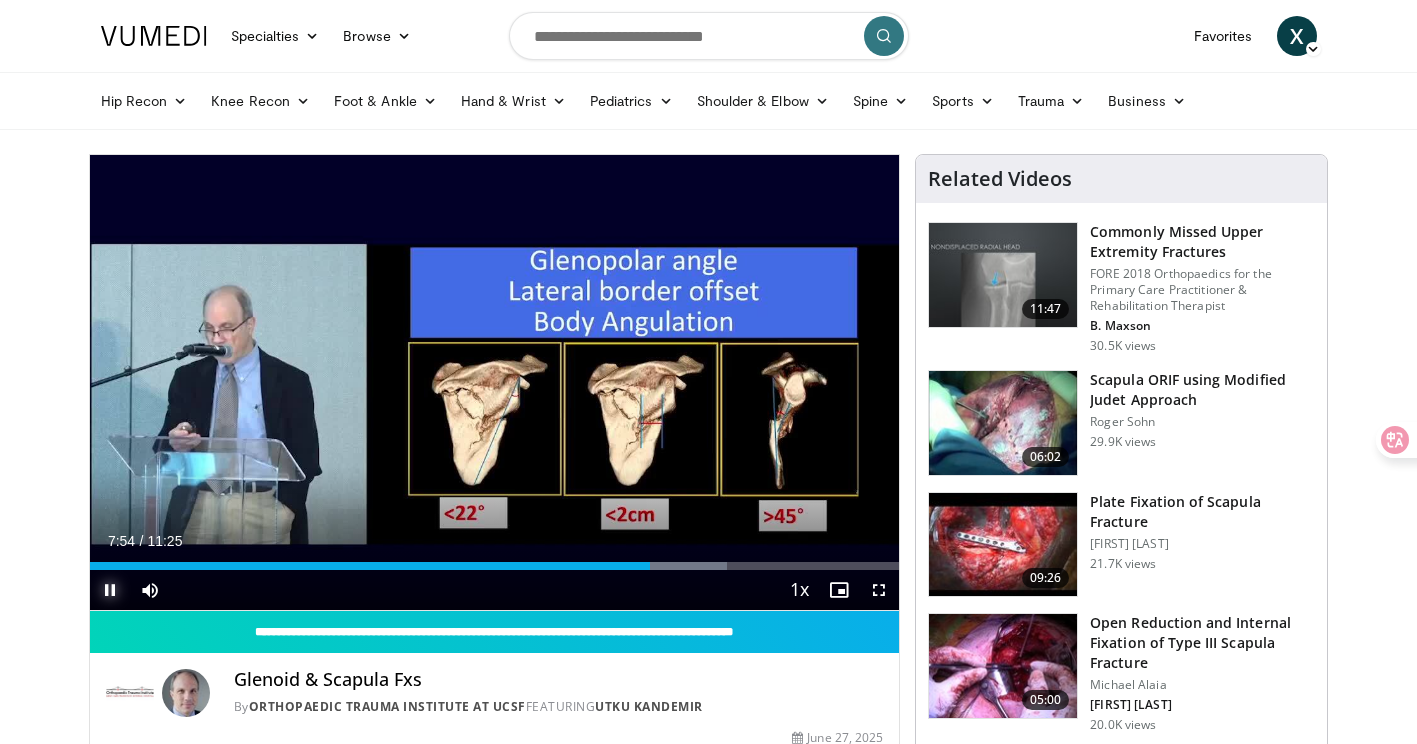 click at bounding box center (110, 590) 